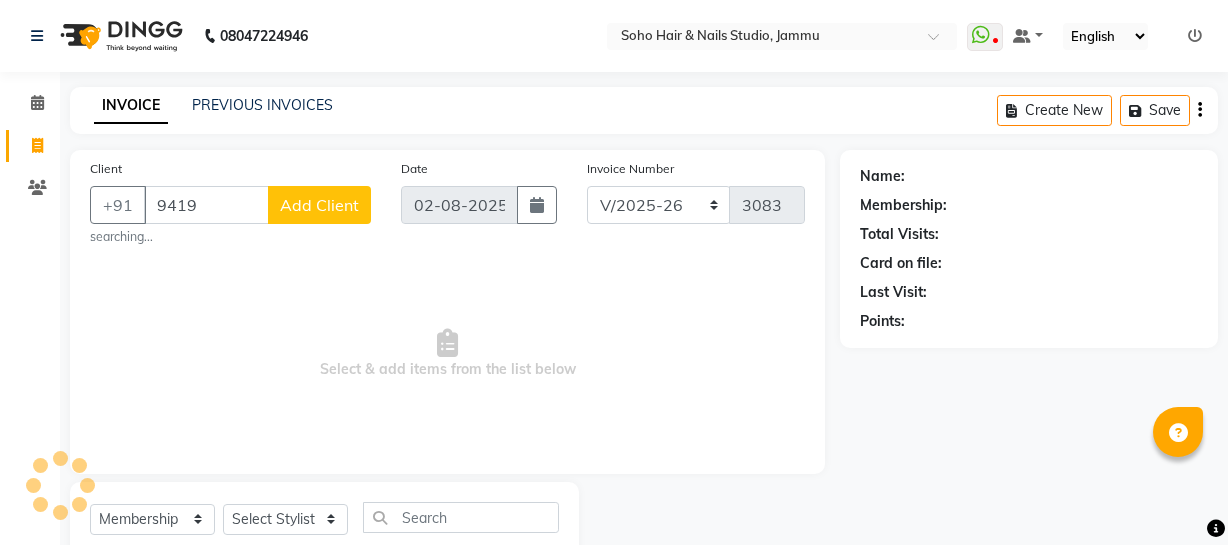 select on "735" 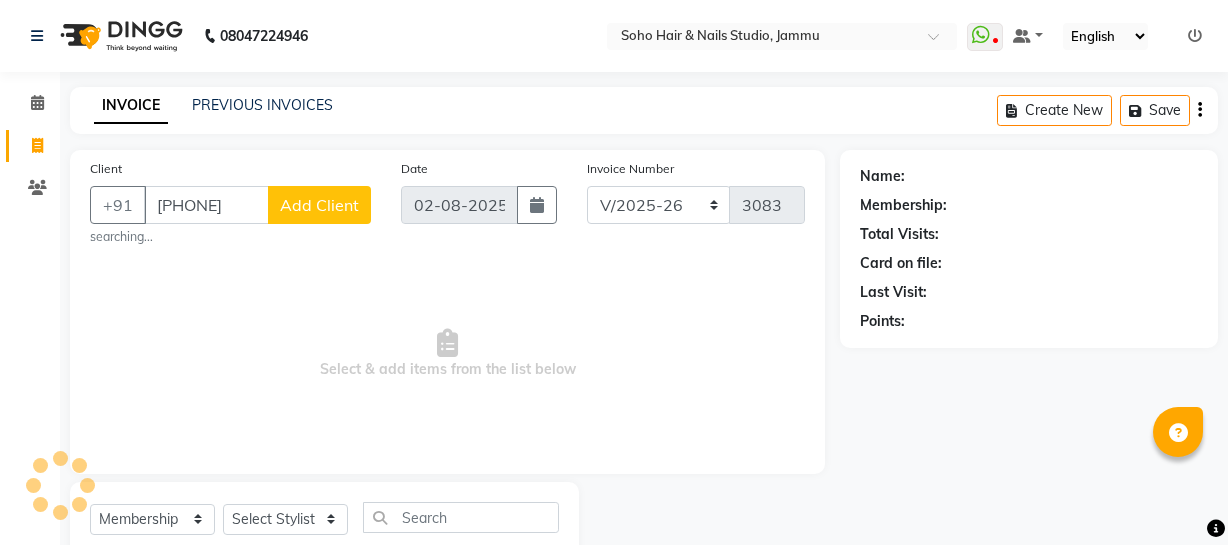scroll, scrollTop: 57, scrollLeft: 0, axis: vertical 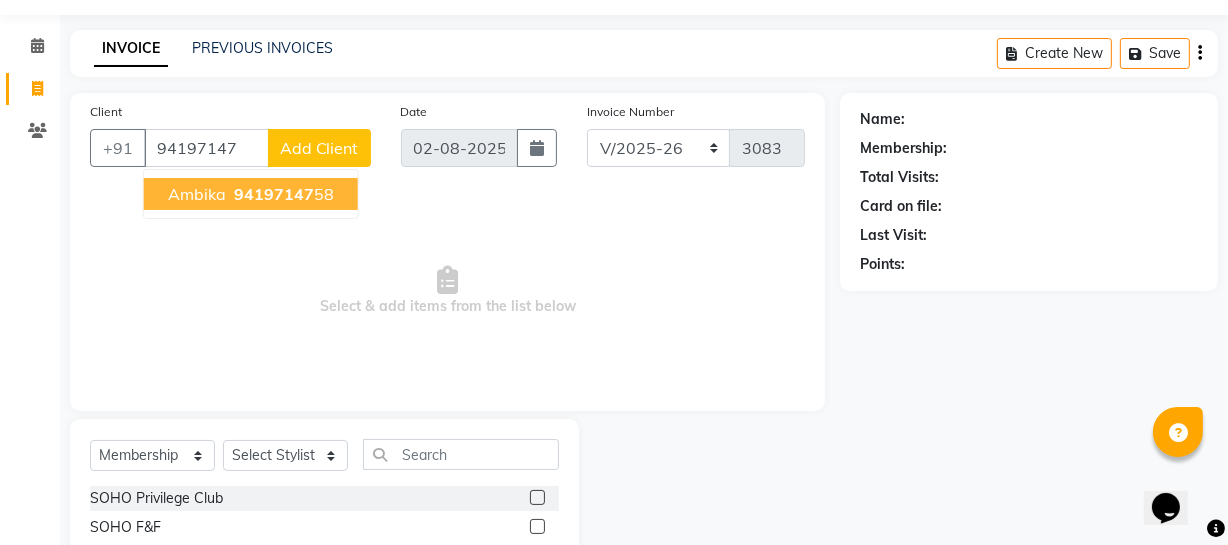 click on "94197147" at bounding box center [274, 194] 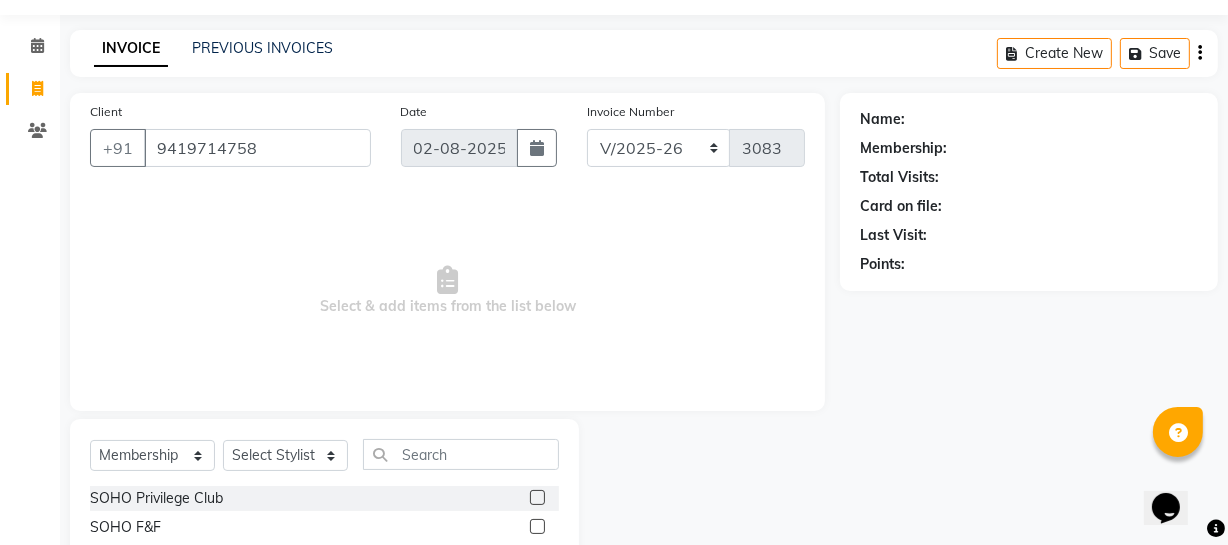 type on "9419714758" 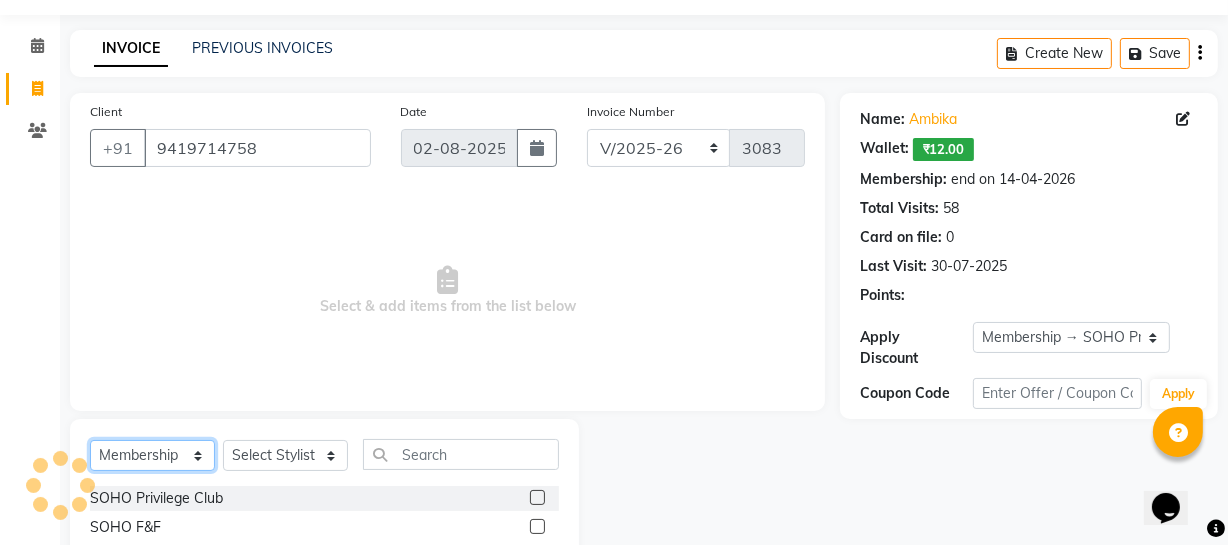 click on "Select  Service  Product  Membership  Package Voucher Prepaid Gift Card" 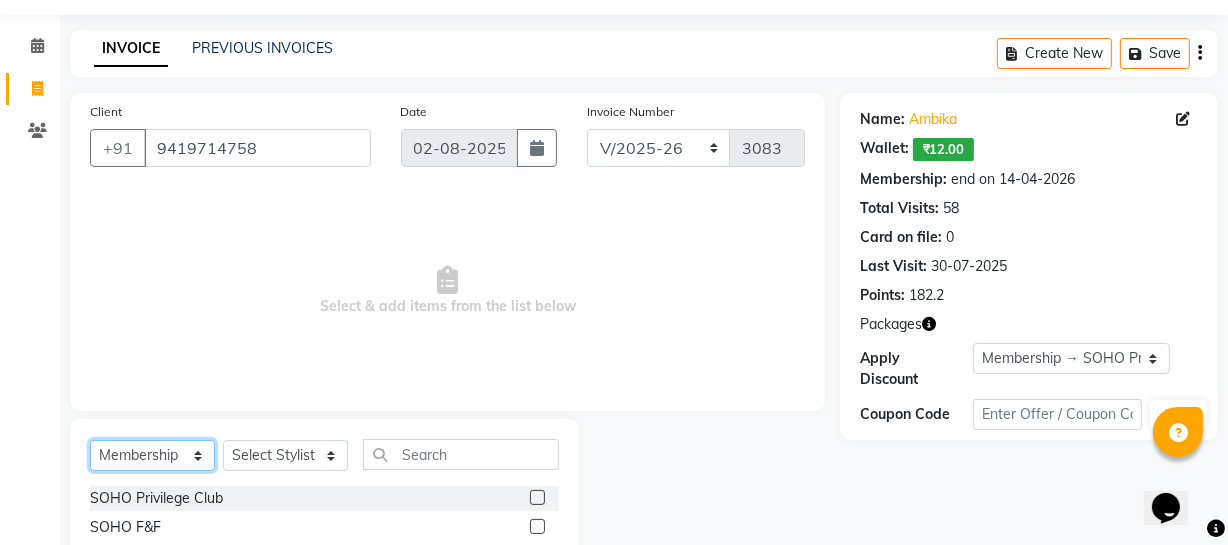 select on "service" 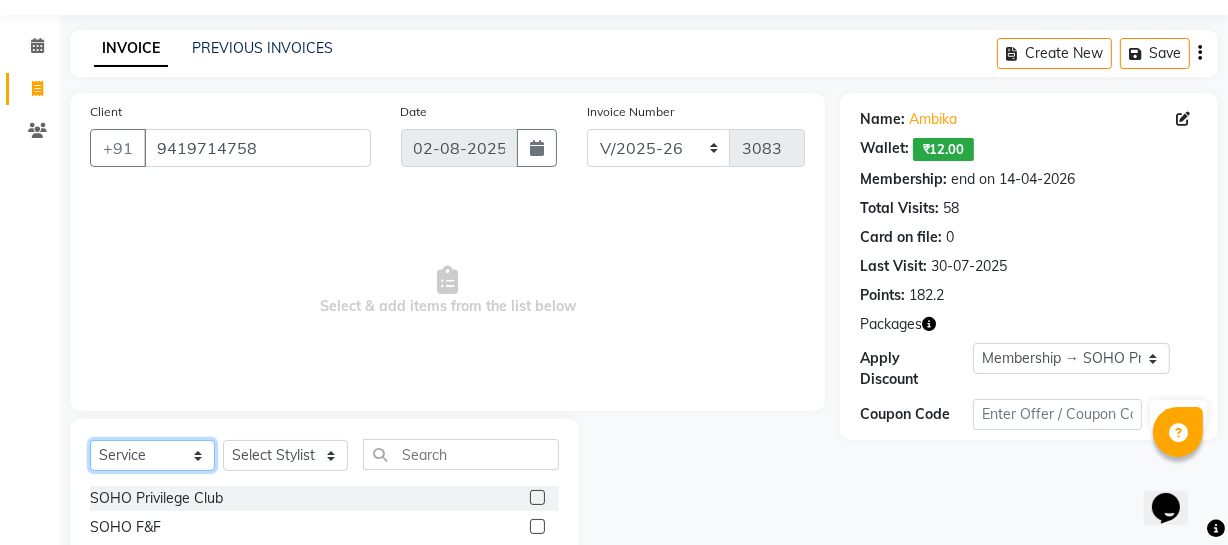click on "Select  Service  Product  Membership  Package Voucher Prepaid Gift Card" 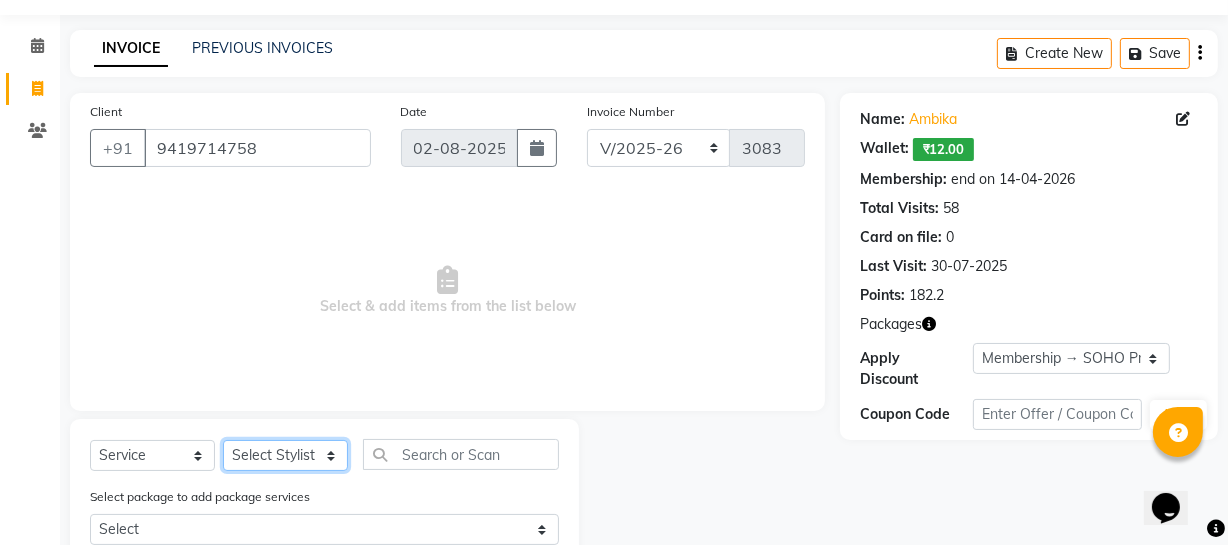 drag, startPoint x: 283, startPoint y: 469, endPoint x: 294, endPoint y: 463, distance: 12.529964 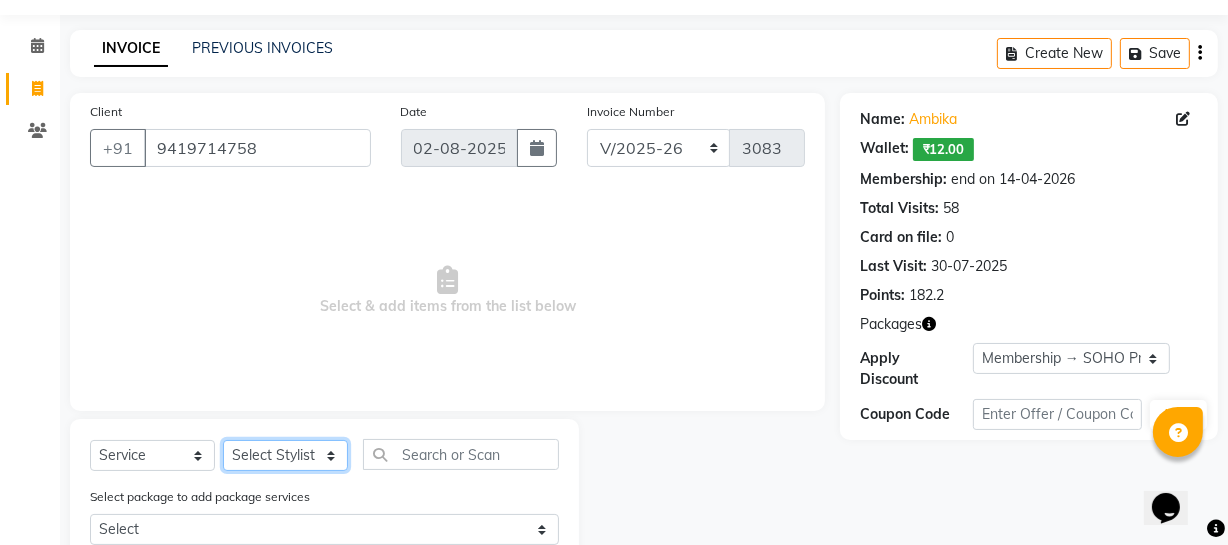 drag, startPoint x: 294, startPoint y: 463, endPoint x: 294, endPoint y: 446, distance: 17 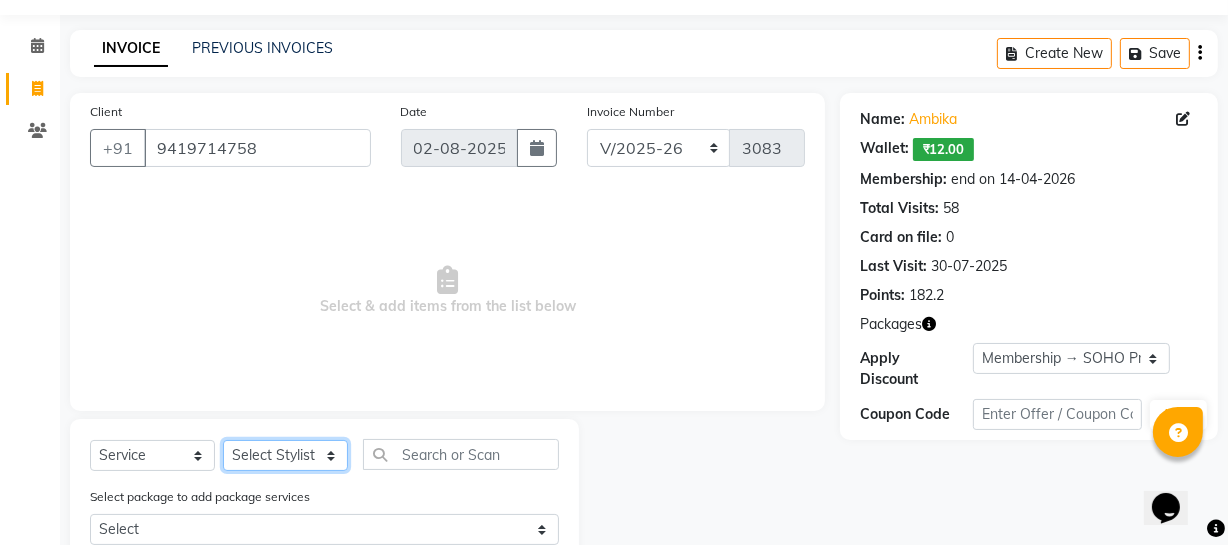 select on "11749" 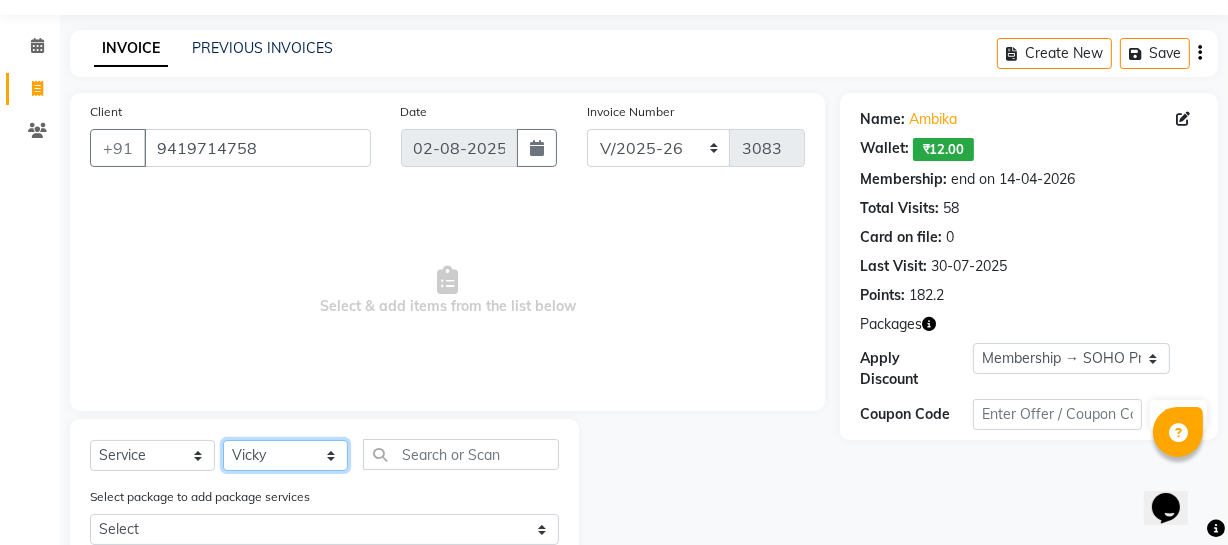 click on "Select Stylist Abhishek Kohli Adhamya Bamotra Amit Anita Kumari Arun Sain Avijit Das Bhabesh Dipanker  Harman Kevi  Komal Lakshya Dogra Meenakshi Jamwal Mitu Neha Nicky Nishant Swalia Nitin Reception Rose  Ruth Sahil sameer Sanjay Saurav pedi Saurav SAM Shameem Sharan Sorabh Salmani Vicky VISHAL DOGRA" 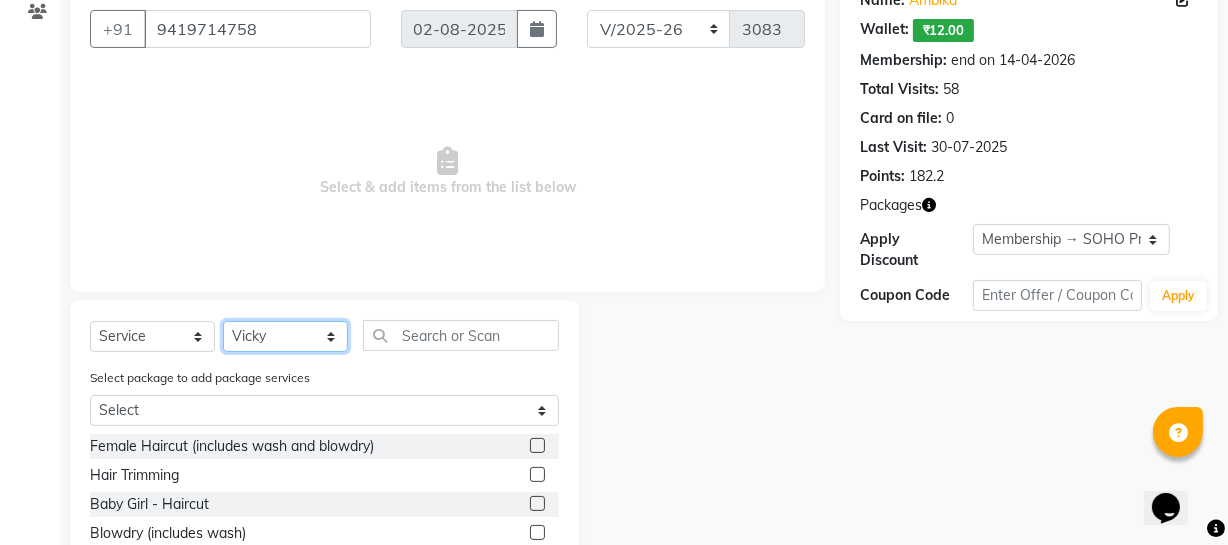 scroll, scrollTop: 324, scrollLeft: 0, axis: vertical 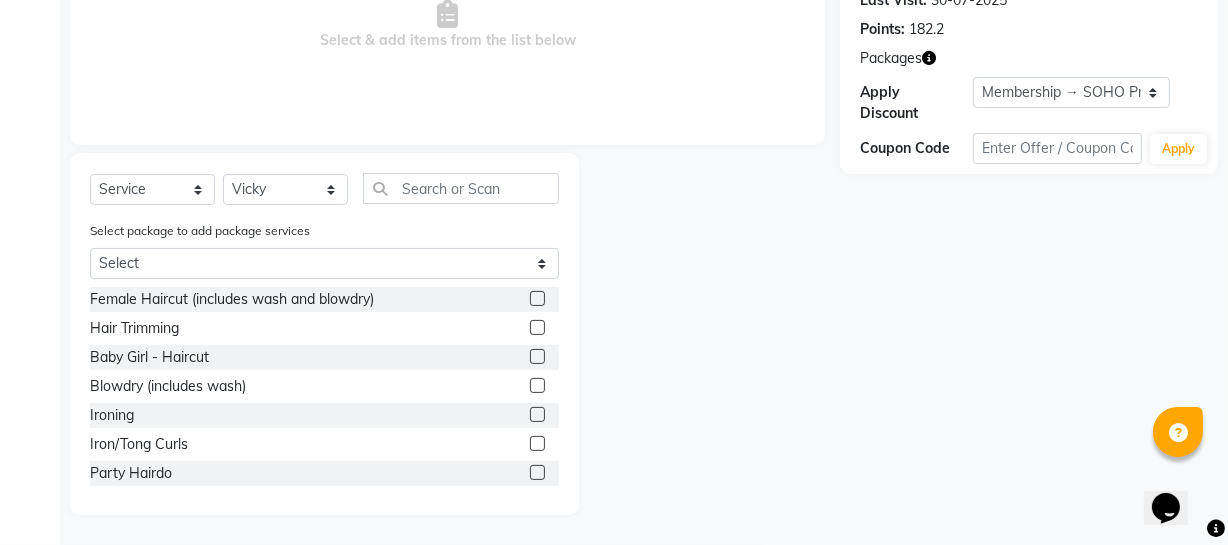 click on "Select package to add package services Select RootTouchUp, P12G18 RootTouchUp, P12G18" 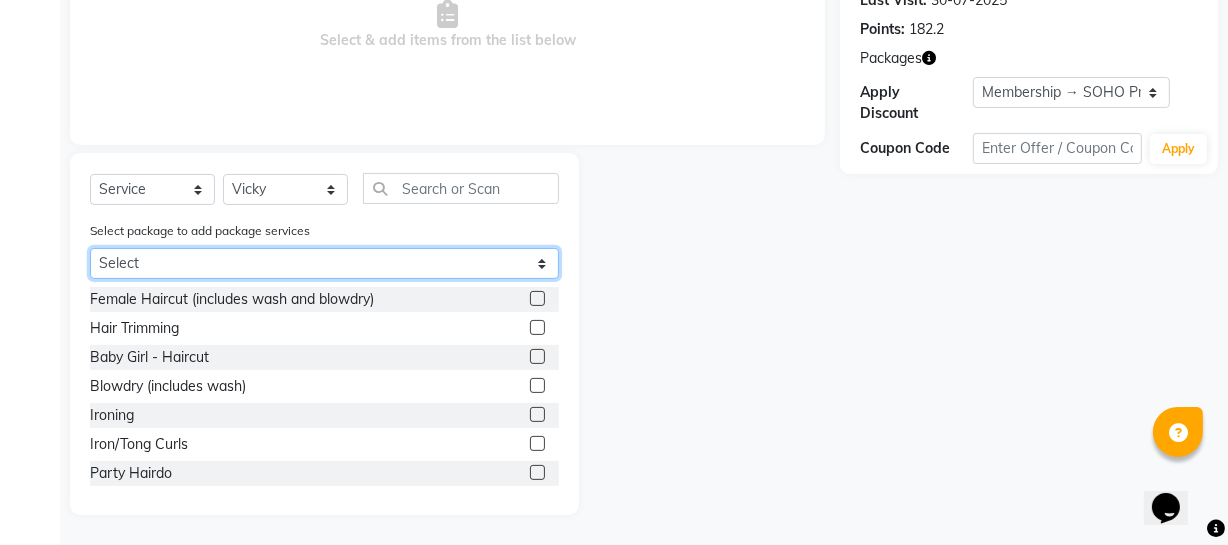 click on "Select RootTouchUp, P12G18 RootTouchUp, P12G18" 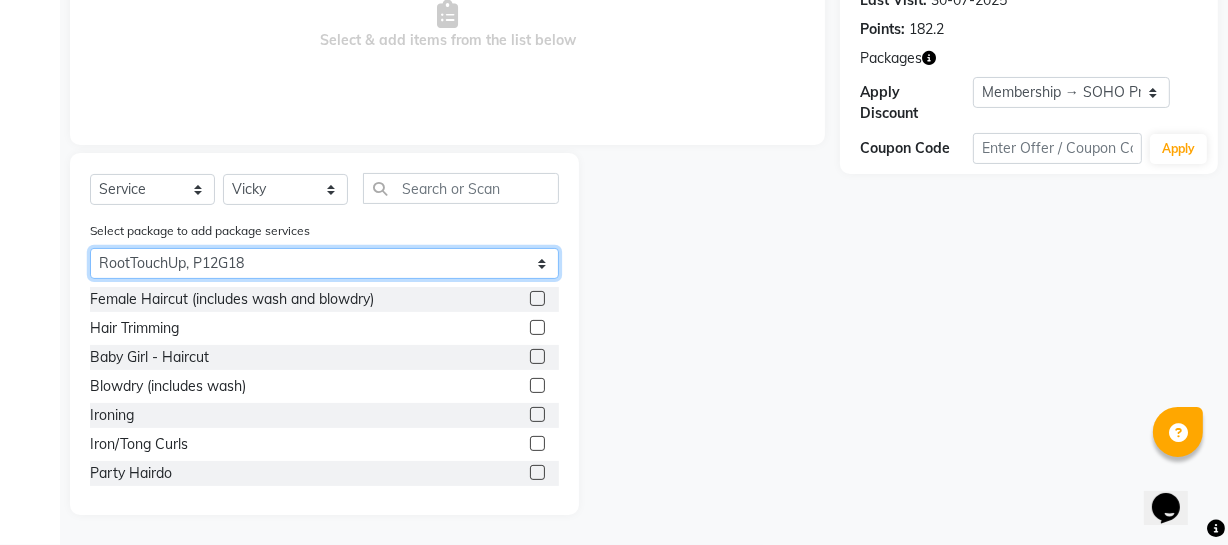 click on "Select RootTouchUp, P12G18 RootTouchUp, P12G18" 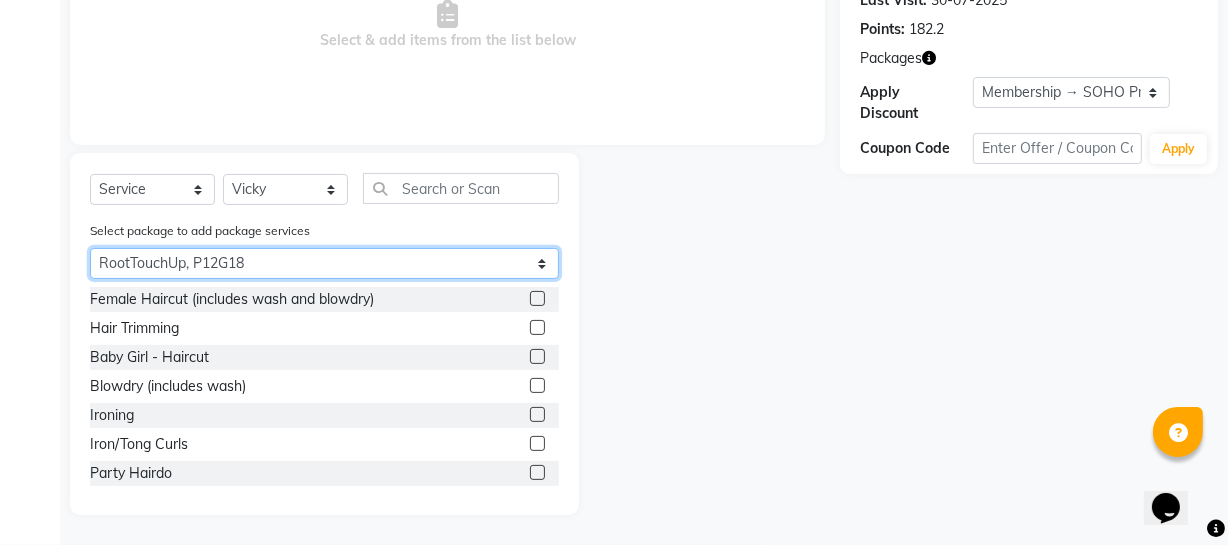 scroll, scrollTop: 153, scrollLeft: 0, axis: vertical 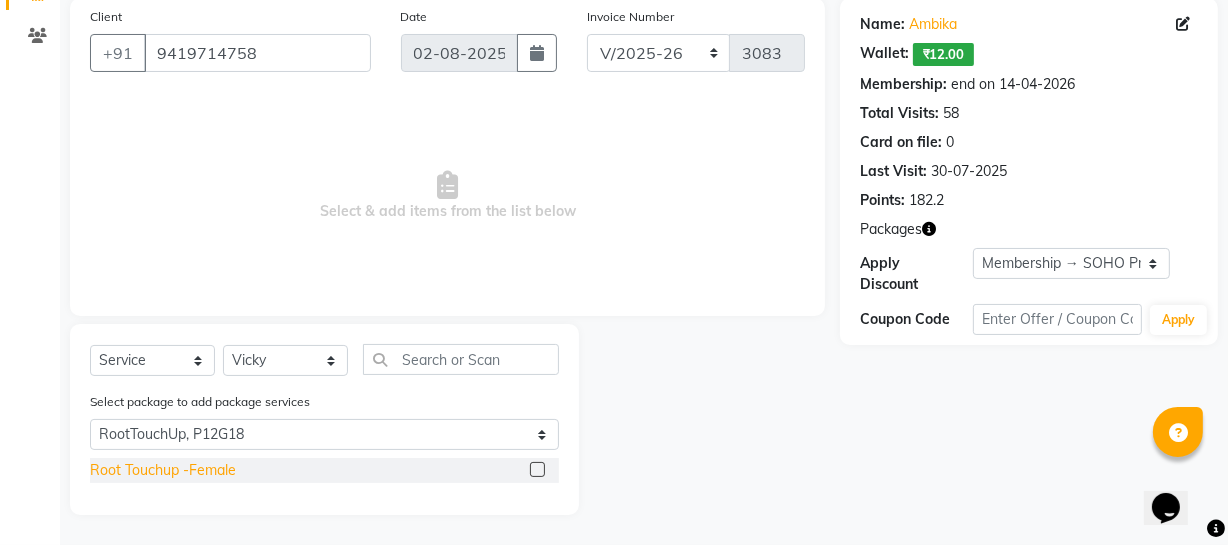 click on "Root Touchup -Female" 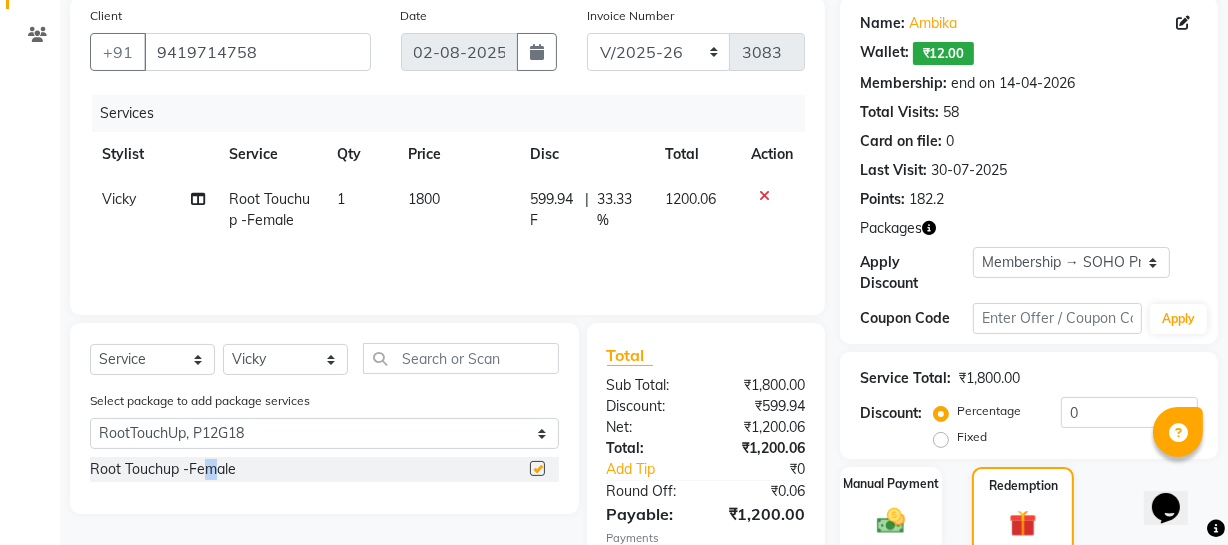 checkbox on "false" 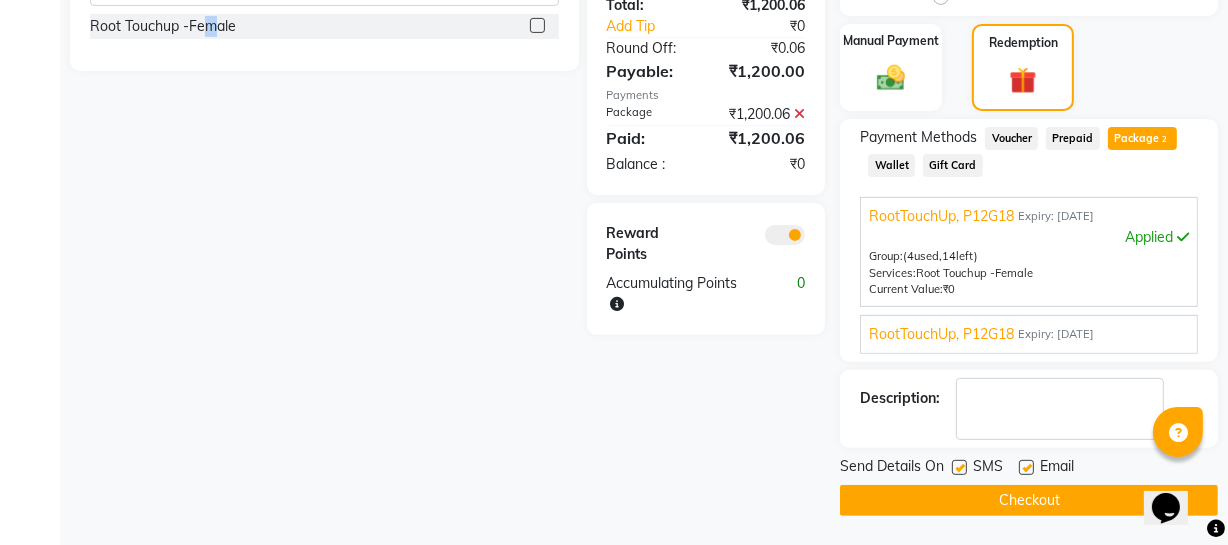 scroll, scrollTop: 50, scrollLeft: 0, axis: vertical 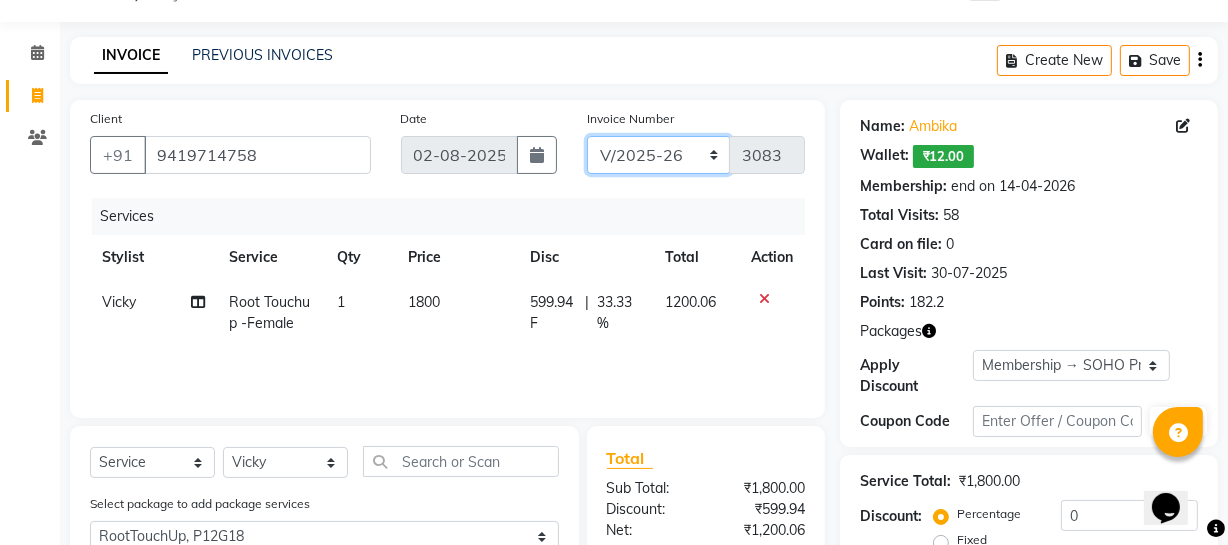 drag, startPoint x: 695, startPoint y: 136, endPoint x: 691, endPoint y: 161, distance: 25.317978 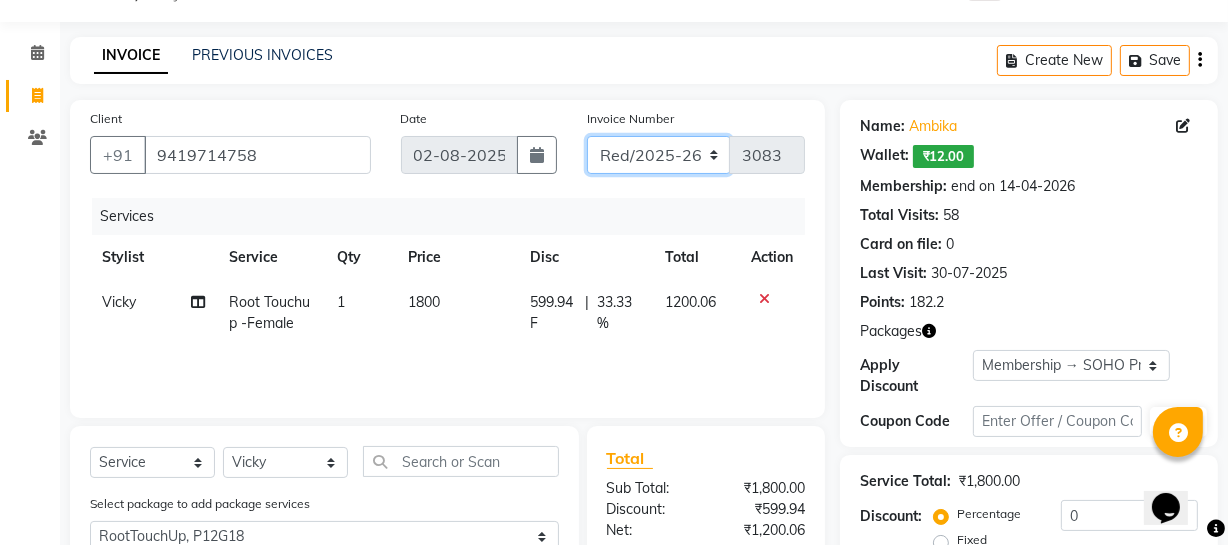 click on "Red/2025-26 V/2025 V/2025-26" 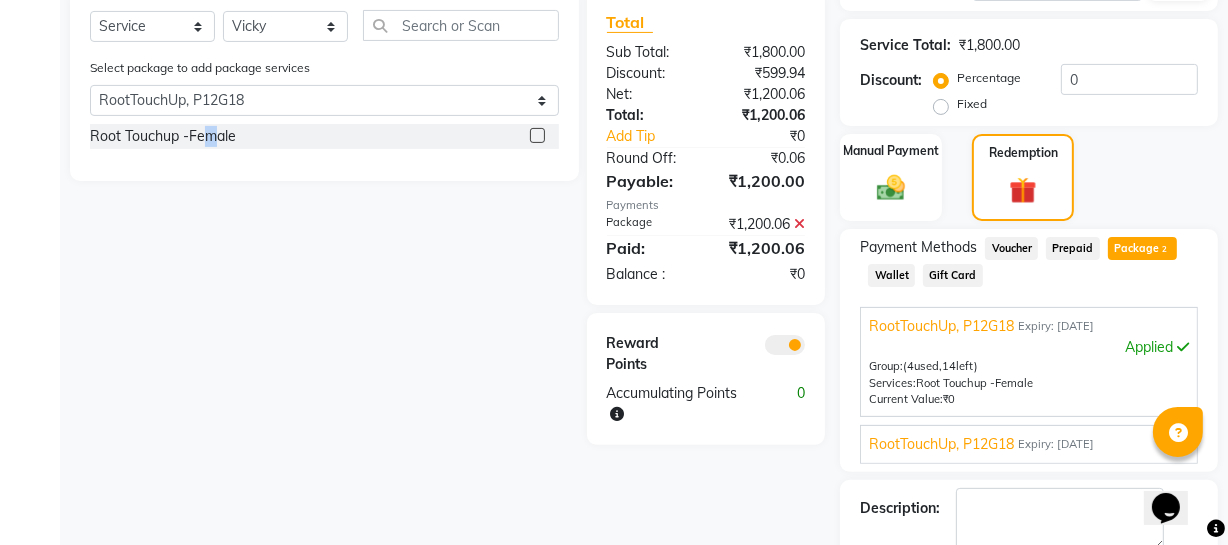 scroll, scrollTop: 596, scrollLeft: 0, axis: vertical 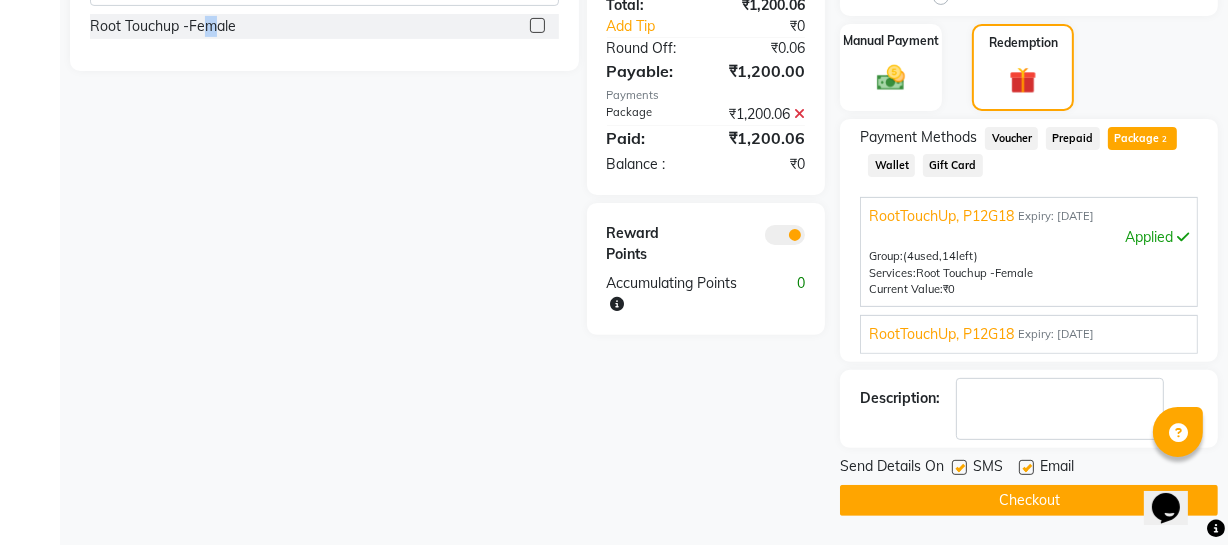 click on "Checkout" 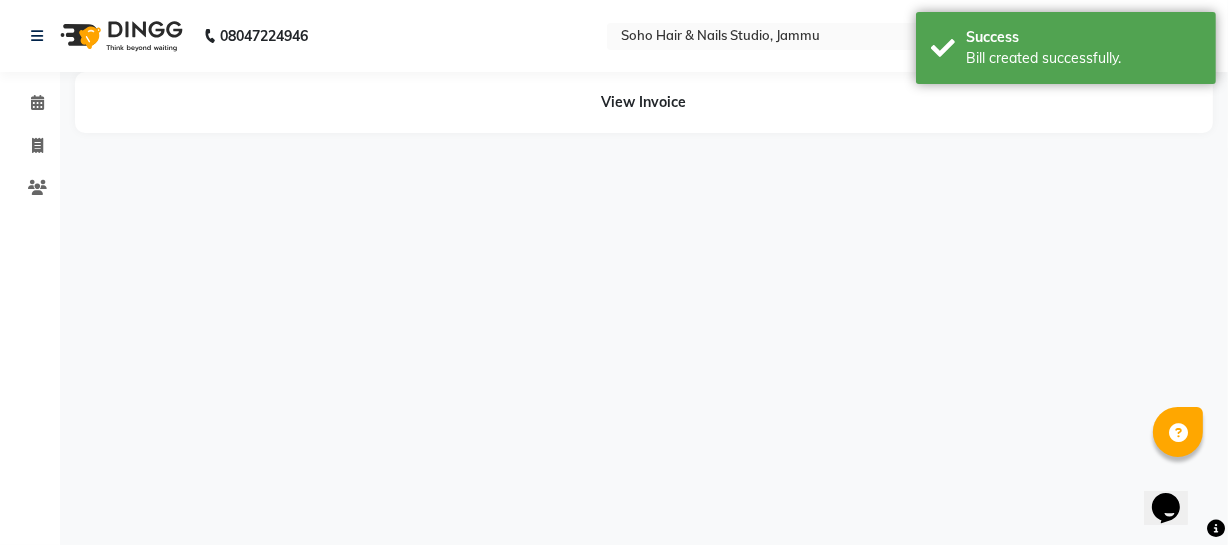 scroll, scrollTop: 0, scrollLeft: 0, axis: both 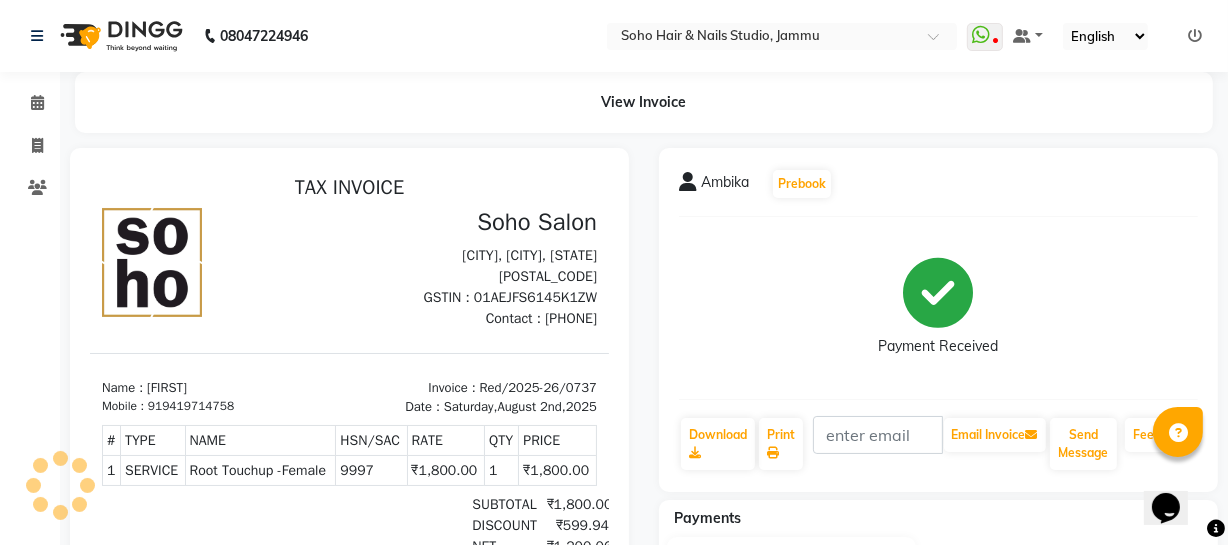 click on "Invoice" 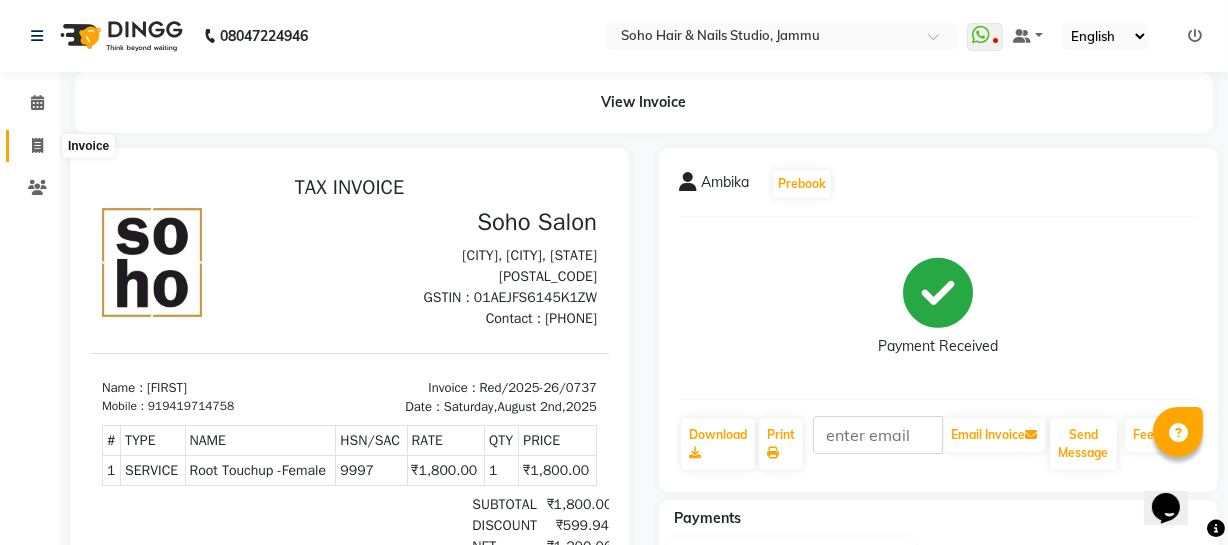 click 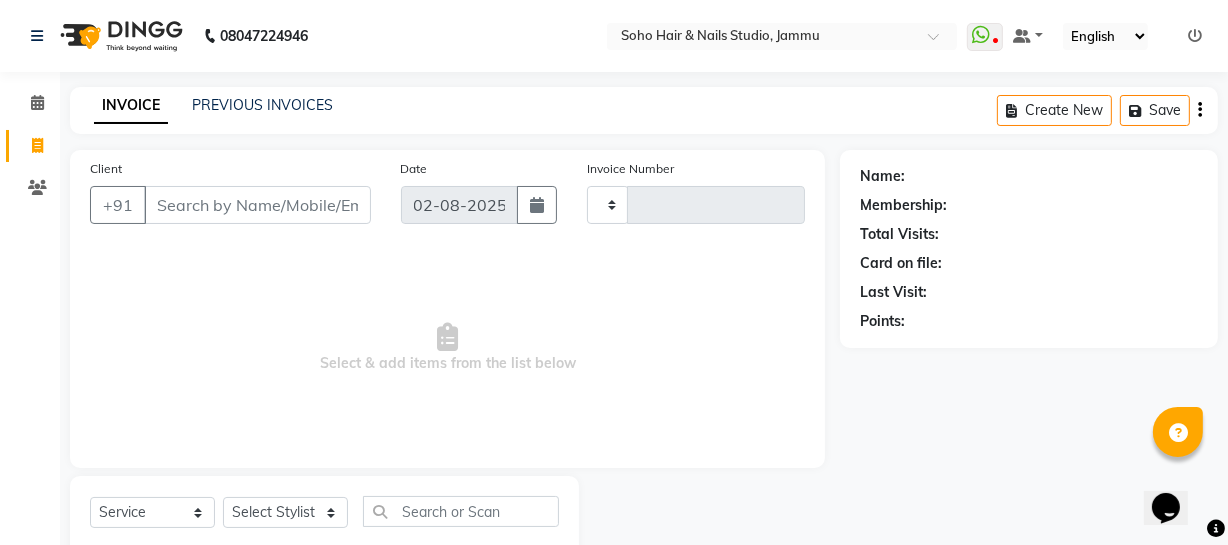 scroll, scrollTop: 57, scrollLeft: 0, axis: vertical 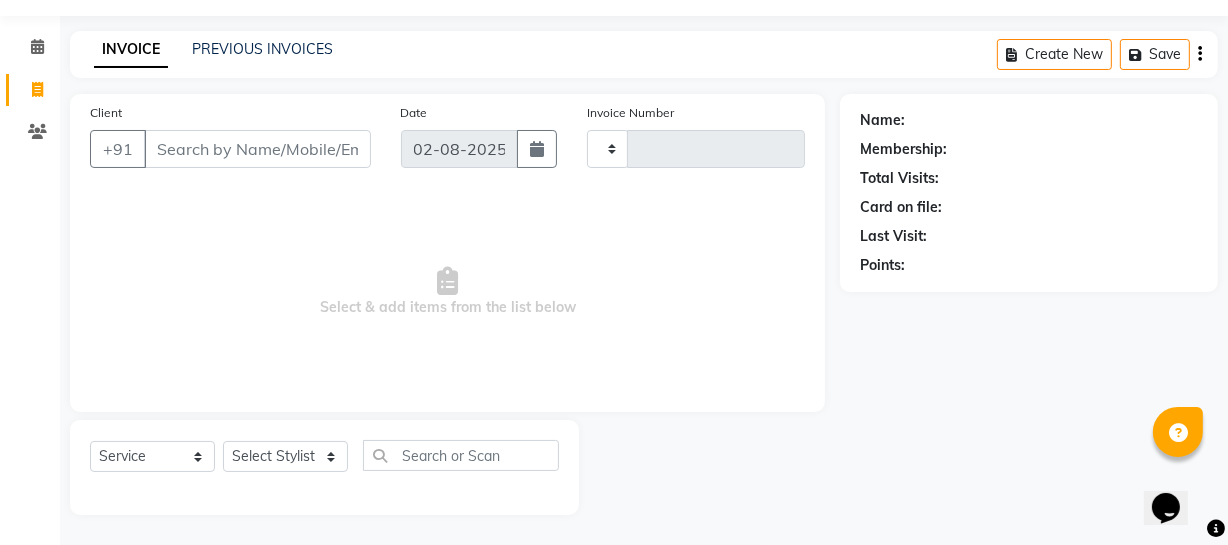 type on "3083" 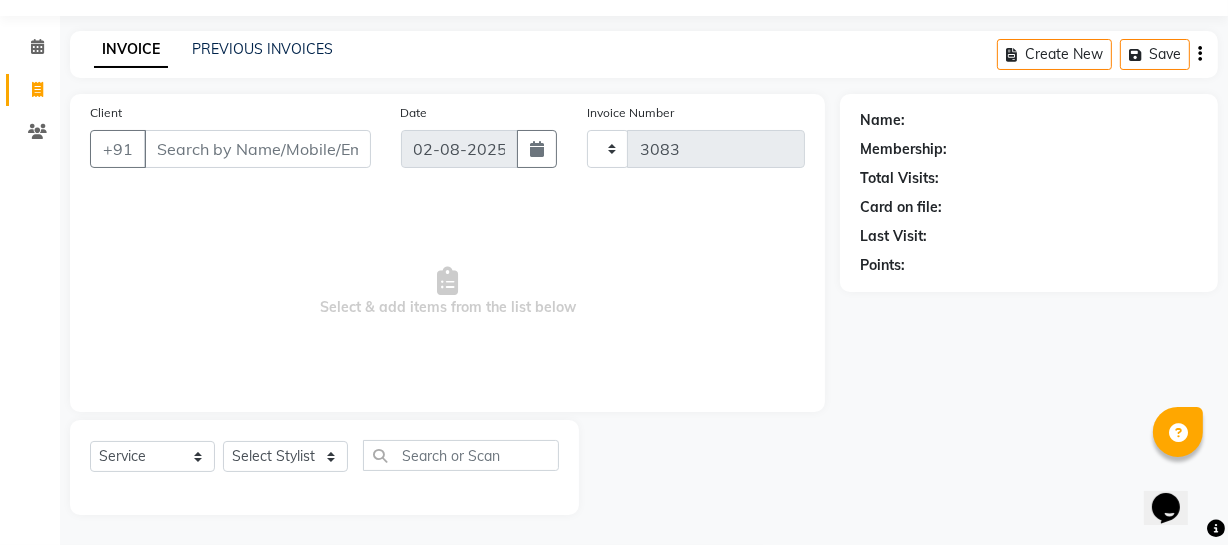 select on "735" 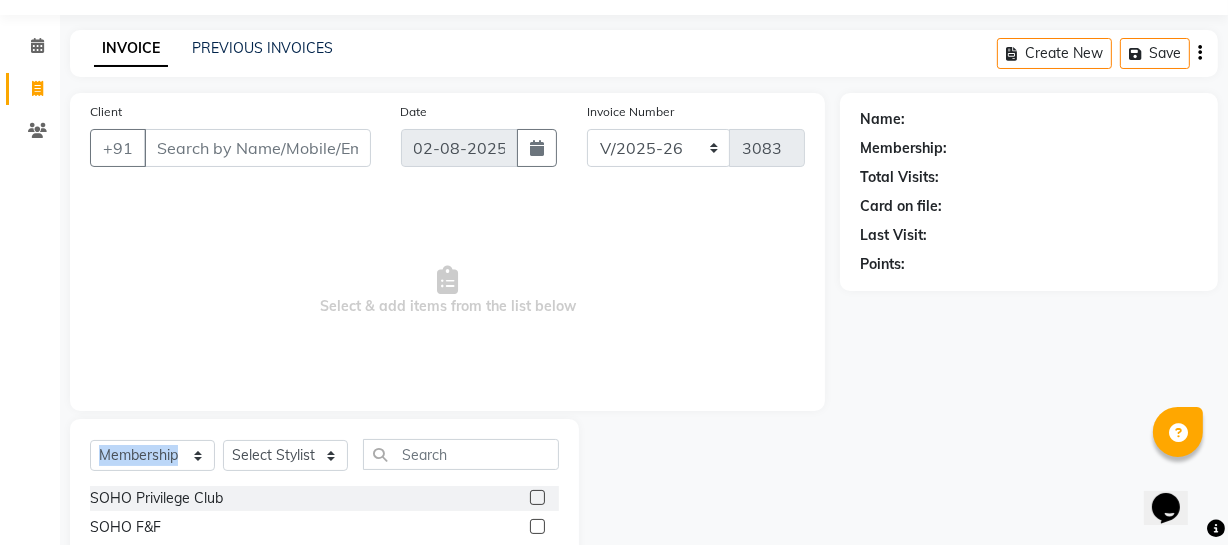 drag, startPoint x: 219, startPoint y: 459, endPoint x: 206, endPoint y: 458, distance: 13.038404 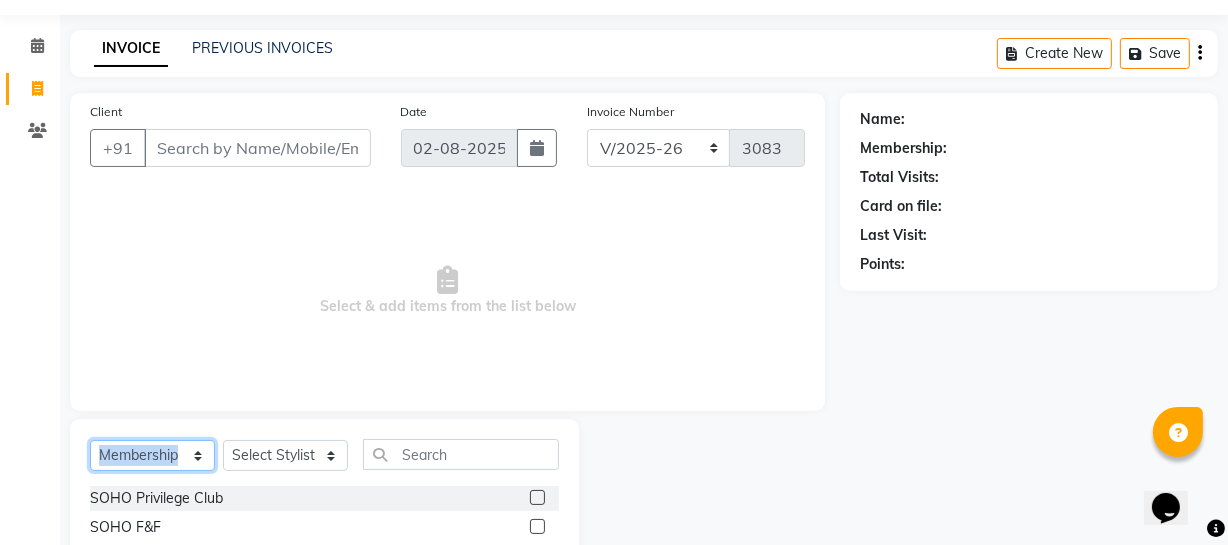 drag, startPoint x: 206, startPoint y: 459, endPoint x: 204, endPoint y: 445, distance: 14.142136 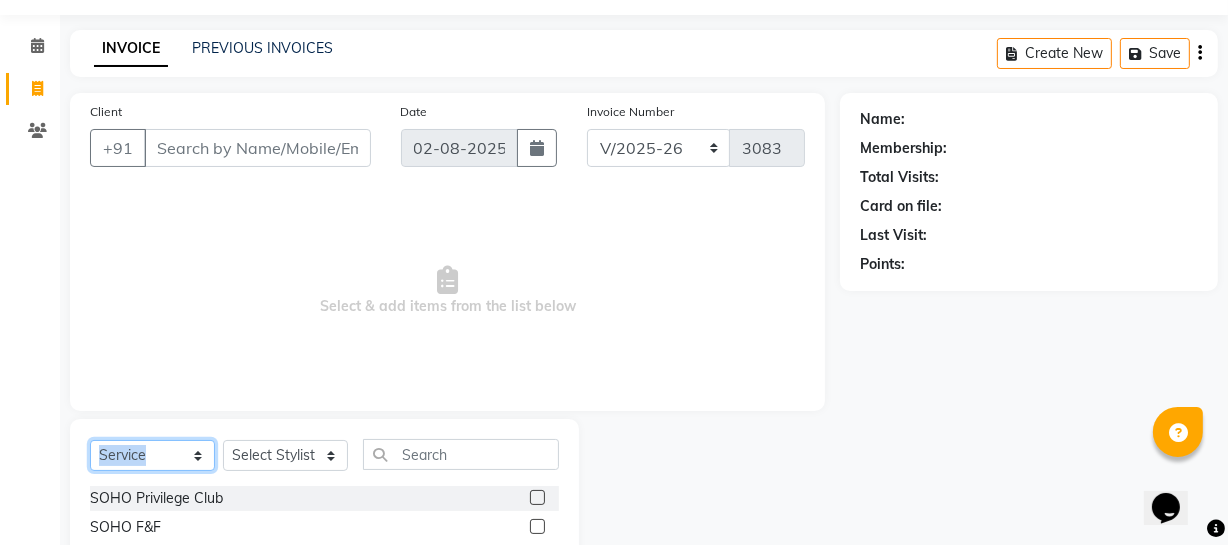 click on "Select  Service  Product  Membership  Package Voucher Prepaid Gift Card" 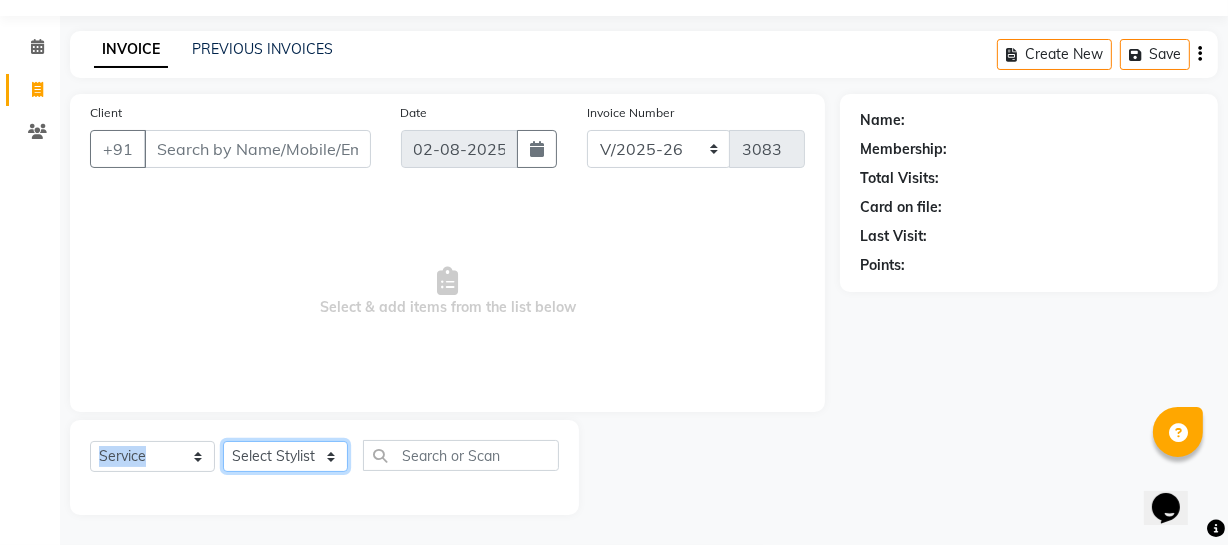 click on "Select Stylist Abhishek Kohli Adhamya Bamotra Amit Anita Kumari Arun Sain Avijit Das Bhabesh Dipanker  Harman Kevi  Komal Lakshya Dogra Meenakshi Jamwal Mitu Neha Nicky Nishant Swalia Nitin Reception Rose  Ruth Sahil sameer Sanjay Saurav pedi Saurav SAM Shameem Sharan Sorabh Salmani Vicky VISHAL DOGRA" 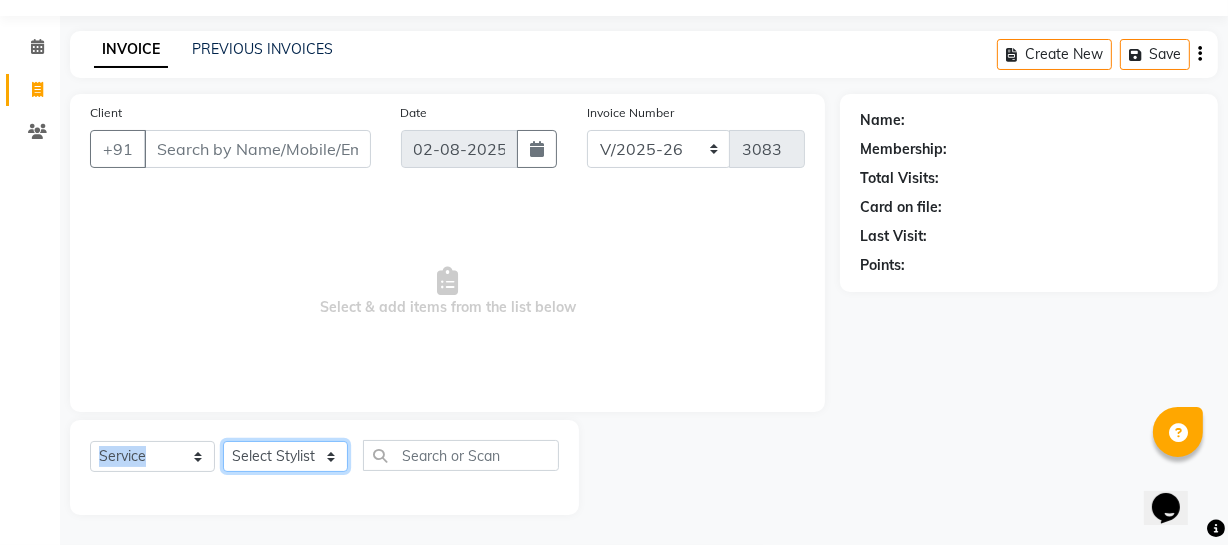 select on "38041" 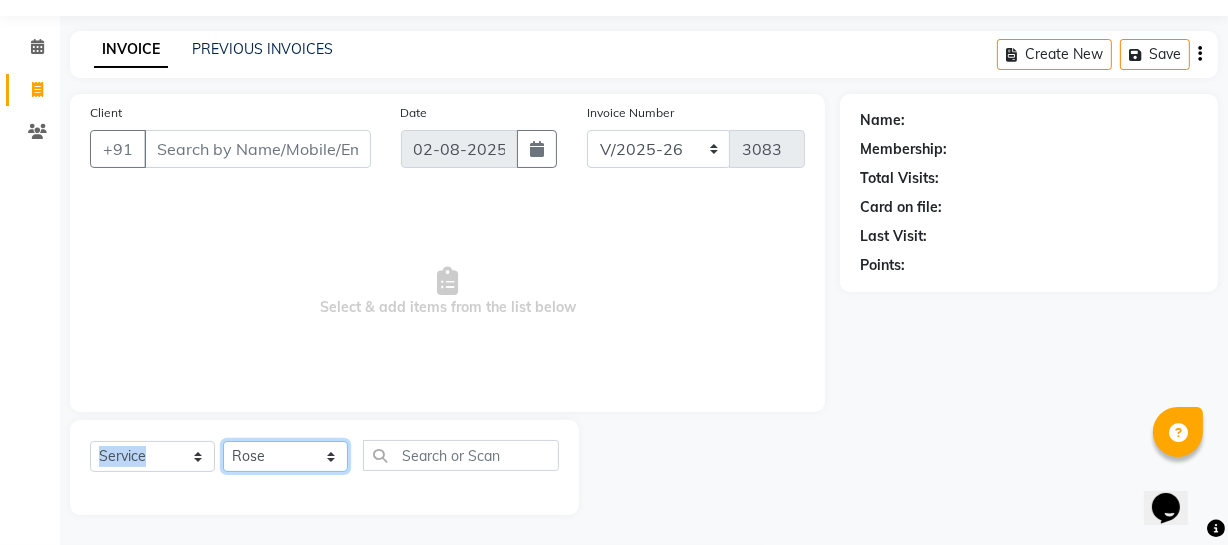 click on "Select Stylist Abhishek Kohli Adhamya Bamotra Amit Anita Kumari Arun Sain Avijit Das Bhabesh Dipanker  Harman Kevi  Komal Lakshya Dogra Meenakshi Jamwal Mitu Neha Nicky Nishant Swalia Nitin Reception Rose  Ruth Sahil sameer Sanjay Saurav pedi Saurav SAM Shameem Sharan Sorabh Salmani Vicky VISHAL DOGRA" 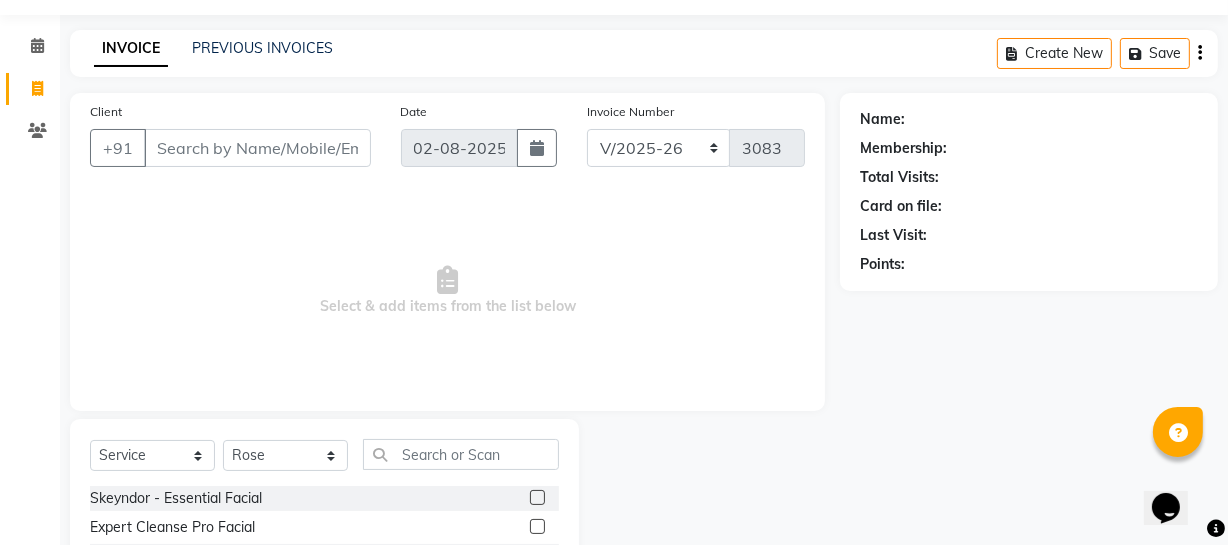 click on "Select  Service  Product  Membership  Package Voucher Prepaid Gift Card  Select Stylist Abhishek Kohli Adhamya Bamotra Amit Anita Kumari Arun Sain Avijit Das Bhabesh Dipanker  Harman Kevi  Komal Lakshya Dogra Meenakshi Jamwal Mitu Neha Nicky Nishant Swalia Nitin Reception Rose  Ruth Sahil sameer Sanjay Saurav pedi Saurav SAM Shameem Sharan Sorabh Salmani Vicky VISHAL DOGRA" 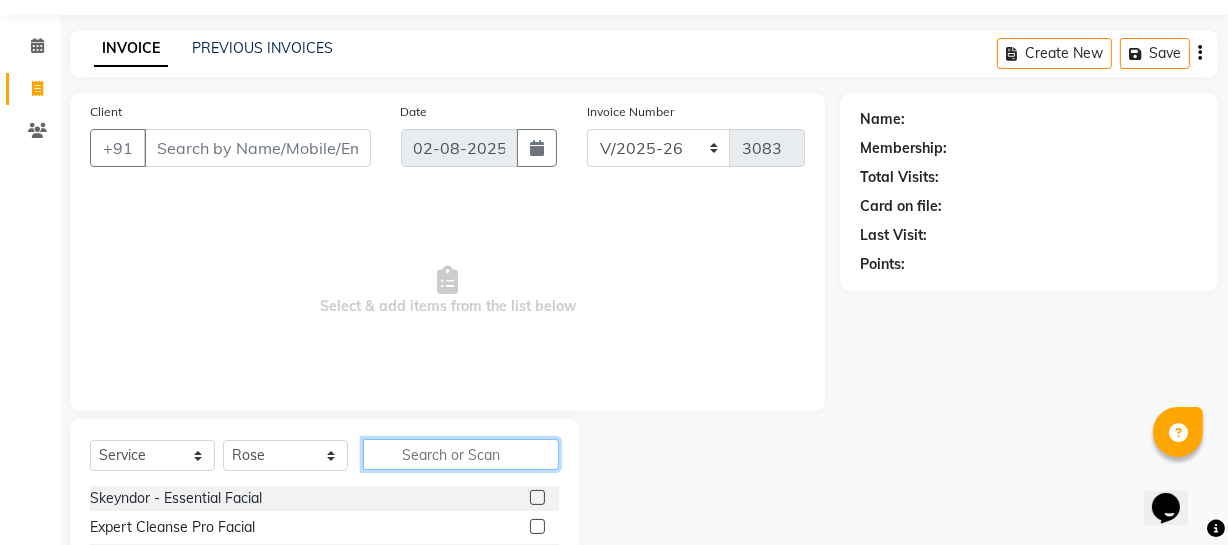 click 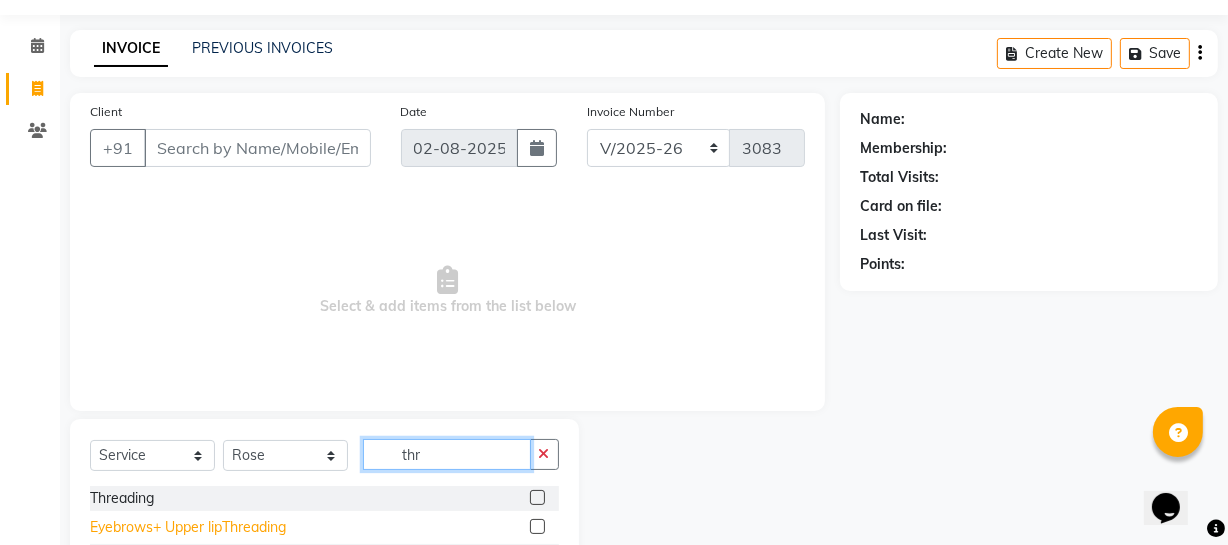 type on "thr" 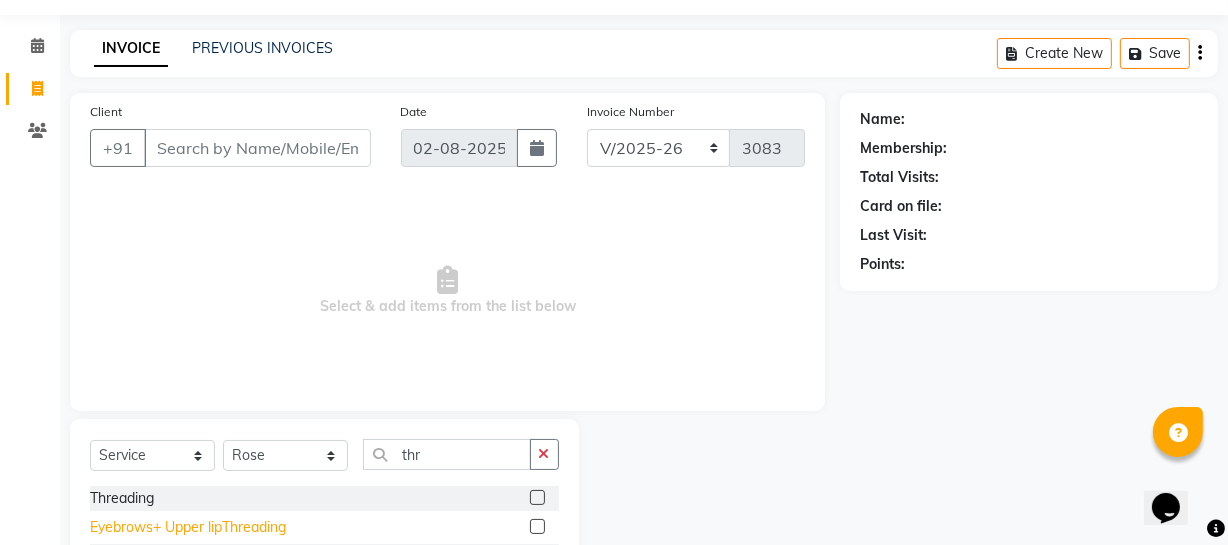 click on "Eyebrows+ Upper lipThreading" 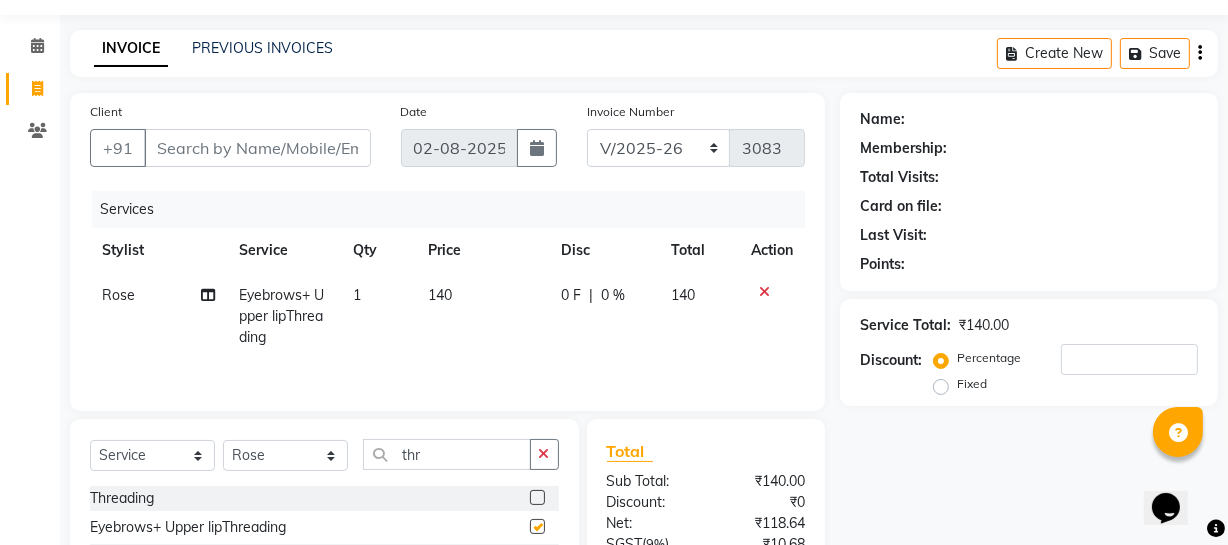 checkbox on "false" 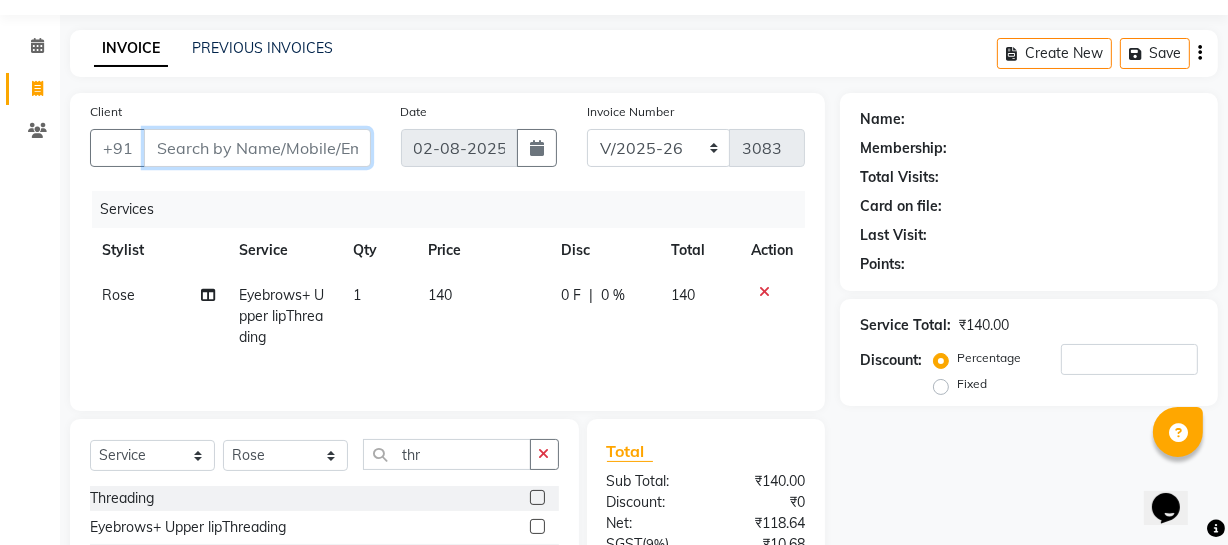 click on "Client" at bounding box center (257, 148) 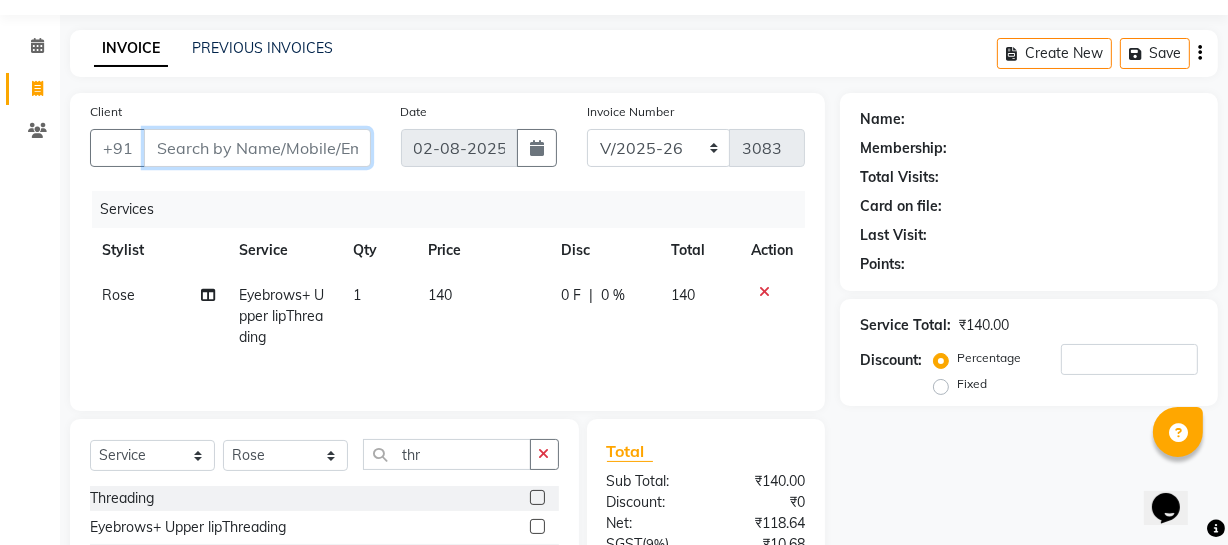 type on "l" 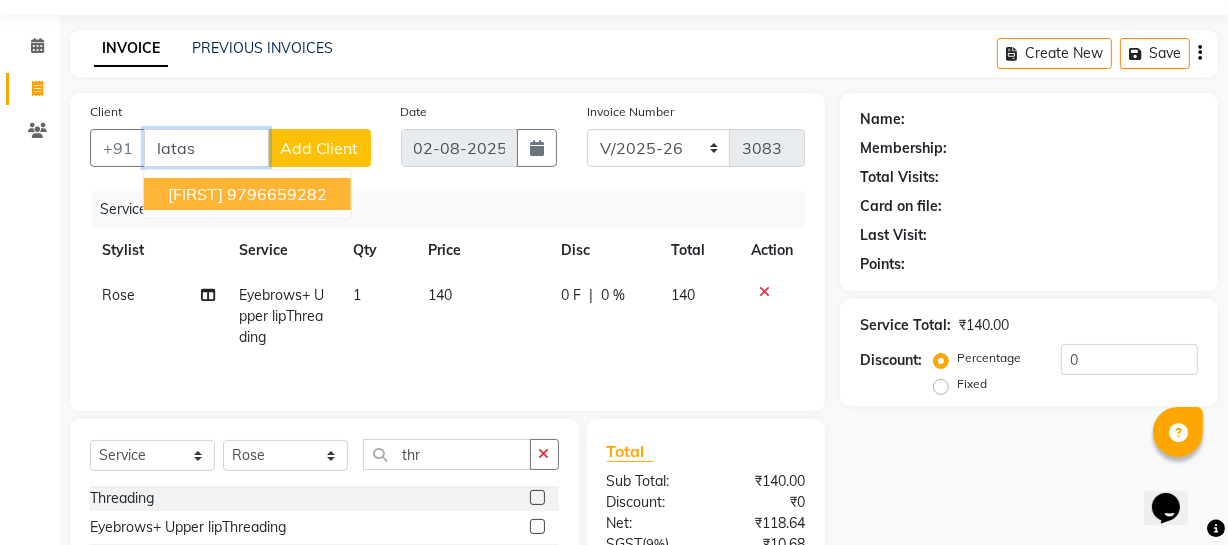 click on "9796659282" at bounding box center [277, 194] 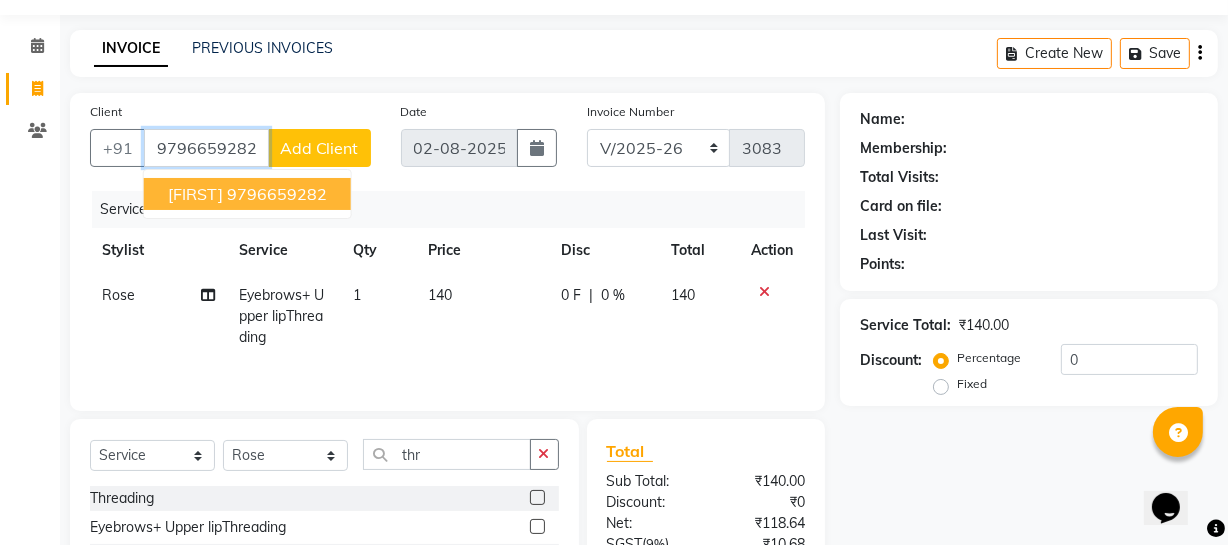 type on "9796659282" 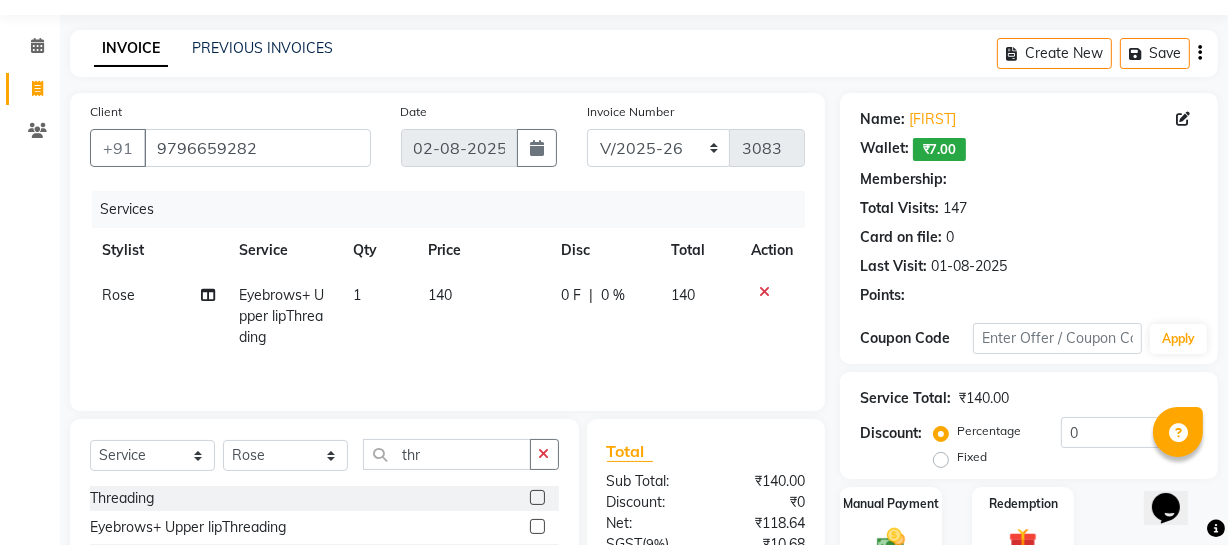 select on "1: Object" 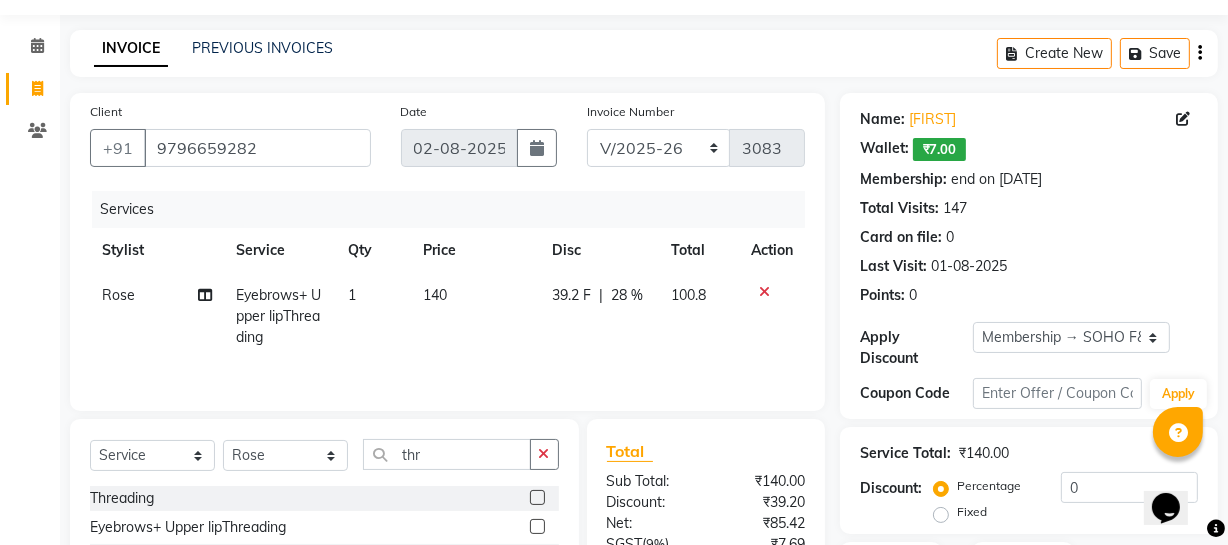 type on "28" 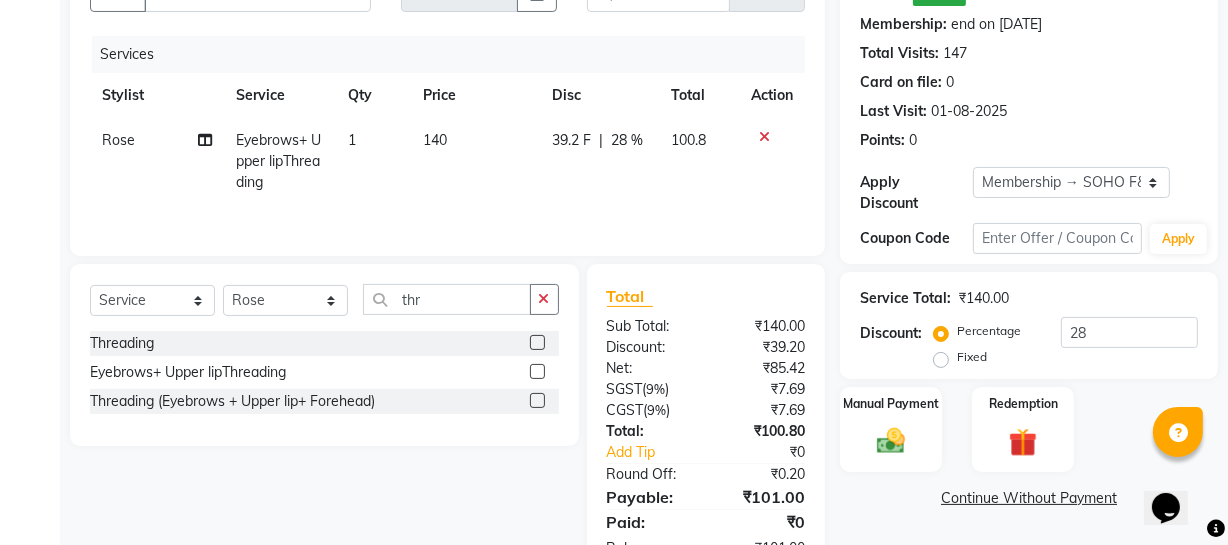 scroll, scrollTop: 277, scrollLeft: 0, axis: vertical 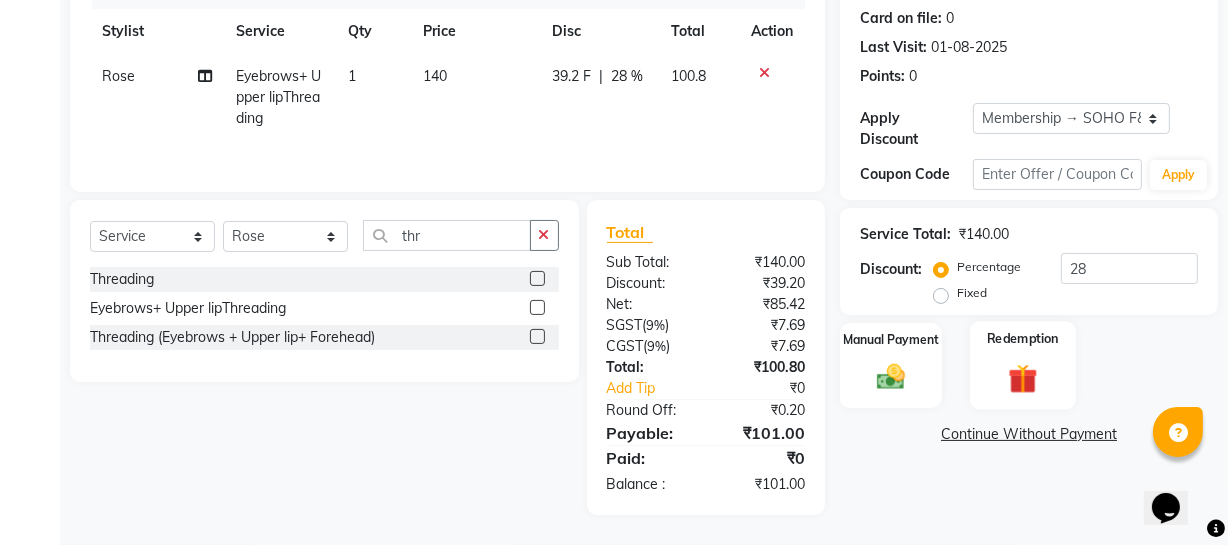 click 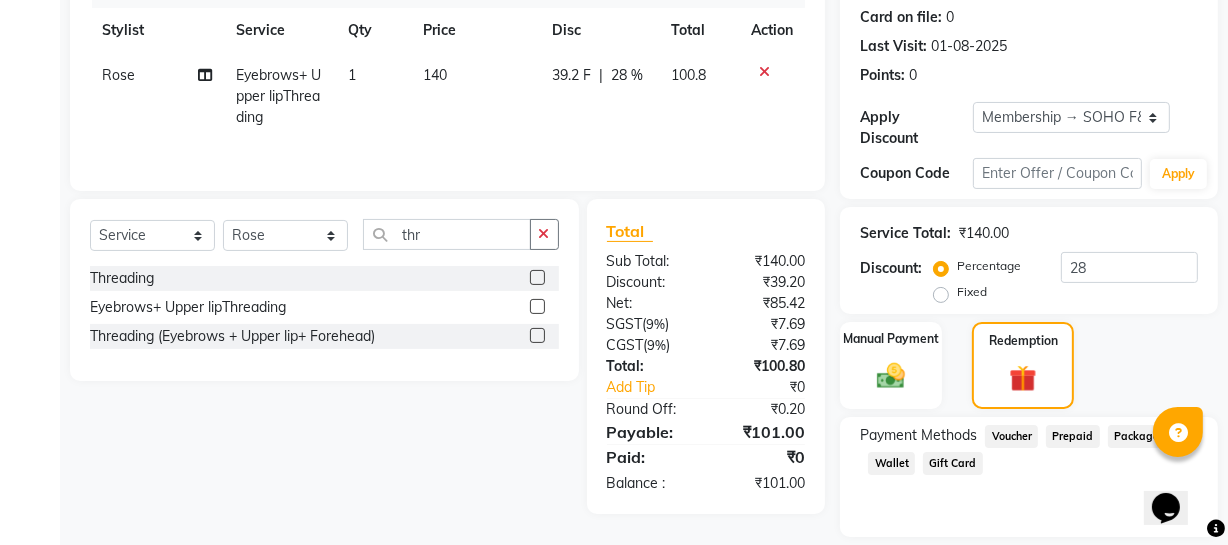 click on "Wallet" 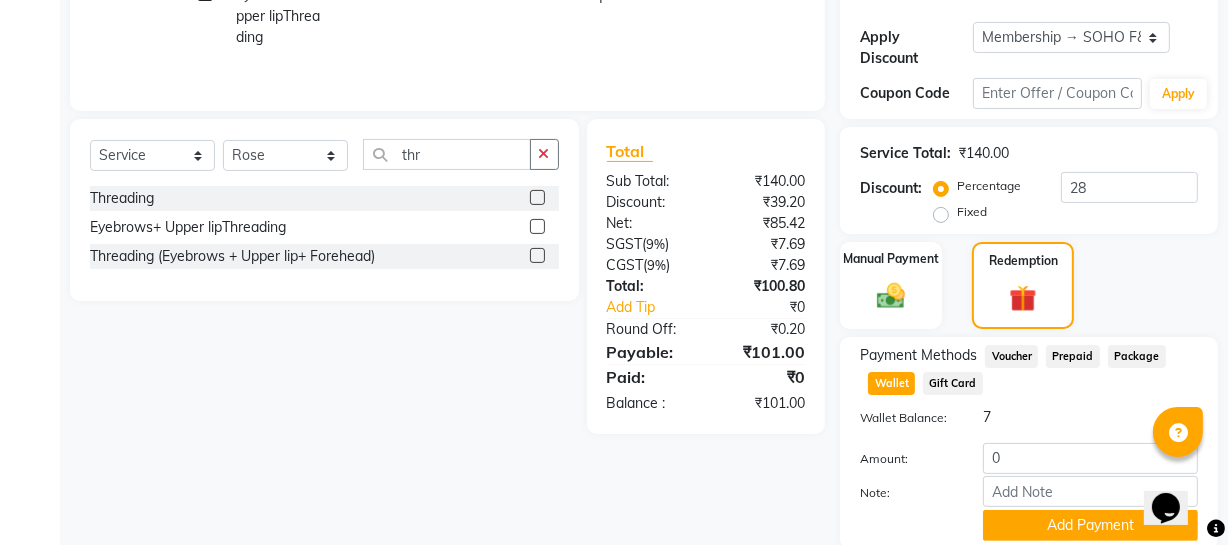 scroll, scrollTop: 432, scrollLeft: 0, axis: vertical 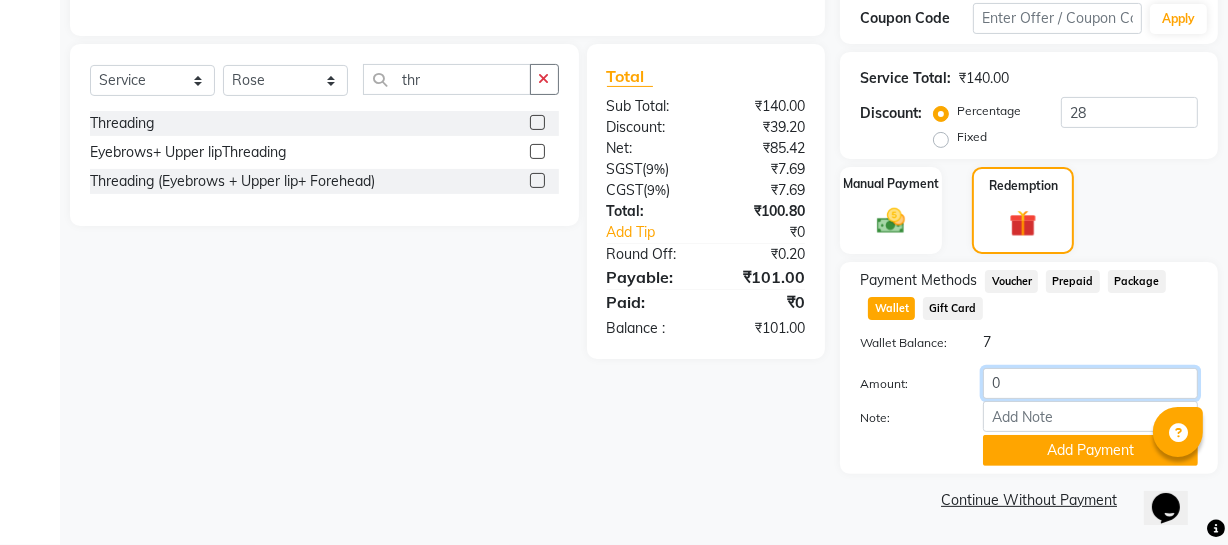 drag, startPoint x: 1025, startPoint y: 383, endPoint x: 777, endPoint y: 426, distance: 251.70023 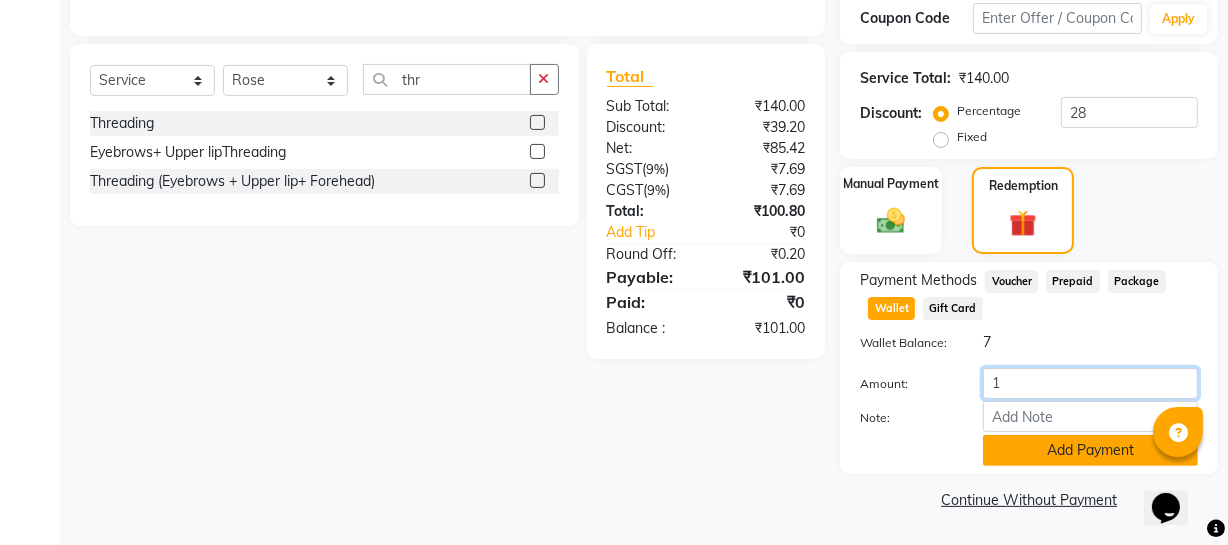 type on "1" 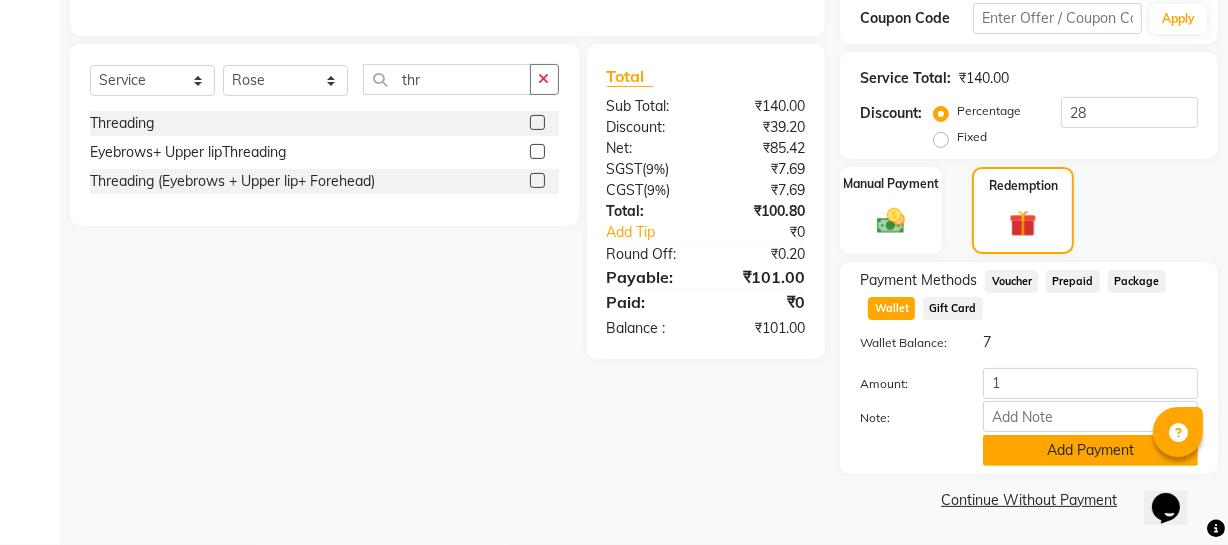 click on "Add Payment" 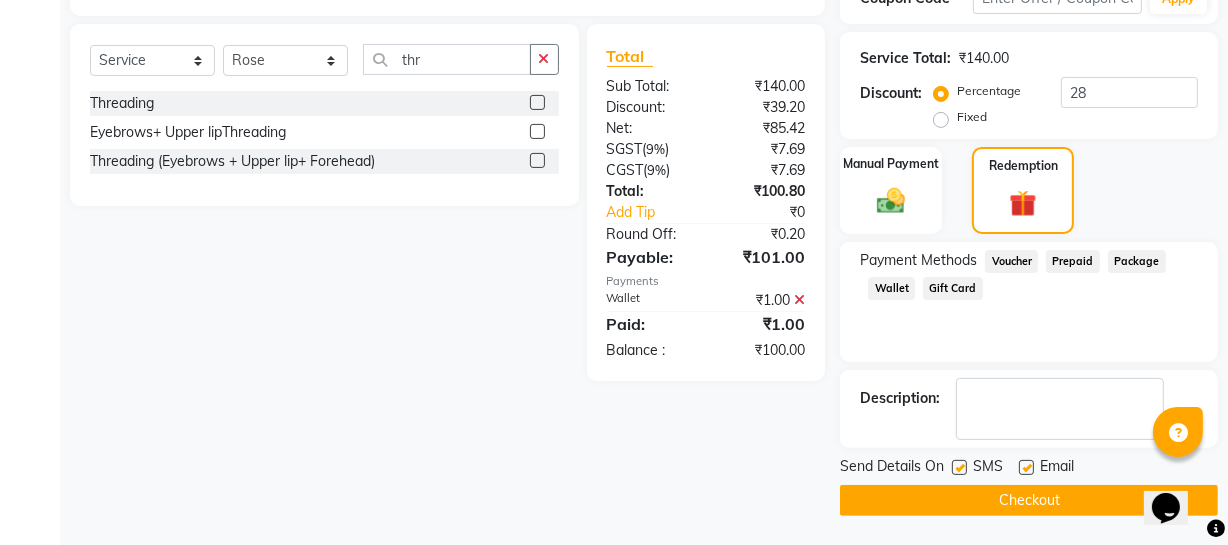 click on "Discount:  Percentage   Fixed  28" 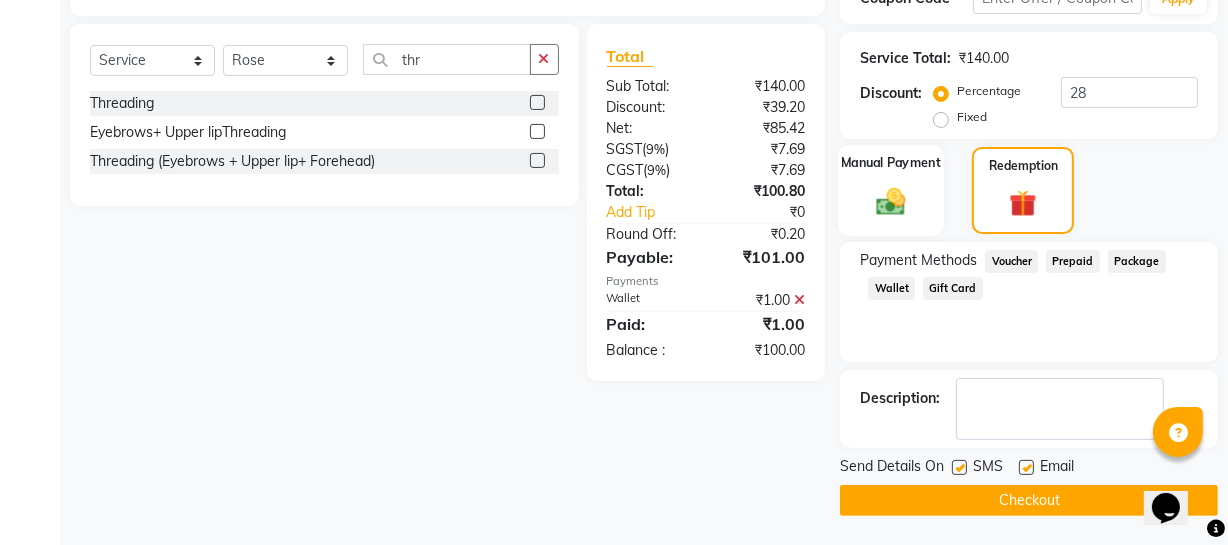 click 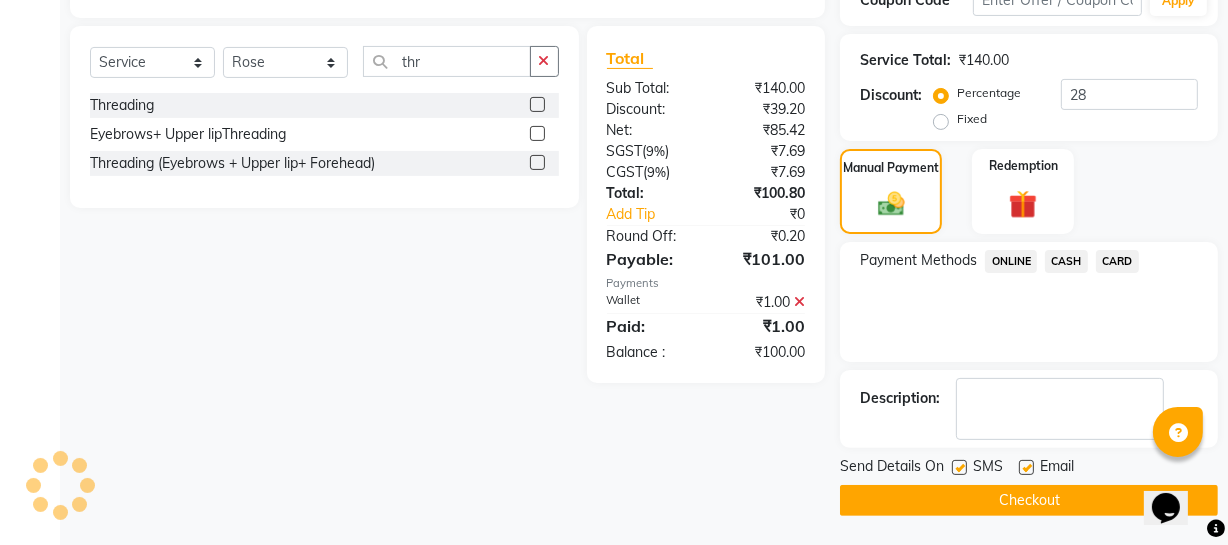 click on "CASH" 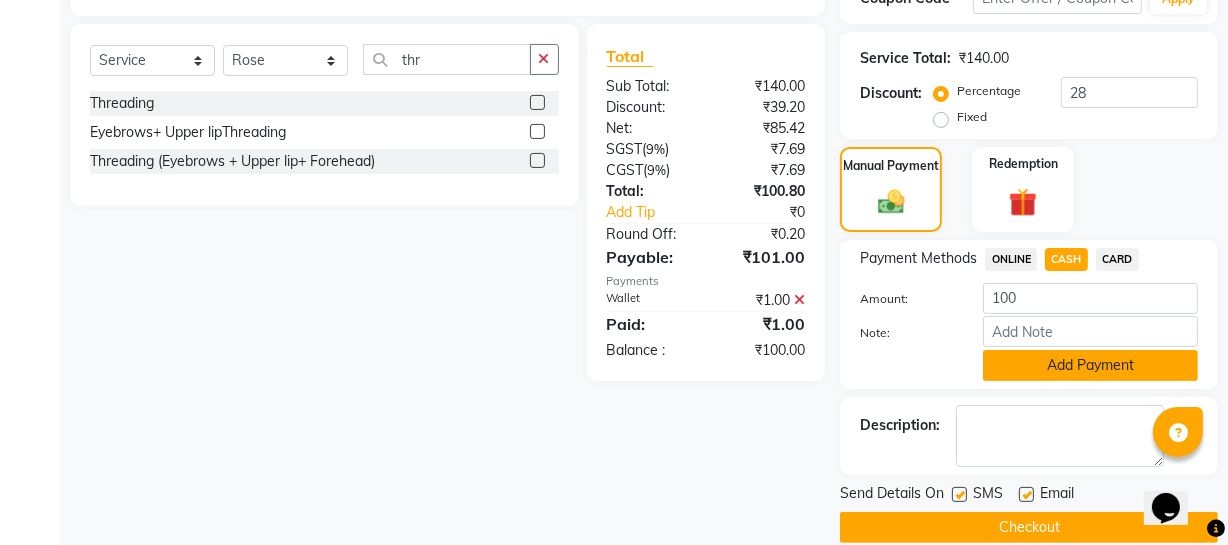 click on "Add Payment" 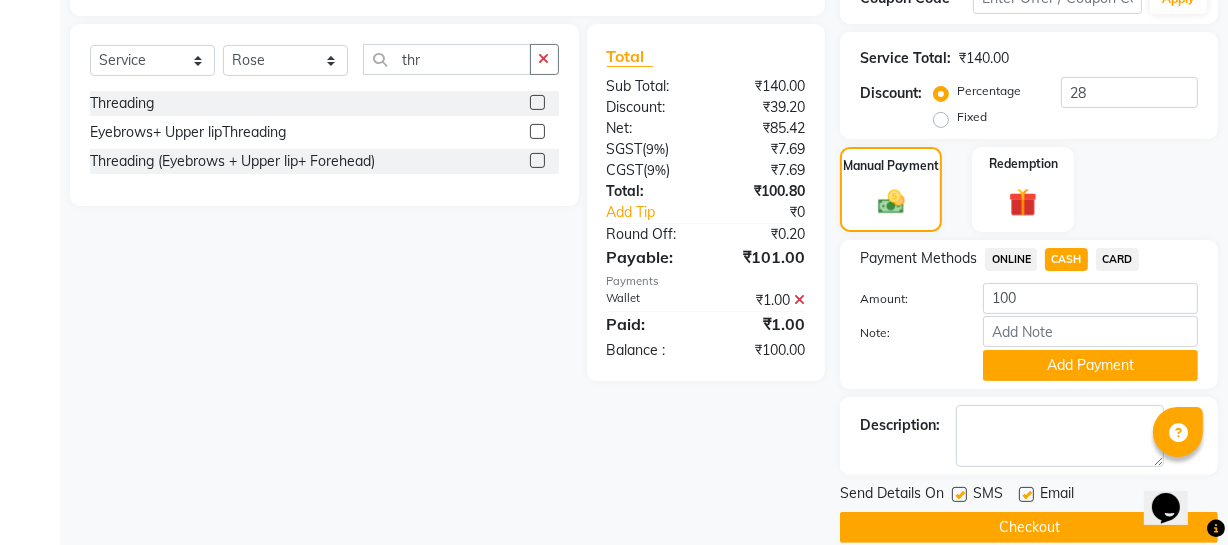 scroll, scrollTop: 450, scrollLeft: 0, axis: vertical 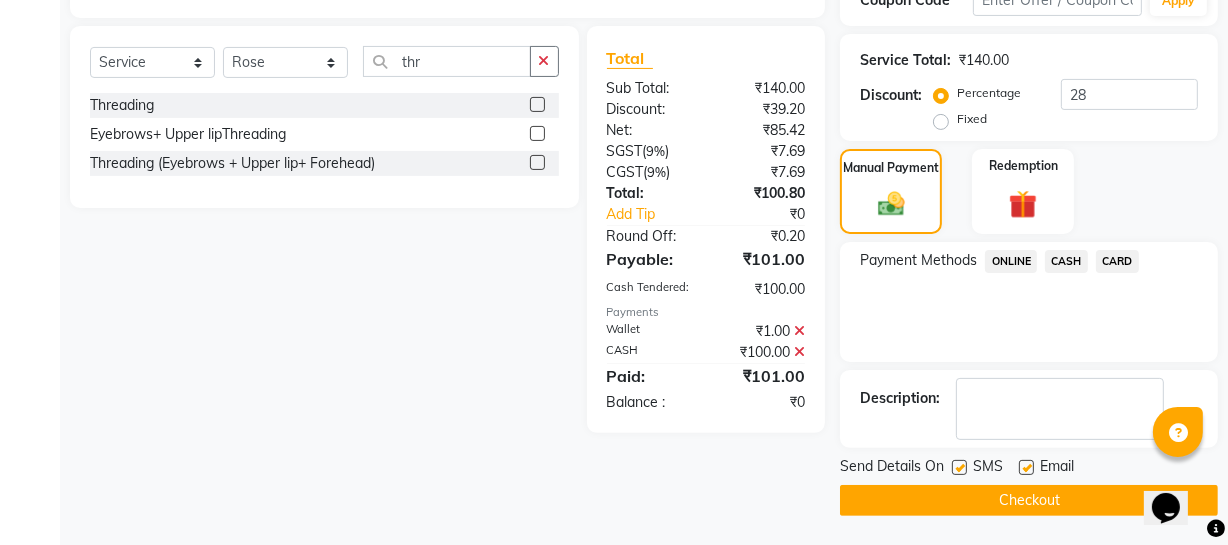 click on "Checkout" 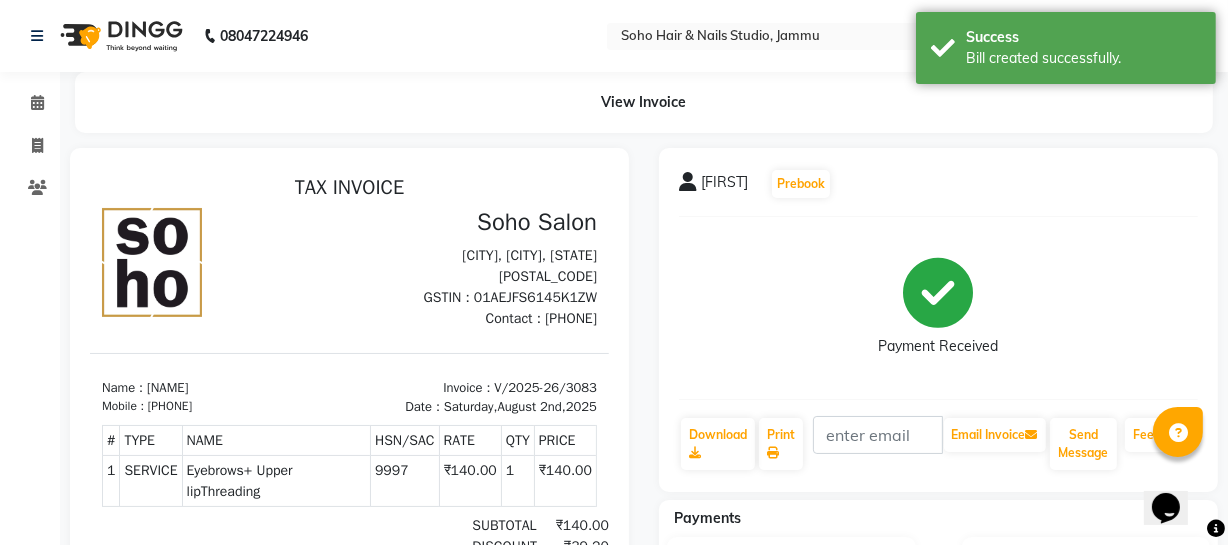 scroll, scrollTop: 0, scrollLeft: 0, axis: both 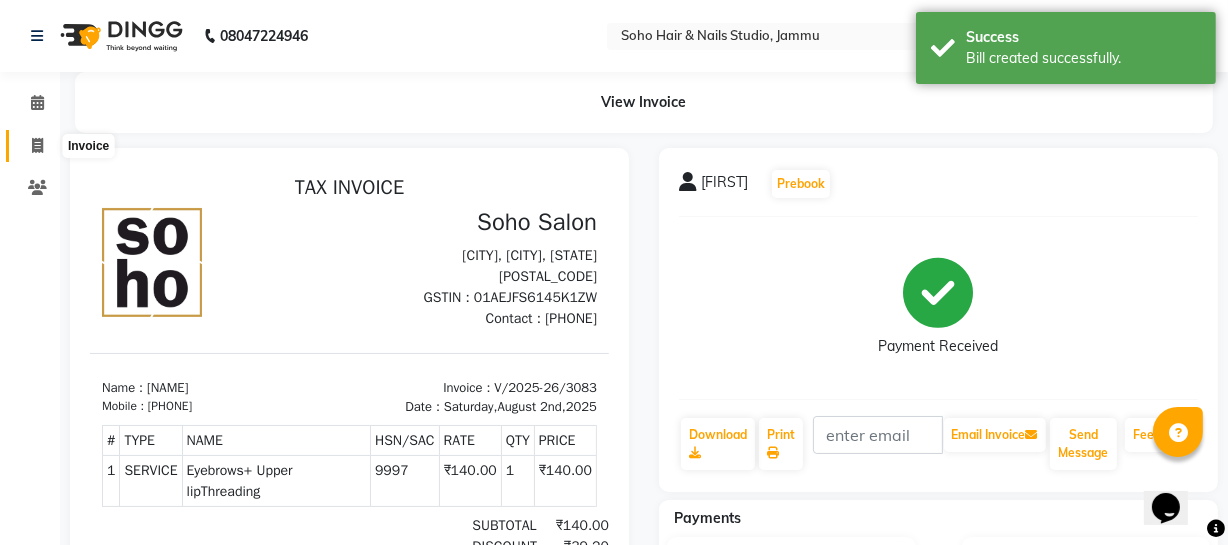 click 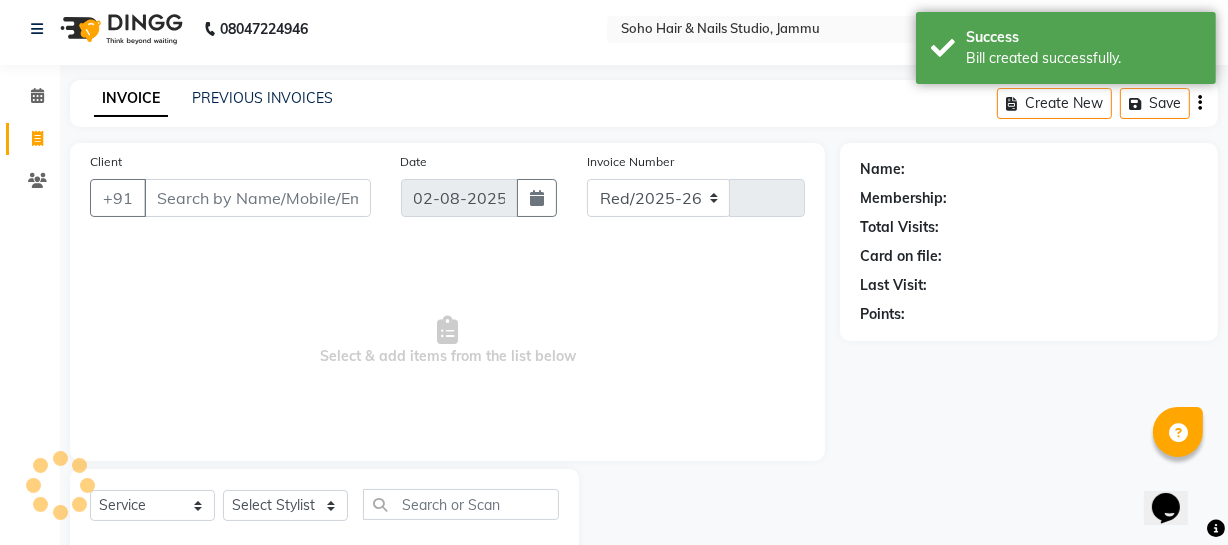 select on "735" 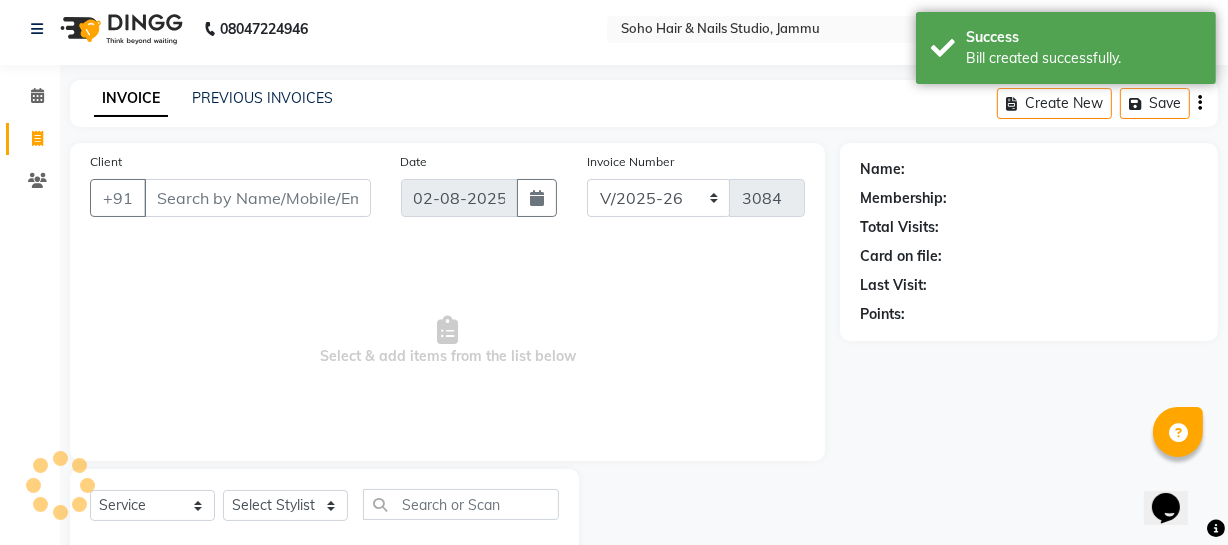 scroll, scrollTop: 57, scrollLeft: 0, axis: vertical 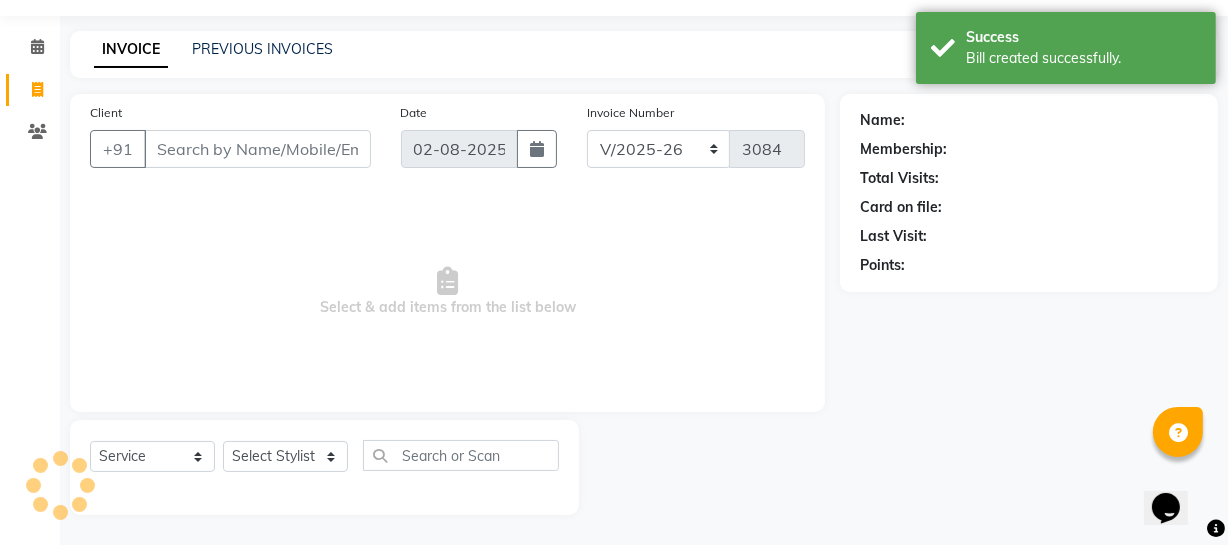 select on "membership" 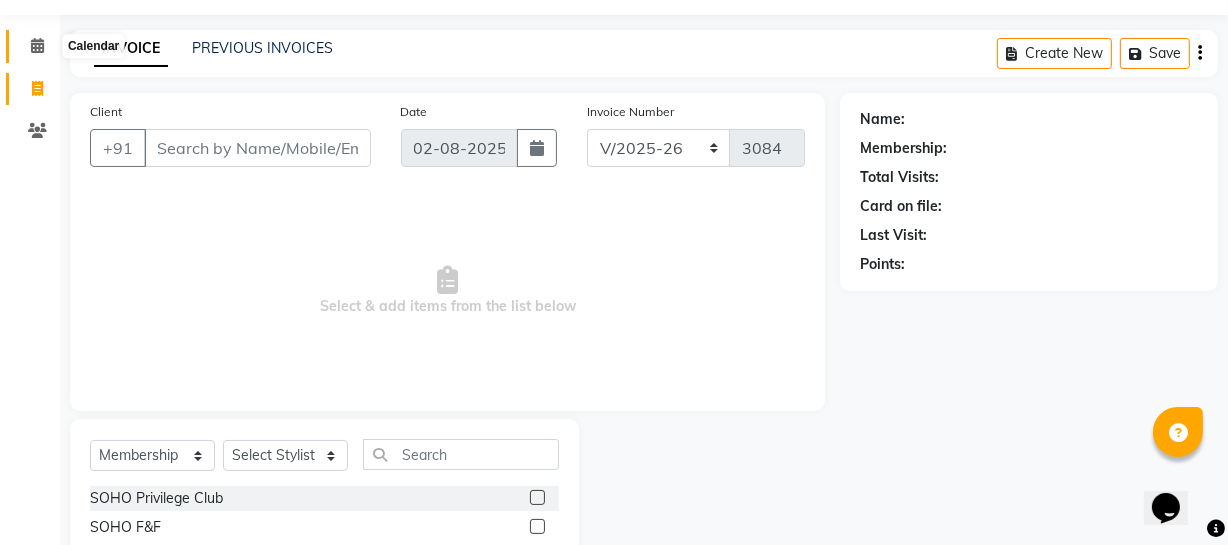 click 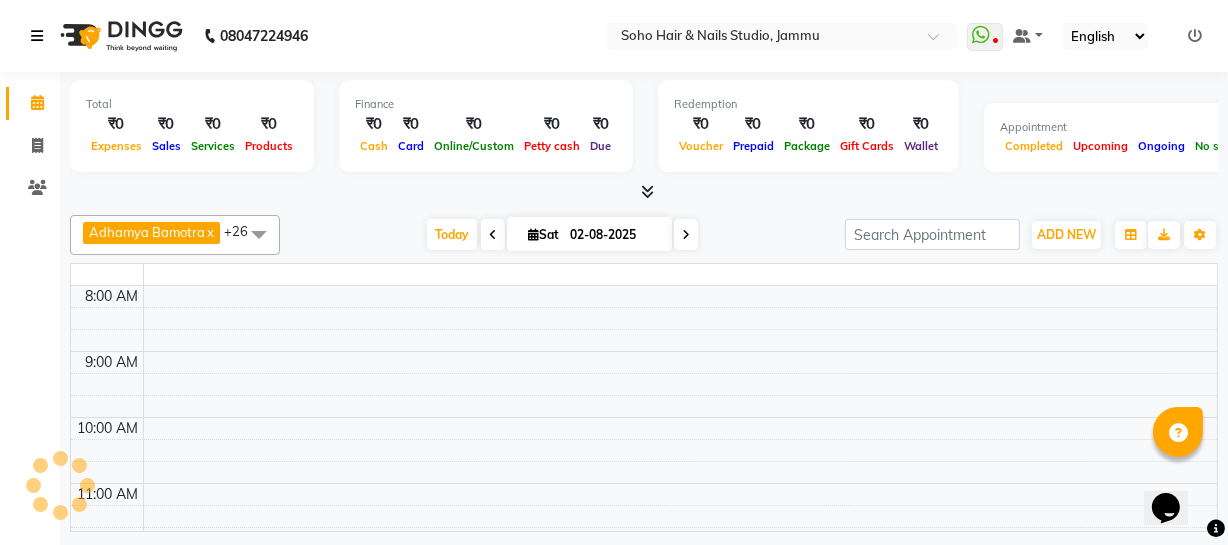 scroll, scrollTop: 0, scrollLeft: 0, axis: both 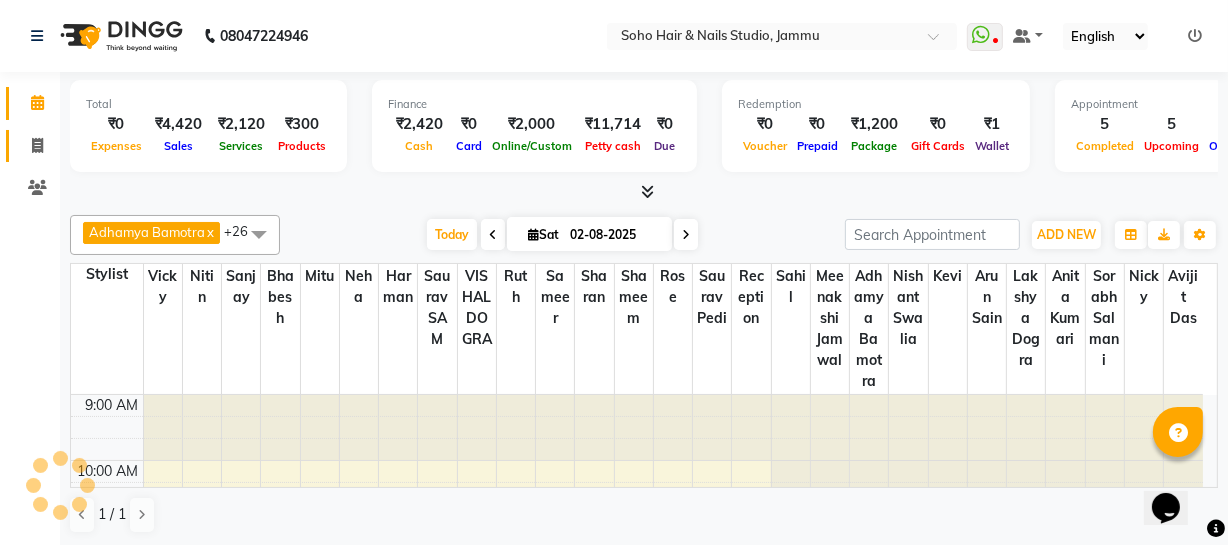click on "Invoice" 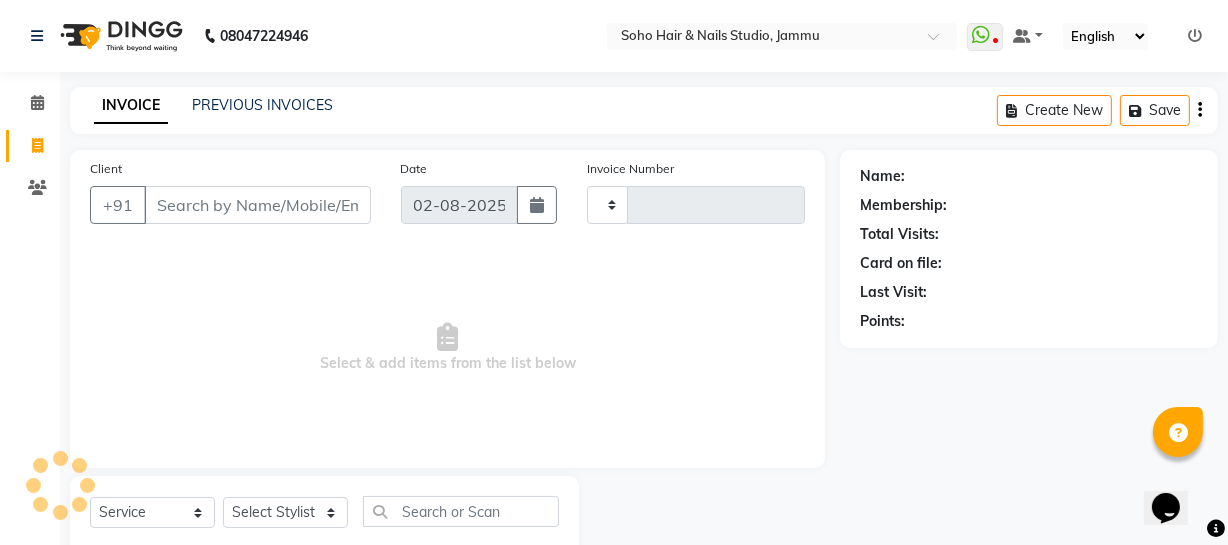 type on "3084" 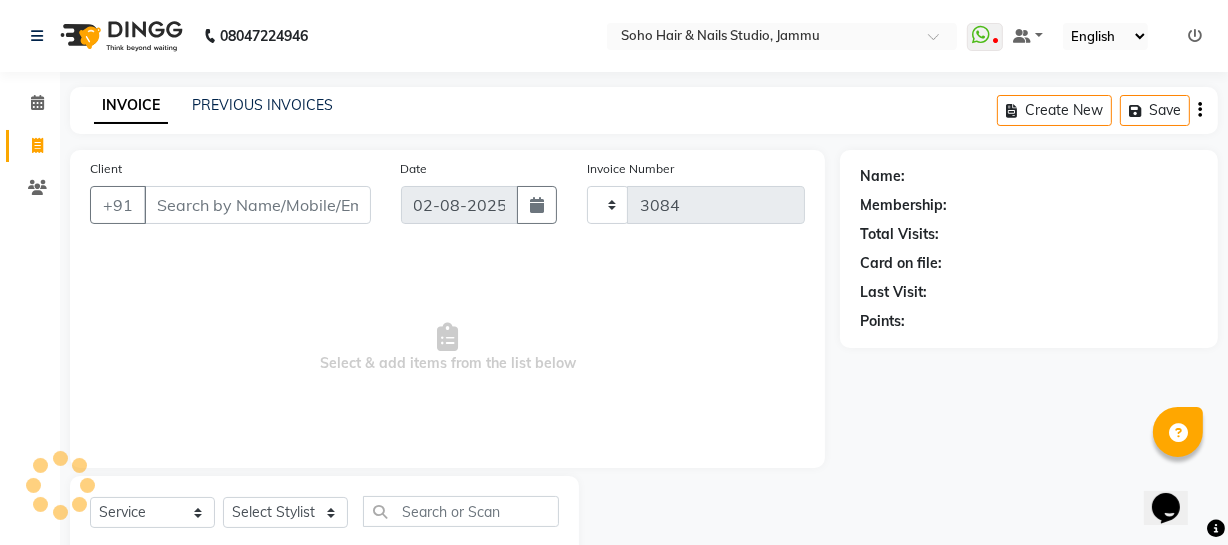 select on "735" 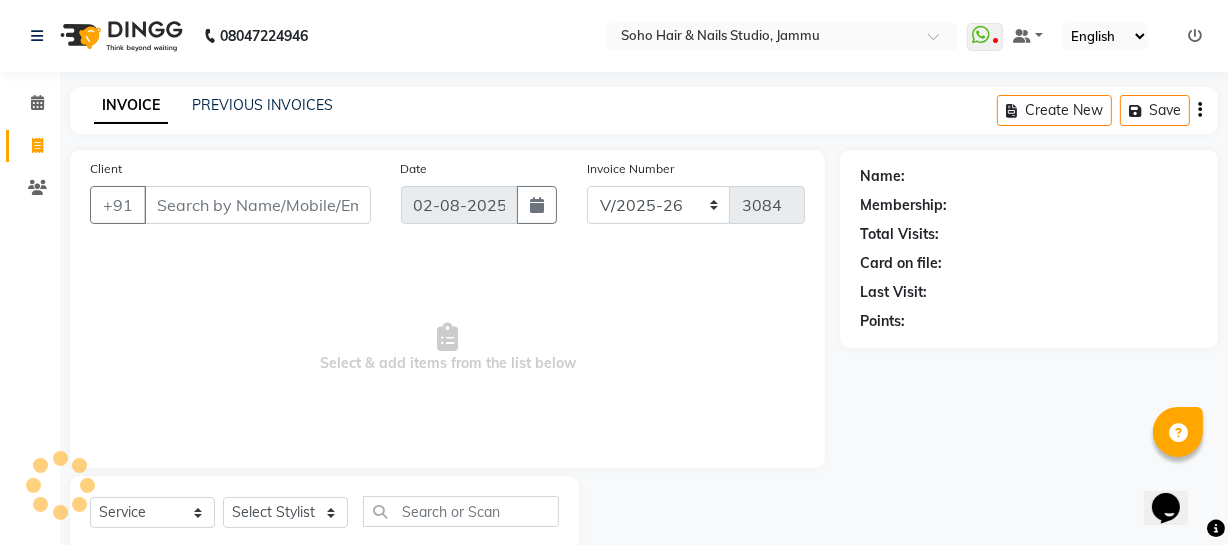 select on "membership" 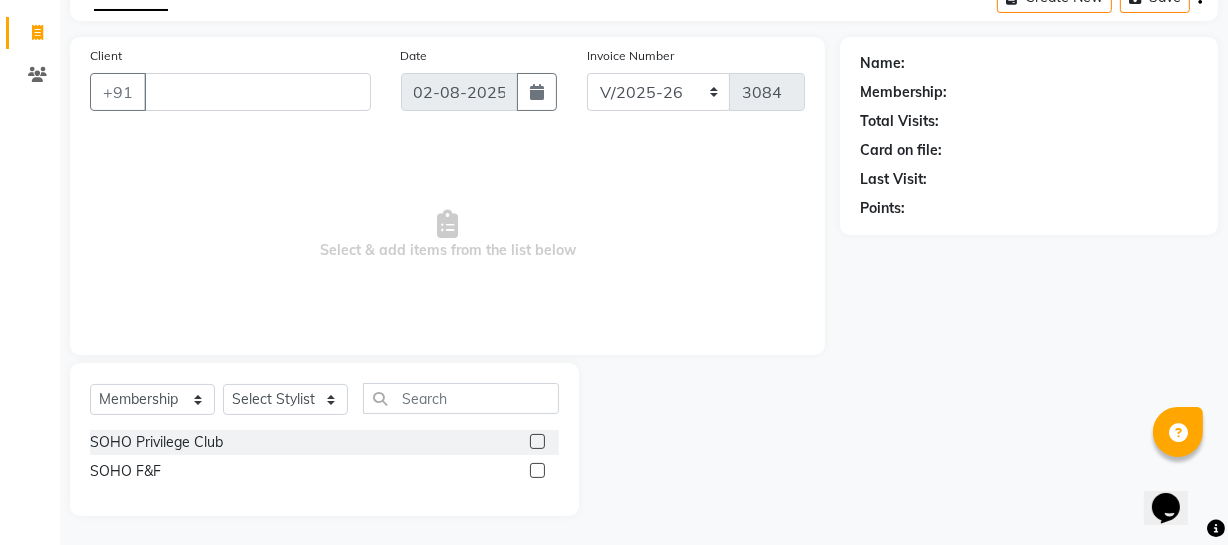 scroll, scrollTop: 114, scrollLeft: 0, axis: vertical 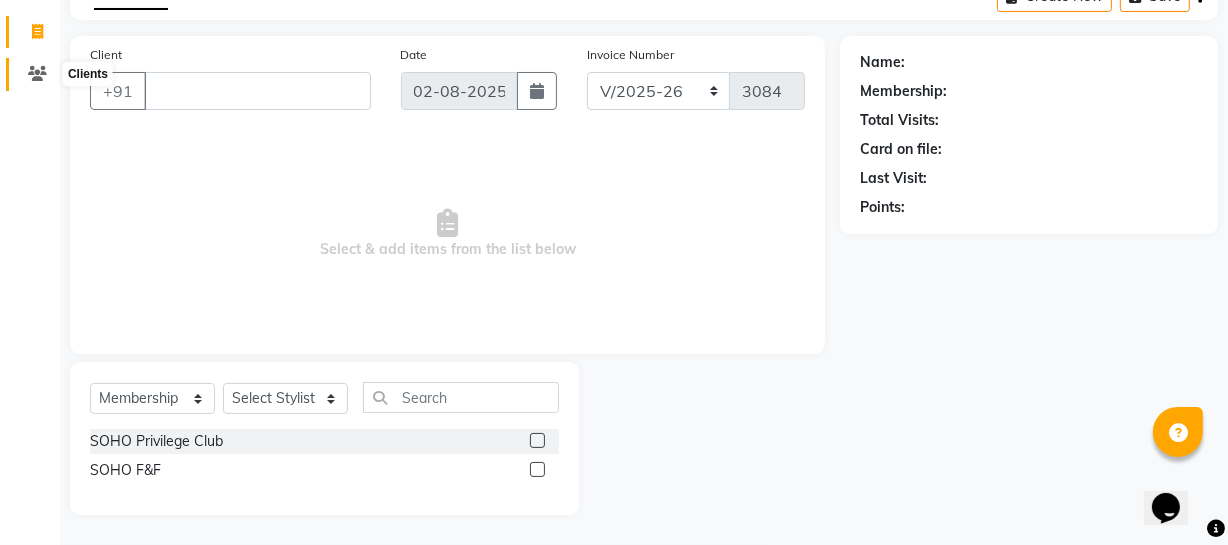 type 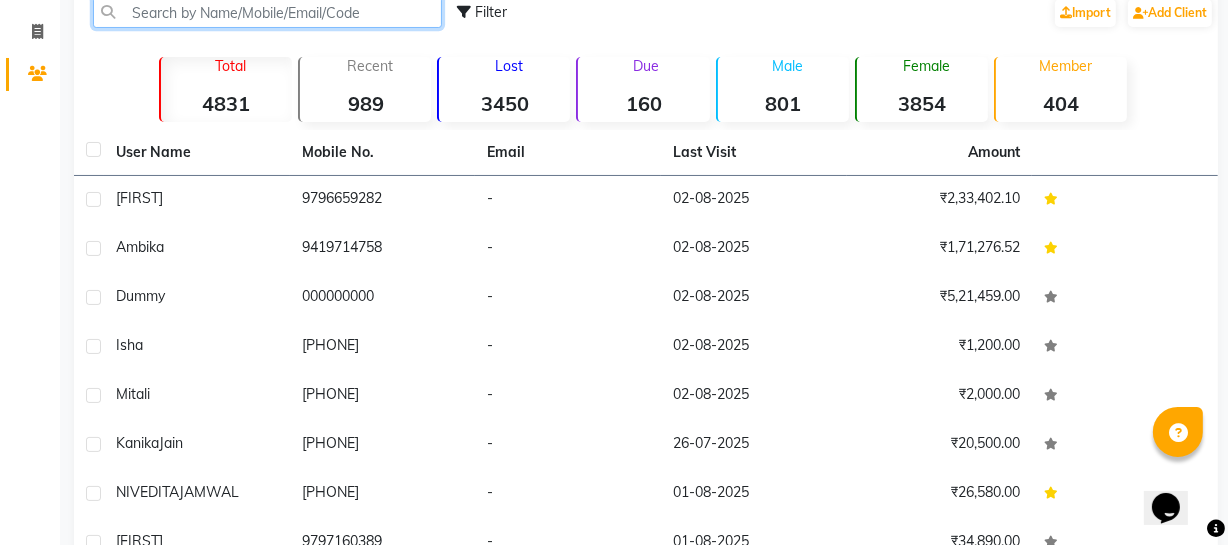 click 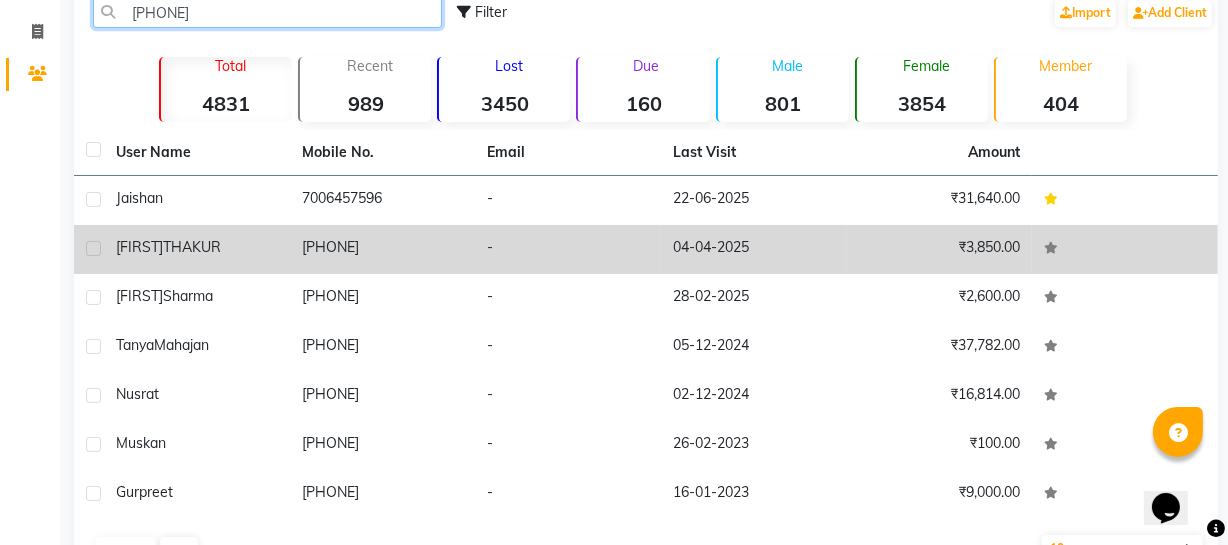 type on "[PHONE]" 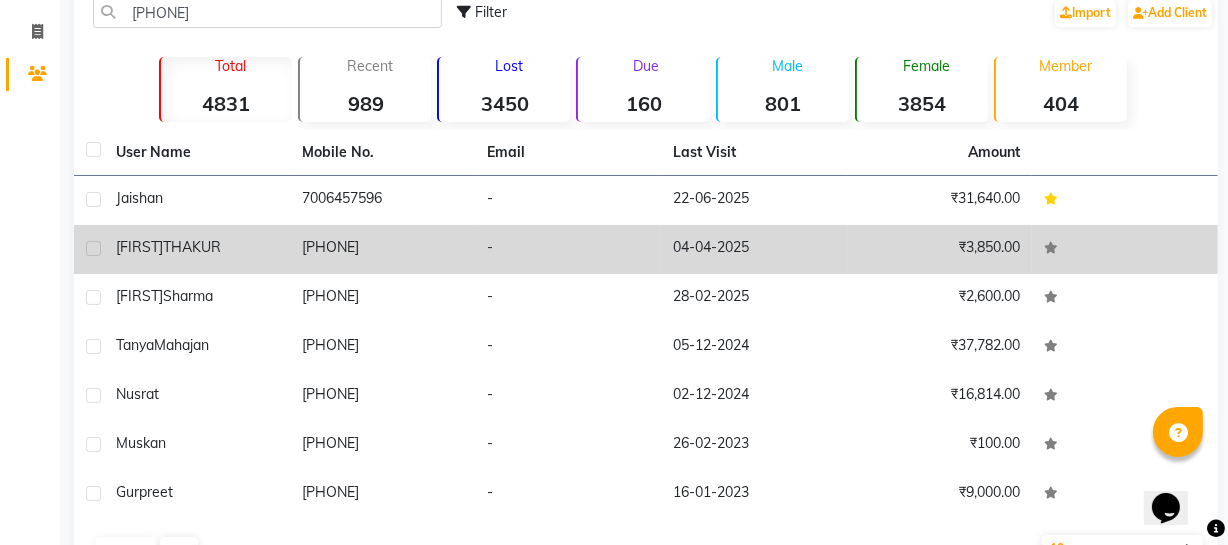 click on "[PHONE]" 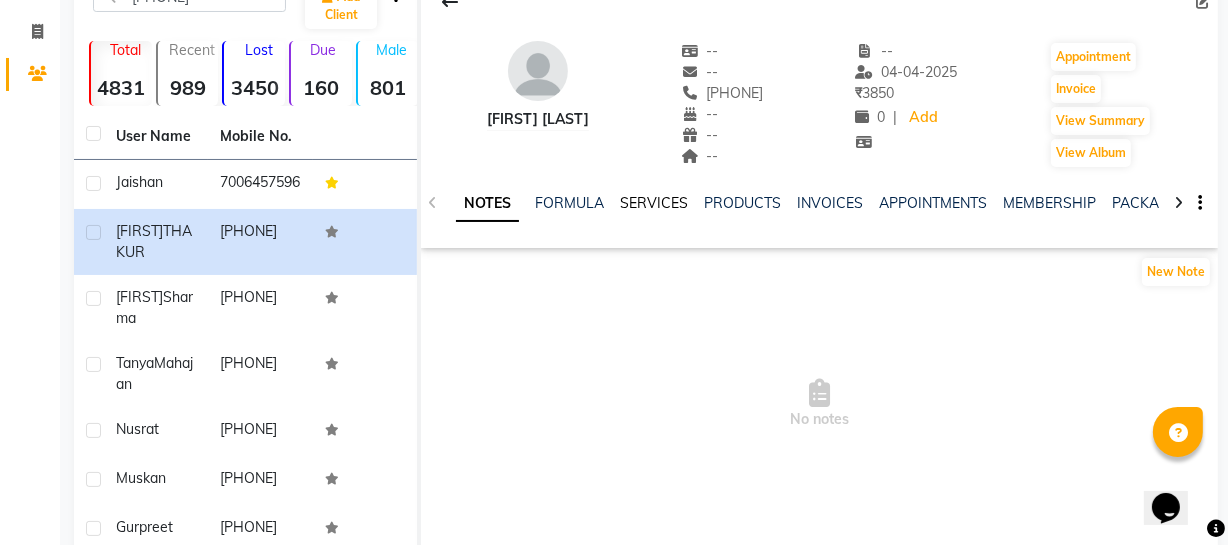 click on "SERVICES" 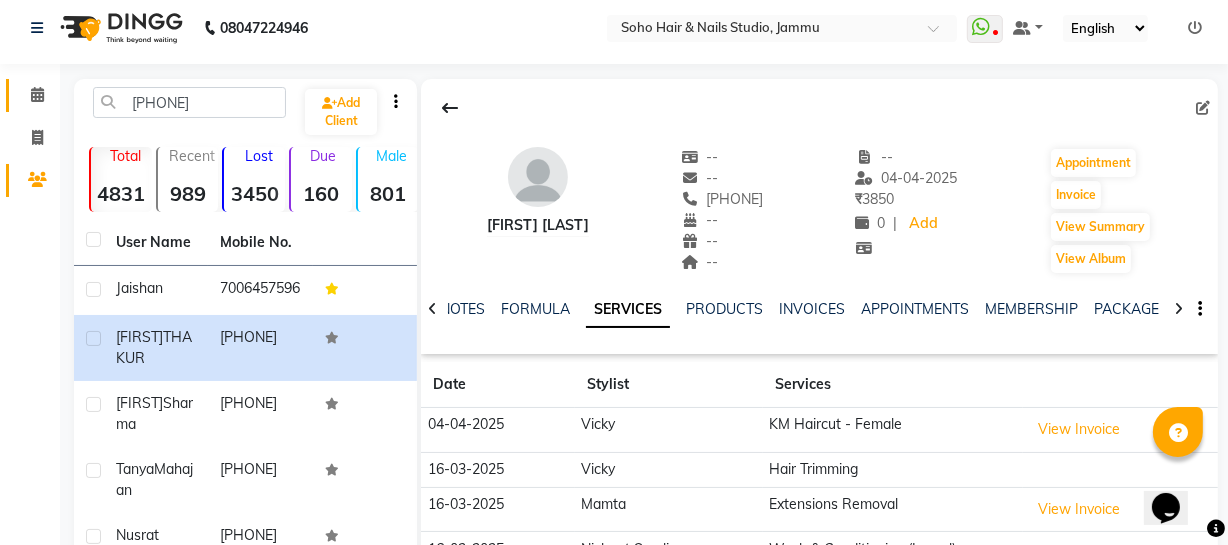scroll, scrollTop: 0, scrollLeft: 0, axis: both 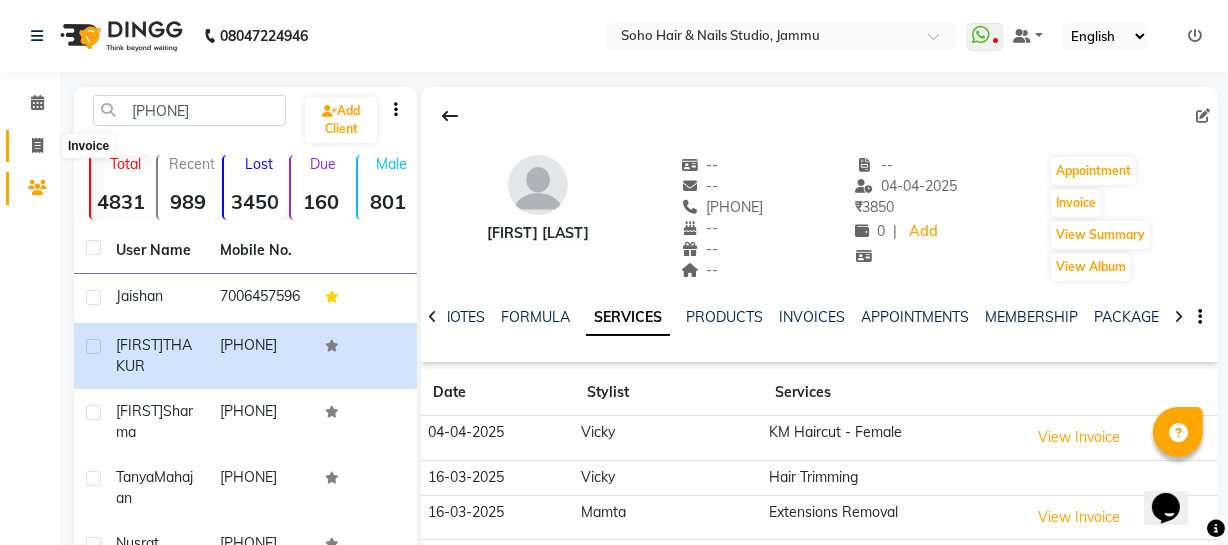 click 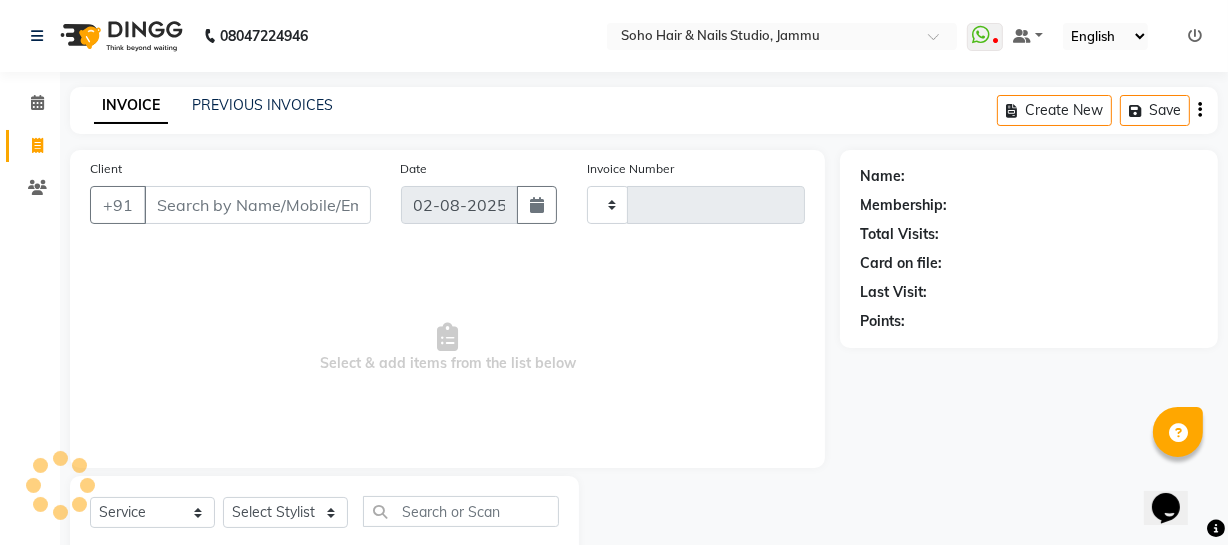 type on "3084" 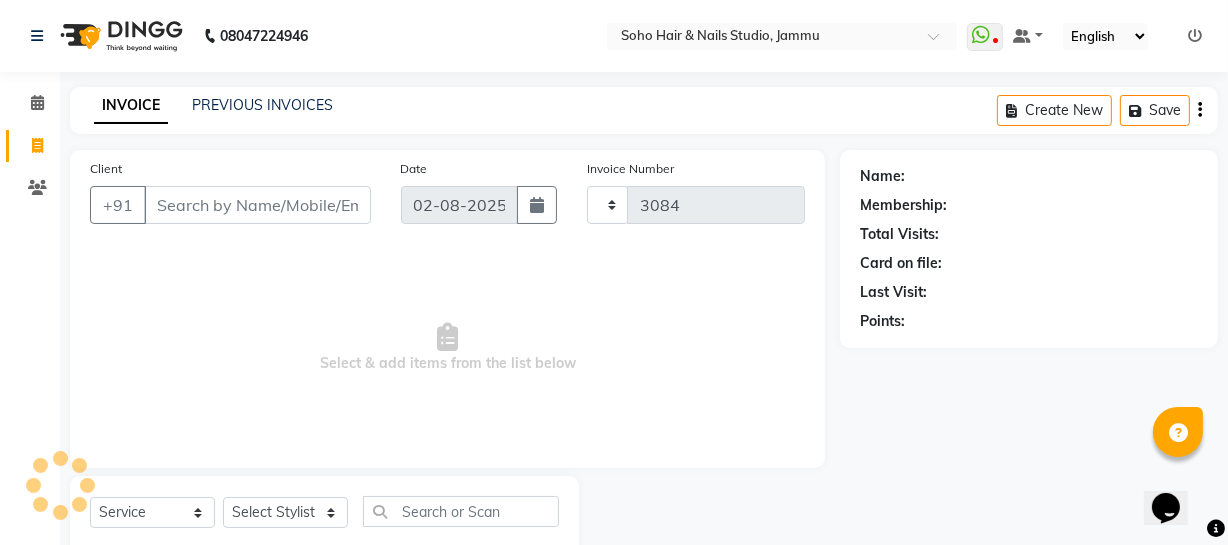 scroll, scrollTop: 57, scrollLeft: 0, axis: vertical 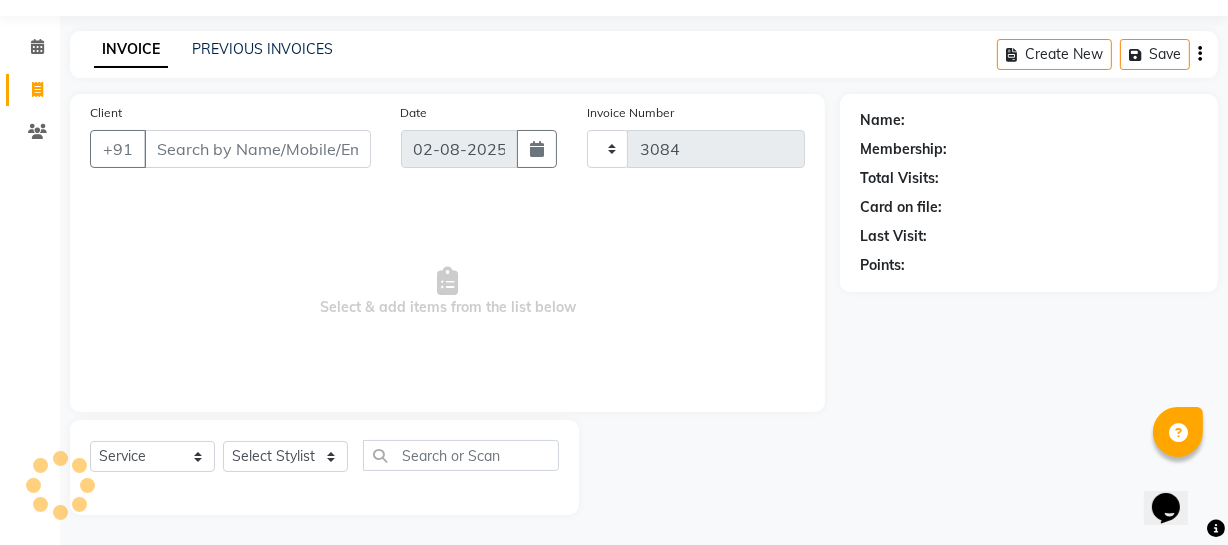 select on "735" 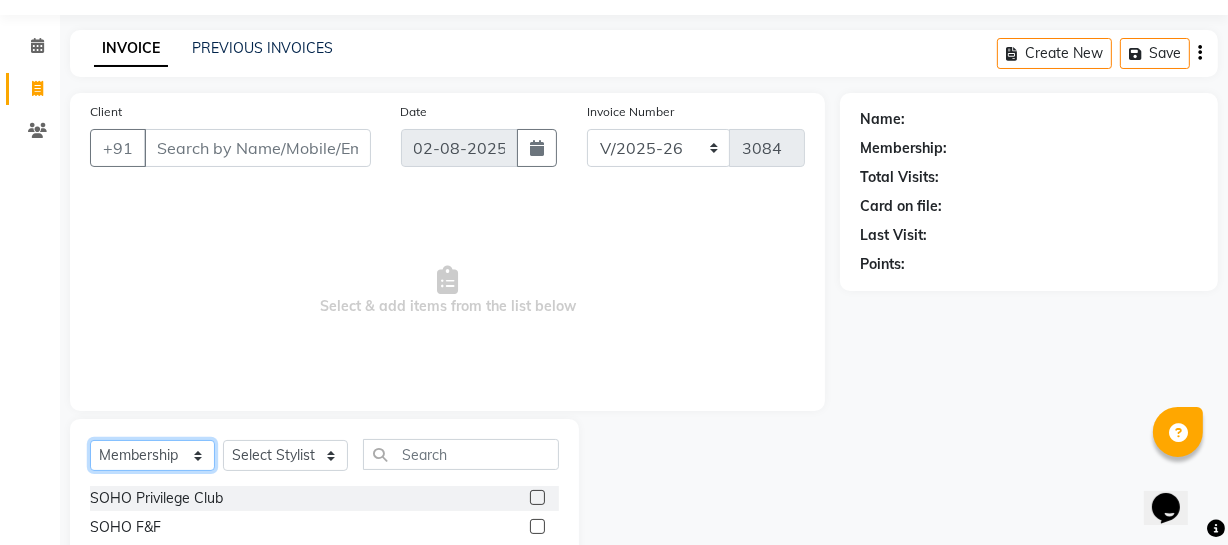 click on "Select  Service  Product  Membership  Package Voucher Prepaid Gift Card" 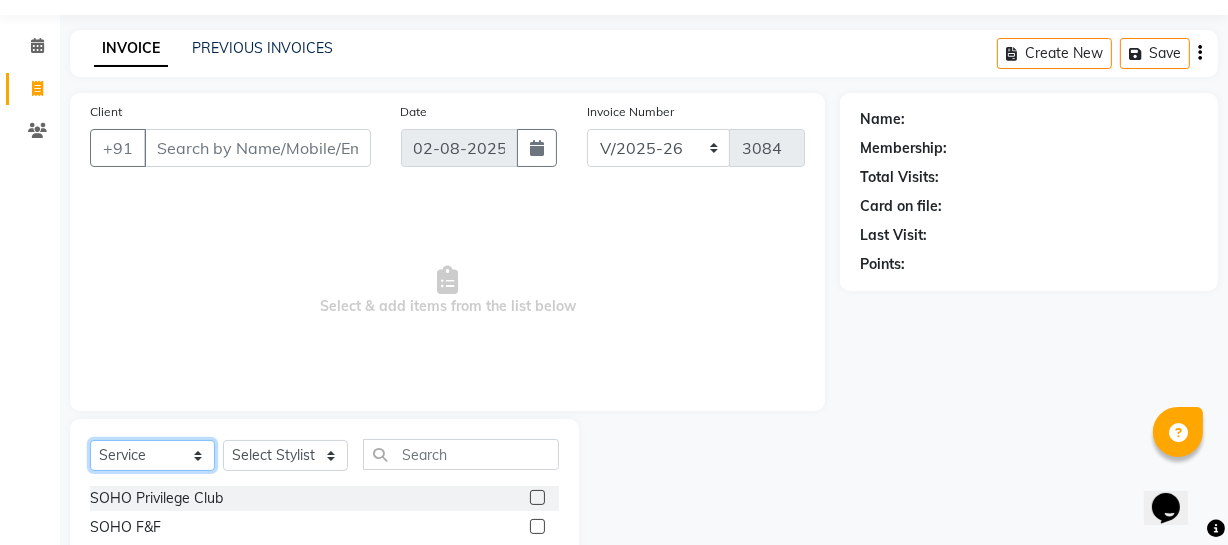 click on "Select  Service  Product  Membership  Package Voucher Prepaid Gift Card" 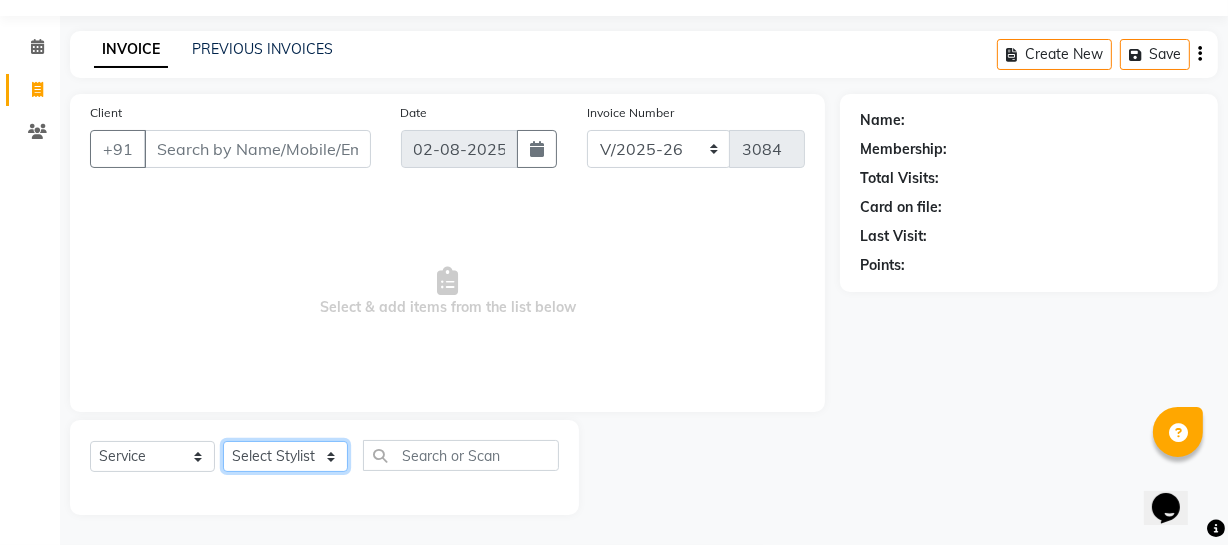 click on "Select Stylist Abhishek Kohli Adhamya Bamotra Amit Anita Kumari Arun Sain Avijit Das Bhabesh Dipanker  Harman Kevi  Komal Lakshya Dogra Meenakshi Jamwal Mitu Neha Nicky Nishant Swalia Nitin Reception Rose  Ruth Sahil sameer Sanjay Saurav pedi Saurav SAM Shameem Sharan Sorabh Salmani Vicky VISHAL DOGRA" 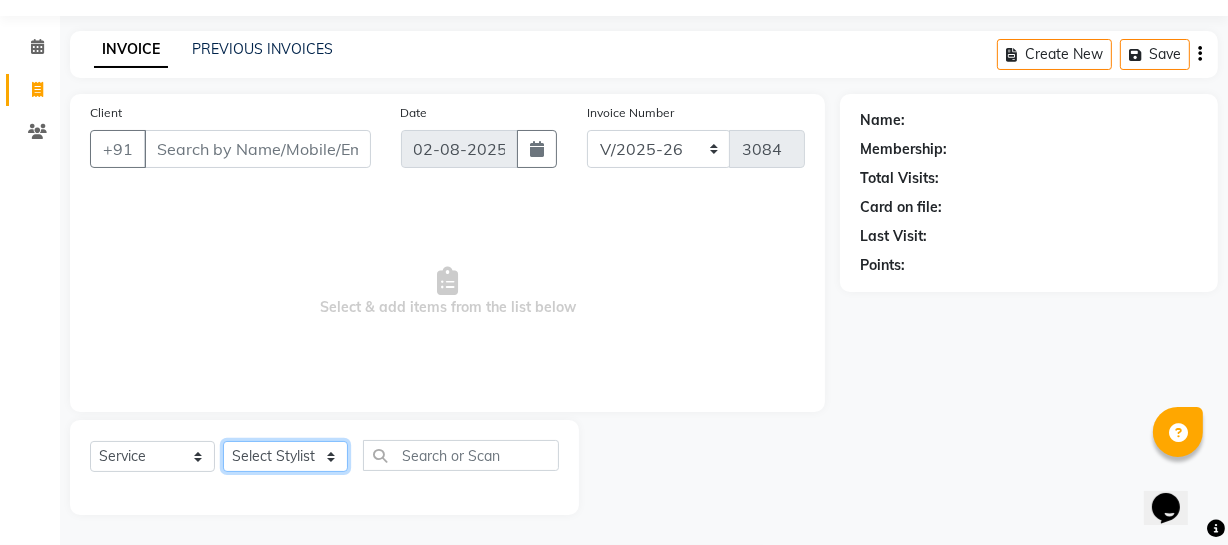 select on "11755" 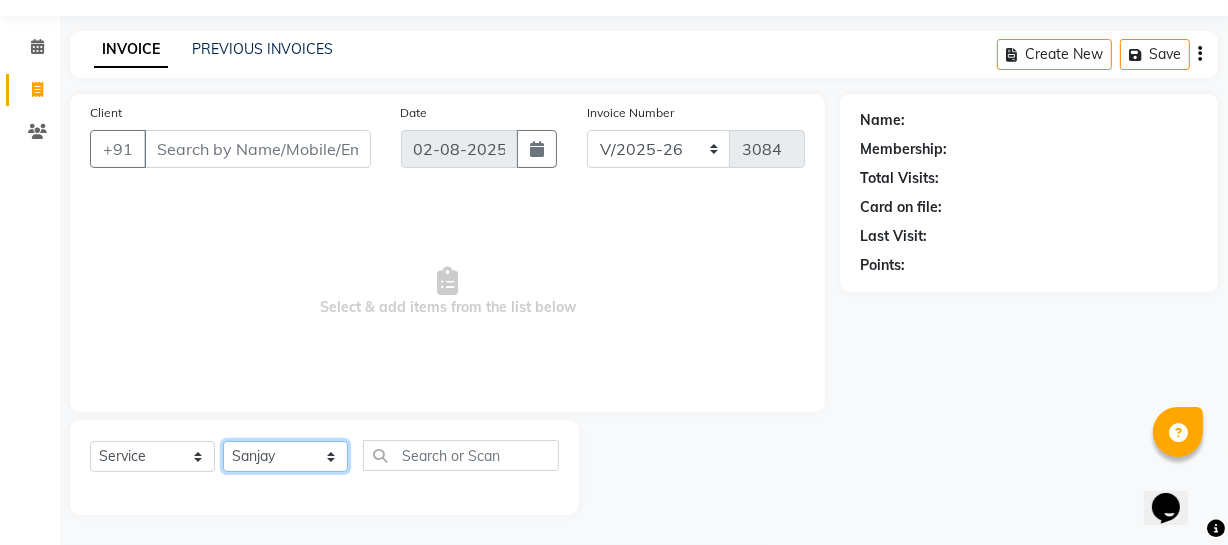 click on "Select Stylist Abhishek Kohli Adhamya Bamotra Amit Anita Kumari Arun Sain Avijit Das Bhabesh Dipanker  Harman Kevi  Komal Lakshya Dogra Meenakshi Jamwal Mitu Neha Nicky Nishant Swalia Nitin Reception Rose  Ruth Sahil sameer Sanjay Saurav pedi Saurav SAM Shameem Sharan Sorabh Salmani Vicky VISHAL DOGRA" 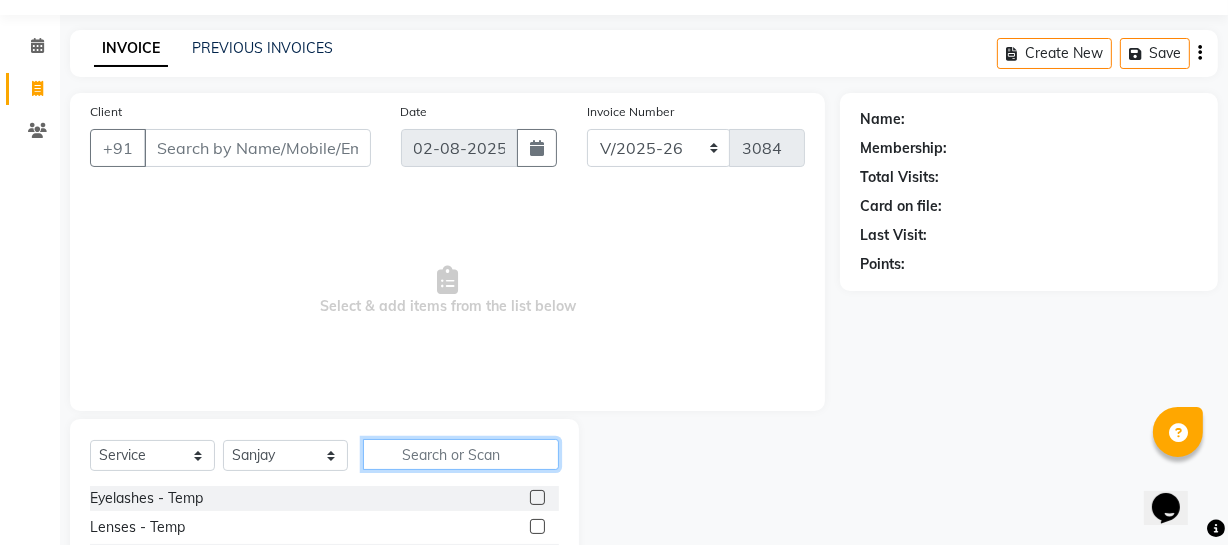 click 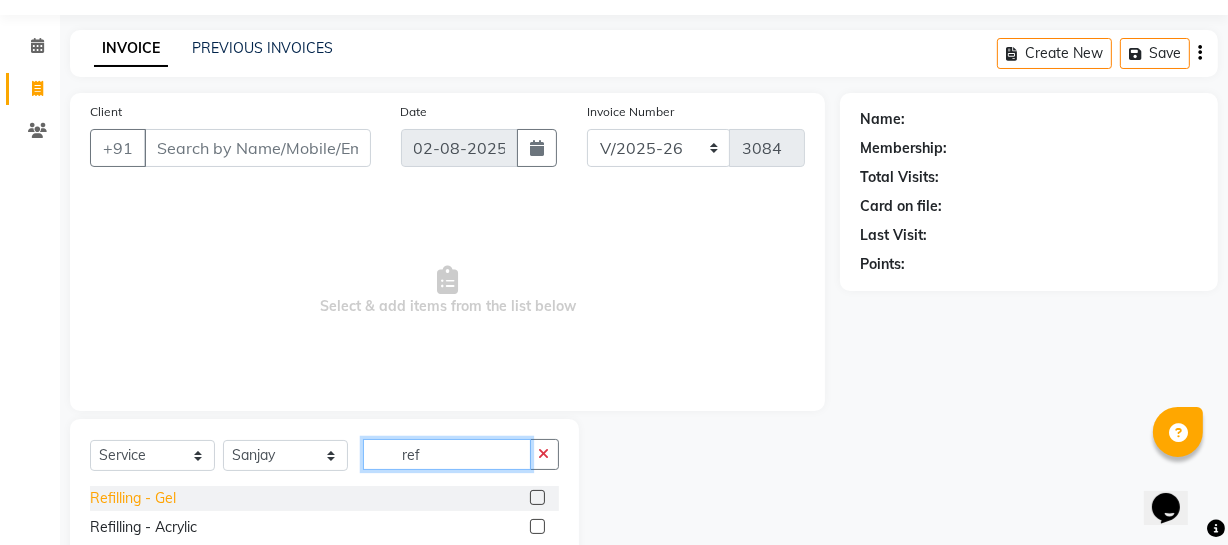 type on "ref" 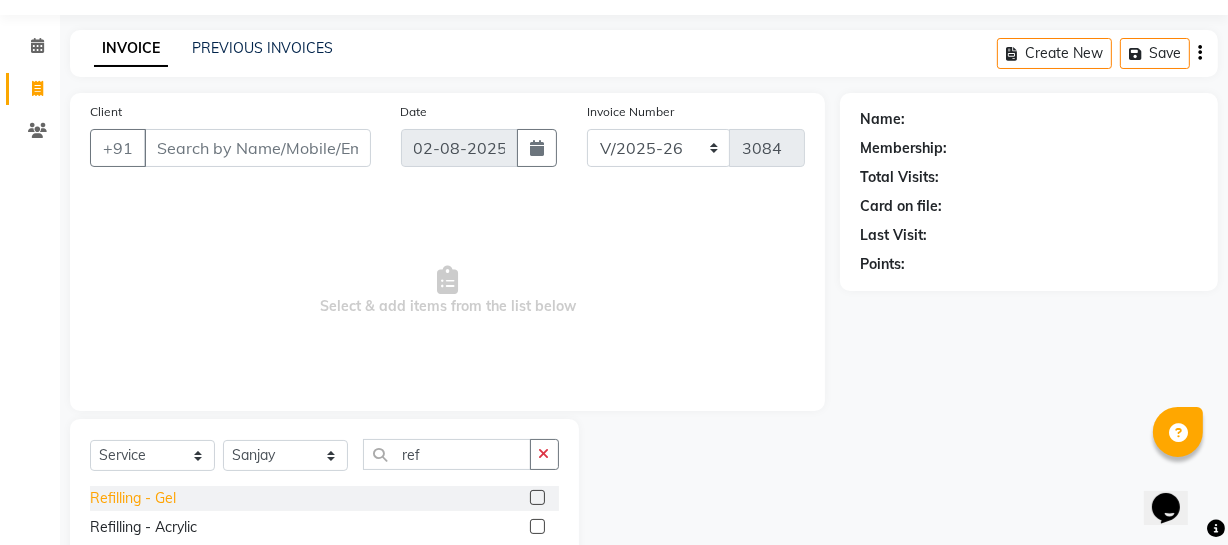 click on "Refilling - Gel" 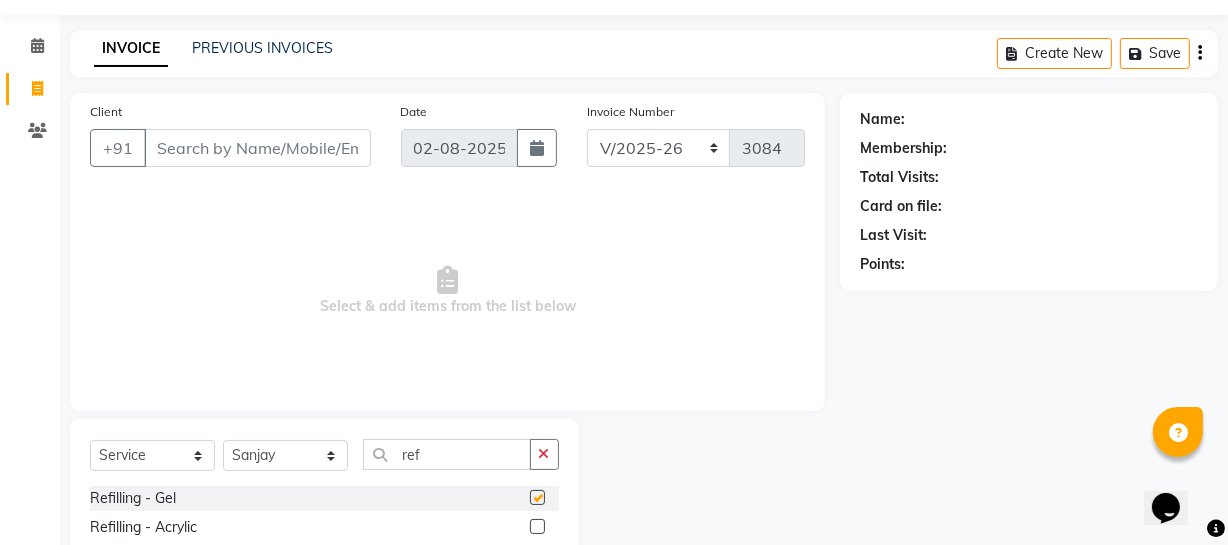 checkbox on "false" 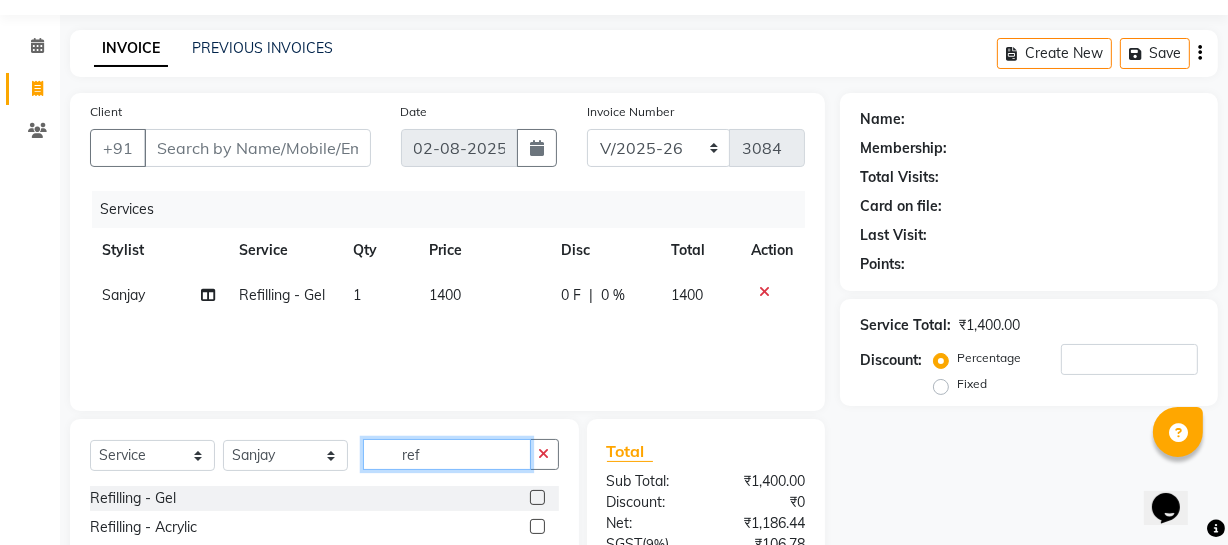 drag, startPoint x: 421, startPoint y: 463, endPoint x: 374, endPoint y: 461, distance: 47.042534 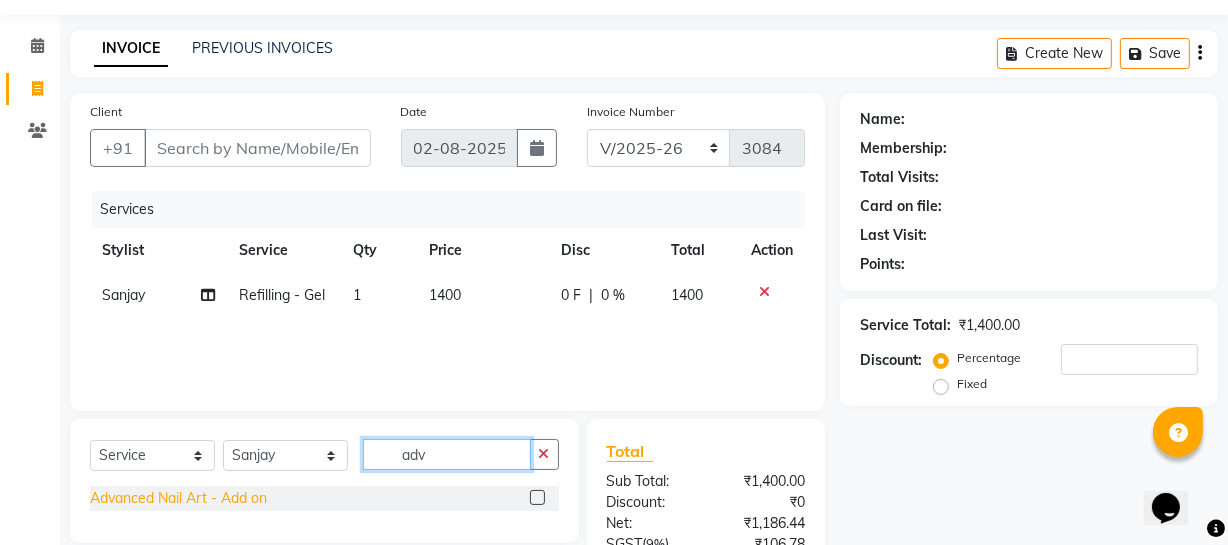 type on "adv" 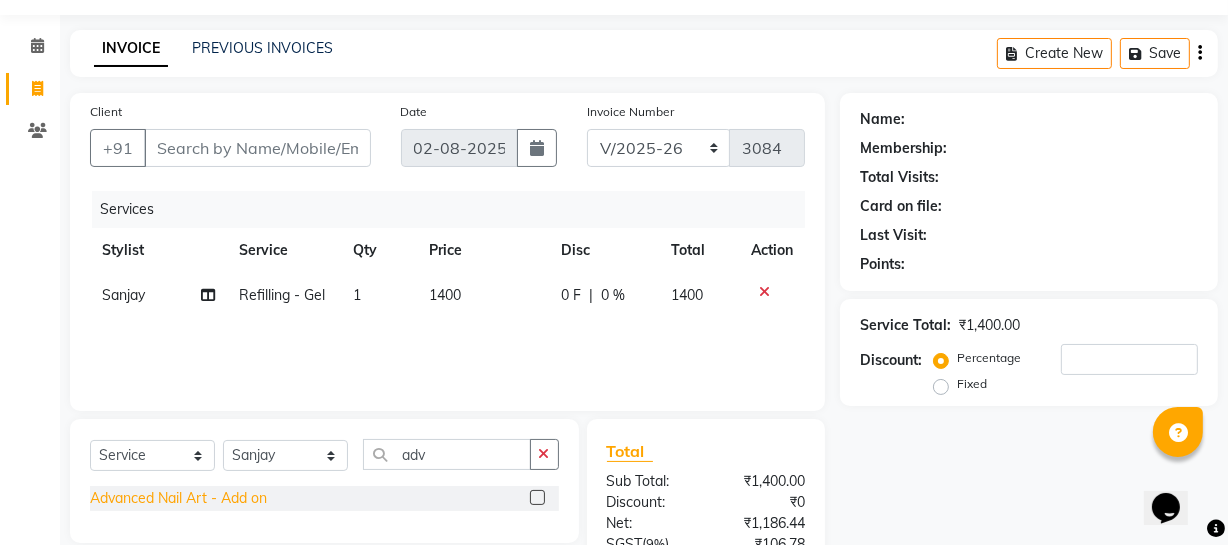 click on "Advanced Nail Art - Add on" 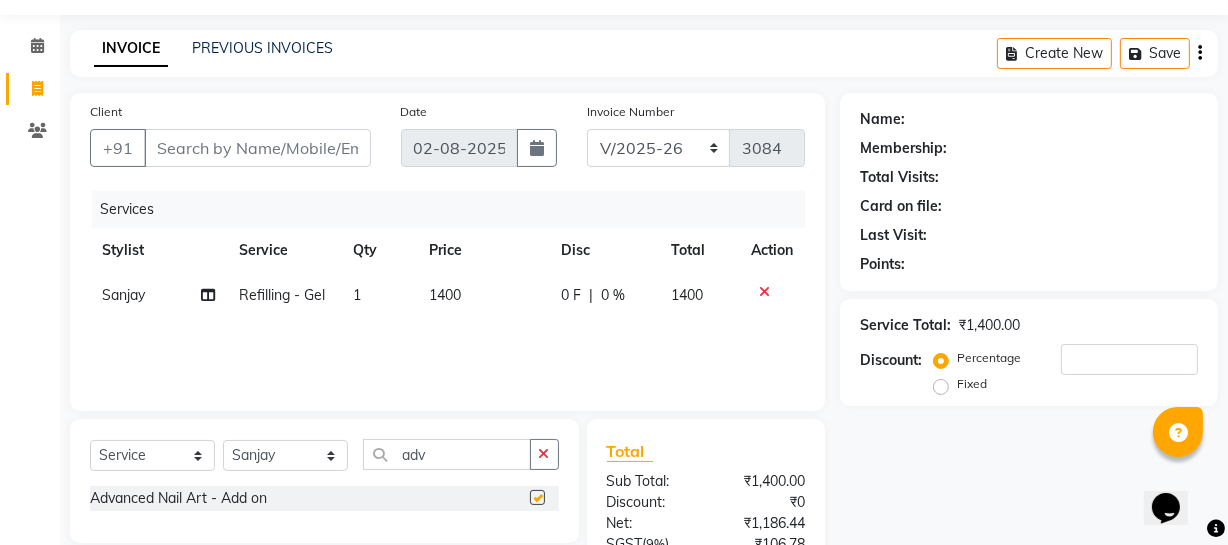 checkbox on "false" 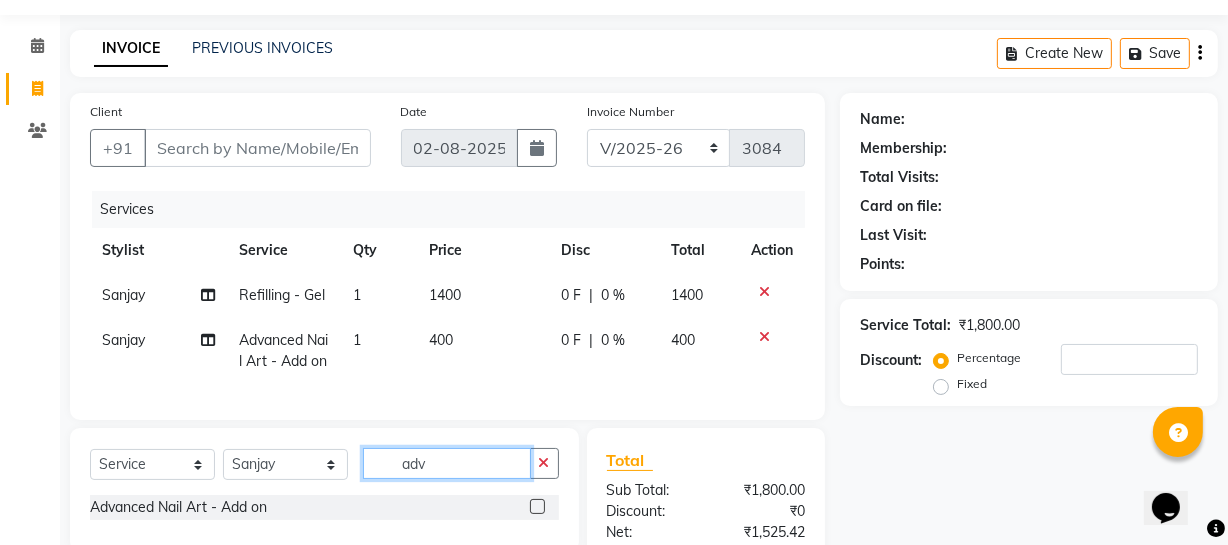 drag, startPoint x: 434, startPoint y: 492, endPoint x: 340, endPoint y: 492, distance: 94 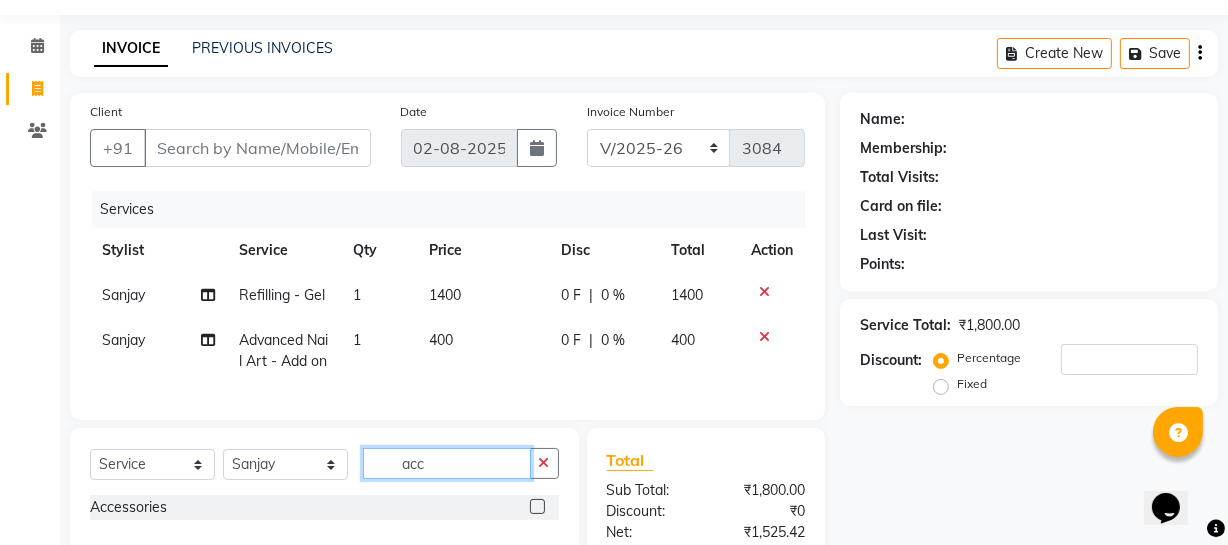scroll, scrollTop: 300, scrollLeft: 0, axis: vertical 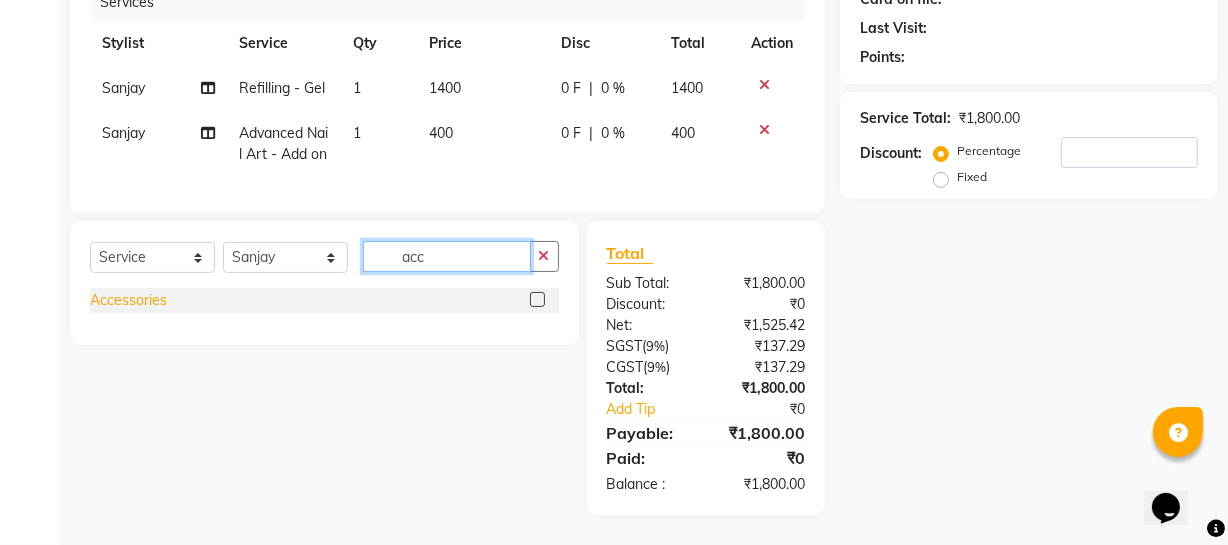 type on "acc" 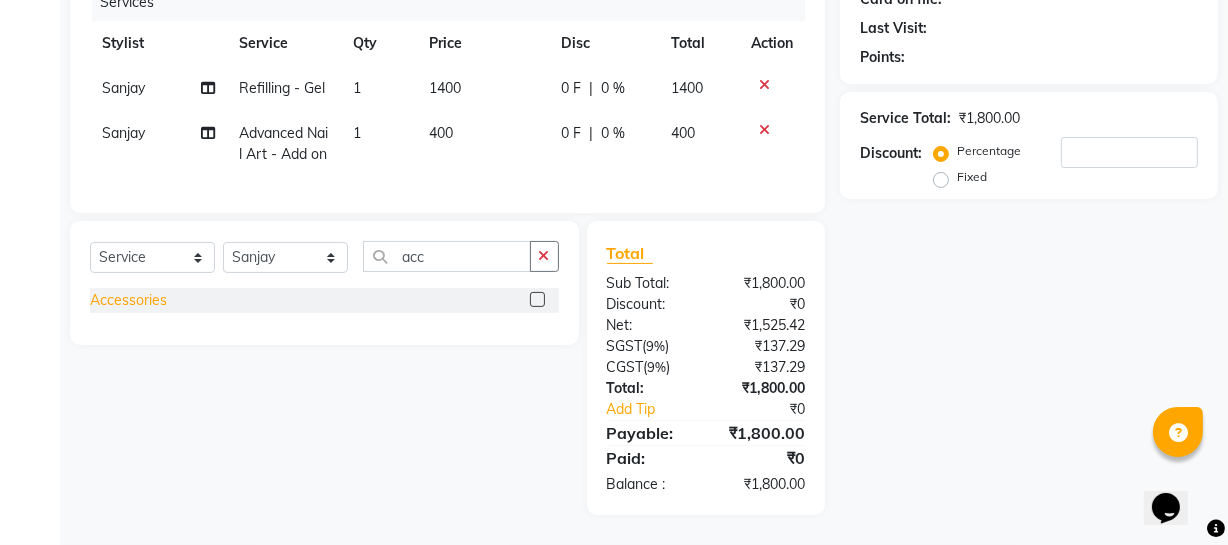 click on "Accessories" 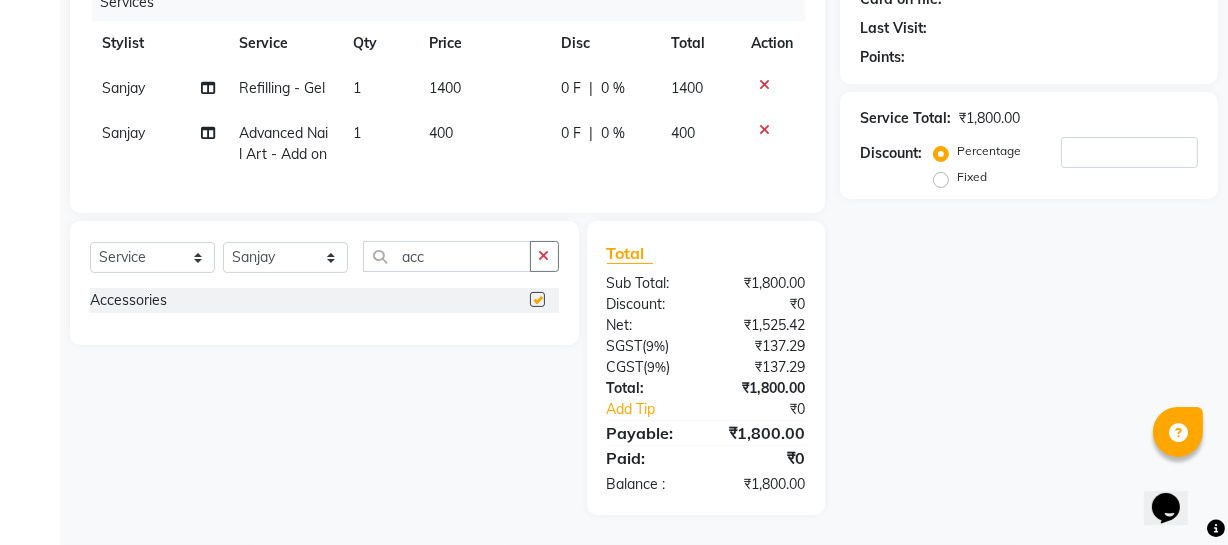 checkbox on "false" 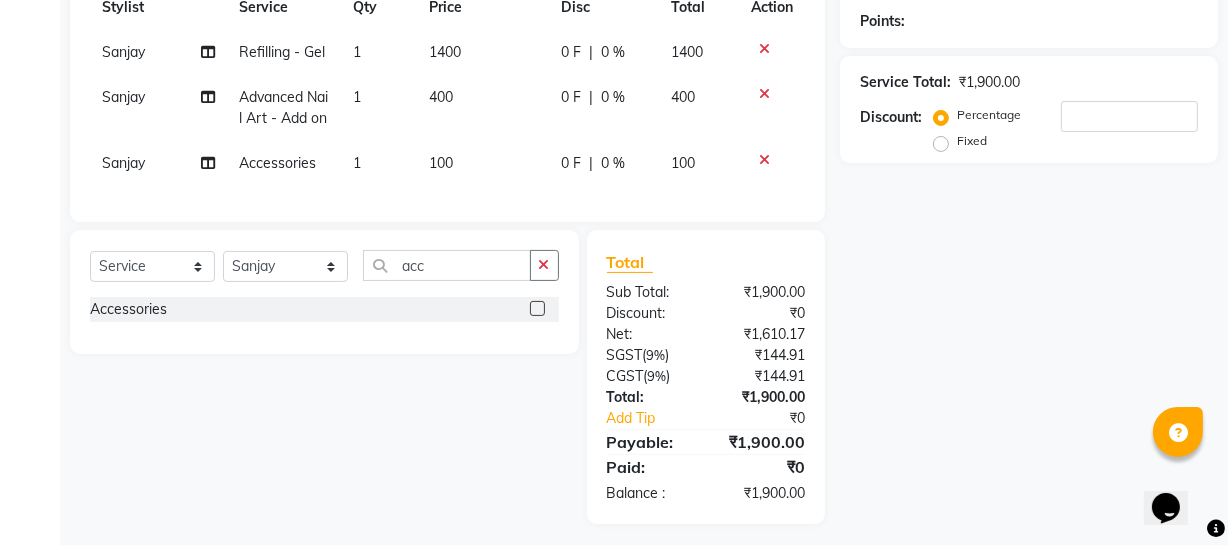 click on "100" 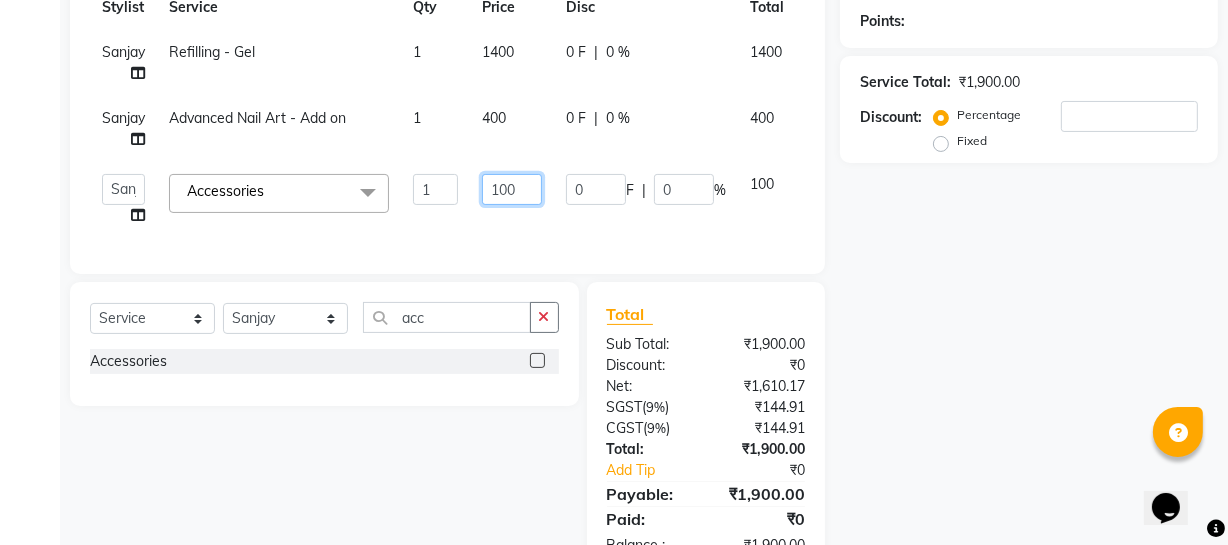 drag, startPoint x: 518, startPoint y: 188, endPoint x: 456, endPoint y: 182, distance: 62.289646 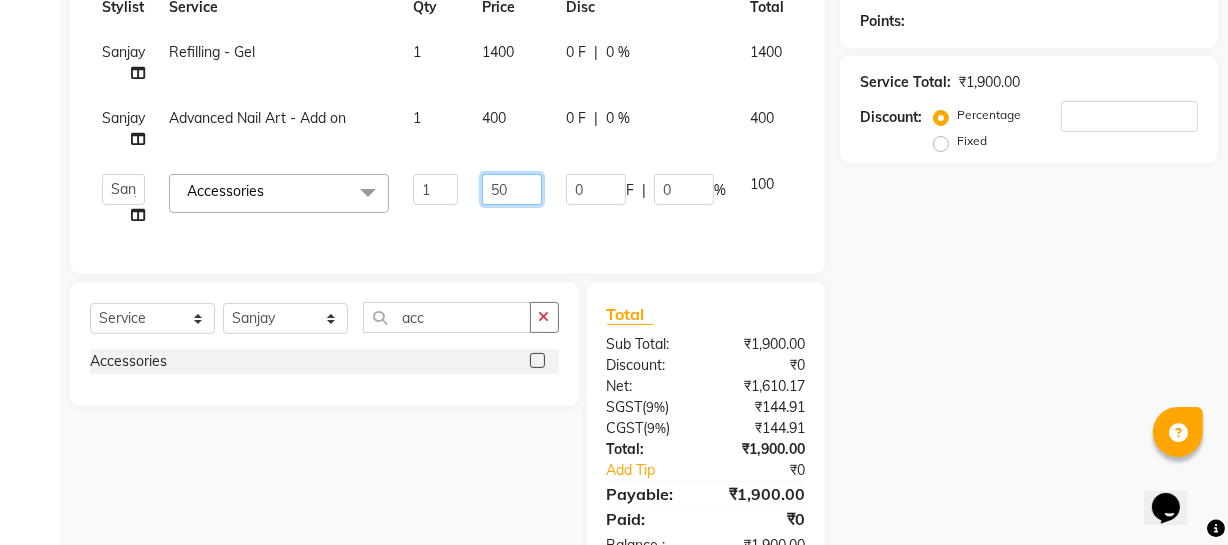 type on "500" 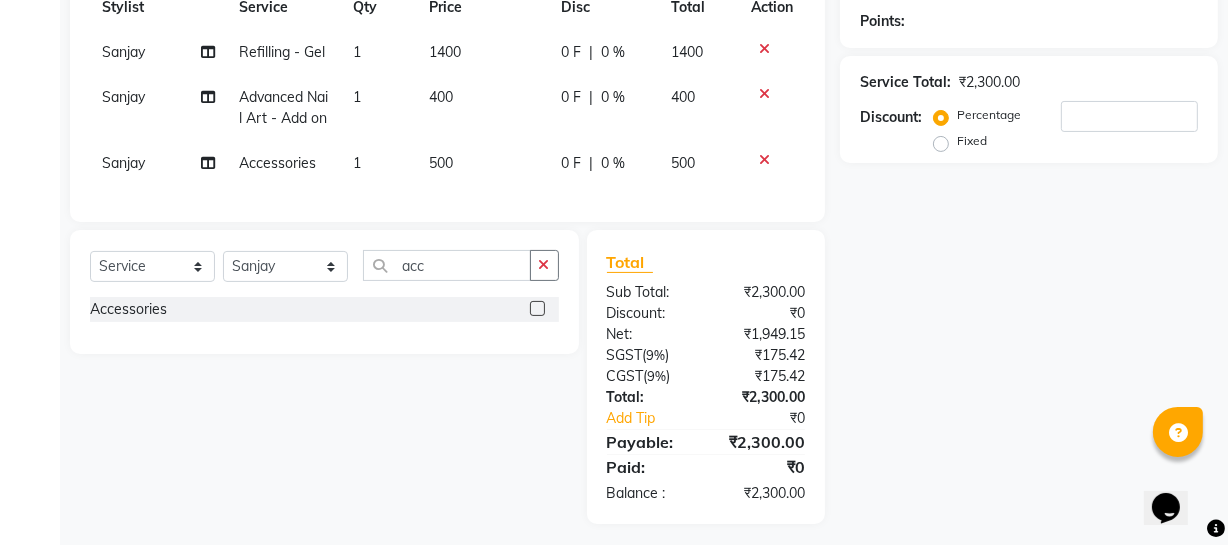 click on "Name: Membership: Total Visits: Card on file: Last Visit:  Points:  Service Total:  ₹2,300.00  Discount:  Percentage   Fixed" 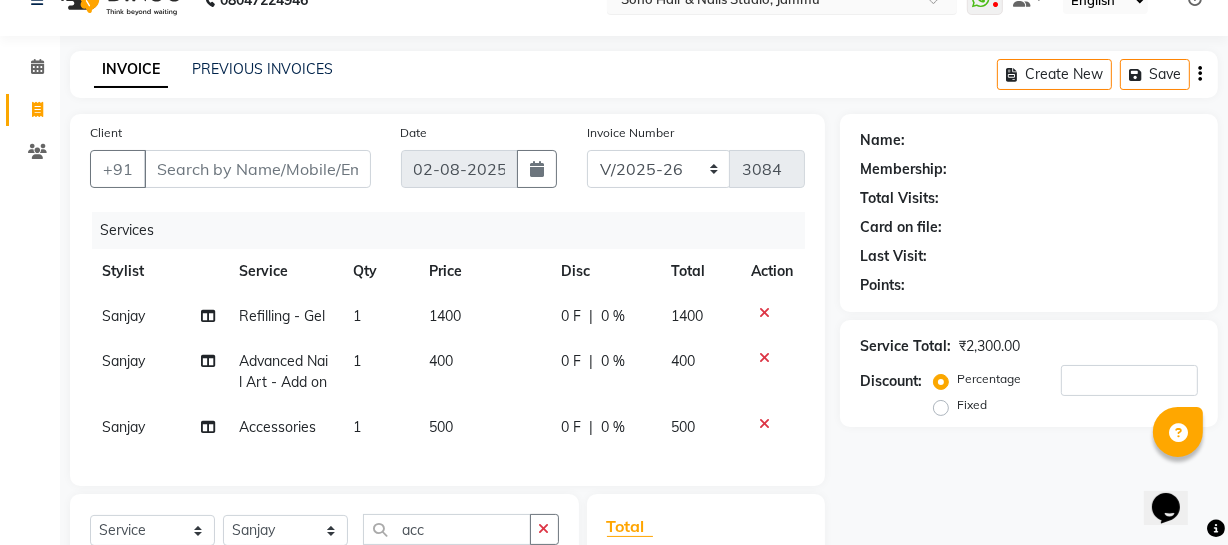 scroll, scrollTop: 0, scrollLeft: 0, axis: both 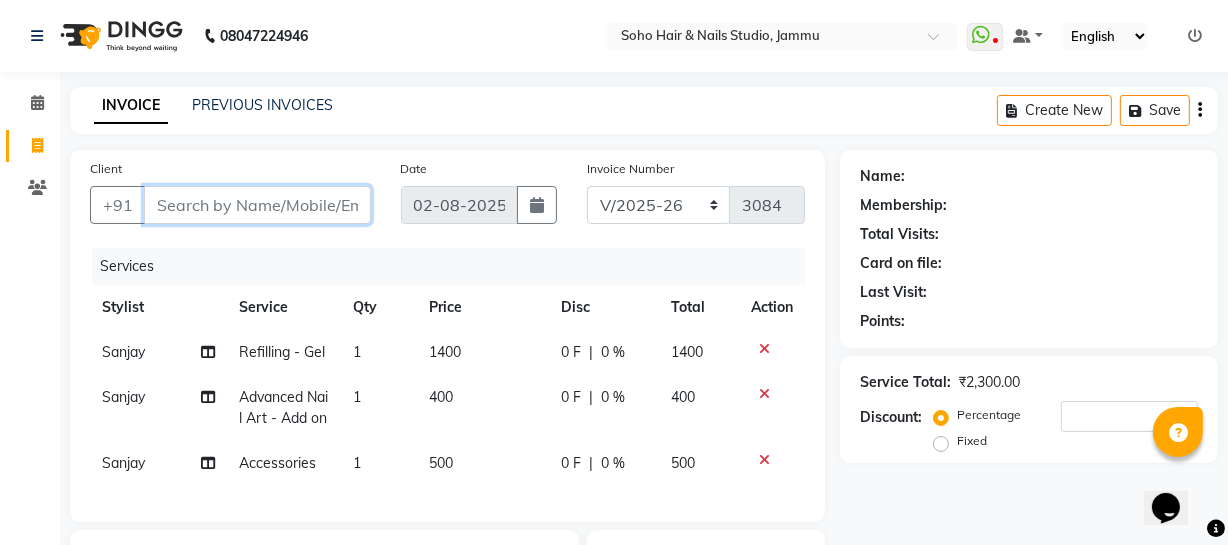 click on "Client" at bounding box center [257, 205] 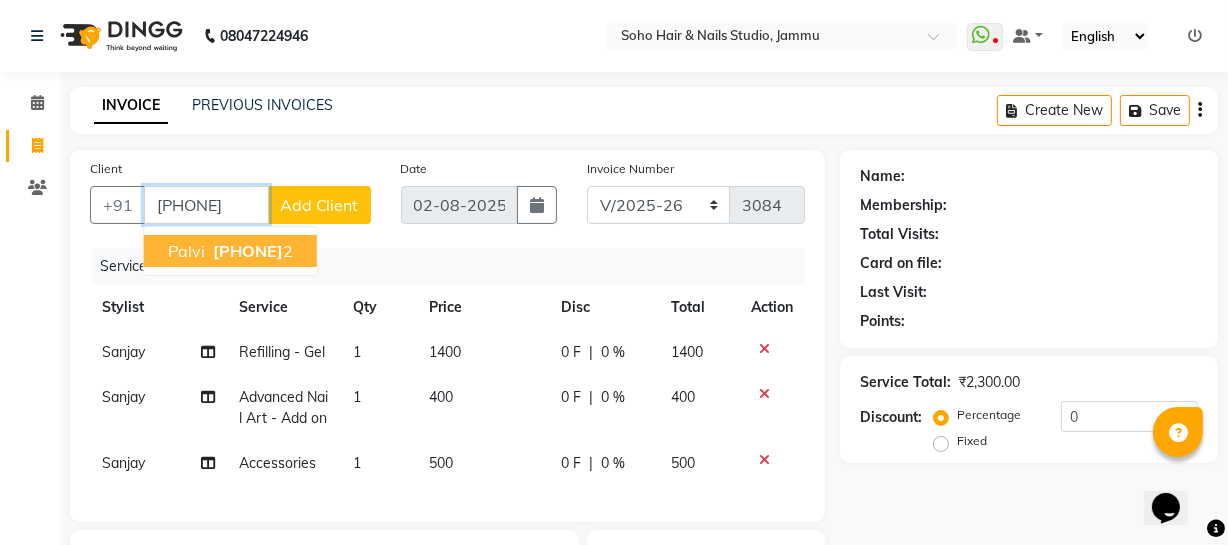 click on "[NAME]   [PHONE] 2" at bounding box center (230, 251) 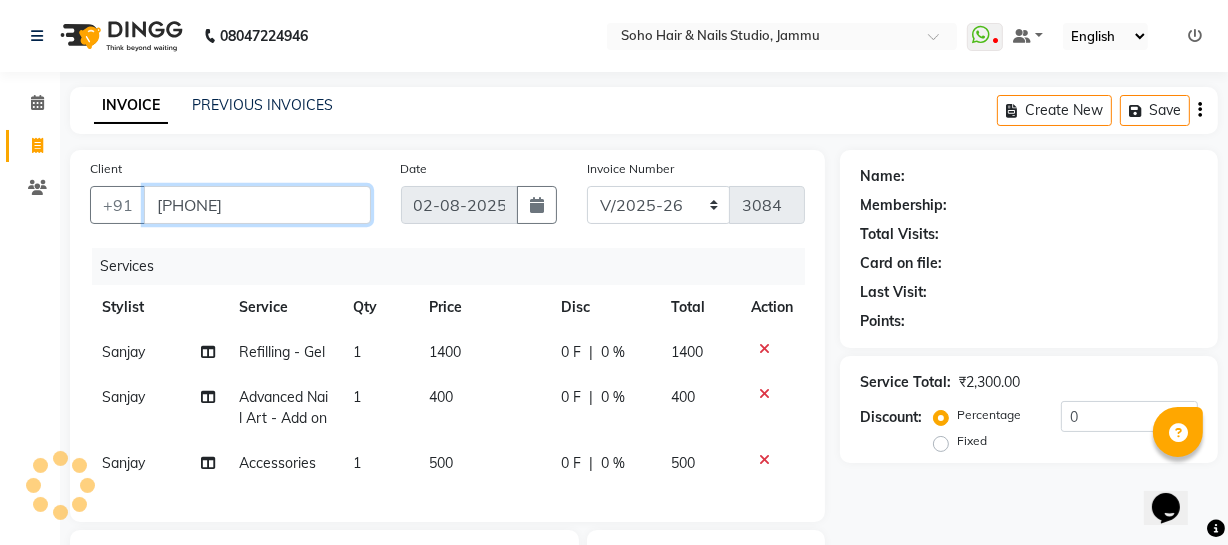 type on "[PHONE]" 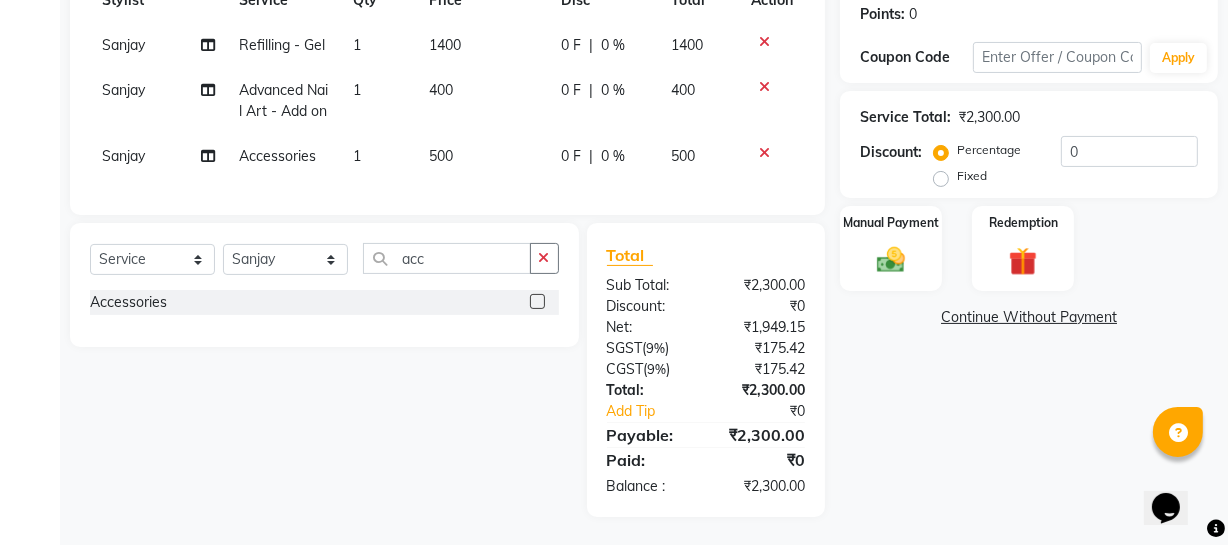 scroll, scrollTop: 344, scrollLeft: 0, axis: vertical 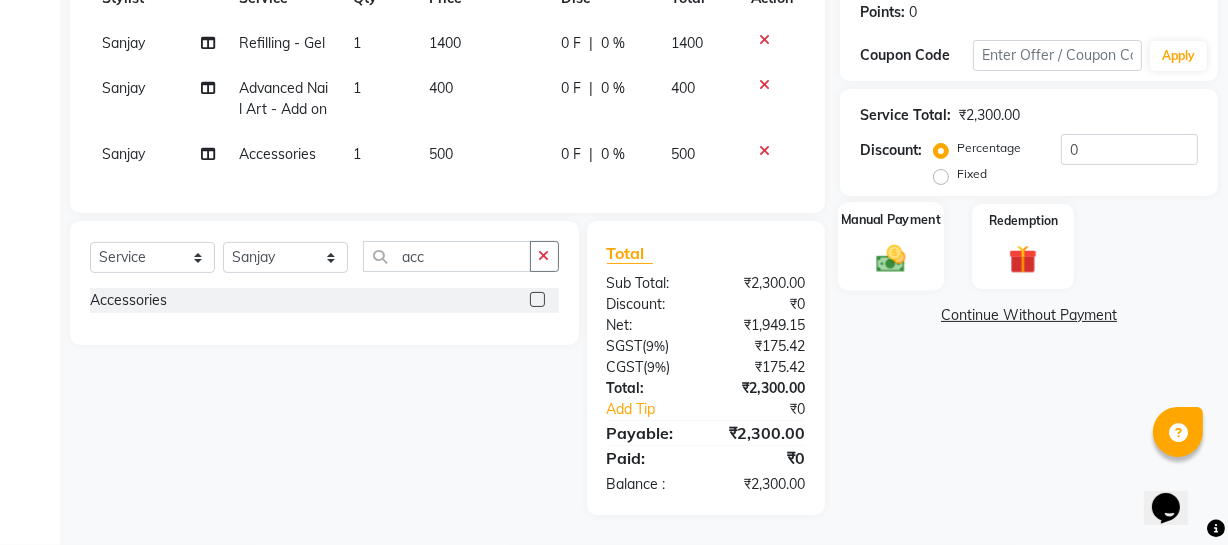 click on "Manual Payment" 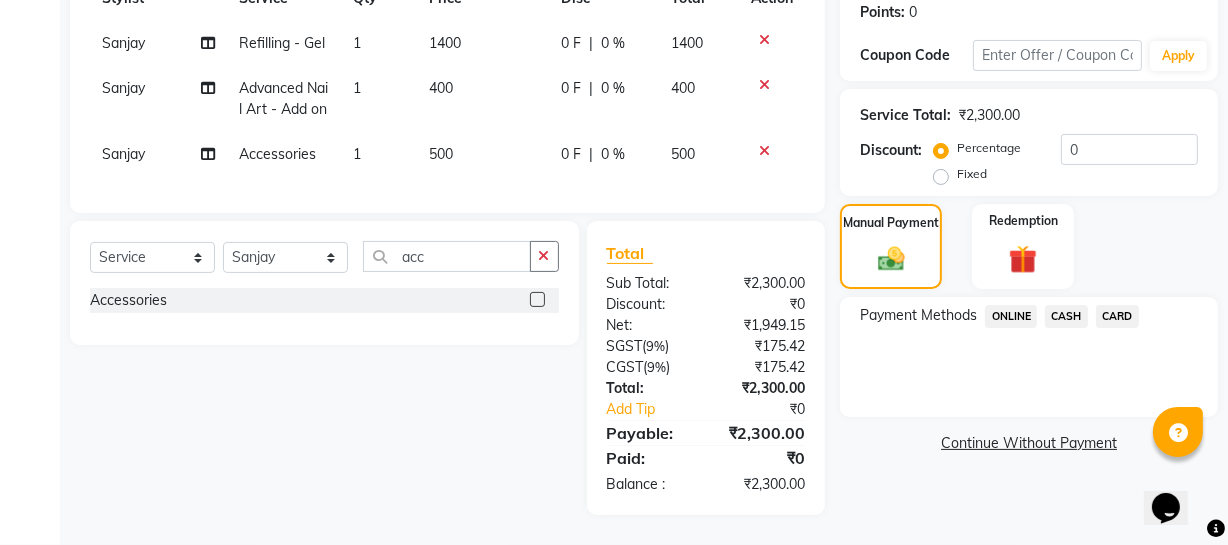 click on "ONLINE" 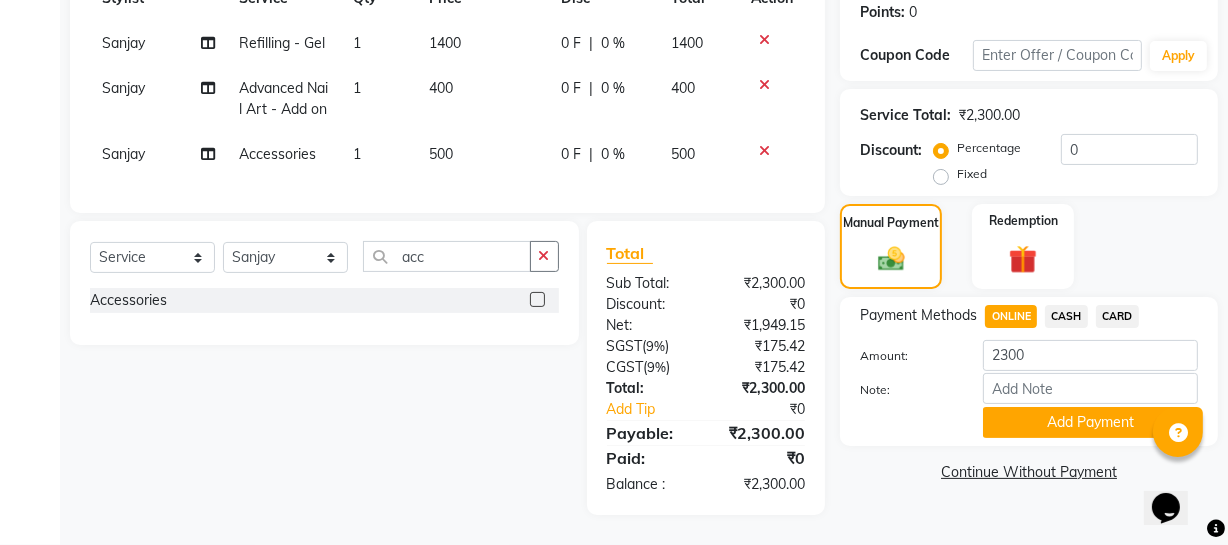 click on "Add Payment" 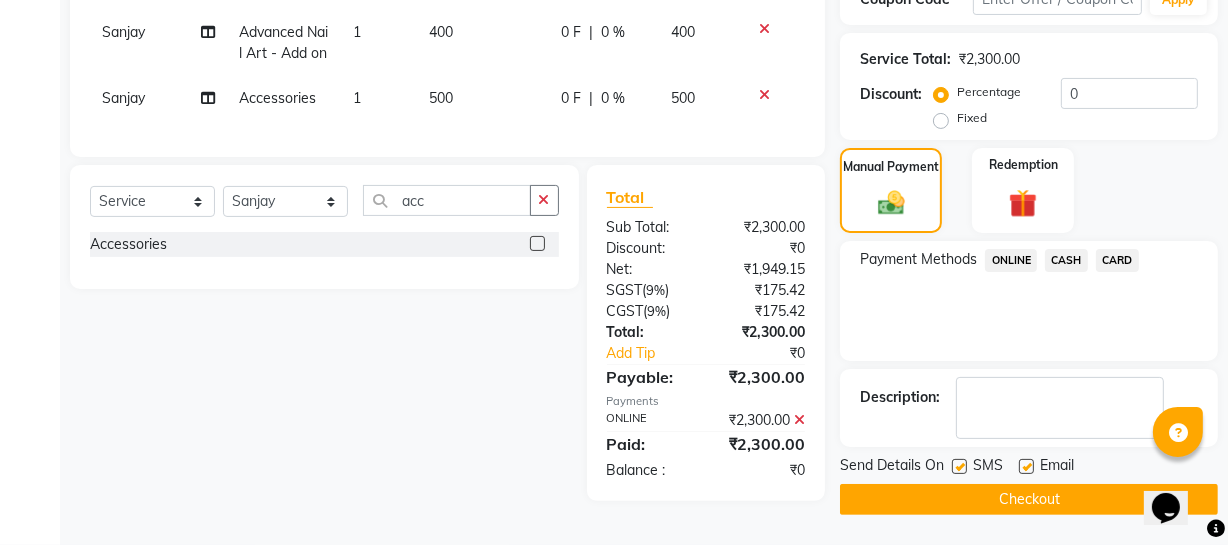 scroll, scrollTop: 386, scrollLeft: 0, axis: vertical 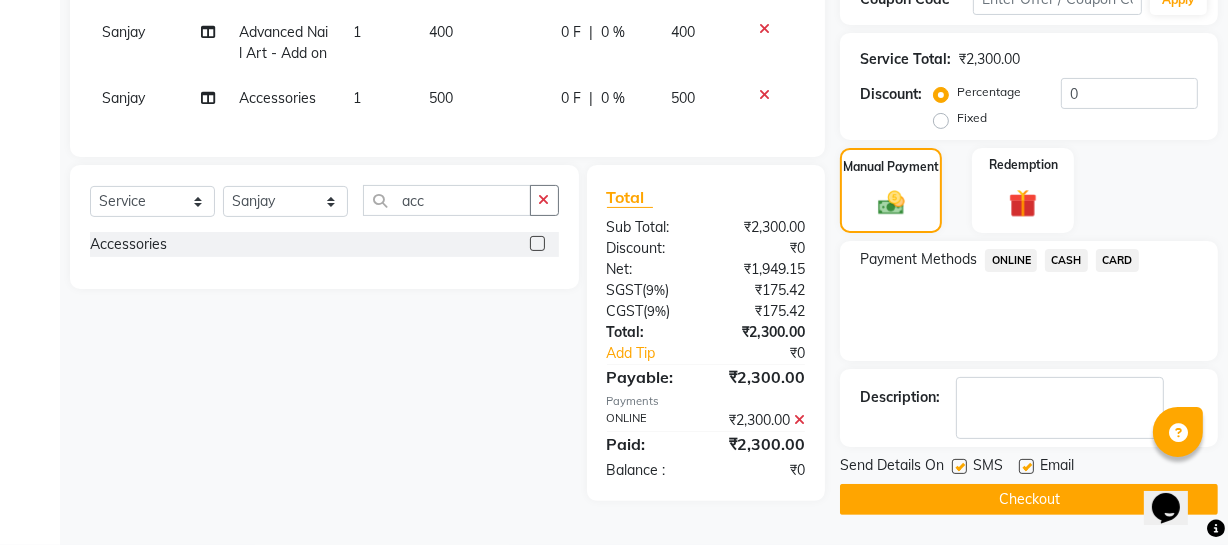 click on "Checkout" 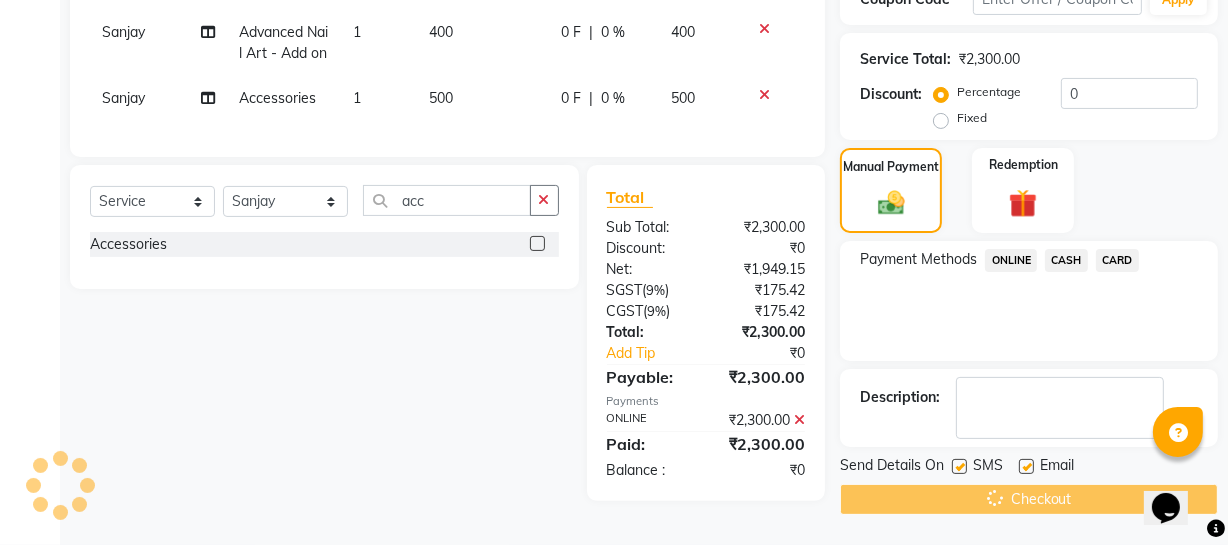 scroll, scrollTop: 0, scrollLeft: 0, axis: both 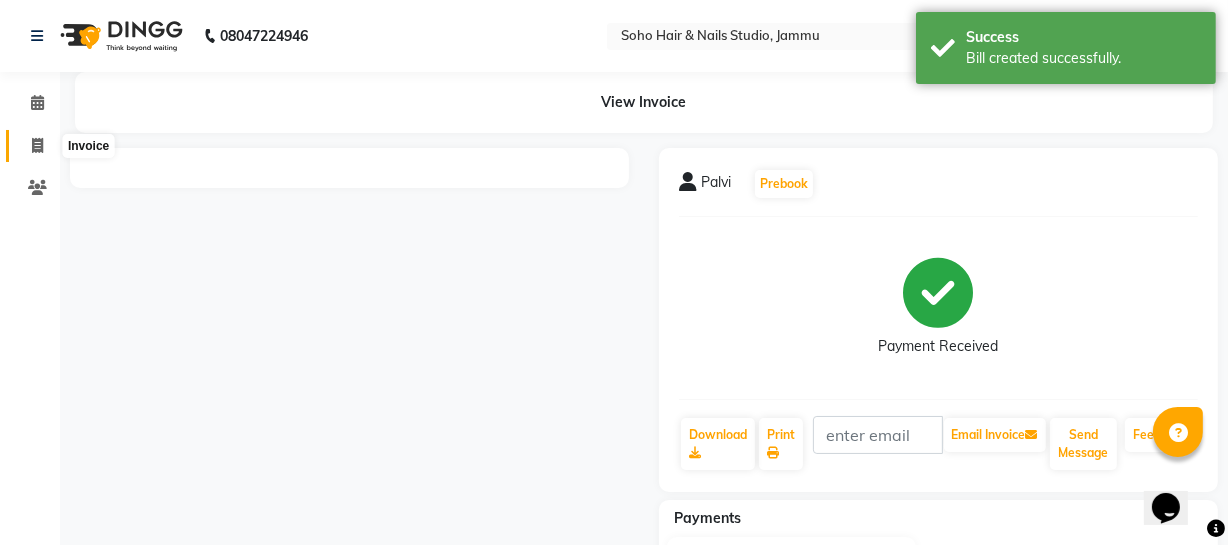 click 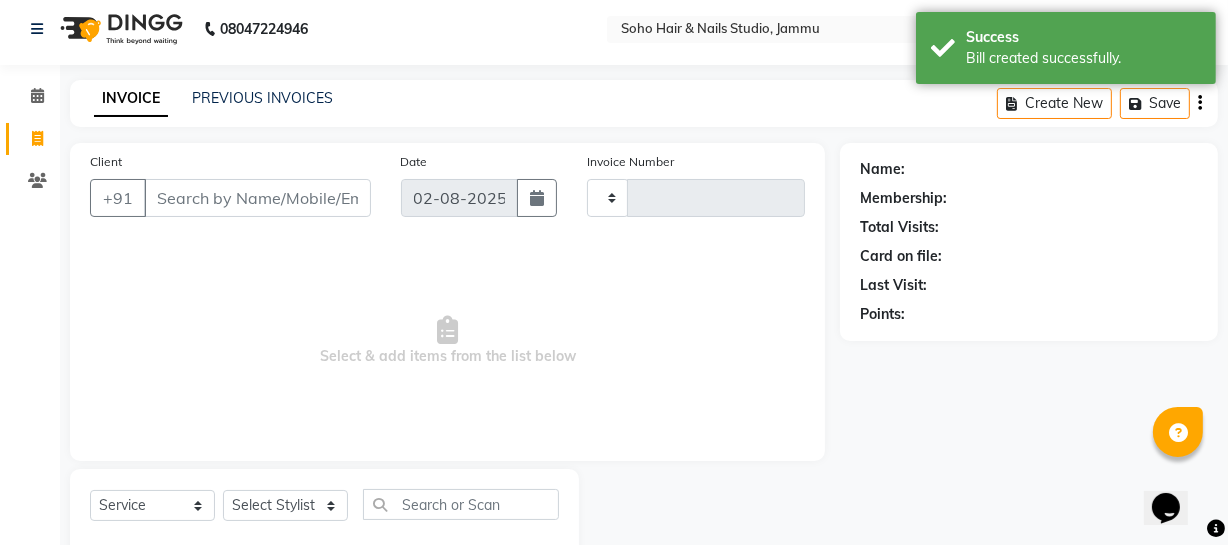 type on "3085" 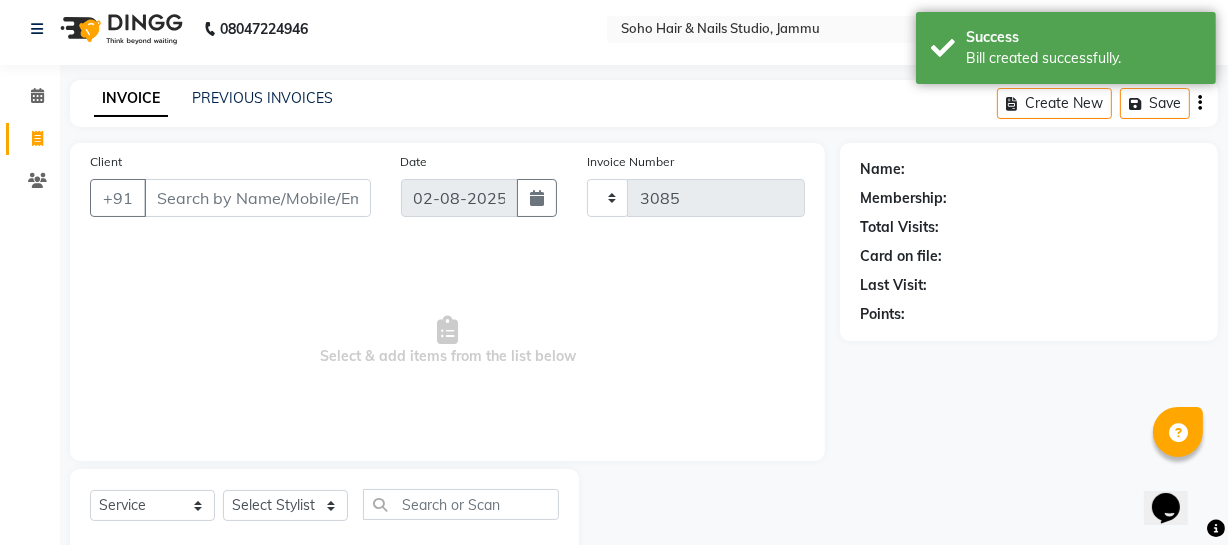 select on "735" 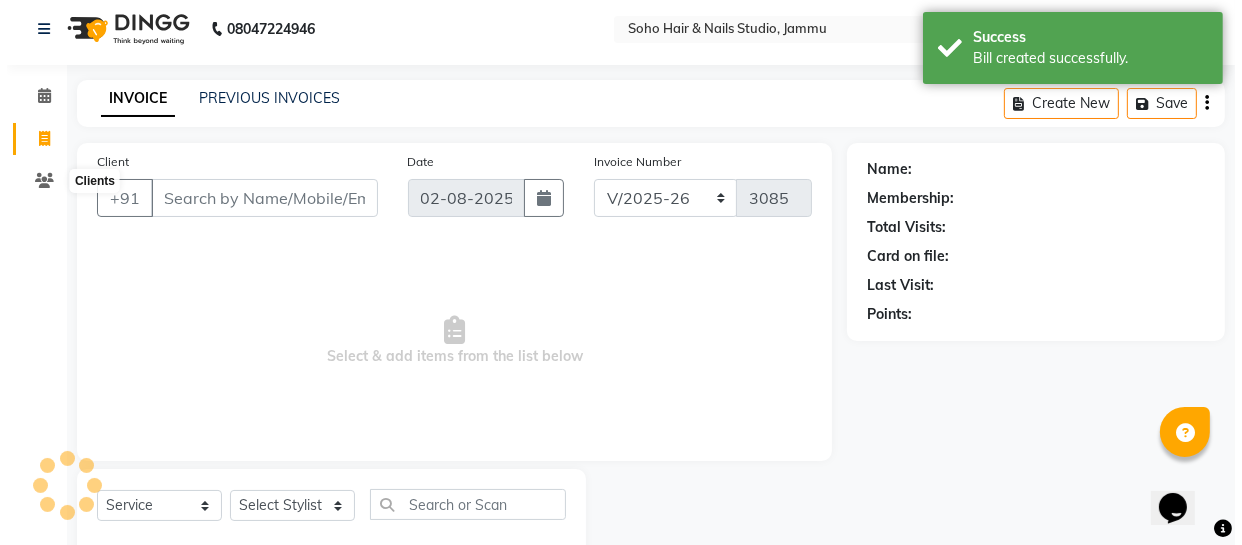 scroll, scrollTop: 57, scrollLeft: 0, axis: vertical 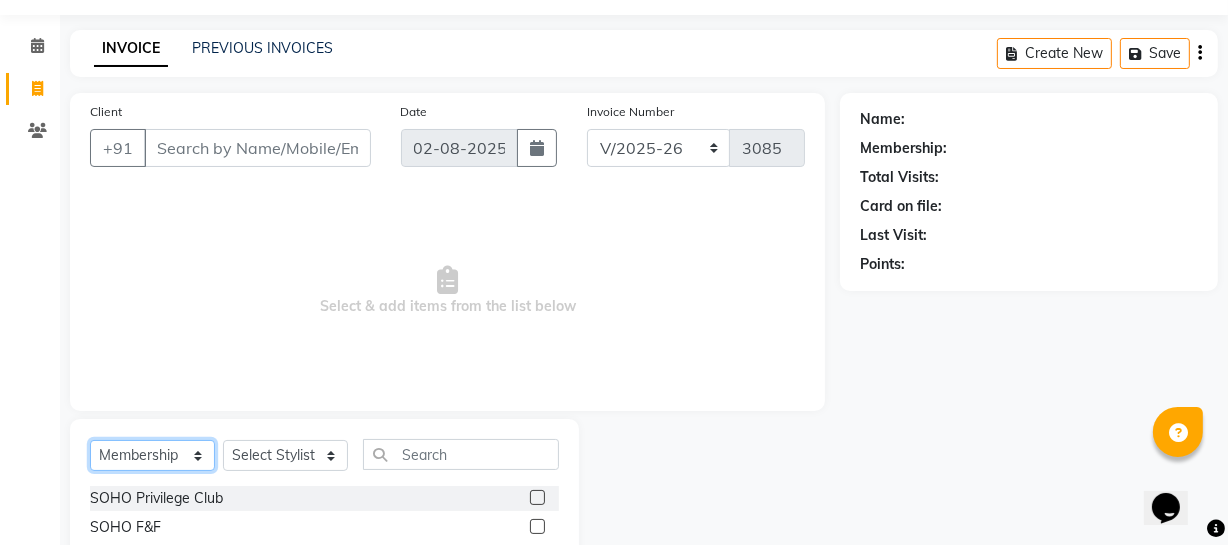 click on "Select  Service  Product  Membership  Package Voucher Prepaid Gift Card" 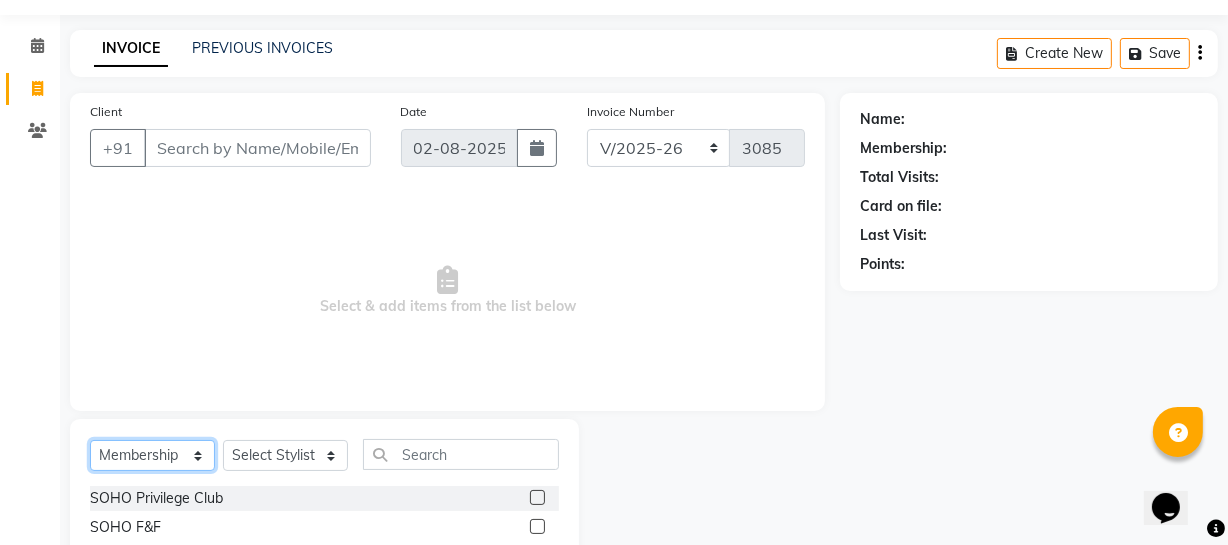 select on "service" 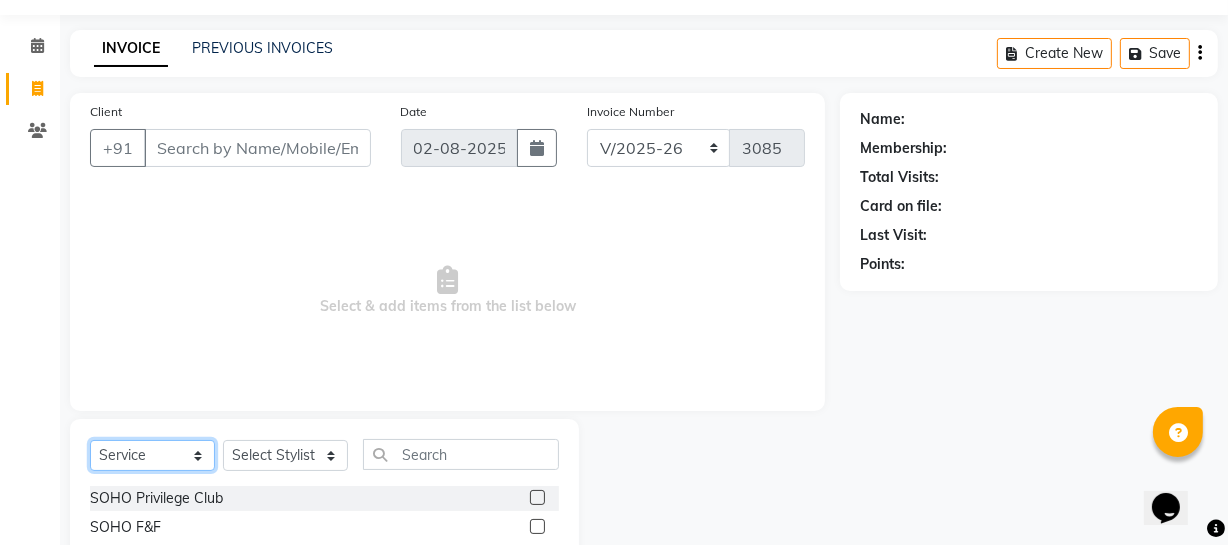 click on "Select  Service  Product  Membership  Package Voucher Prepaid Gift Card" 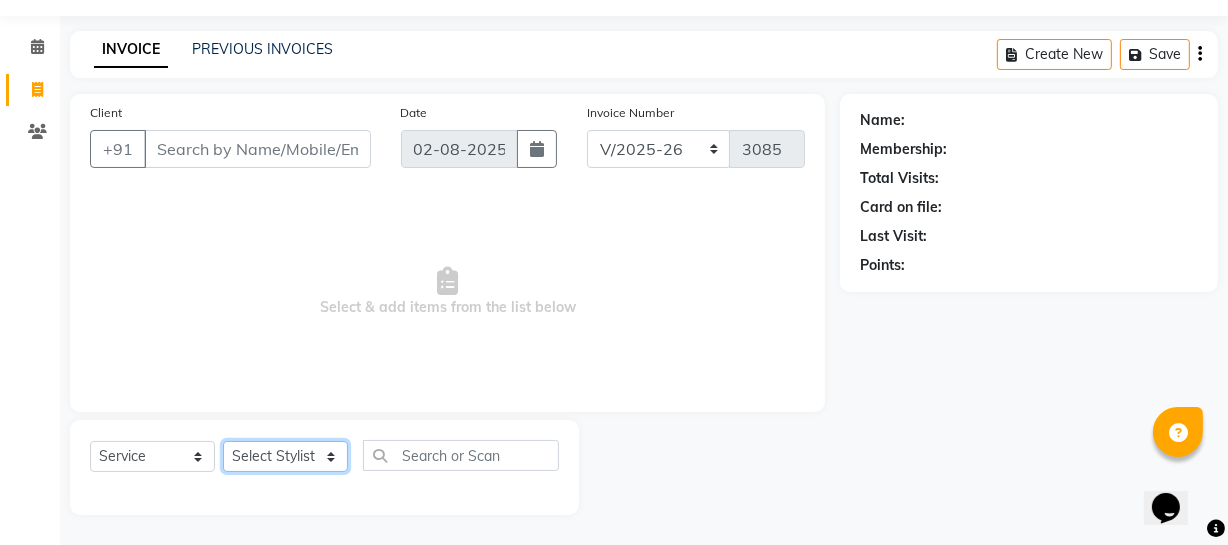 click on "Select Stylist Abhishek Kohli Adhamya Bamotra Amit Anita Kumari Arun Sain Avijit Das Bhabesh Dipanker  Harman Kevi  Komal Lakshya Dogra Meenakshi Jamwal Mitu Neha Nicky Nishant Swalia Nitin Reception Rose  Ruth Sahil sameer Sanjay Saurav pedi Saurav SAM Shameem Sharan Sorabh Salmani Vicky VISHAL DOGRA" 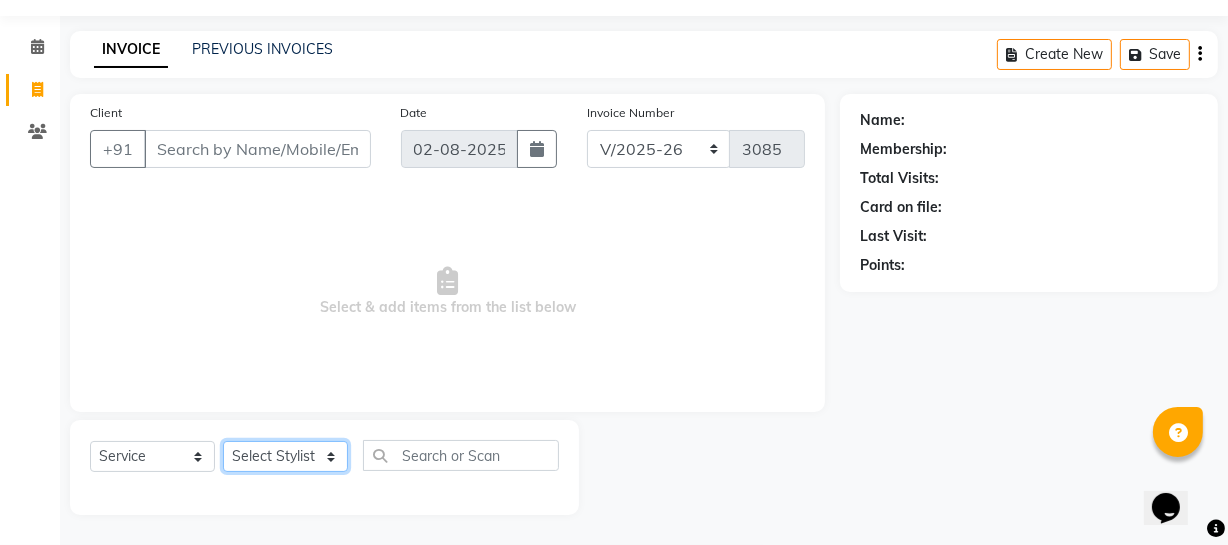 select on "58119" 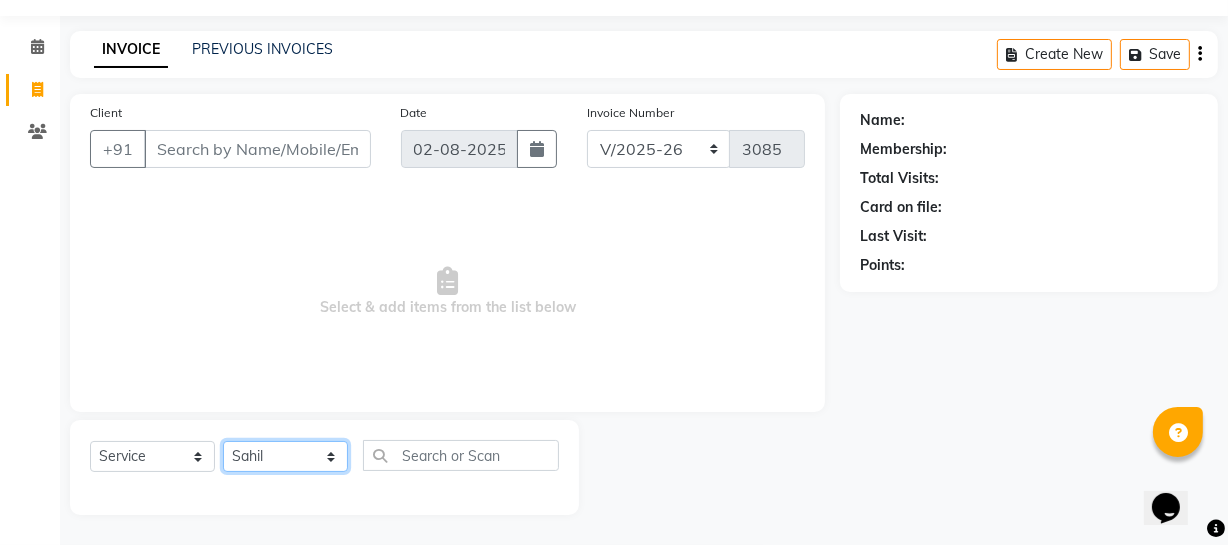 click on "Select Stylist Abhishek Kohli Adhamya Bamotra Amit Anita Kumari Arun Sain Avijit Das Bhabesh Dipanker  Harman Kevi  Komal Lakshya Dogra Meenakshi Jamwal Mitu Neha Nicky Nishant Swalia Nitin Reception Rose  Ruth Sahil sameer Sanjay Saurav pedi Saurav SAM Shameem Sharan Sorabh Salmani Vicky VISHAL DOGRA" 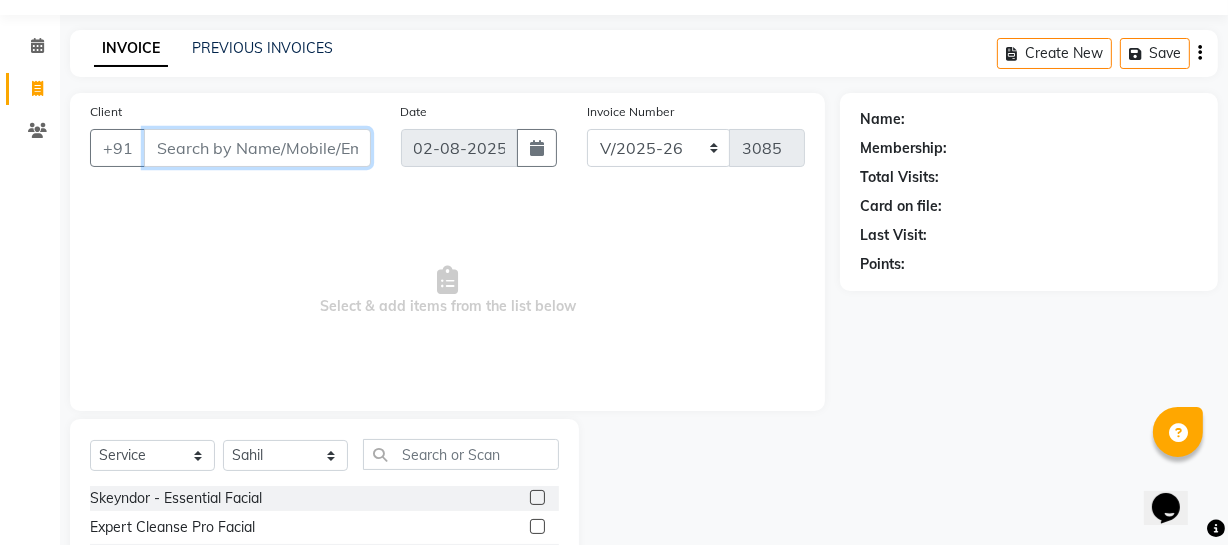 click on "Client" at bounding box center (257, 148) 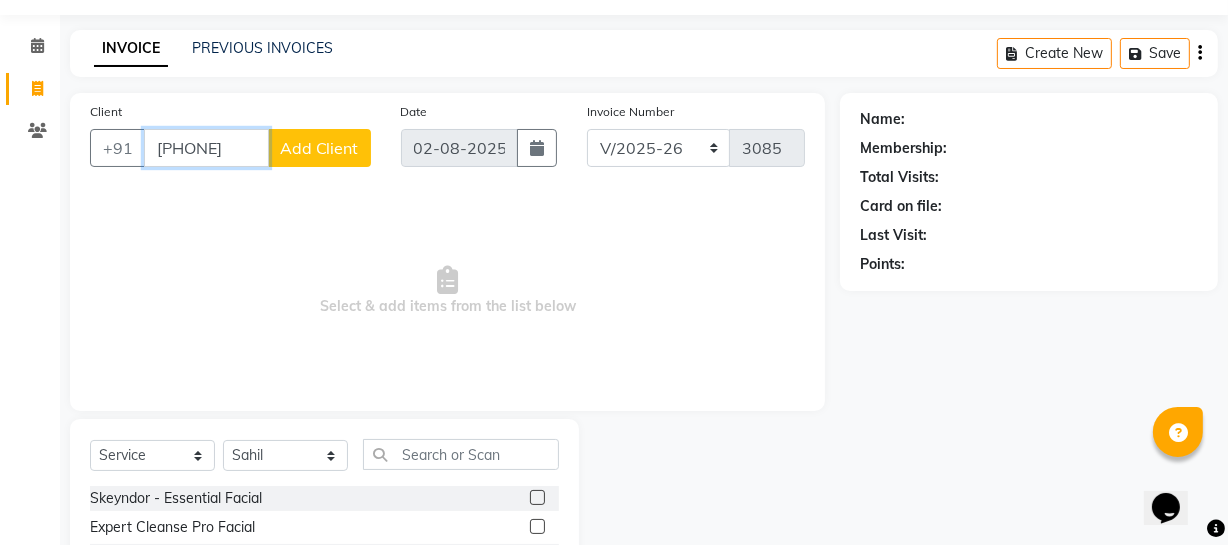 type on "[PHONE]" 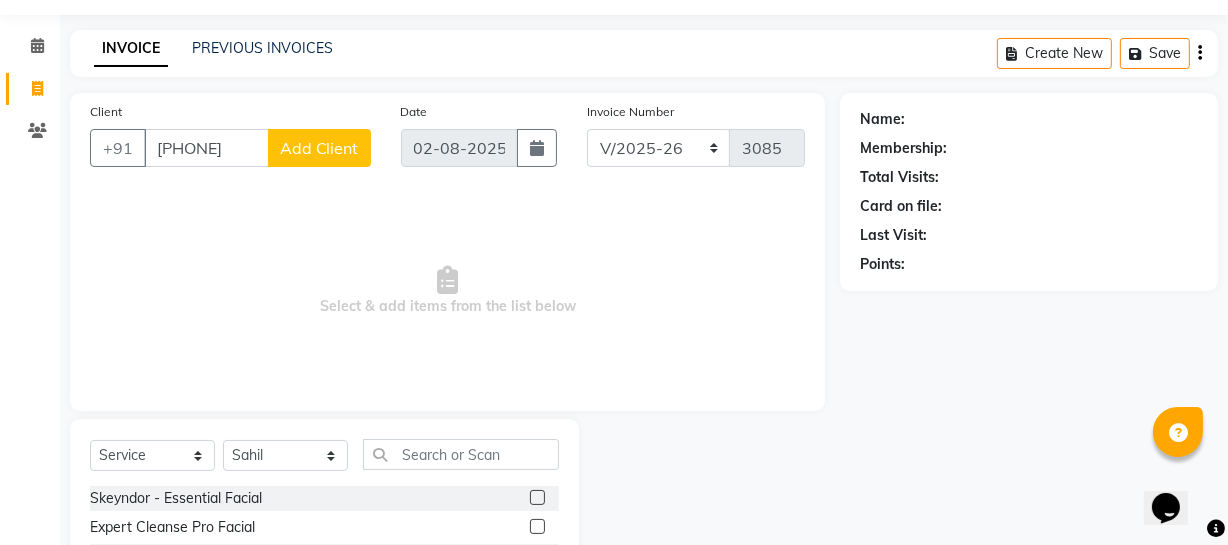 click on "Add Client" 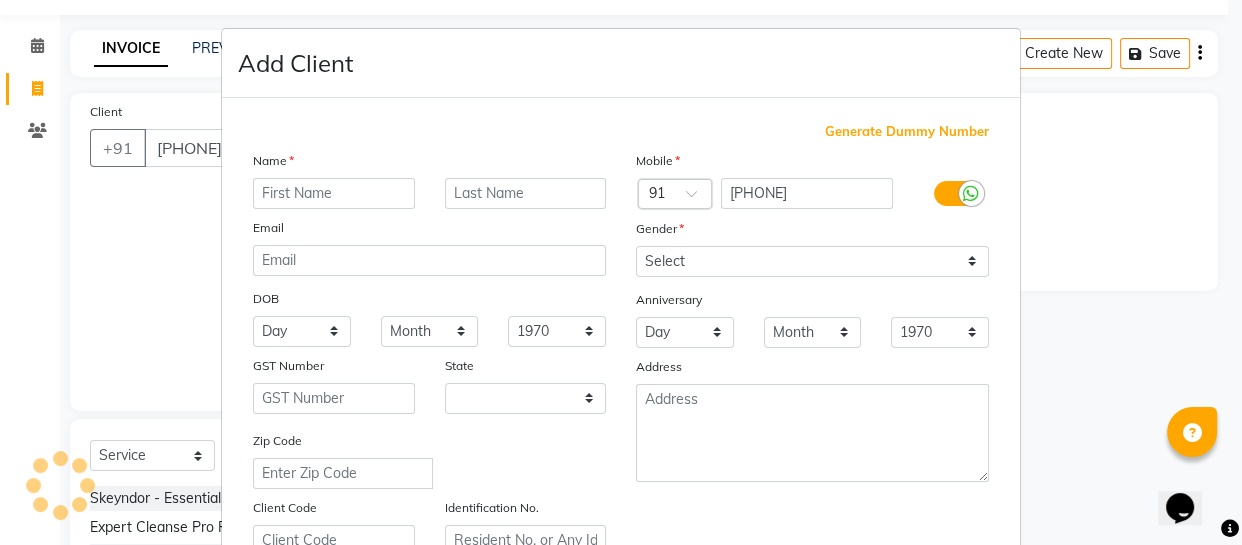 select on "15" 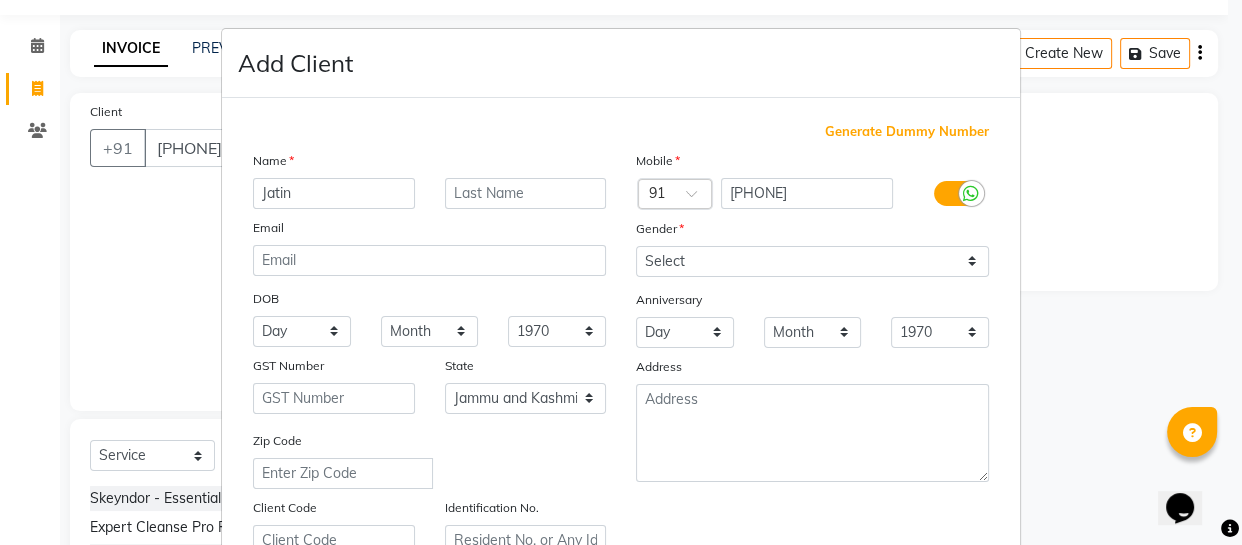 type on "Jatin" 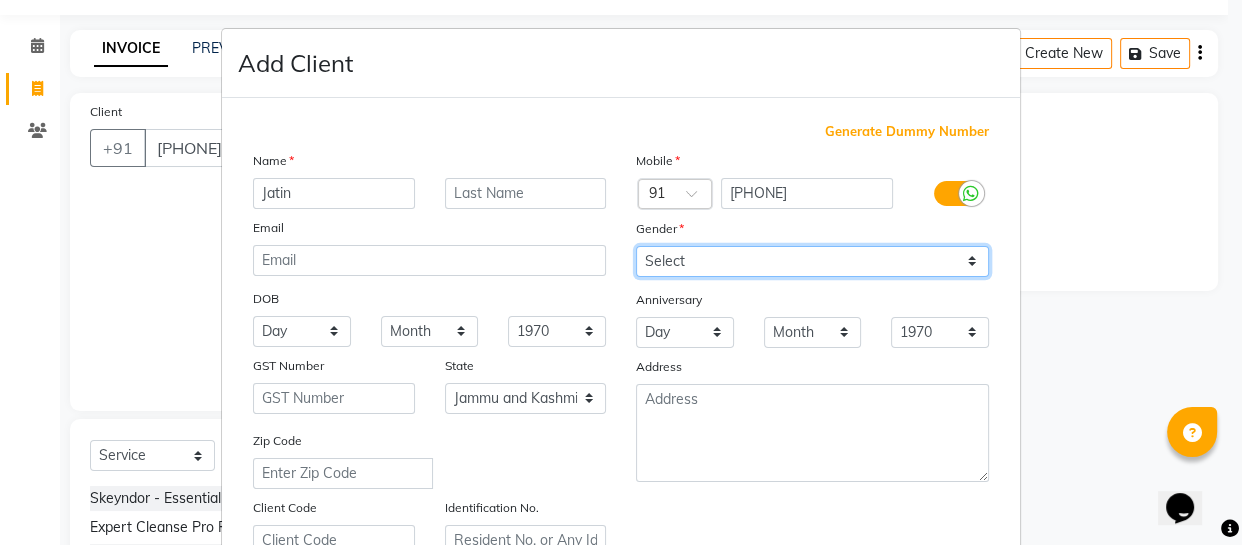 click on "Select Male Female Other Prefer Not To Say" at bounding box center [812, 261] 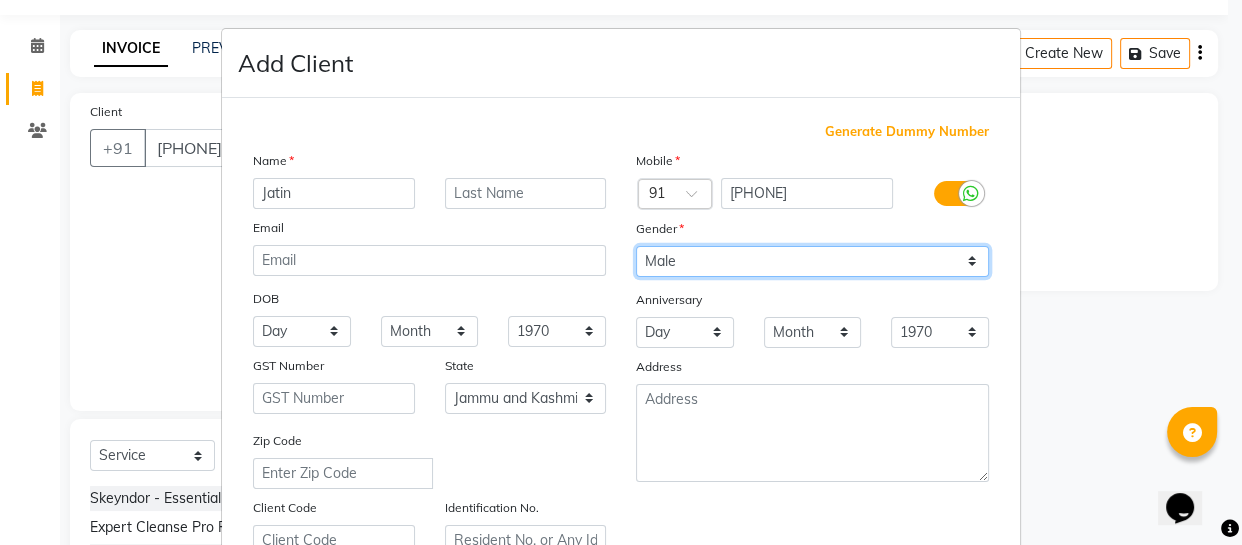 click on "Select Male Female Other Prefer Not To Say" at bounding box center [812, 261] 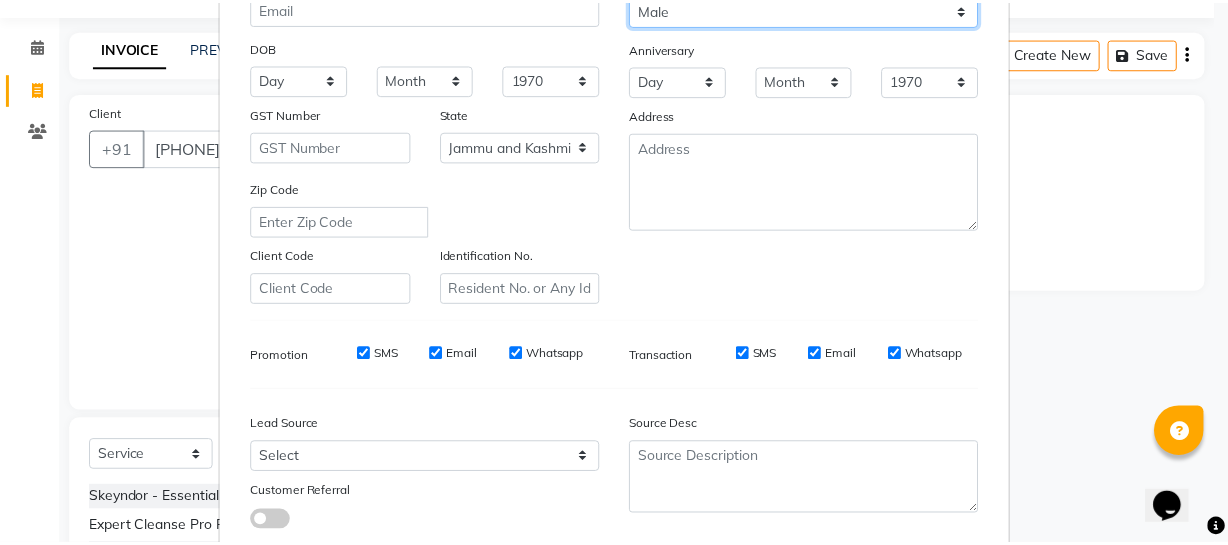 scroll, scrollTop: 384, scrollLeft: 0, axis: vertical 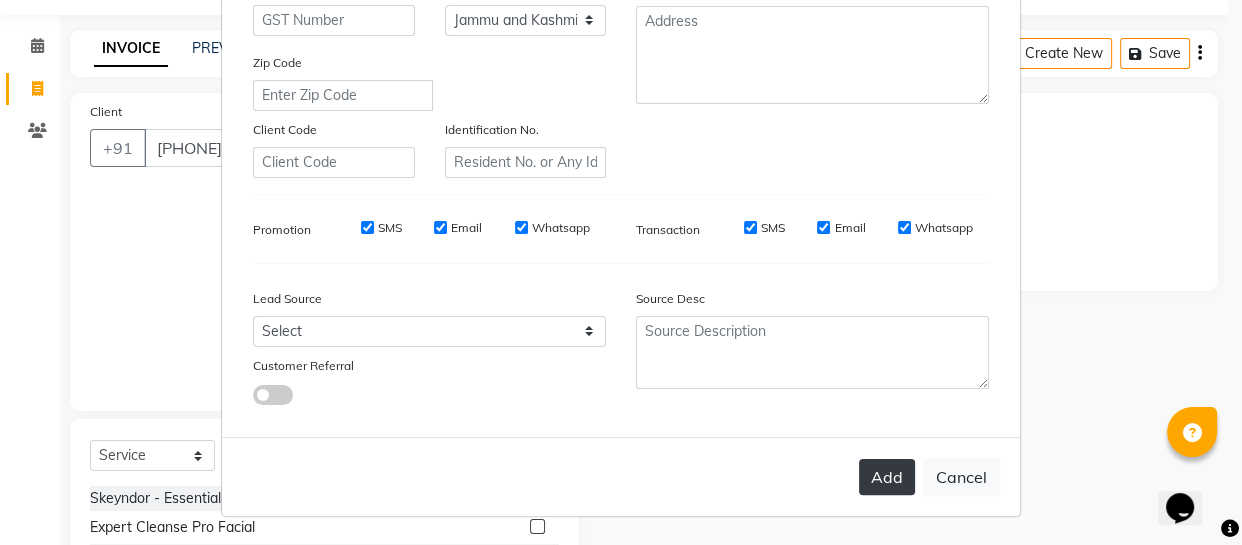 click on "Add" at bounding box center [887, 477] 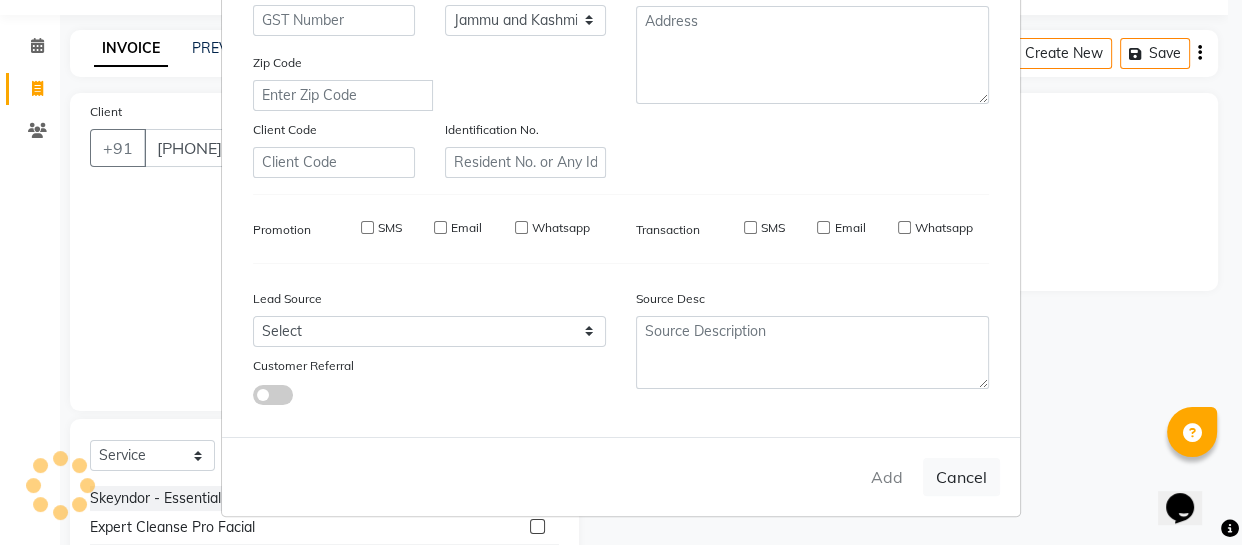 type 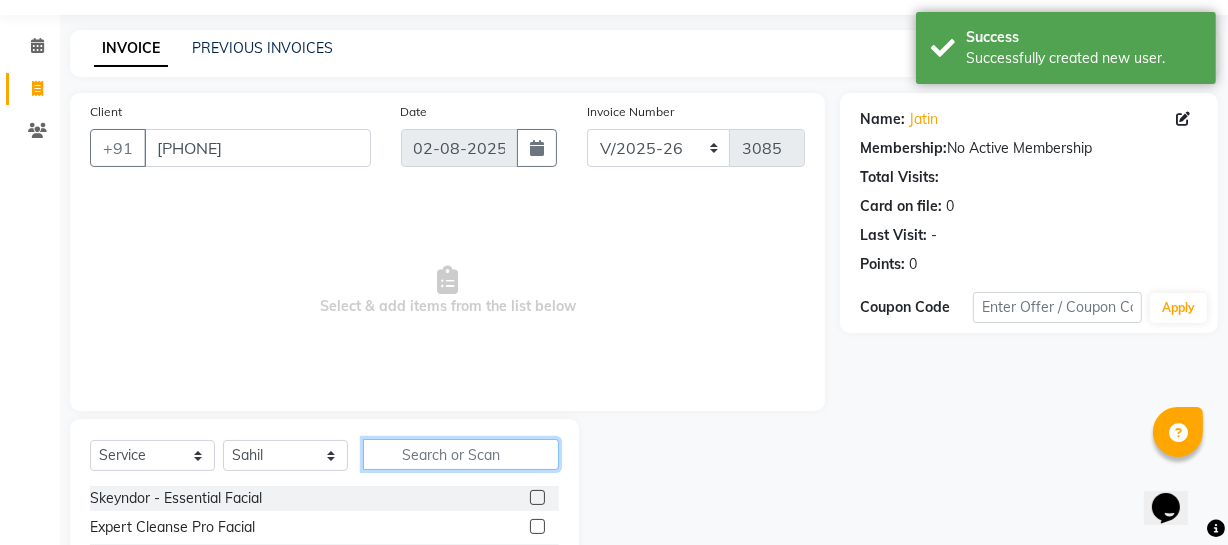 click 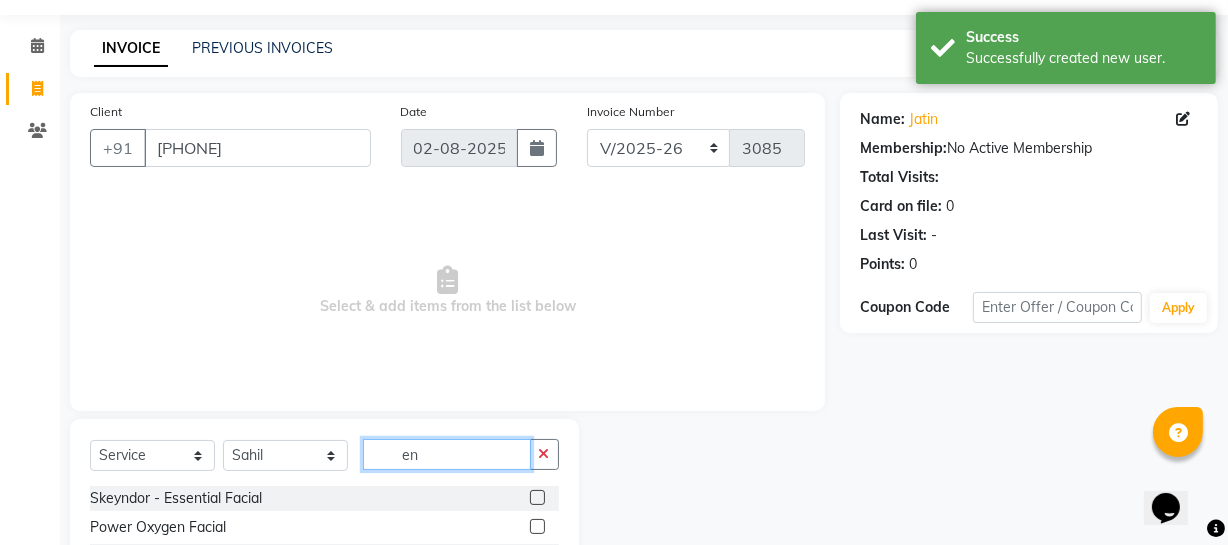 type on "e" 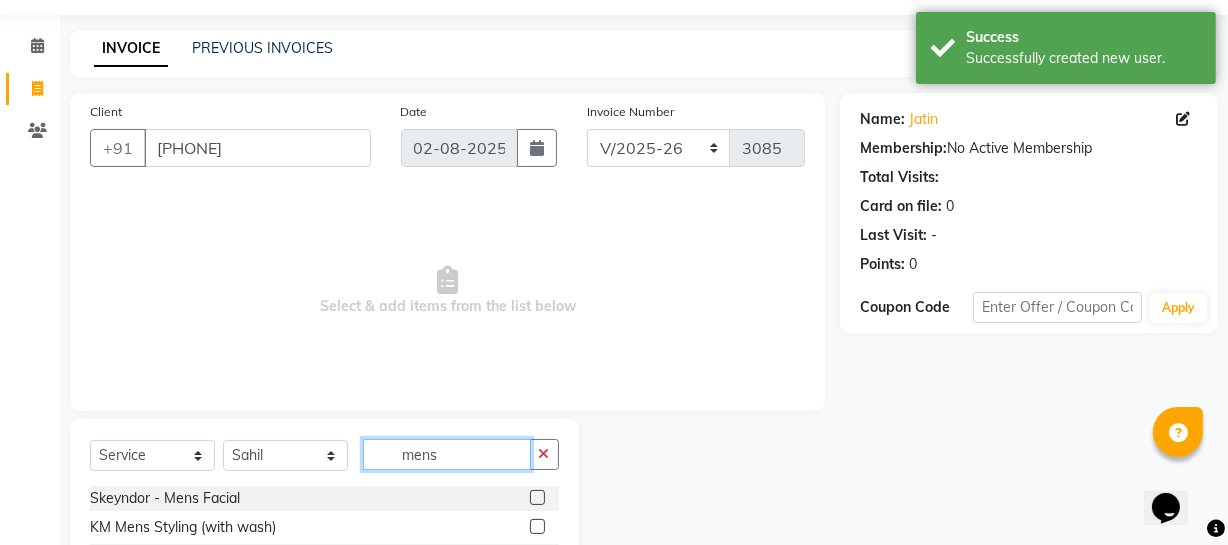 scroll, scrollTop: 257, scrollLeft: 0, axis: vertical 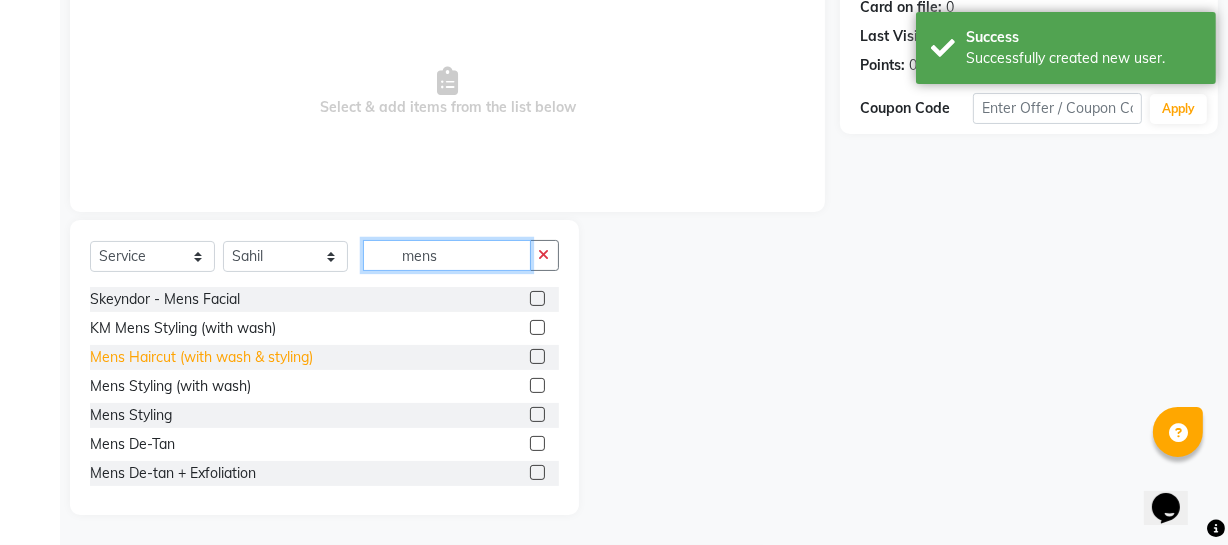 type on "mens" 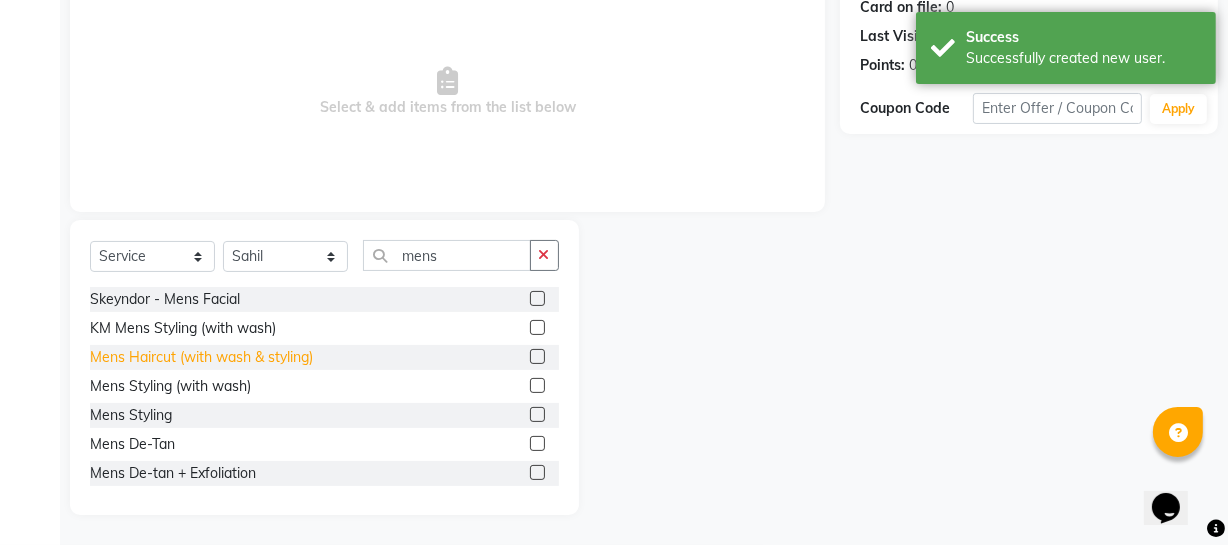 click on "Mens Haircut (with wash & styling)" 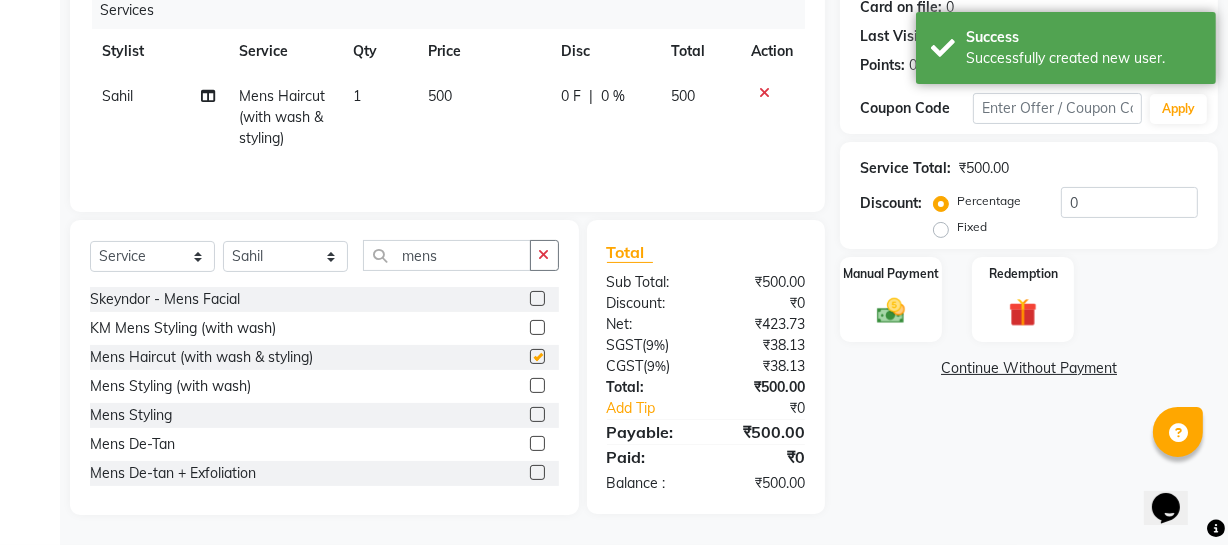 checkbox on "false" 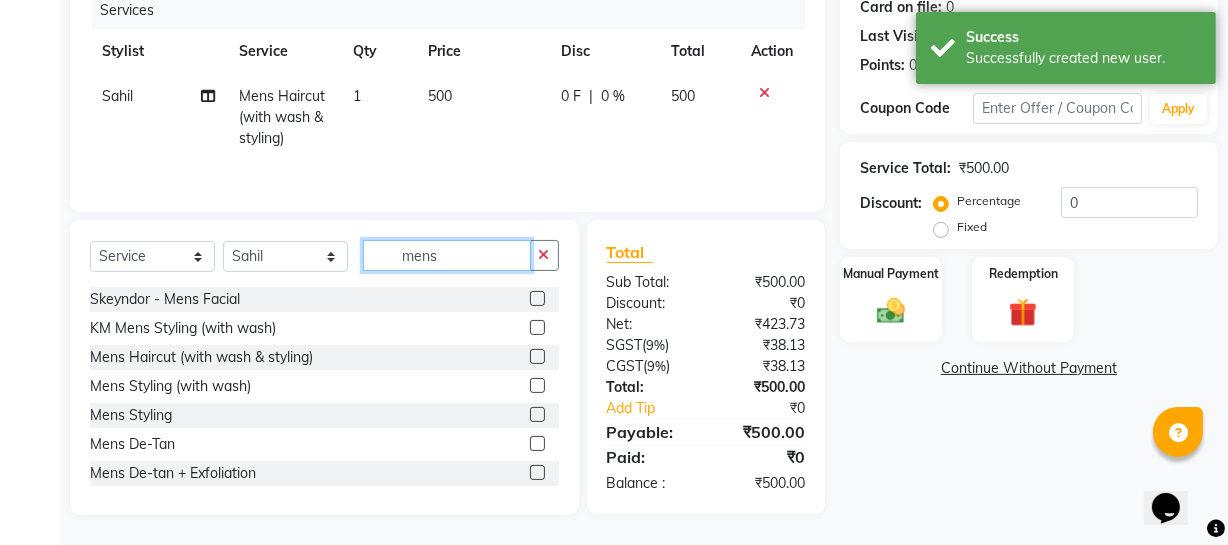 drag, startPoint x: 459, startPoint y: 261, endPoint x: 294, endPoint y: 276, distance: 165.68042 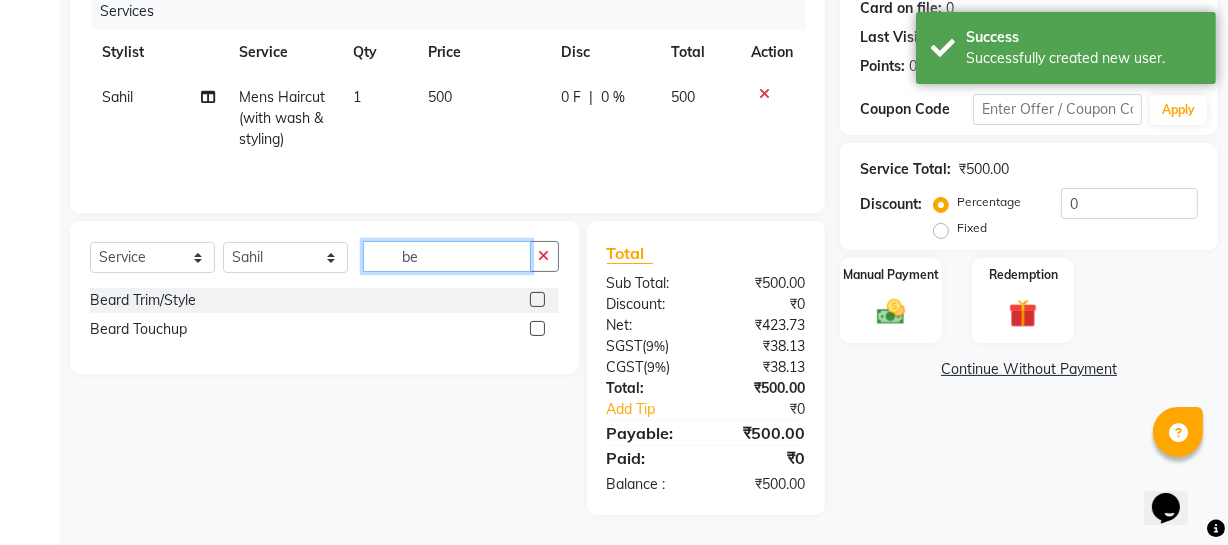 scroll, scrollTop: 256, scrollLeft: 0, axis: vertical 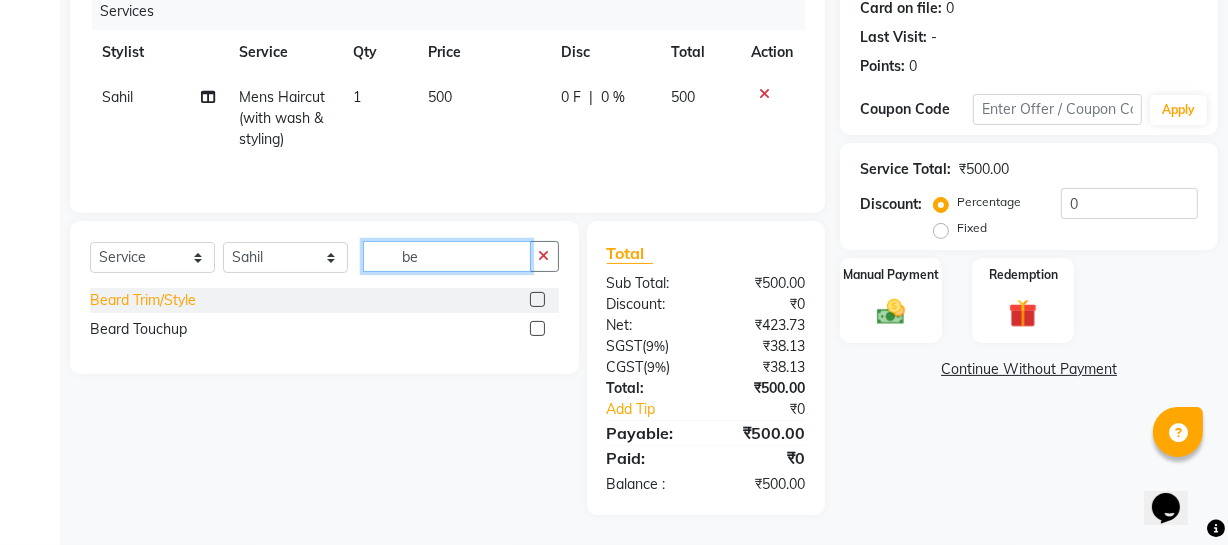 type on "be" 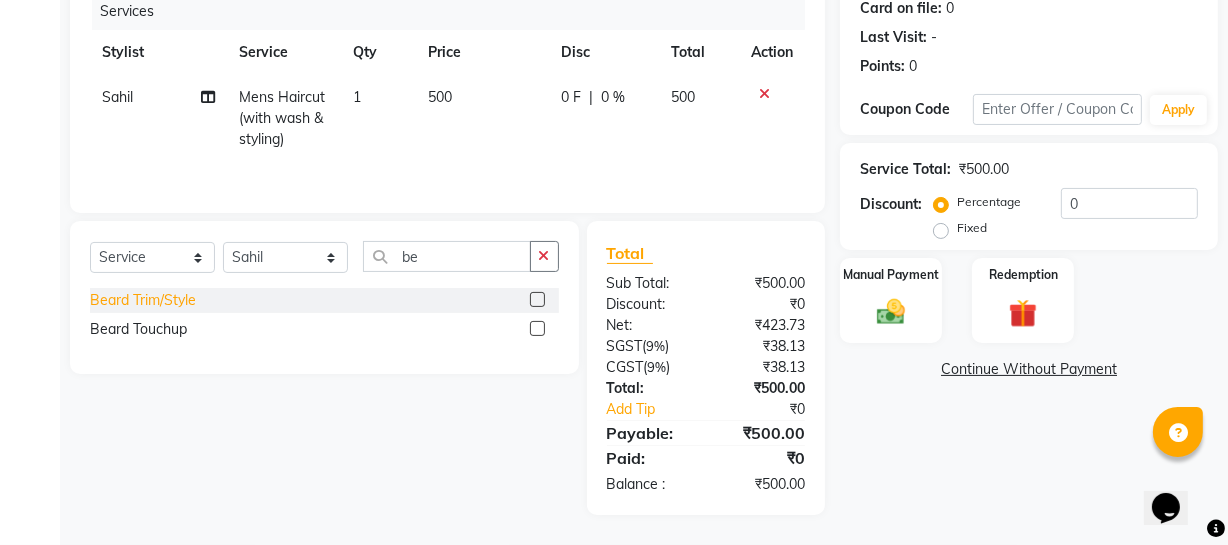 click on "Beard Trim/Style" 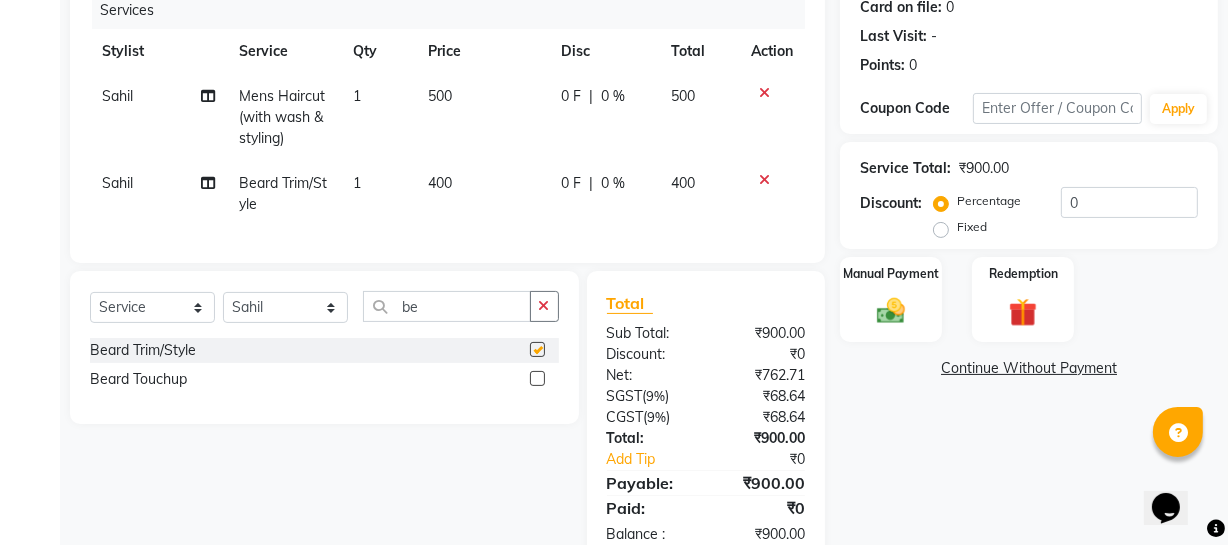 checkbox on "false" 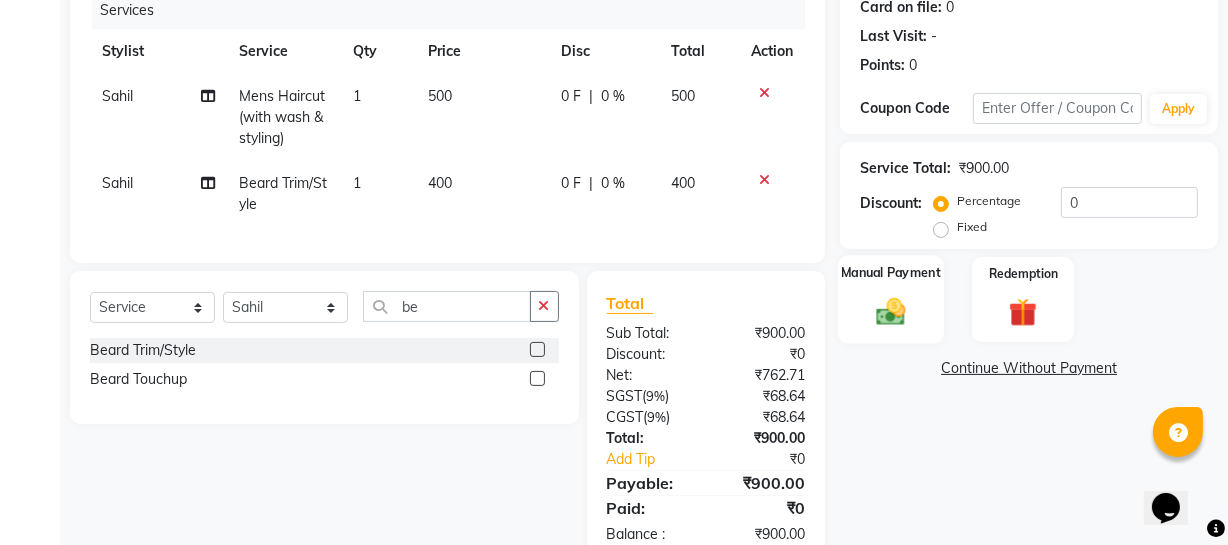 click on "Manual Payment" 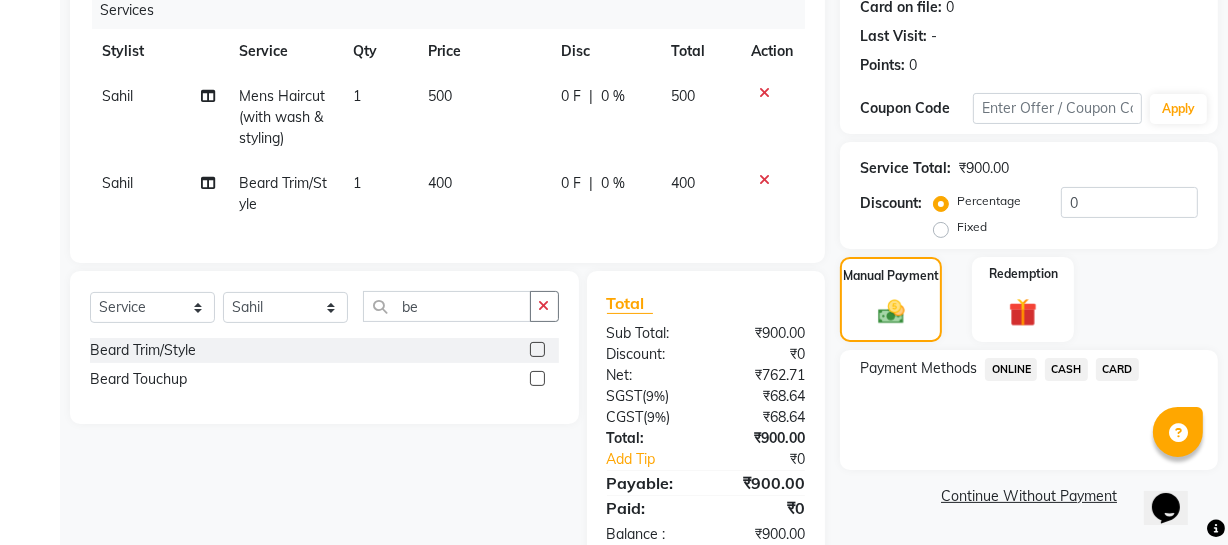 click on "CASH" 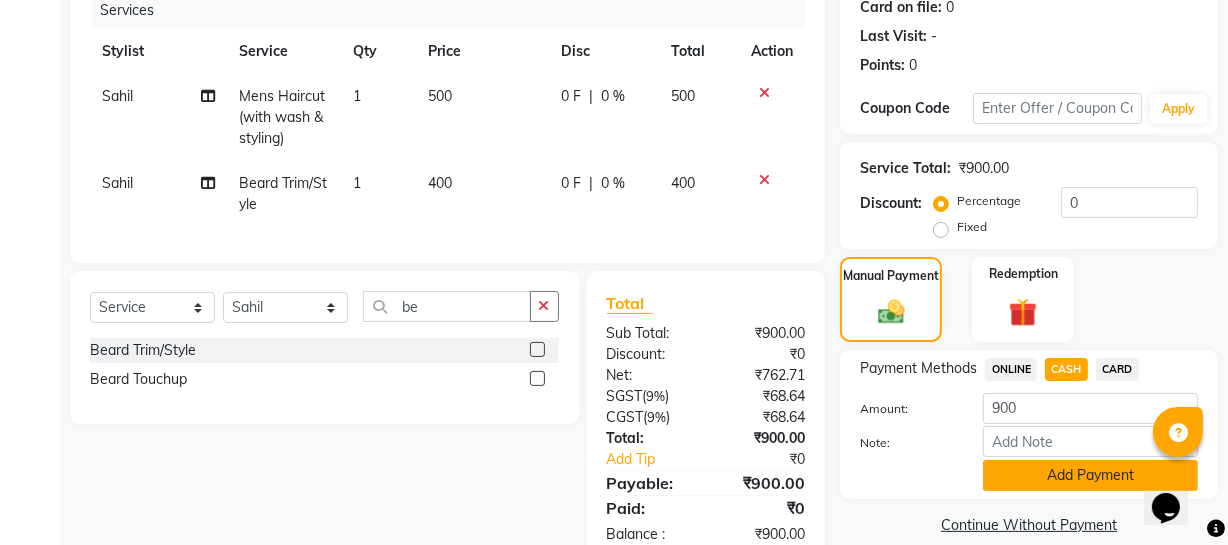 click on "Add Payment" 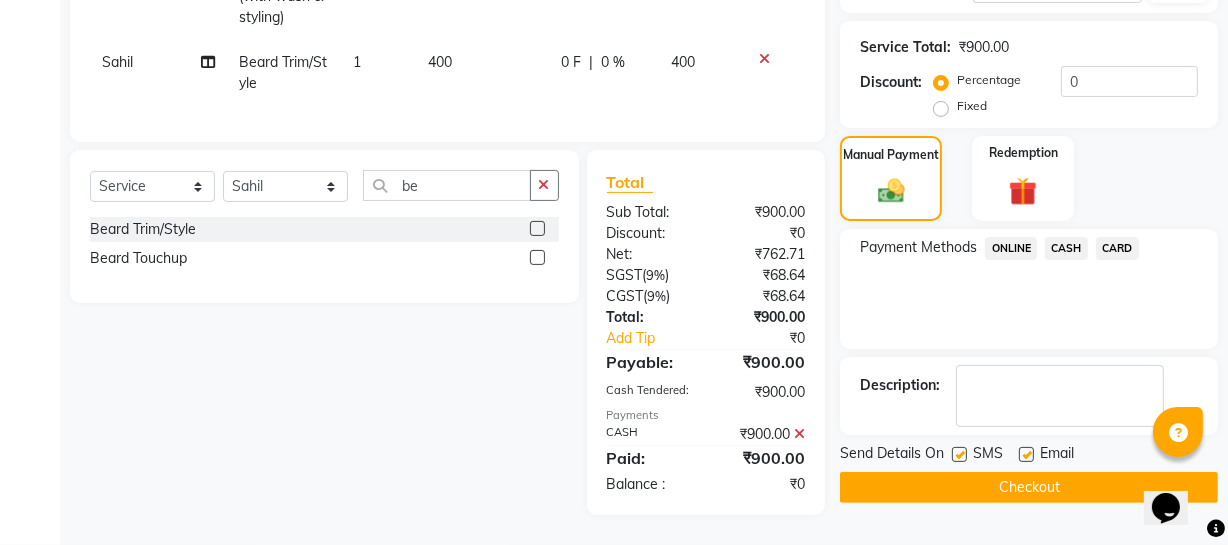 scroll, scrollTop: 391, scrollLeft: 0, axis: vertical 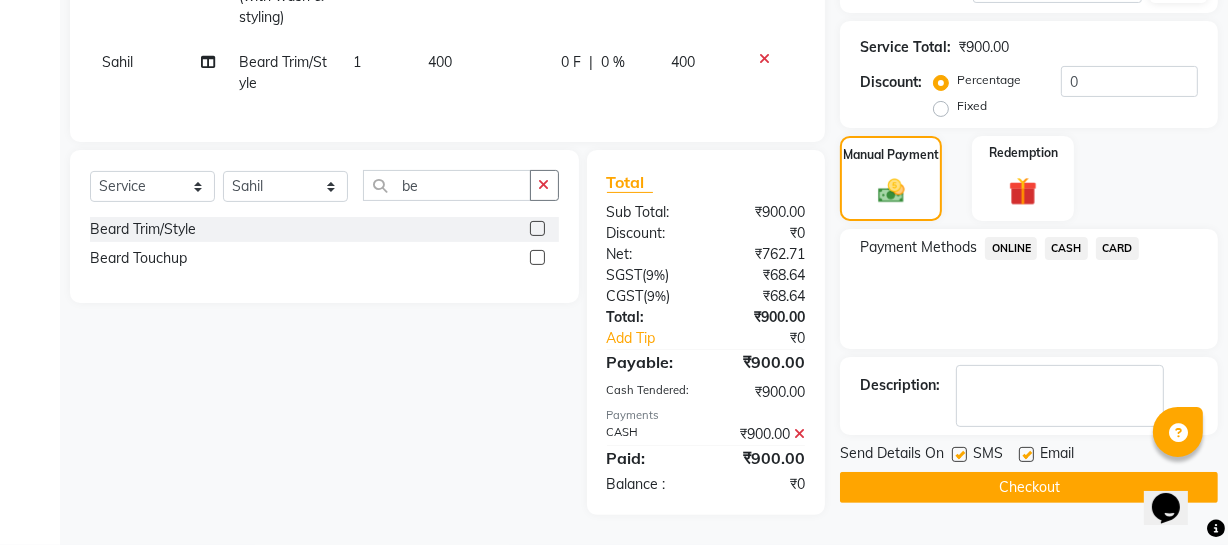click on "Checkout" 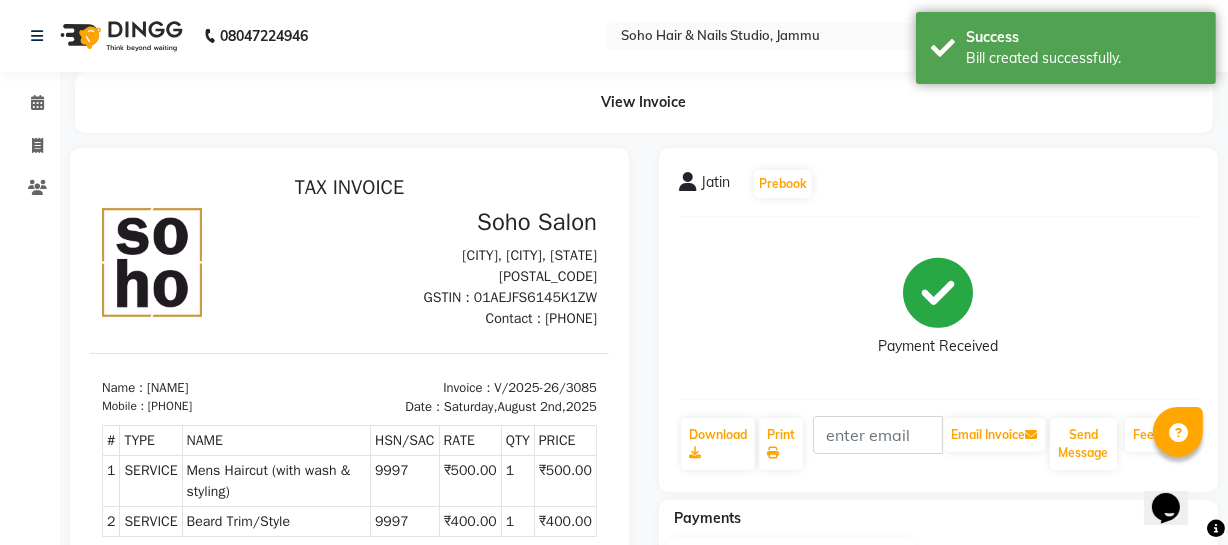 scroll, scrollTop: 0, scrollLeft: 0, axis: both 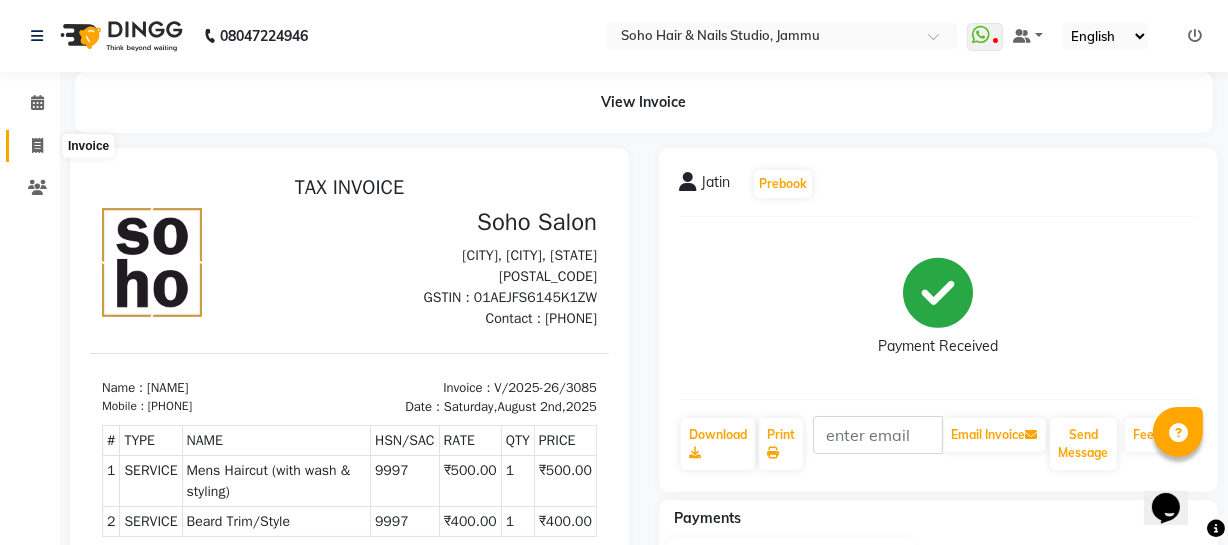 click 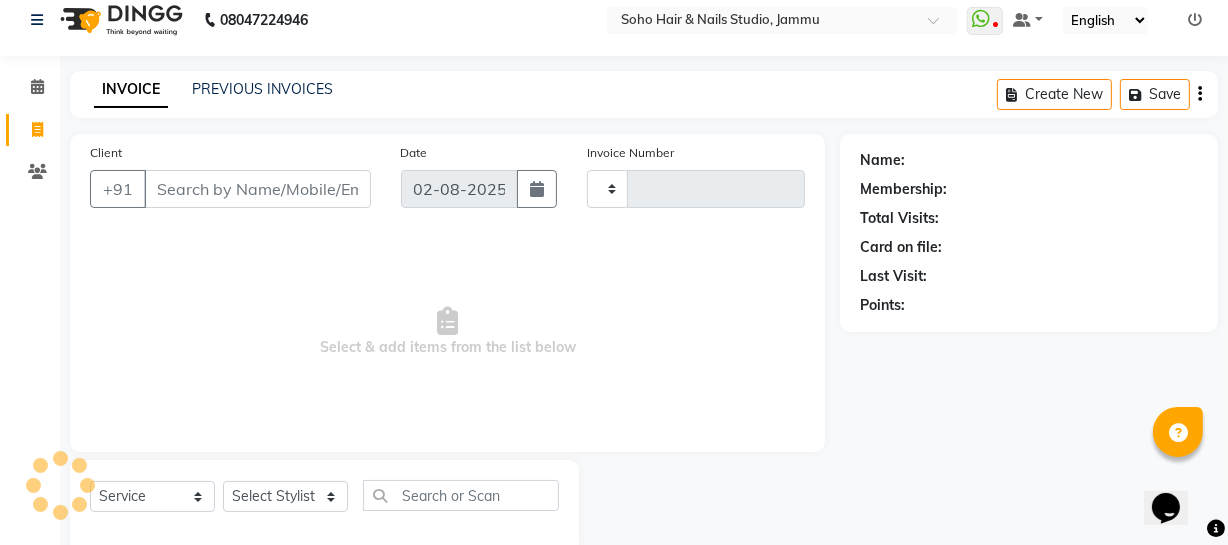 type on "3086" 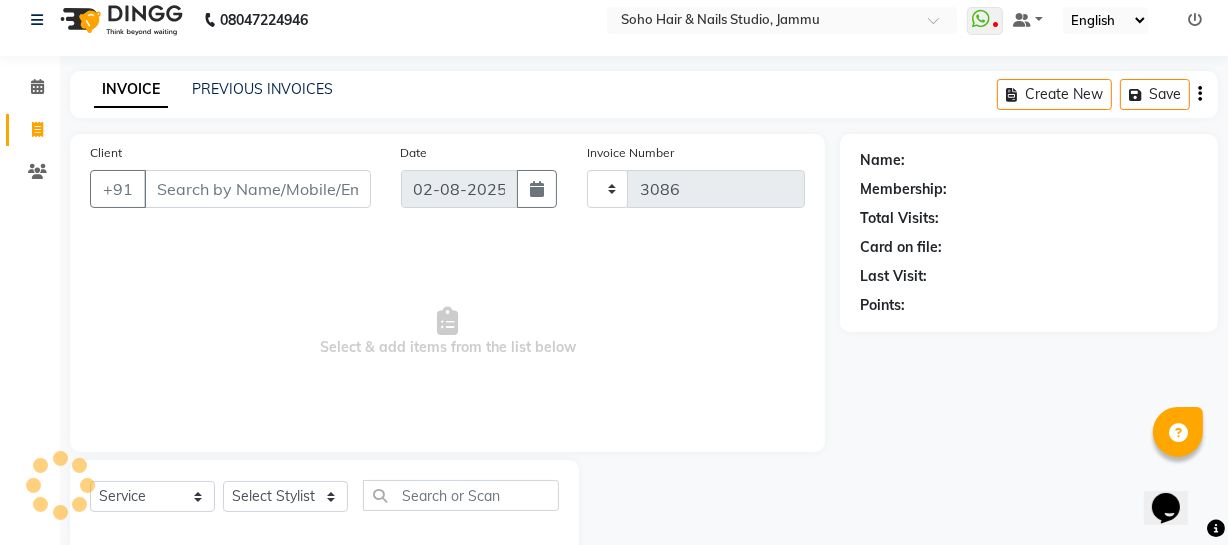 select on "735" 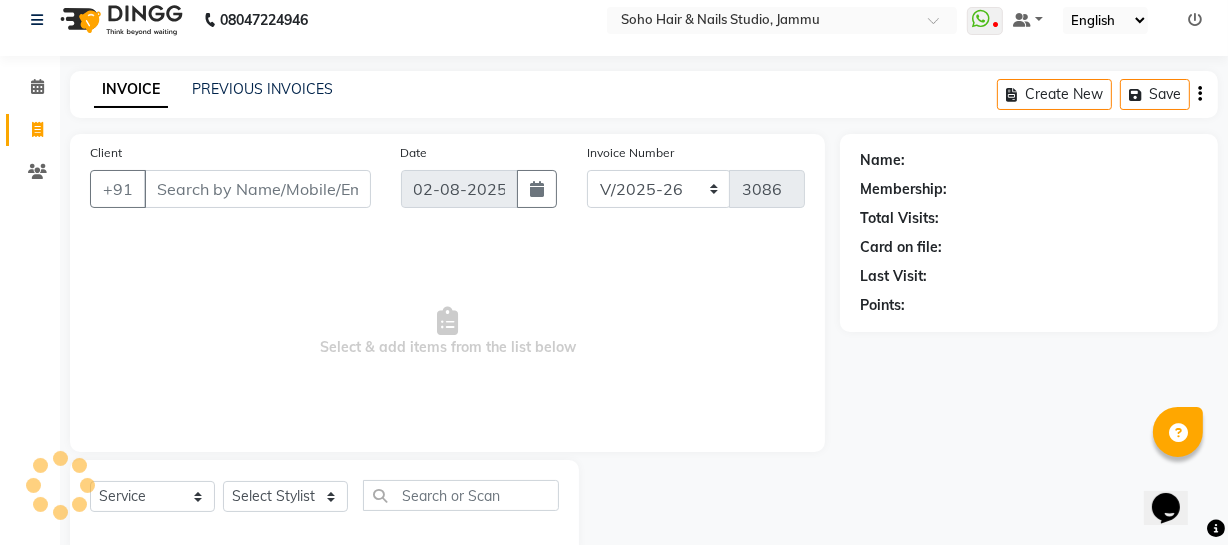 scroll, scrollTop: 57, scrollLeft: 0, axis: vertical 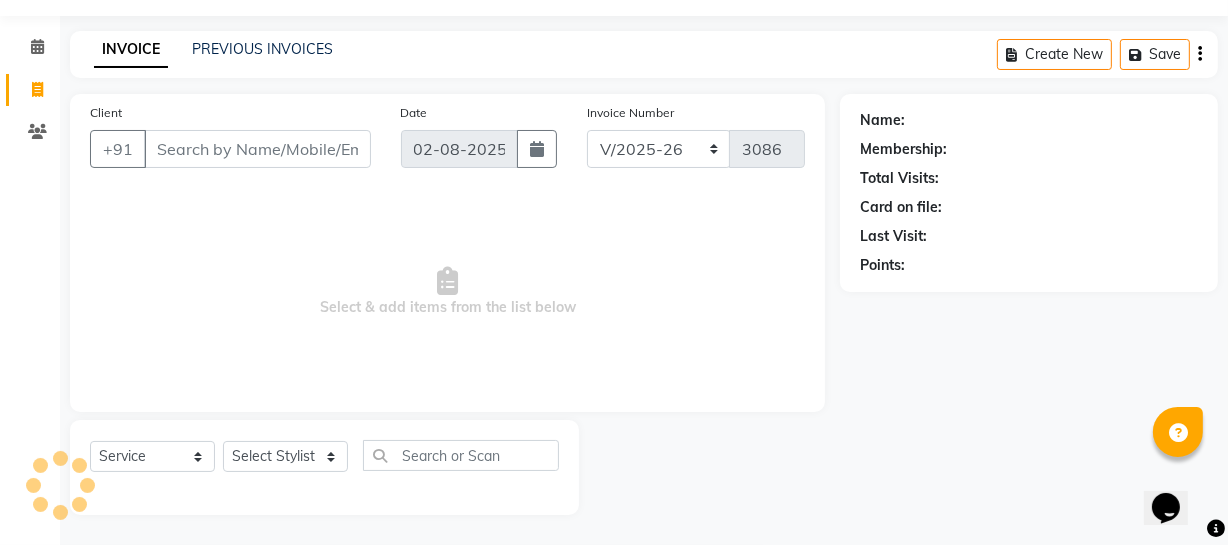 select on "membership" 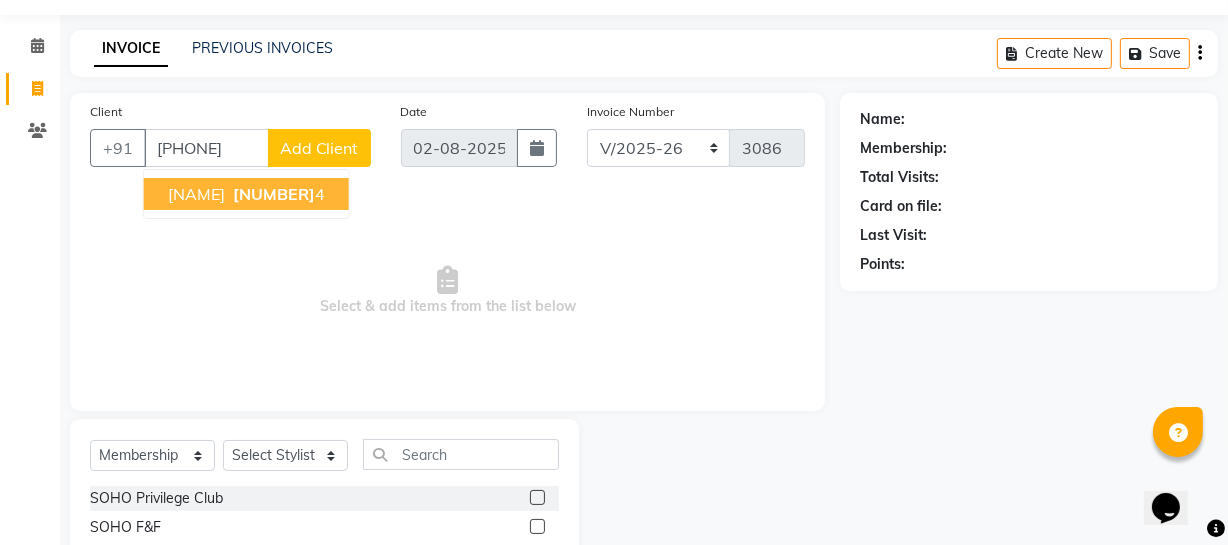 type on "[PHONE]" 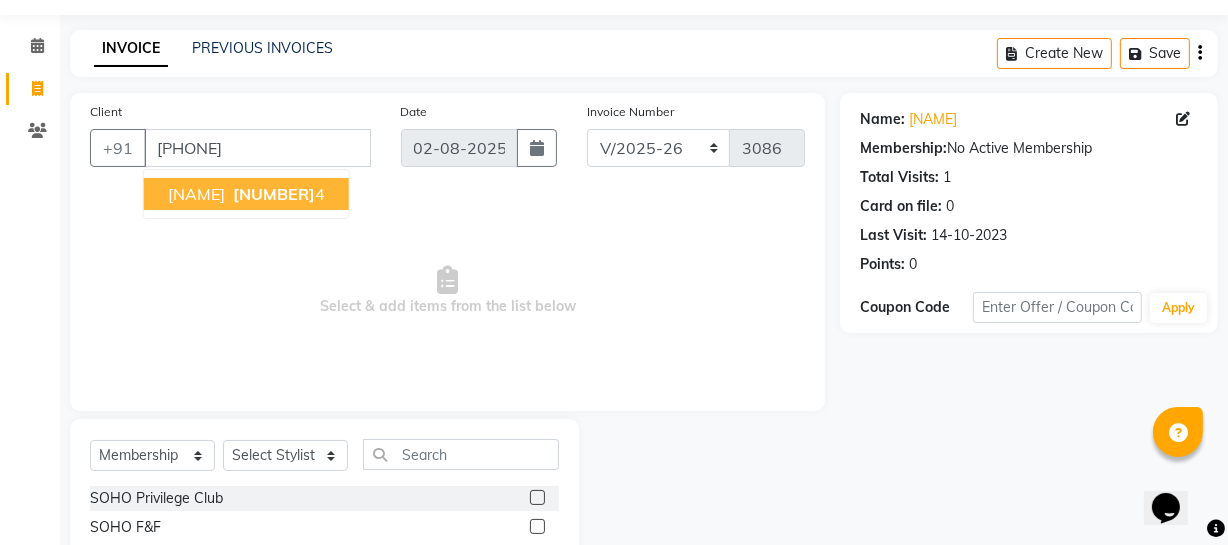 click on "[NAME]" at bounding box center [196, 194] 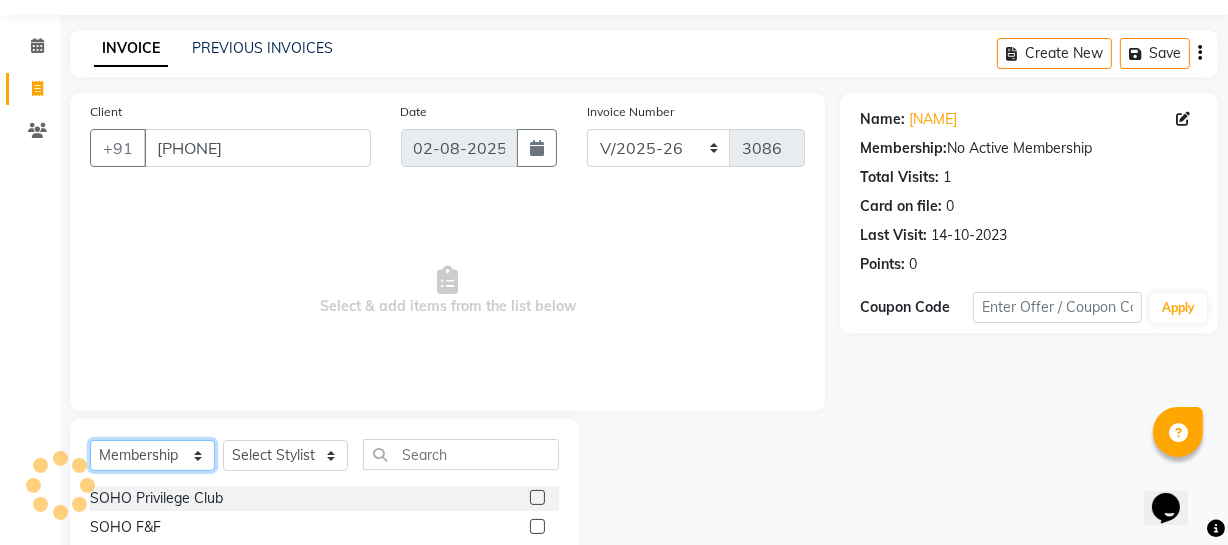 click on "Select  Service  Product  Membership  Package Voucher Prepaid Gift Card" 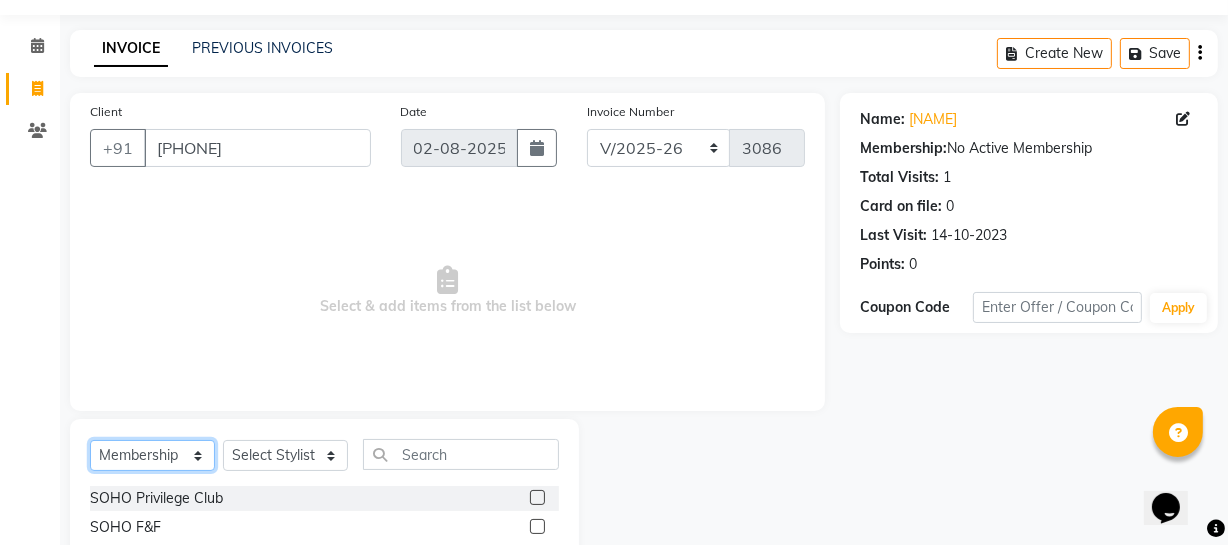 select on "service" 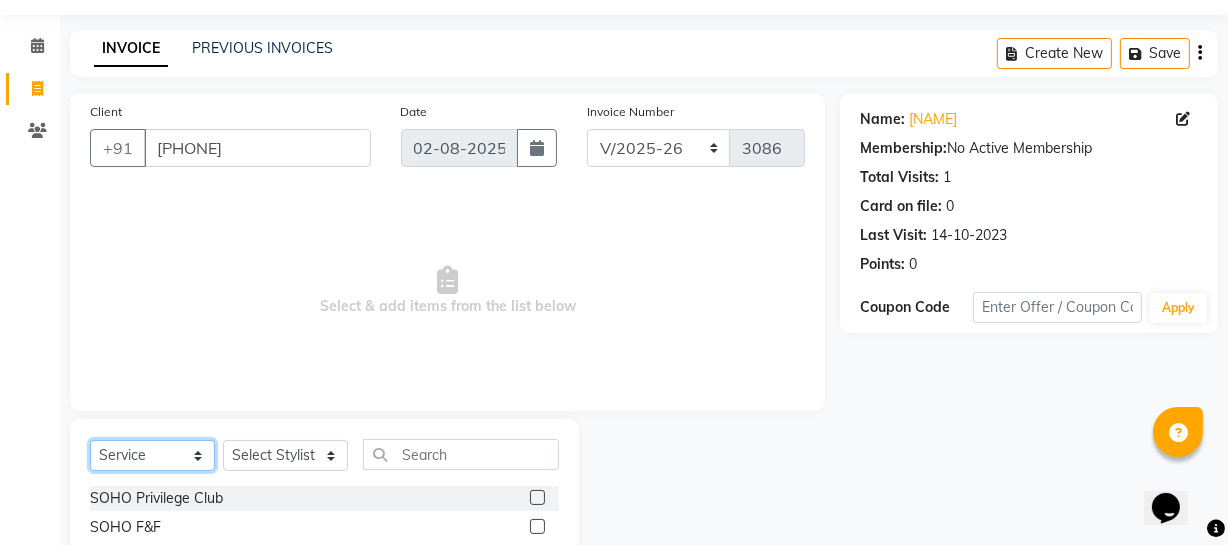 click on "Select  Service  Product  Membership  Package Voucher Prepaid Gift Card" 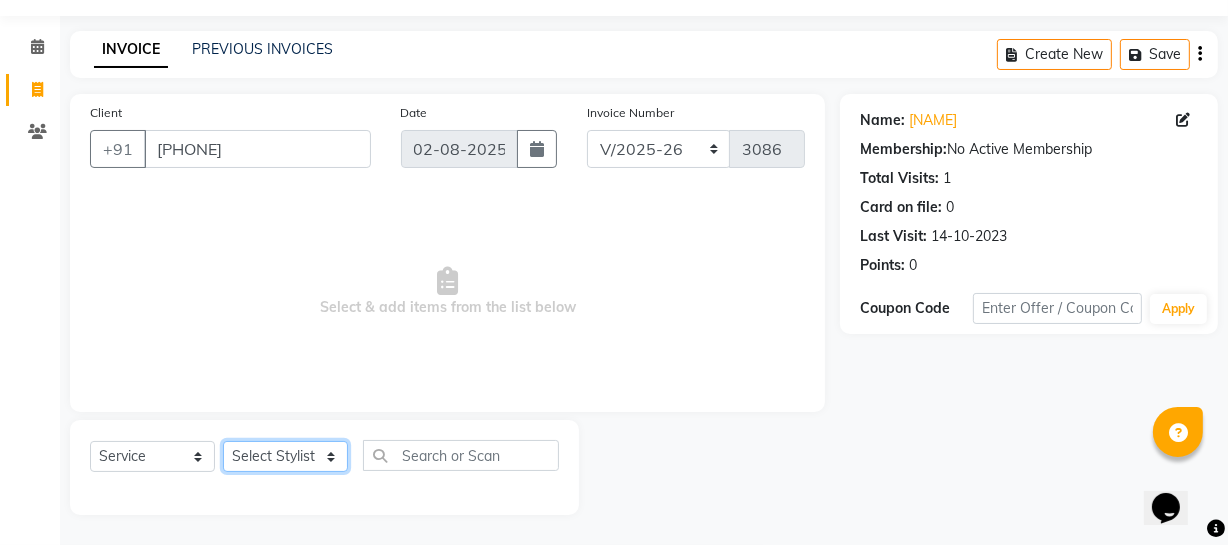 click on "Select Stylist Abhishek Kohli Adhamya Bamotra Amit Anita Kumari Arun Sain Avijit Das Bhabesh Dipanker  Harman Kevi  Komal Lakshya Dogra Meenakshi Jamwal Mitu Neha Nicky Nishant Swalia Nitin Reception Rose  Ruth Sahil sameer Sanjay Saurav pedi Saurav SAM Shameem Sharan Sorabh Salmani Vicky VISHAL DOGRA" 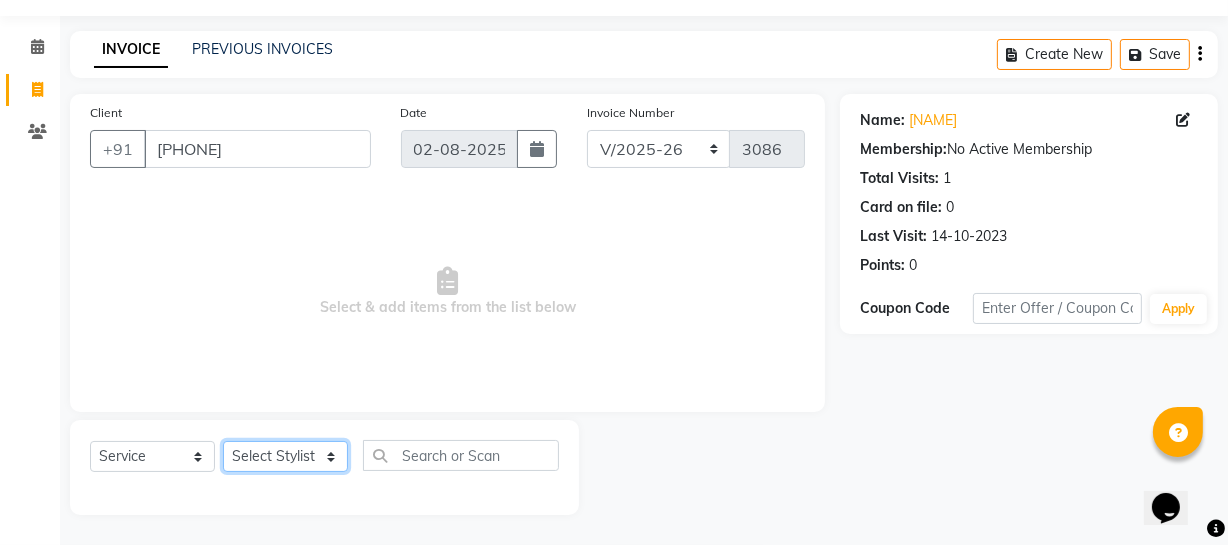 select on "85993" 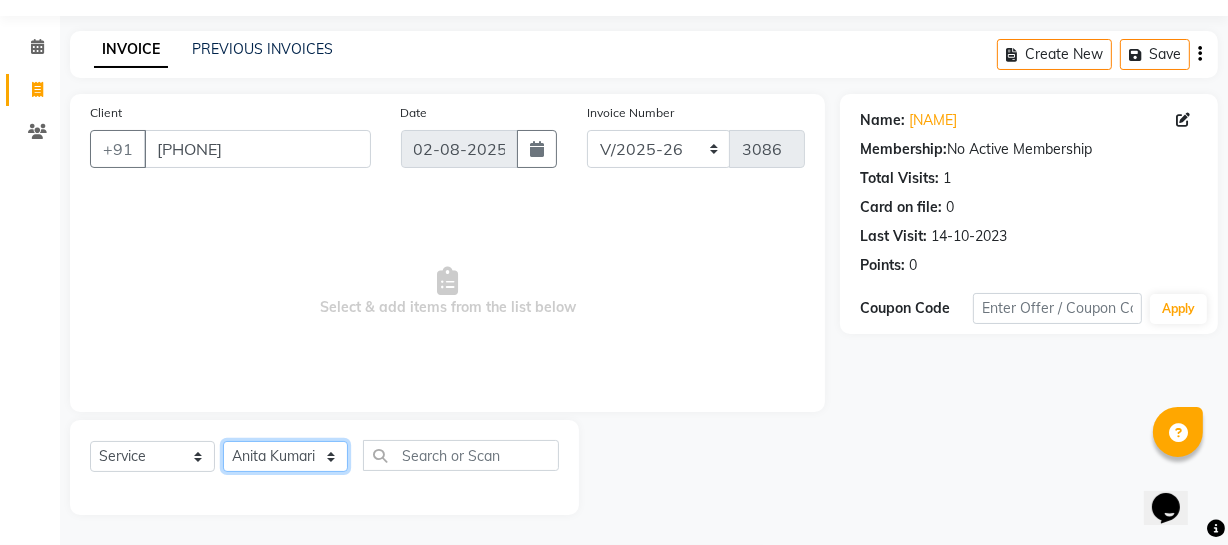 click on "Select Stylist Abhishek Kohli Adhamya Bamotra Amit Anita Kumari Arun Sain Avijit Das Bhabesh Dipanker  Harman Kevi  Komal Lakshya Dogra Meenakshi Jamwal Mitu Neha Nicky Nishant Swalia Nitin Reception Rose  Ruth Sahil sameer Sanjay Saurav pedi Saurav SAM Shameem Sharan Sorabh Salmani Vicky VISHAL DOGRA" 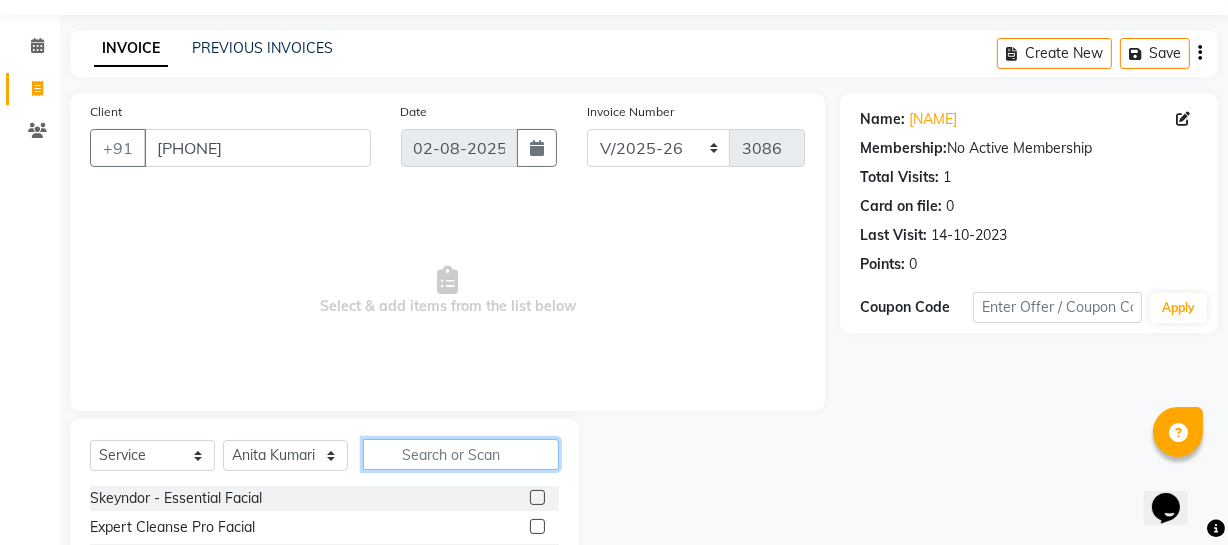 click 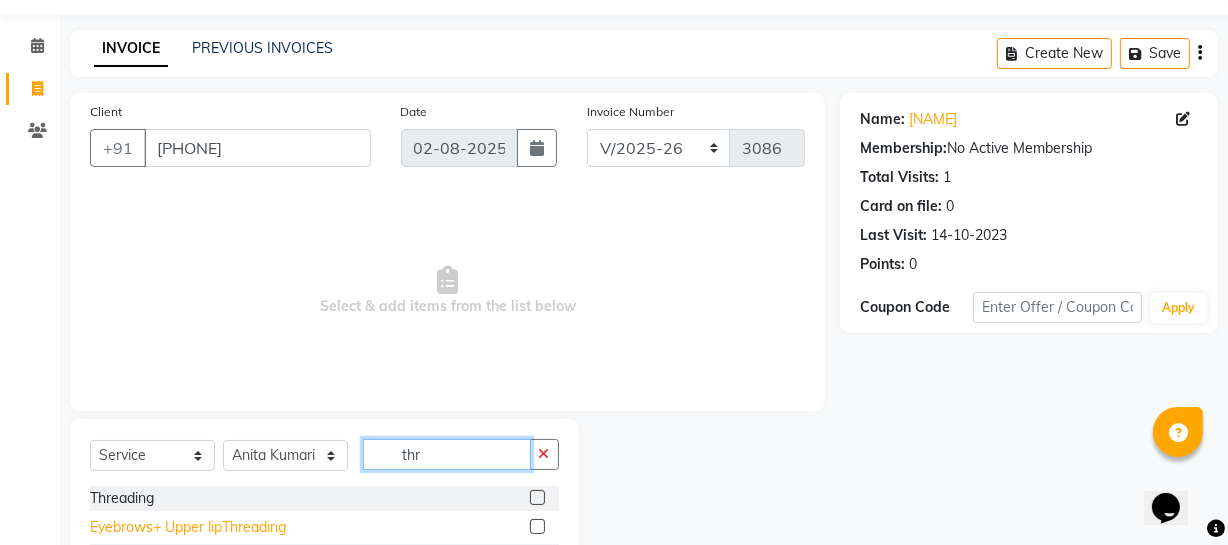 type on "thr" 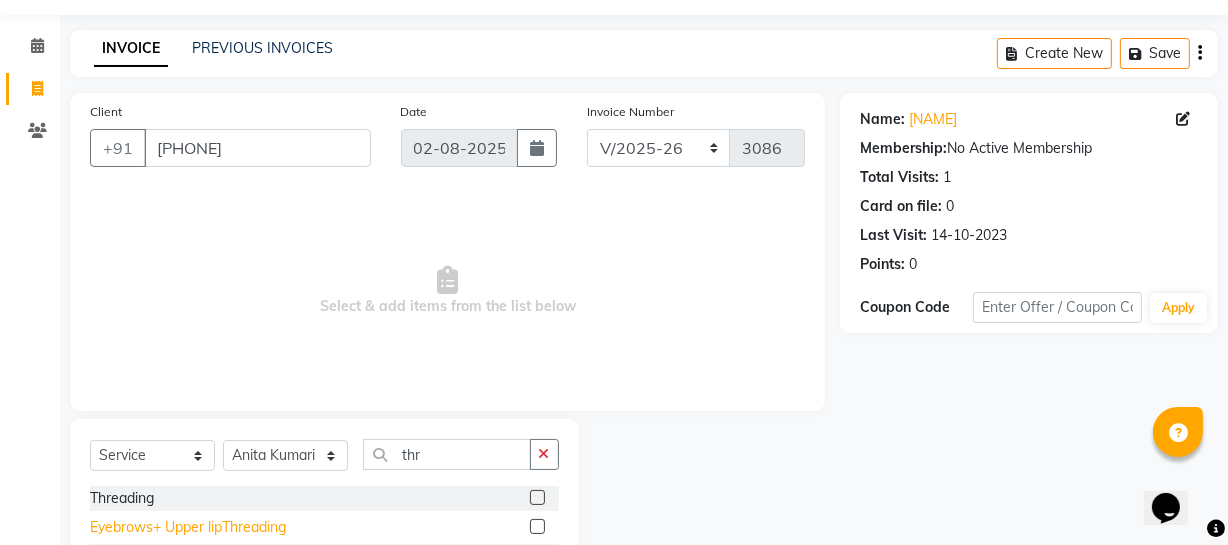 click on "Eyebrows+ Upper lipThreading" 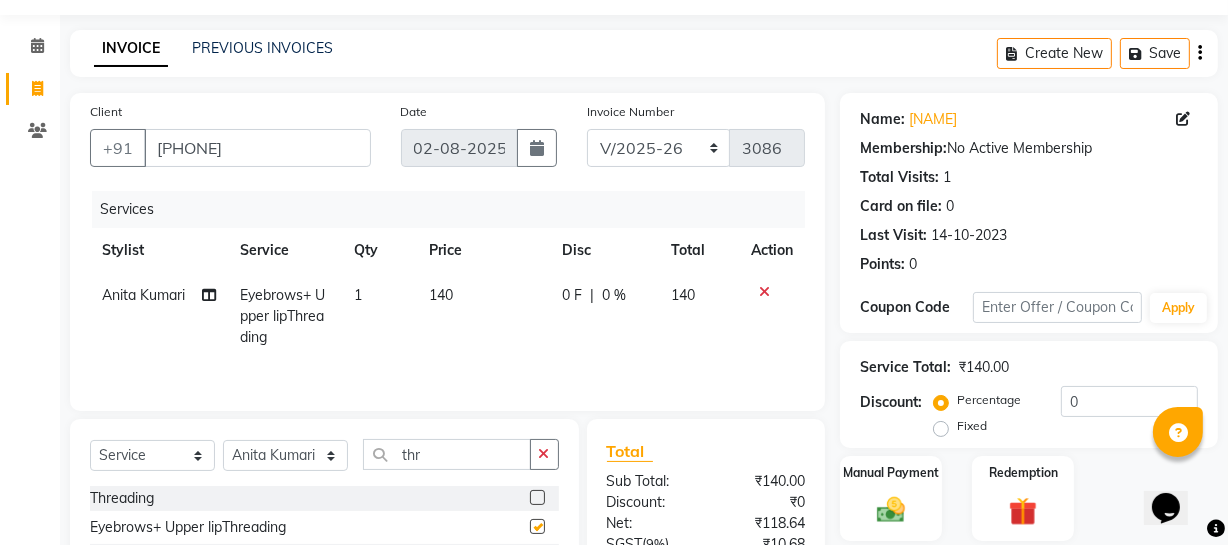 checkbox on "false" 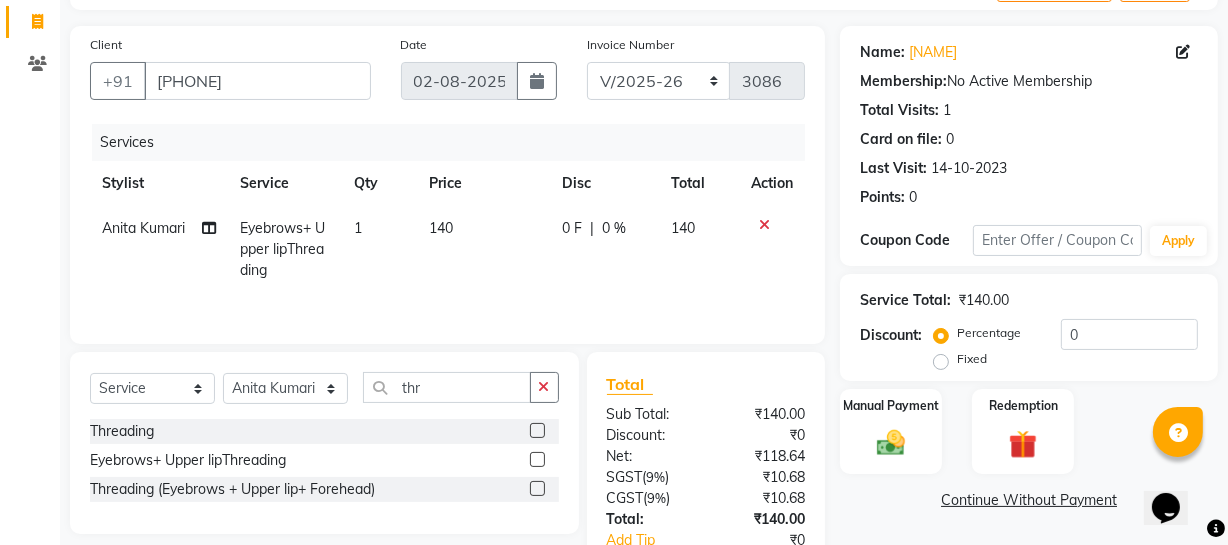 scroll, scrollTop: 239, scrollLeft: 0, axis: vertical 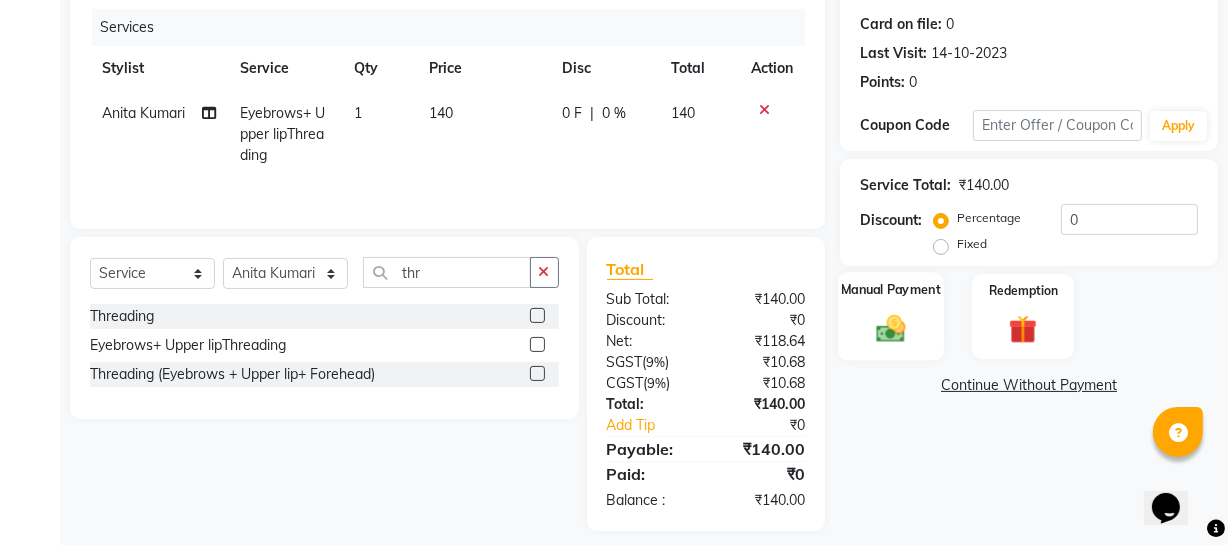 click 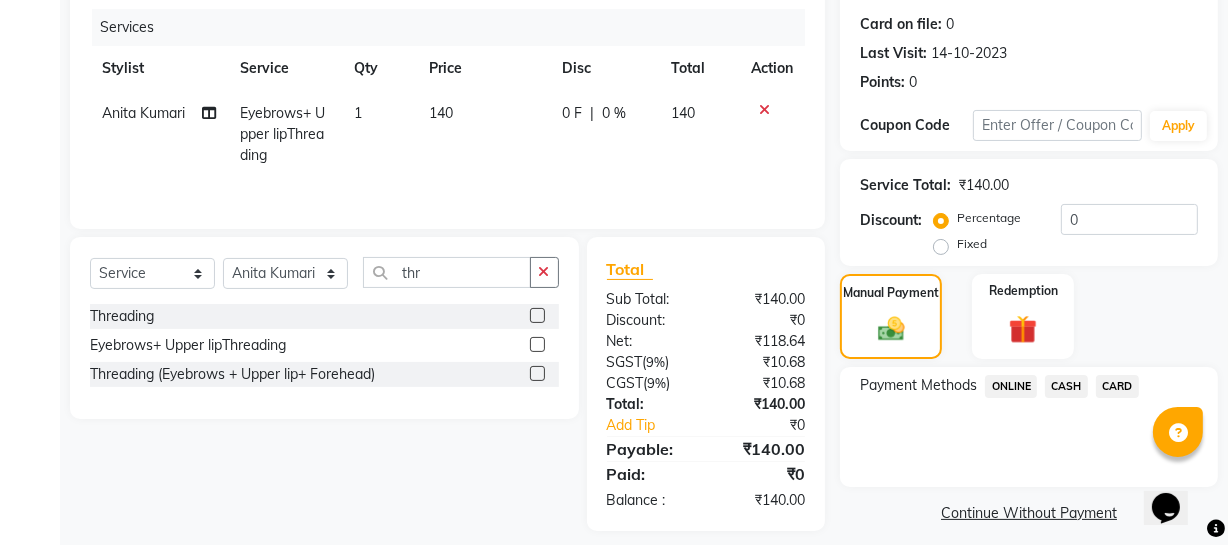 click on "ONLINE" 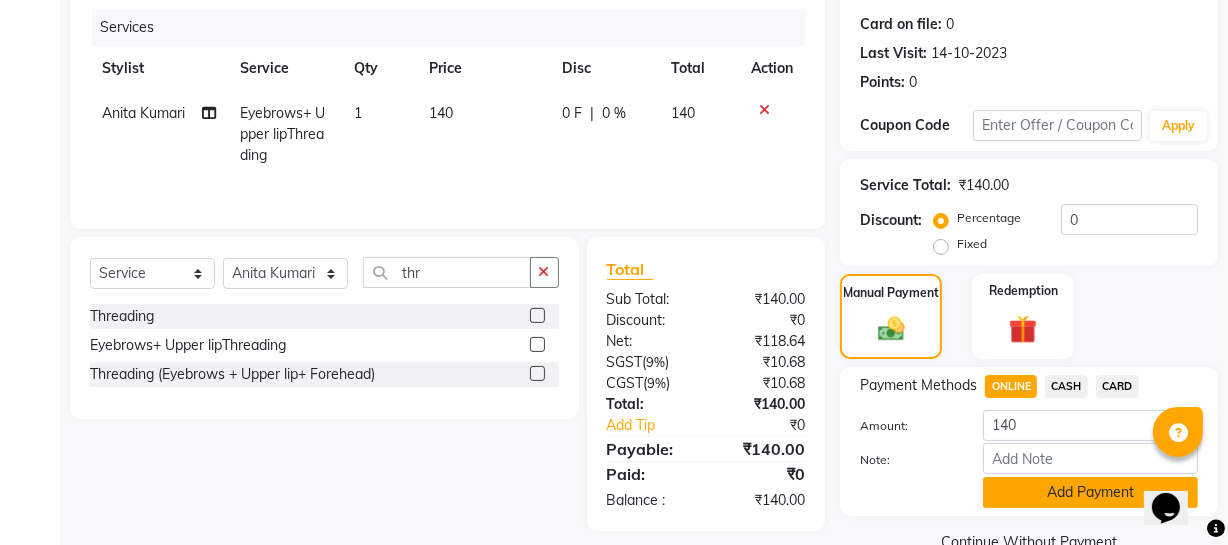 click on "Add Payment" 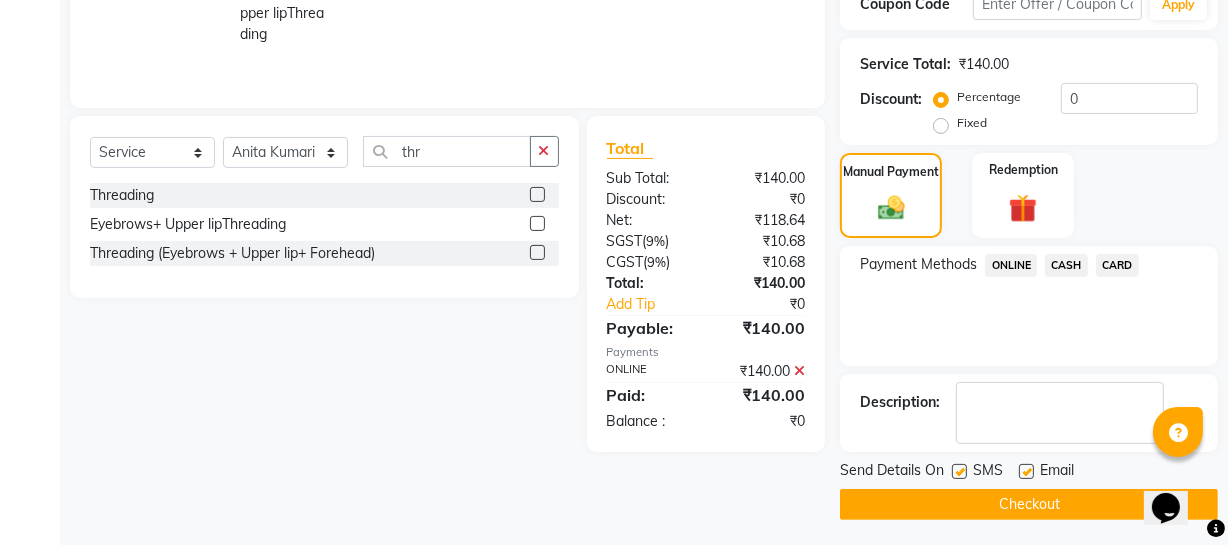 scroll, scrollTop: 364, scrollLeft: 0, axis: vertical 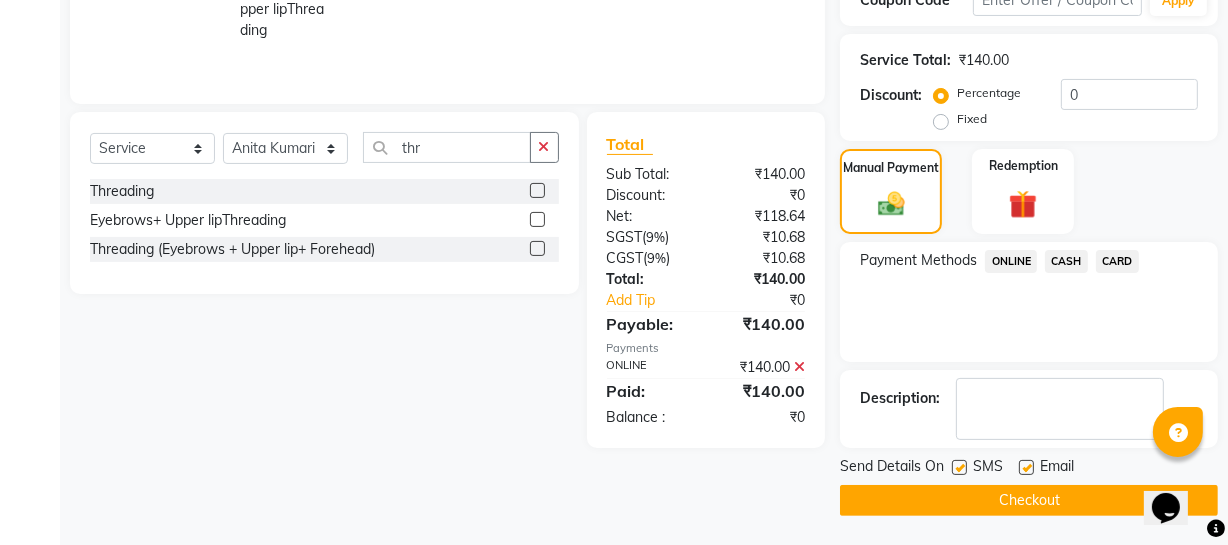 click on "Checkout" 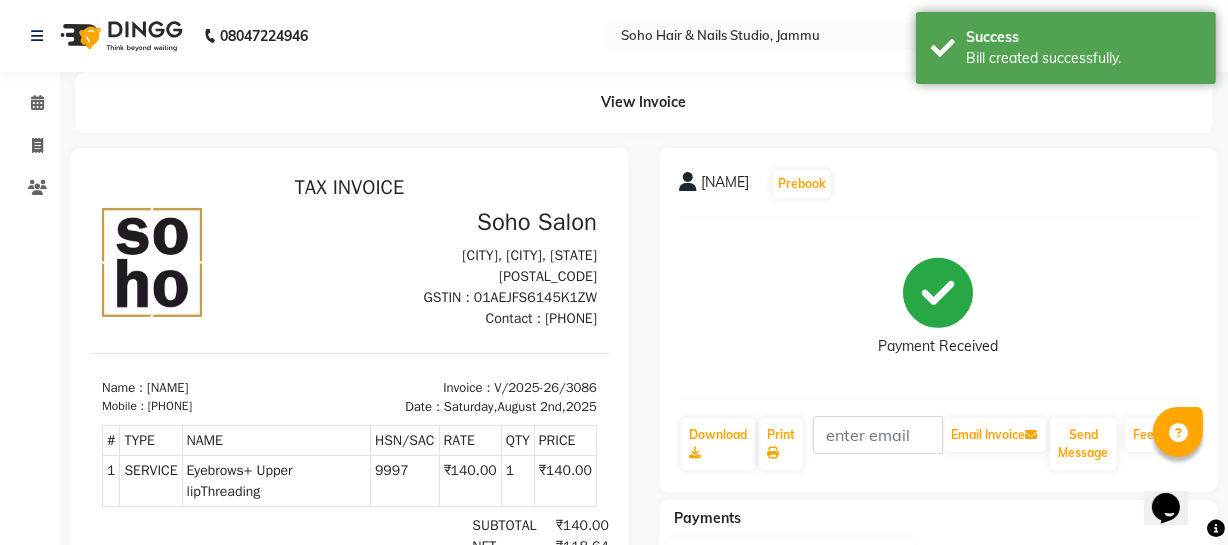scroll, scrollTop: 0, scrollLeft: 0, axis: both 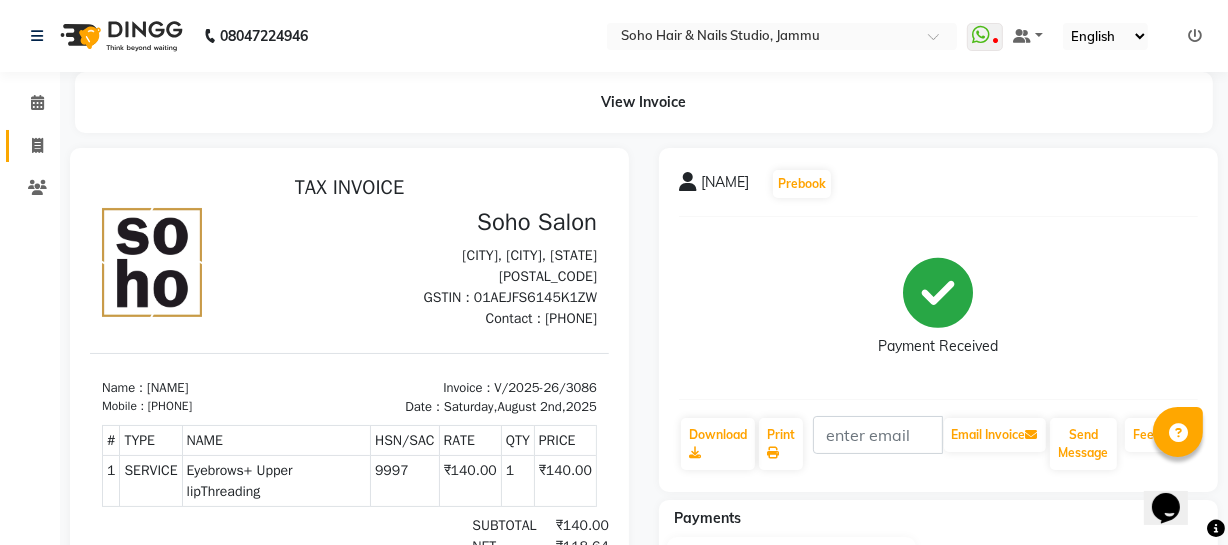 click on "Invoice" 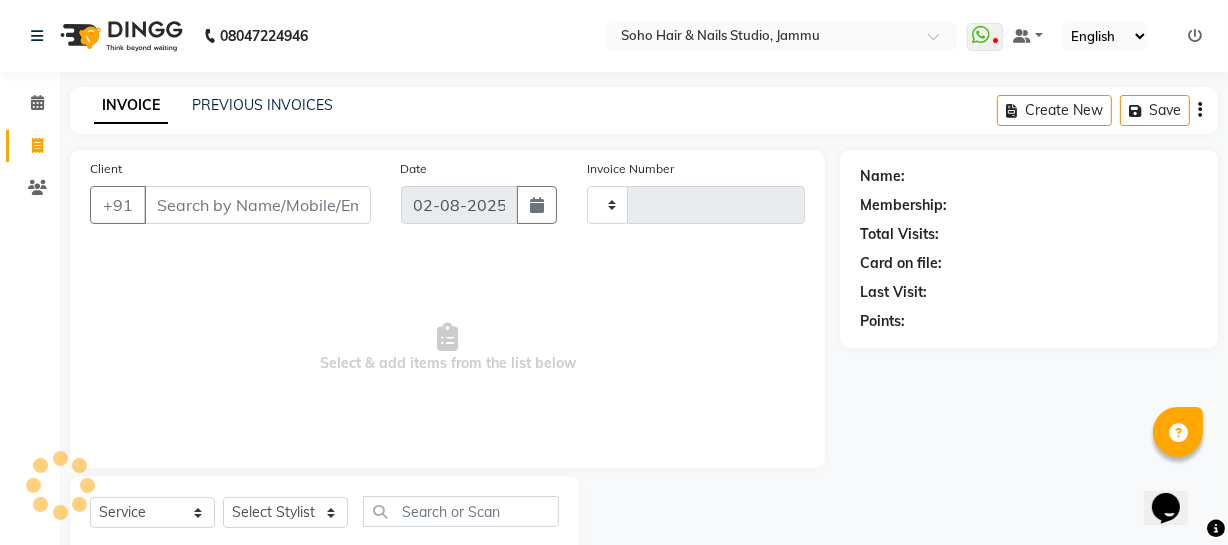 scroll, scrollTop: 57, scrollLeft: 0, axis: vertical 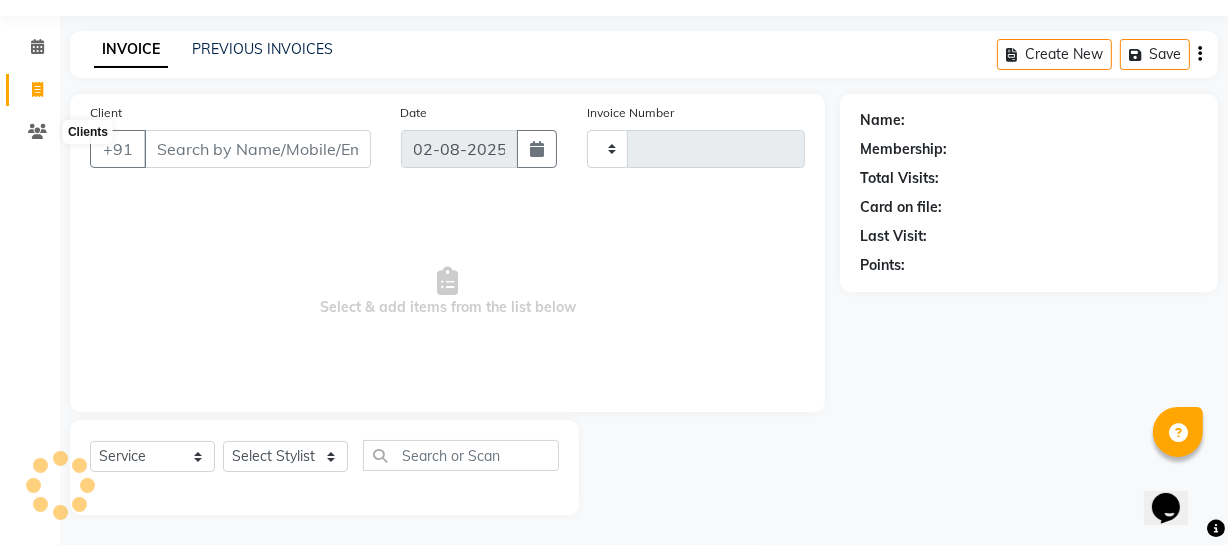 type on "3087" 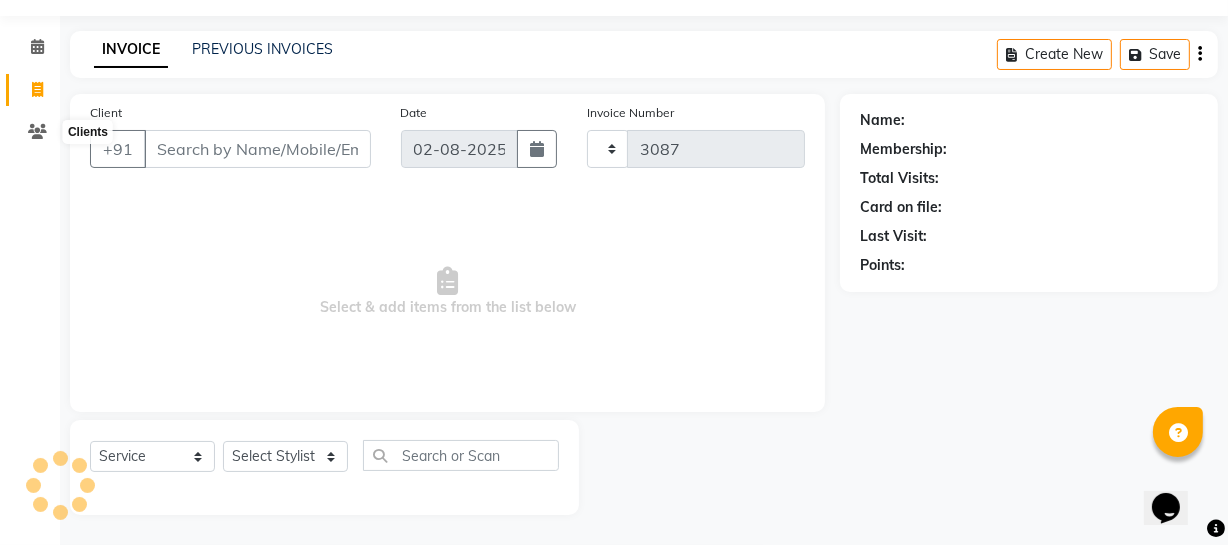 select on "735" 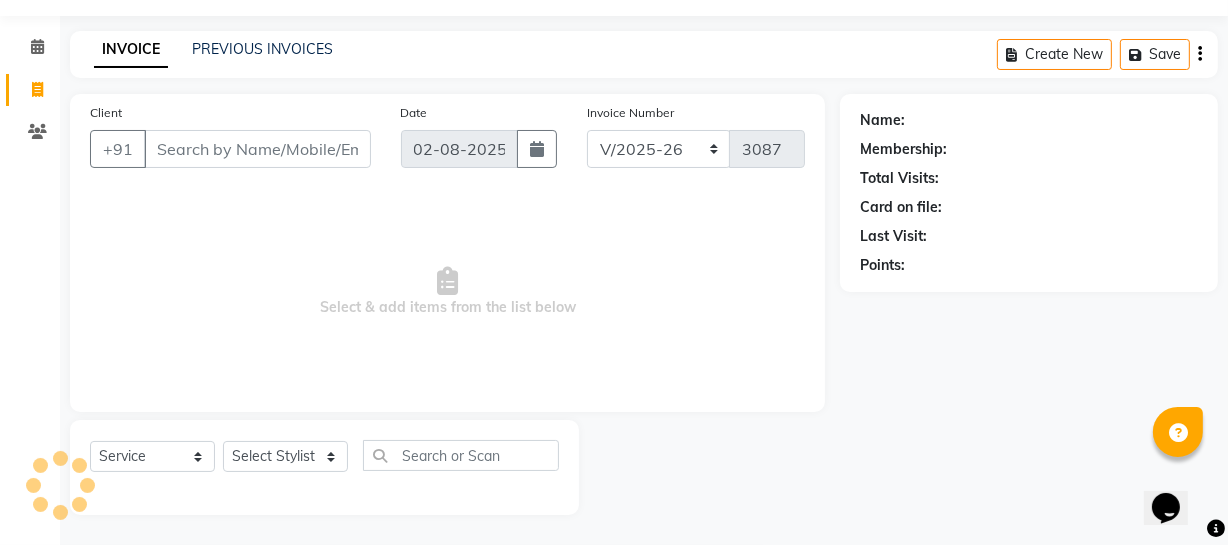 select on "membership" 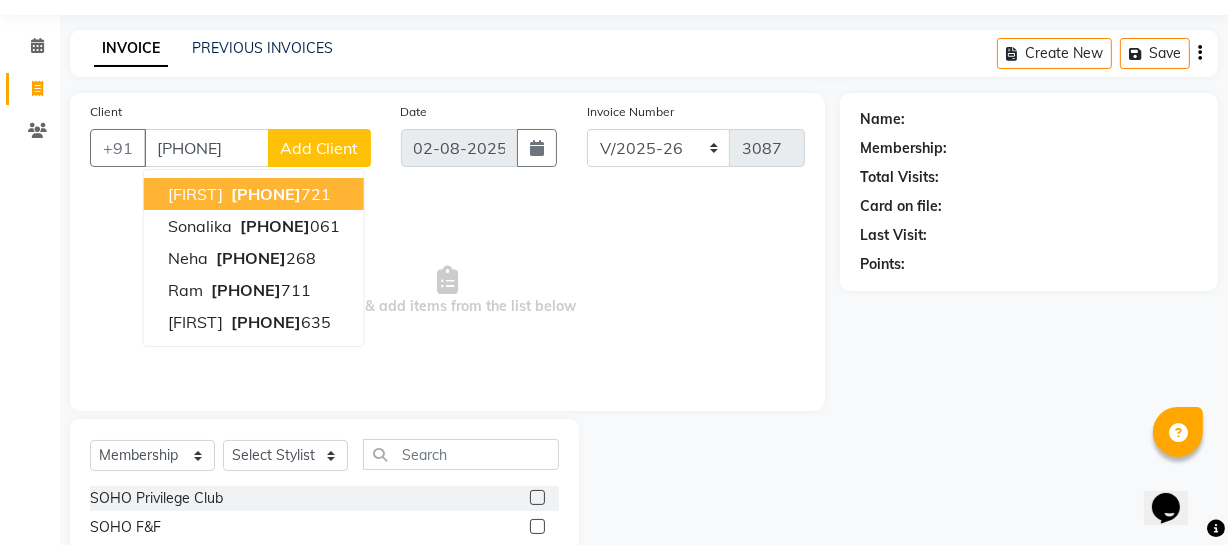 click on "[FIRST]   [PHONE]" at bounding box center [254, 194] 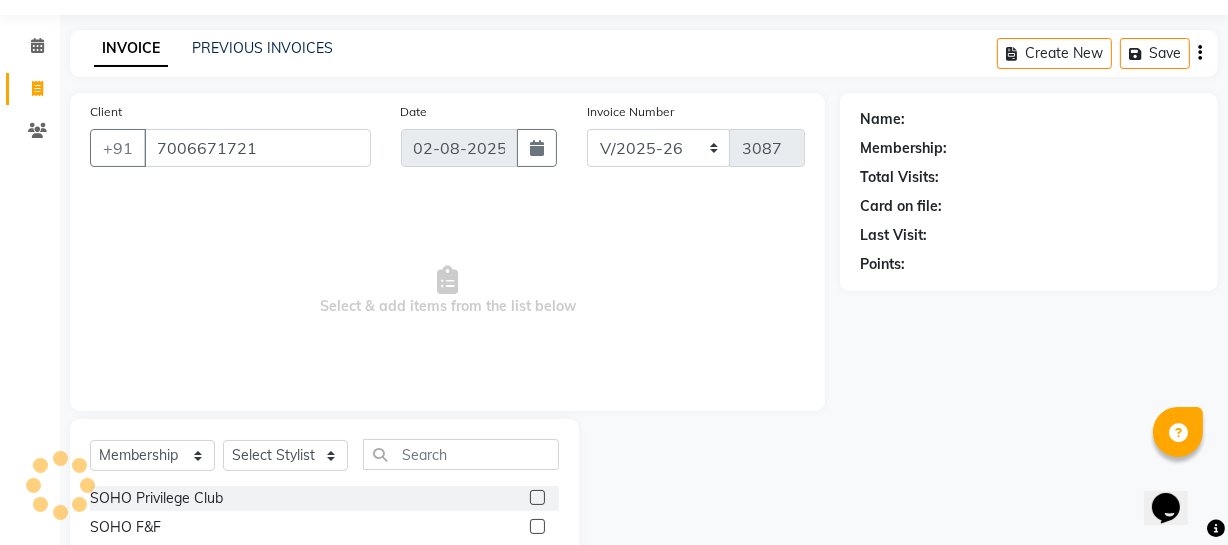 type on "7006671721" 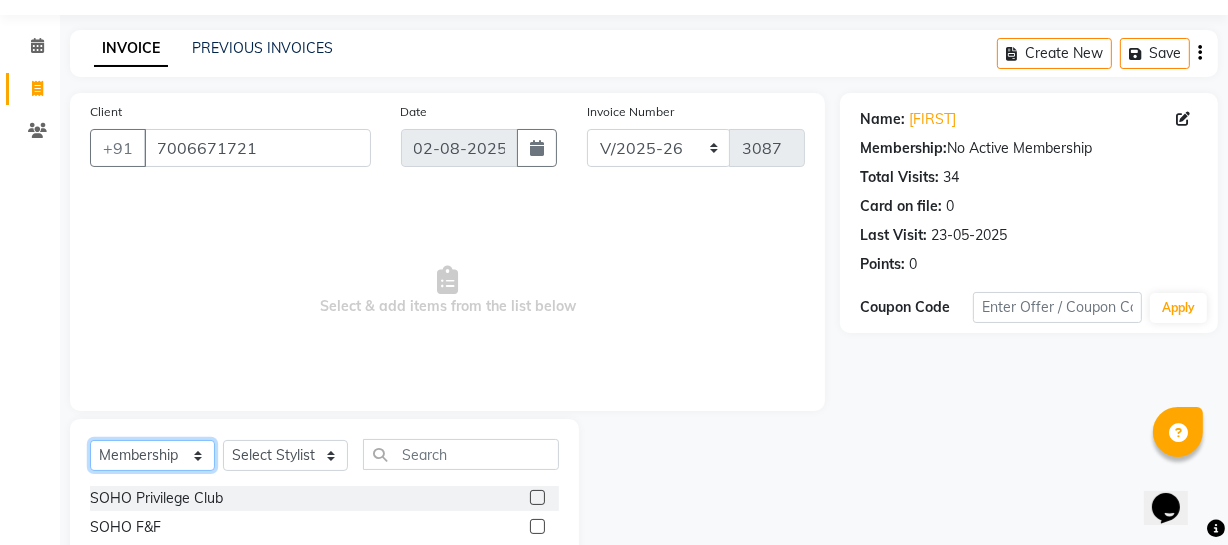 click on "Select  Service  Product  Membership  Package Voucher Prepaid Gift Card" 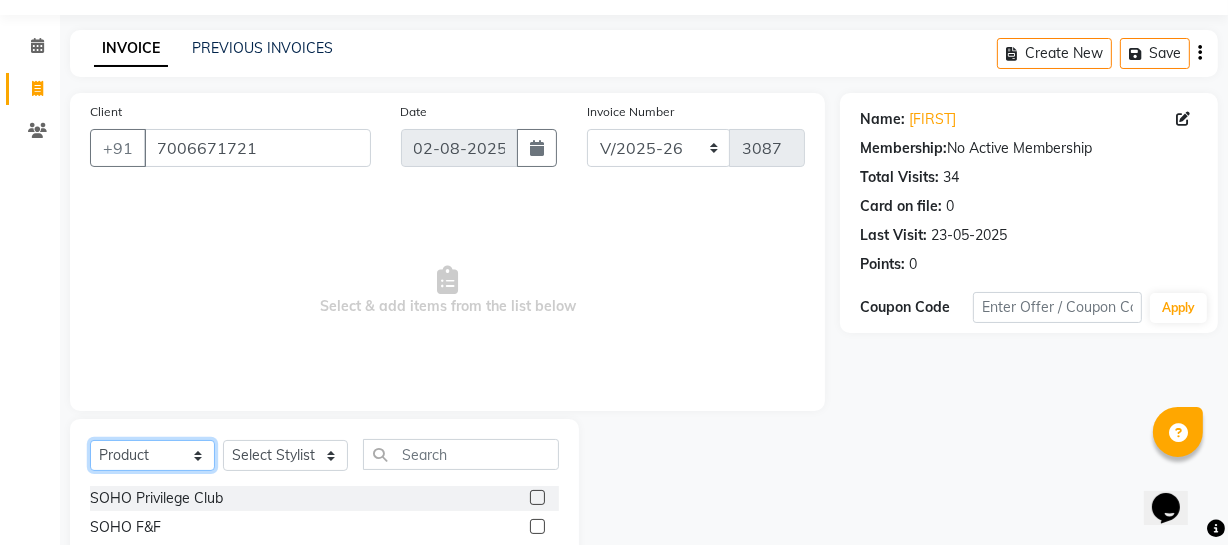 click on "Select  Service  Product  Membership  Package Voucher Prepaid Gift Card" 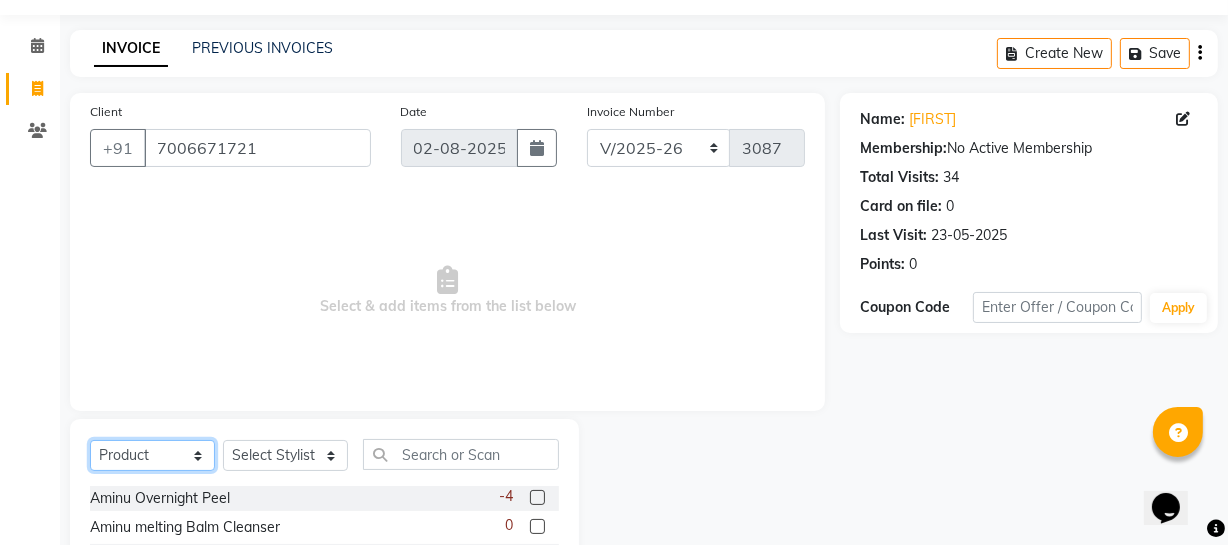 click on "Select  Service  Product  Membership  Package Voucher Prepaid Gift Card" 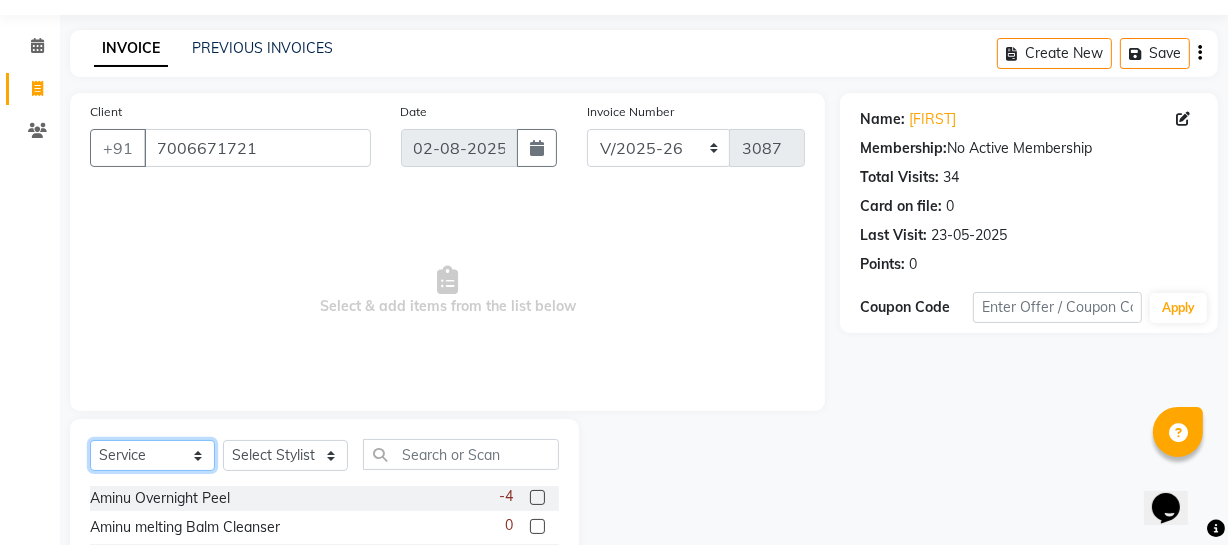 click on "Select  Service  Product  Membership  Package Voucher Prepaid Gift Card" 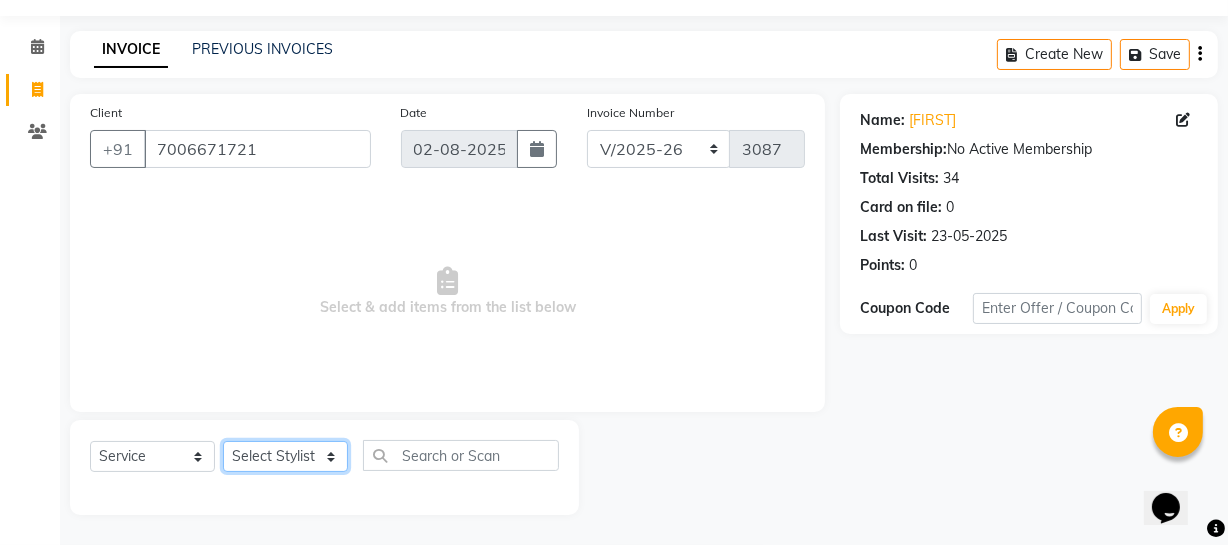 click on "Select Stylist Abhishek Kohli Adhamya Bamotra Amit Anita Kumari Arun Sain Avijit Das Bhabesh Dipanker  Harman Kevi  Komal Lakshya Dogra Meenakshi Jamwal Mitu Neha Nicky Nishant Swalia Nitin Reception Rose  Ruth Sahil sameer Sanjay Saurav pedi Saurav SAM Shameem Sharan Sorabh Salmani Vicky VISHAL DOGRA" 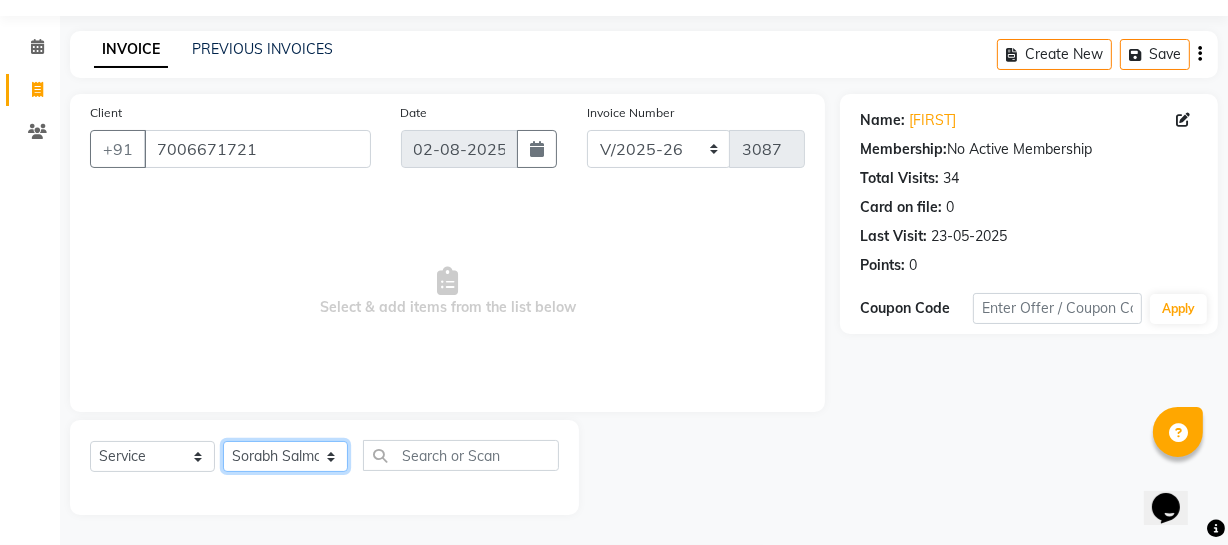 click on "Select Stylist Abhishek Kohli Adhamya Bamotra Amit Anita Kumari Arun Sain Avijit Das Bhabesh Dipanker  Harman Kevi  Komal Lakshya Dogra Meenakshi Jamwal Mitu Neha Nicky Nishant Swalia Nitin Reception Rose  Ruth Sahil sameer Sanjay Saurav pedi Saurav SAM Shameem Sharan Sorabh Salmani Vicky VISHAL DOGRA" 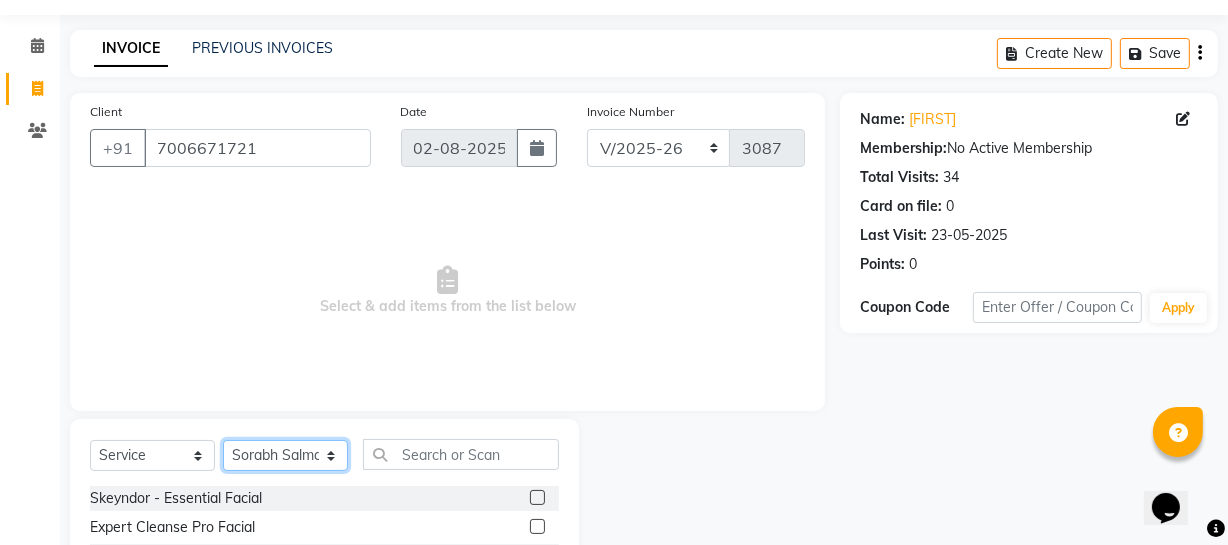 click on "Select Stylist Abhishek Kohli Adhamya Bamotra Amit Anita Kumari Arun Sain Avijit Das Bhabesh Dipanker  Harman Kevi  Komal Lakshya Dogra Meenakshi Jamwal Mitu Neha Nicky Nishant Swalia Nitin Reception Rose  Ruth Sahil sameer Sanjay Saurav pedi Saurav SAM Shameem Sharan Sorabh Salmani Vicky VISHAL DOGRA" 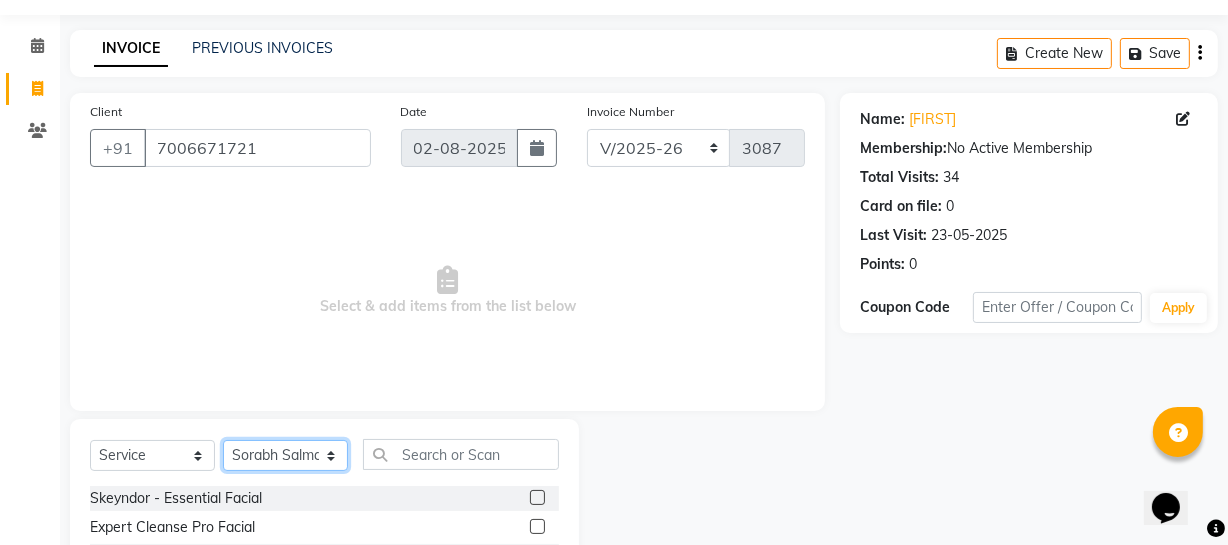select on "11749" 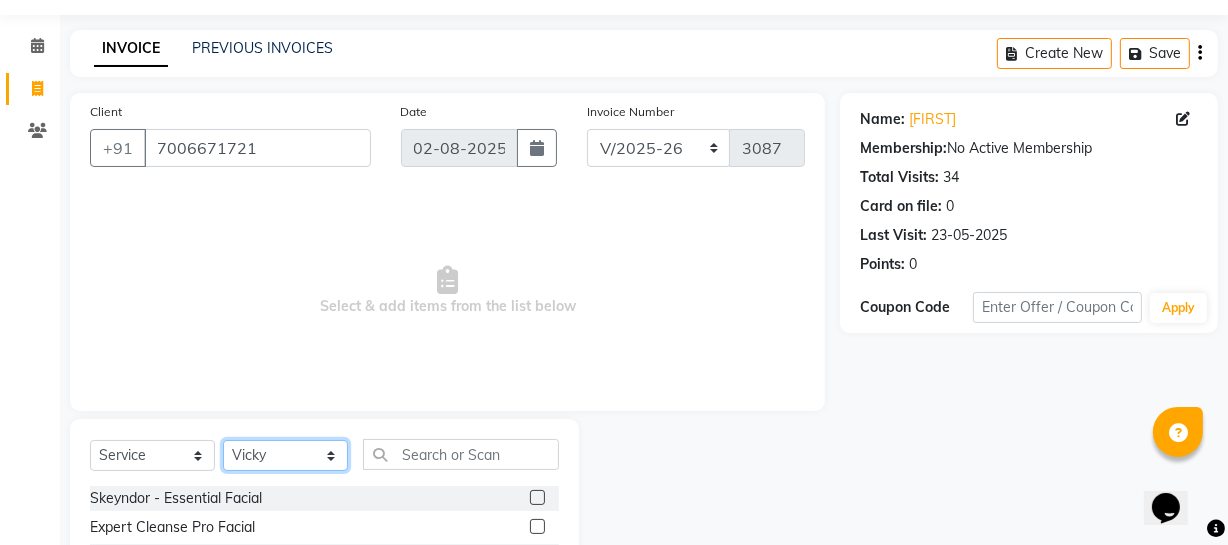 click on "Select Stylist Abhishek Kohli Adhamya Bamotra Amit Anita Kumari Arun Sain Avijit Das Bhabesh Dipanker  Harman Kevi  Komal Lakshya Dogra Meenakshi Jamwal Mitu Neha Nicky Nishant Swalia Nitin Reception Rose  Ruth Sahil sameer Sanjay Saurav pedi Saurav SAM Shameem Sharan Sorabh Salmani Vicky VISHAL DOGRA" 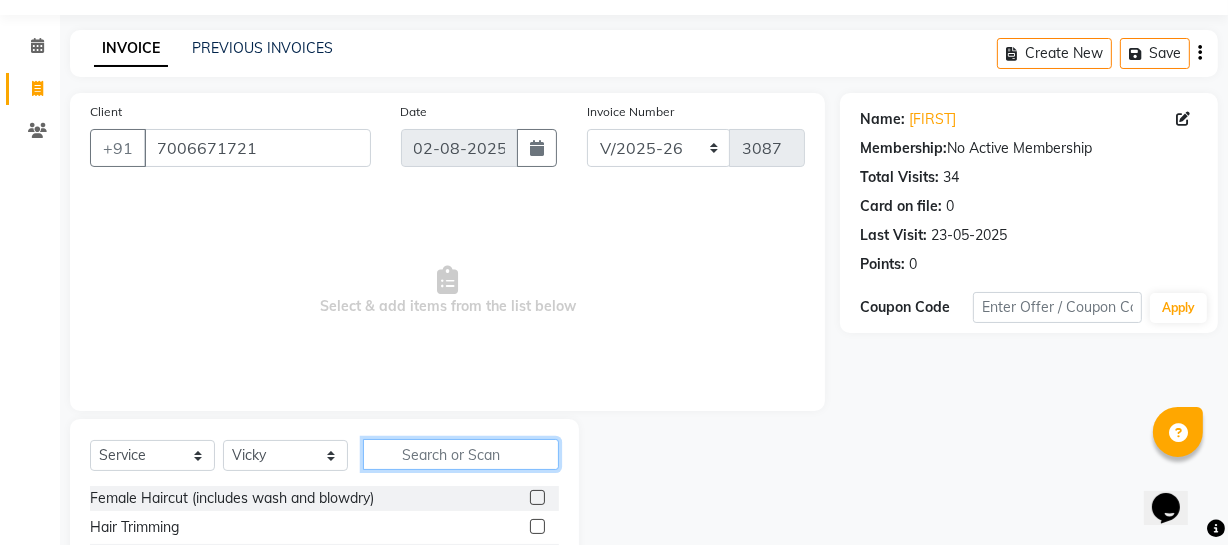 click 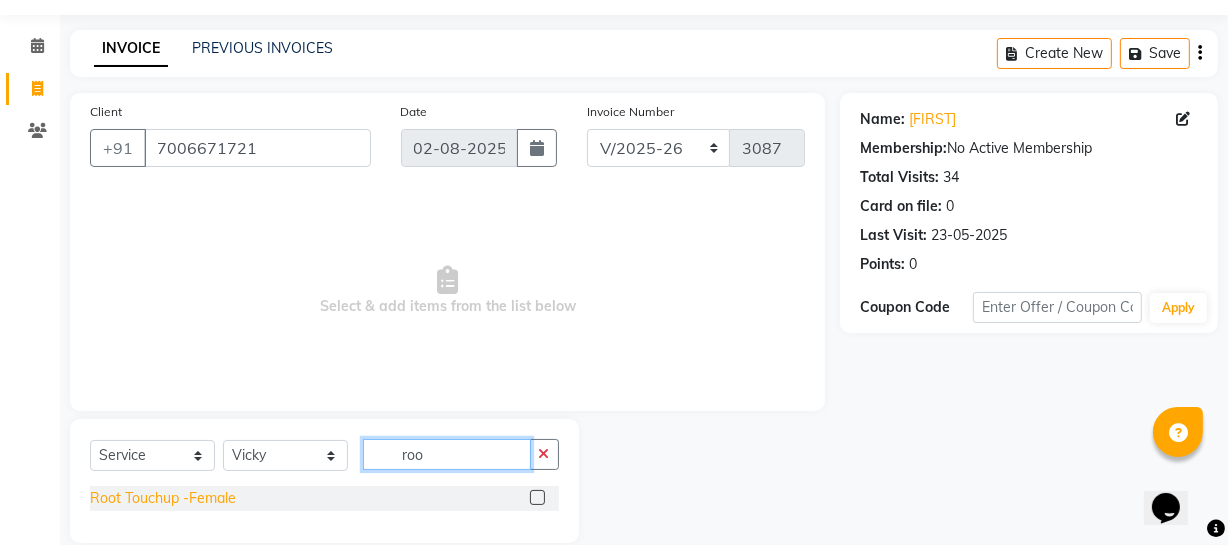 type on "roo" 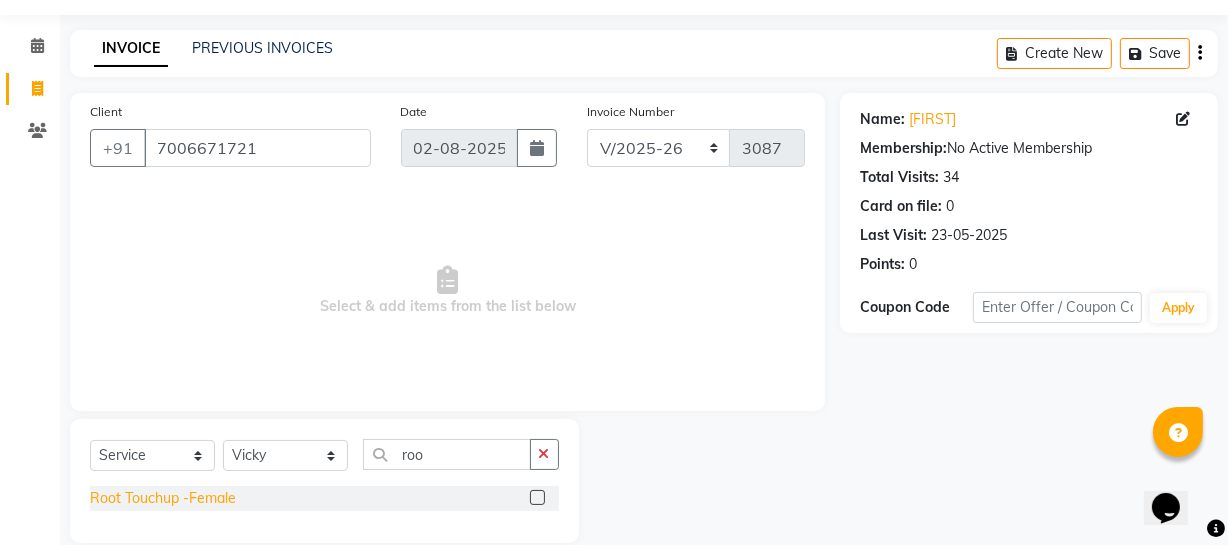 drag, startPoint x: 199, startPoint y: 498, endPoint x: 262, endPoint y: 491, distance: 63.387695 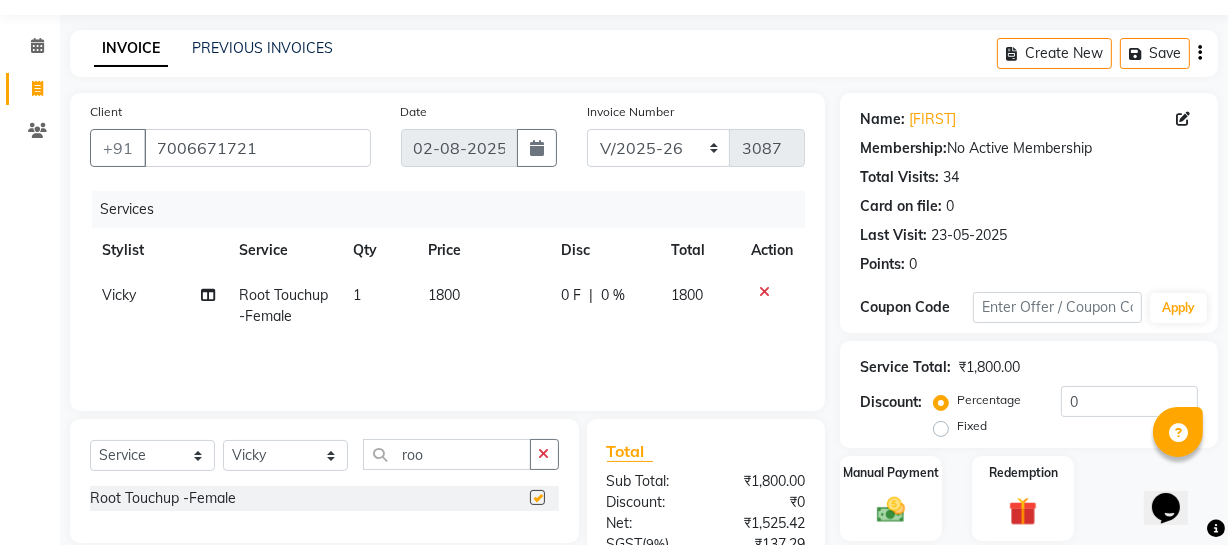 checkbox on "false" 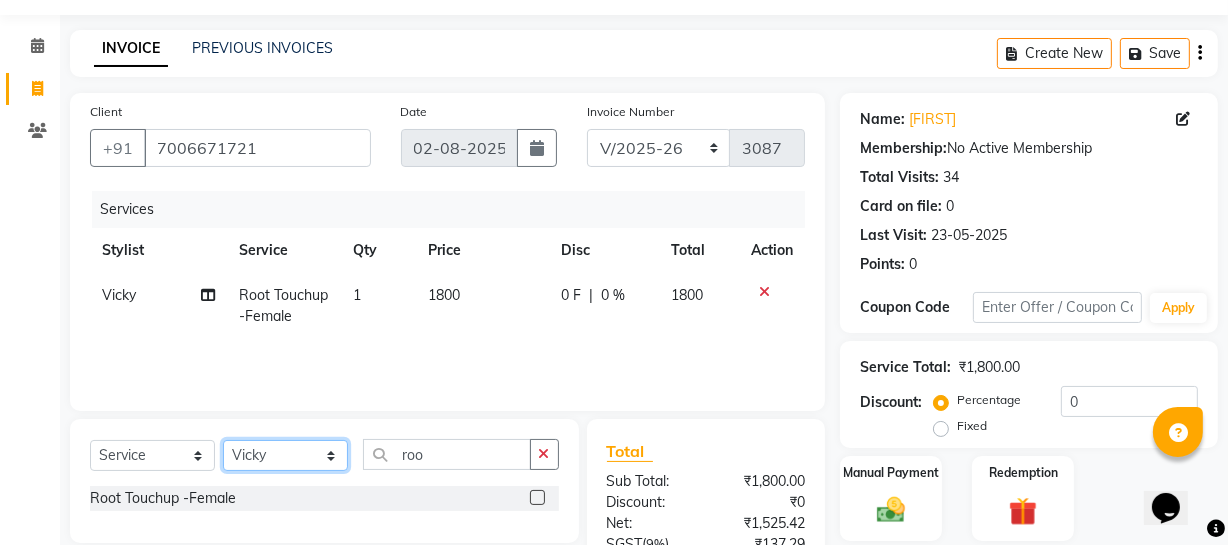 click on "Select Stylist Abhishek Kohli Adhamya Bamotra Amit Anita Kumari Arun Sain Avijit Das Bhabesh Dipanker  Harman Kevi  Komal Lakshya Dogra Meenakshi Jamwal Mitu Neha Nicky Nishant Swalia Nitin Reception Rose  Ruth Sahil sameer Sanjay Saurav pedi Saurav SAM Shameem Sharan Sorabh Salmani Vicky VISHAL DOGRA" 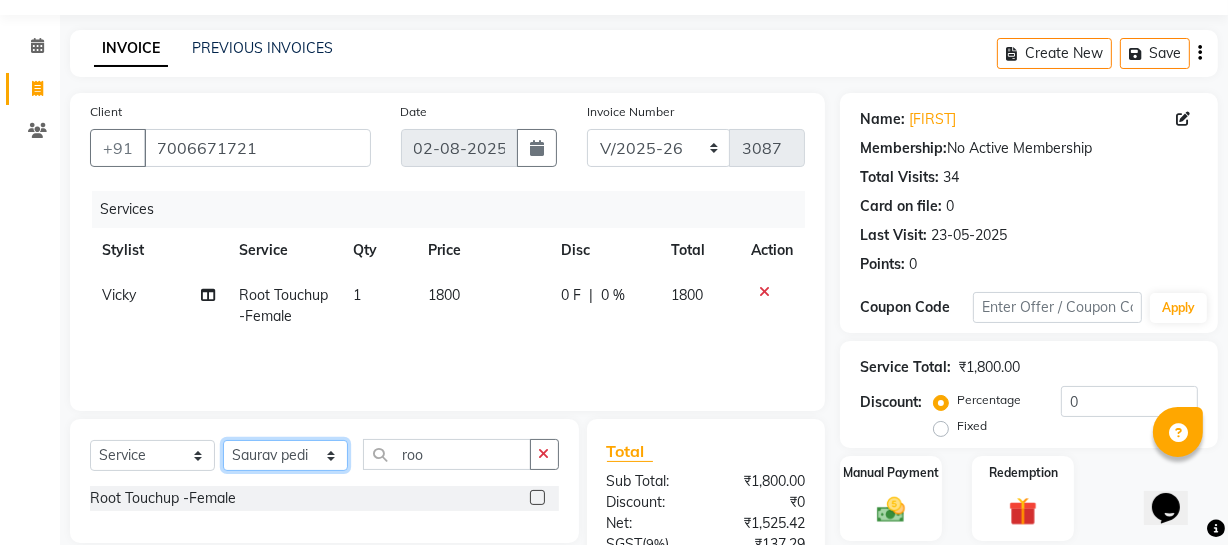 click on "Select Stylist Abhishek Kohli Adhamya Bamotra Amit Anita Kumari Arun Sain Avijit Das Bhabesh Dipanker  Harman Kevi  Komal Lakshya Dogra Meenakshi Jamwal Mitu Neha Nicky Nishant Swalia Nitin Reception Rose  Ruth Sahil sameer Sanjay Saurav pedi Saurav SAM Shameem Sharan Sorabh Salmani Vicky VISHAL DOGRA" 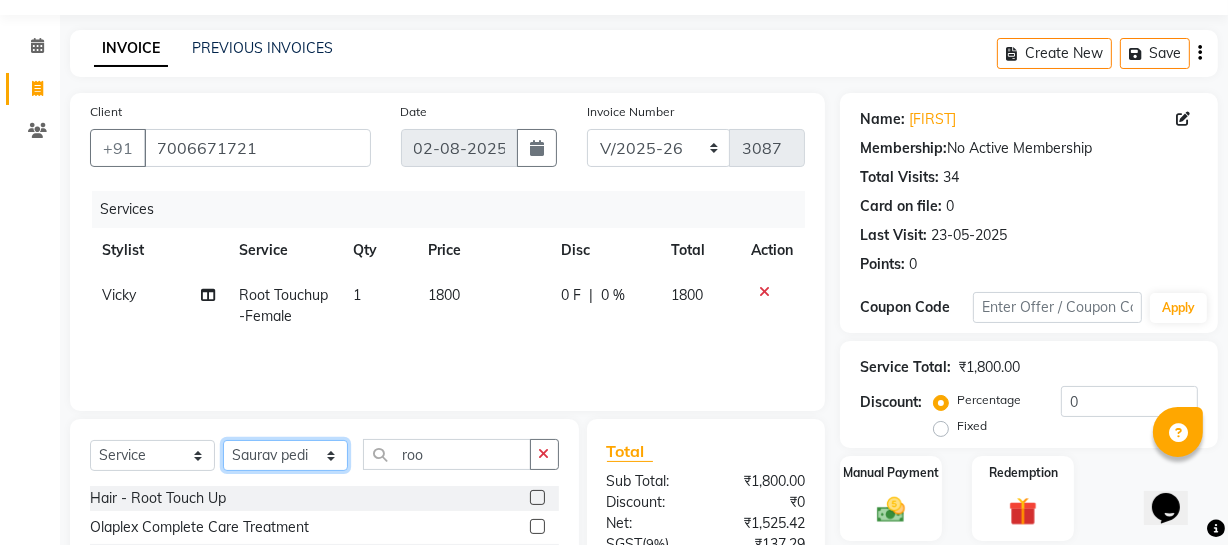 click on "Select Stylist Abhishek Kohli Adhamya Bamotra Amit Anita Kumari Arun Sain Avijit Das Bhabesh Dipanker  Harman Kevi  Komal Lakshya Dogra Meenakshi Jamwal Mitu Neha Nicky Nishant Swalia Nitin Reception Rose  Ruth Sahil sameer Sanjay Saurav pedi Saurav SAM Shameem Sharan Sorabh Salmani Vicky VISHAL DOGRA" 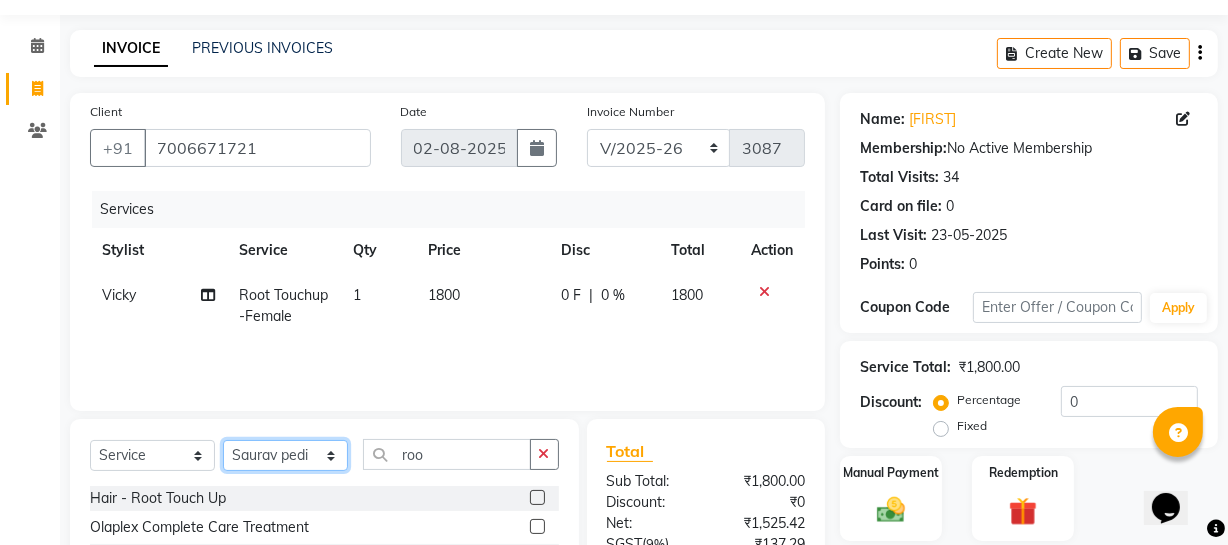 select on "21261" 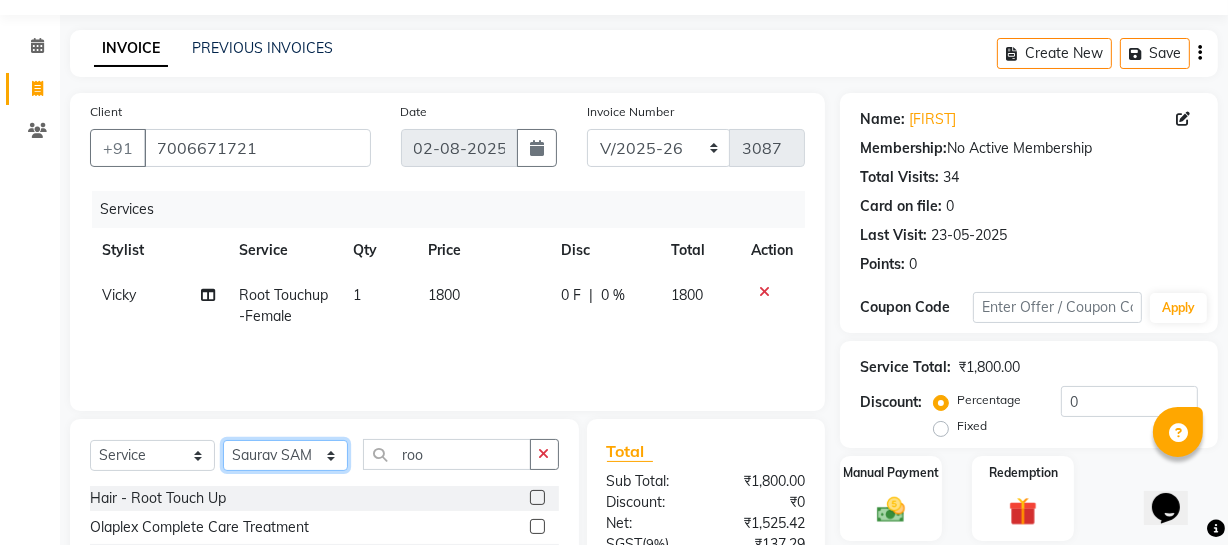 click on "Select Stylist Abhishek Kohli Adhamya Bamotra Amit Anita Kumari Arun Sain Avijit Das Bhabesh Dipanker  Harman Kevi  Komal Lakshya Dogra Meenakshi Jamwal Mitu Neha Nicky Nishant Swalia Nitin Reception Rose  Ruth Sahil sameer Sanjay Saurav pedi Saurav SAM Shameem Sharan Sorabh Salmani Vicky VISHAL DOGRA" 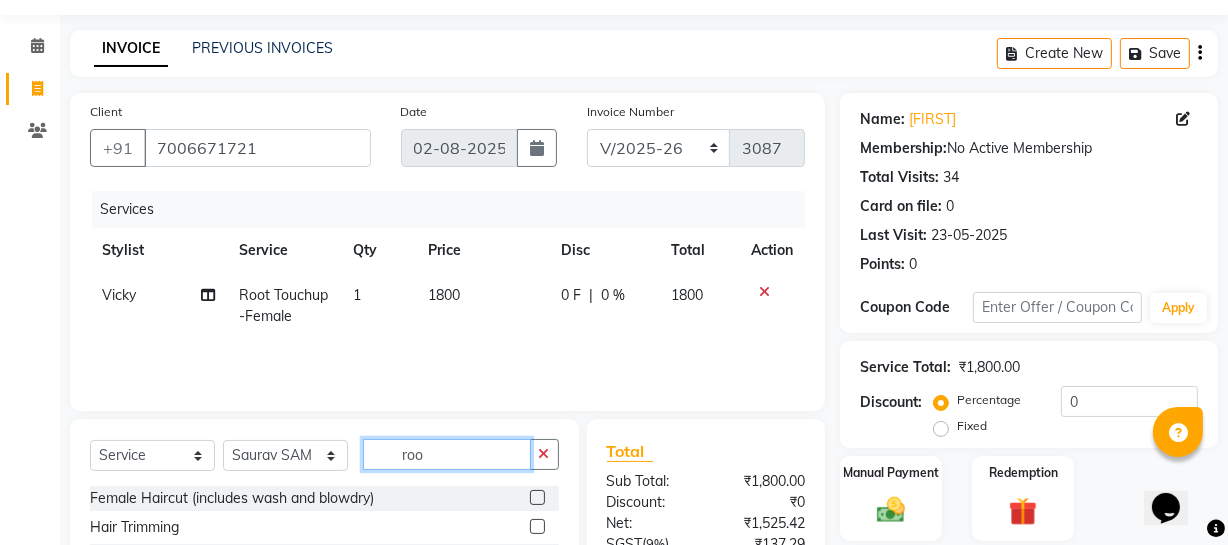 drag, startPoint x: 424, startPoint y: 449, endPoint x: 253, endPoint y: 425, distance: 172.676 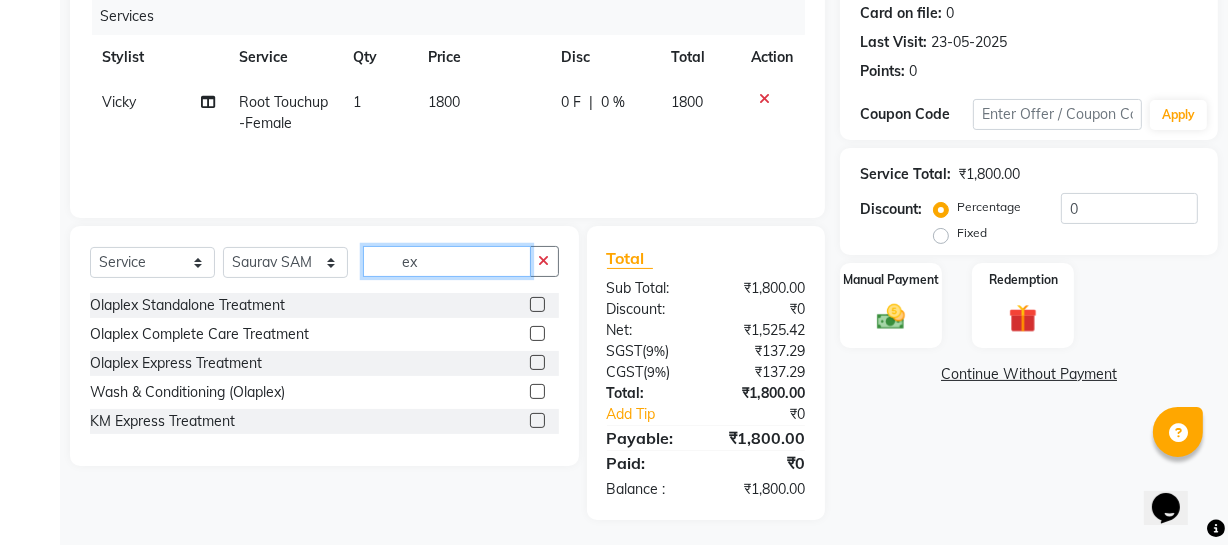 scroll, scrollTop: 256, scrollLeft: 0, axis: vertical 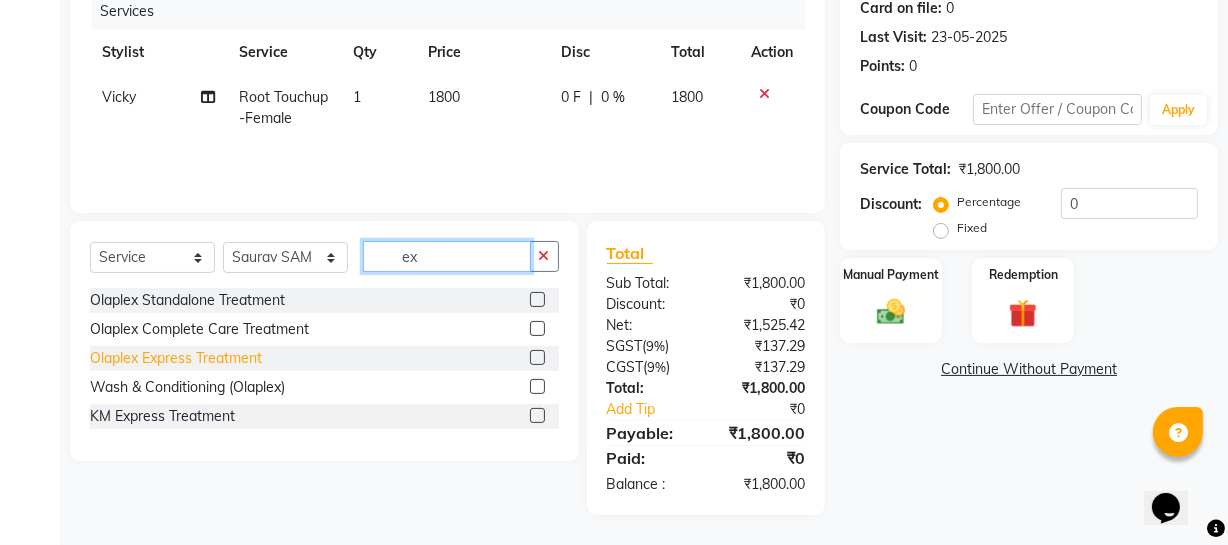type on "ex" 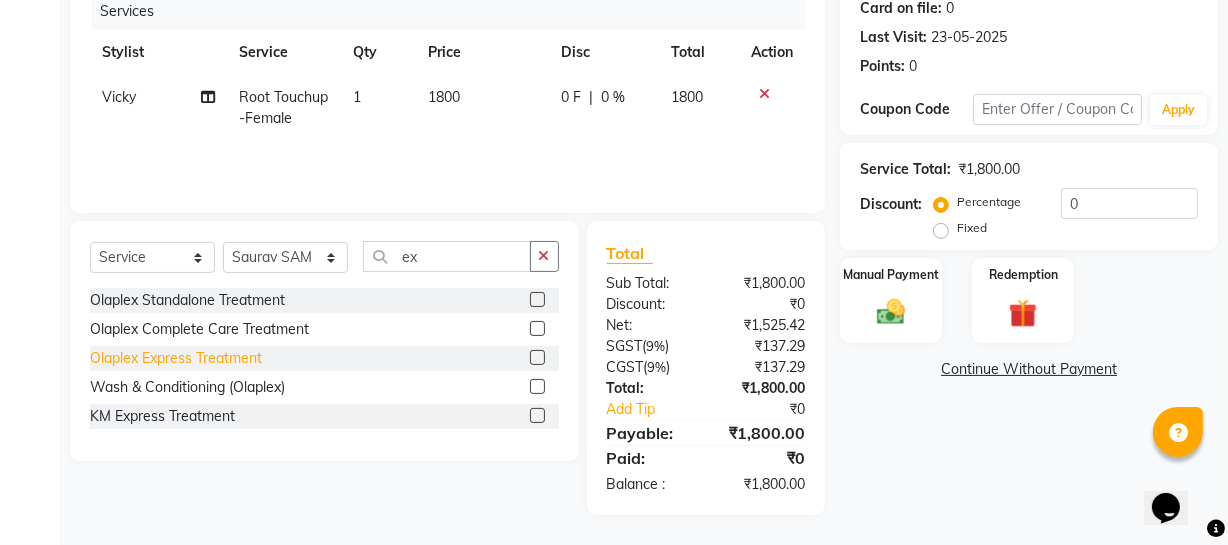 click on "Olaplex Express Treatment" 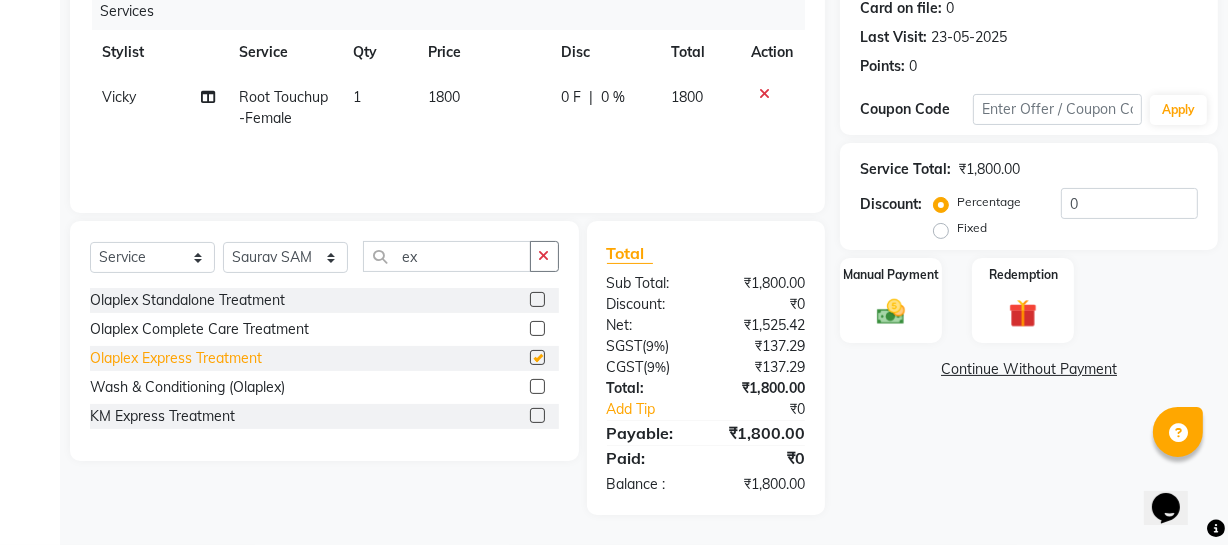 checkbox on "false" 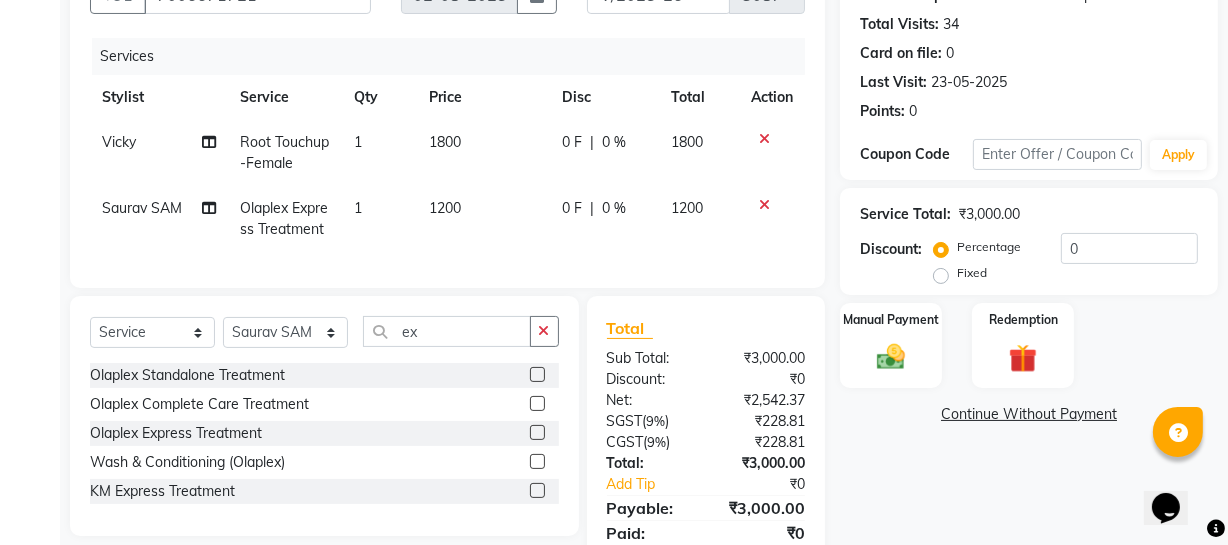 scroll, scrollTop: 74, scrollLeft: 0, axis: vertical 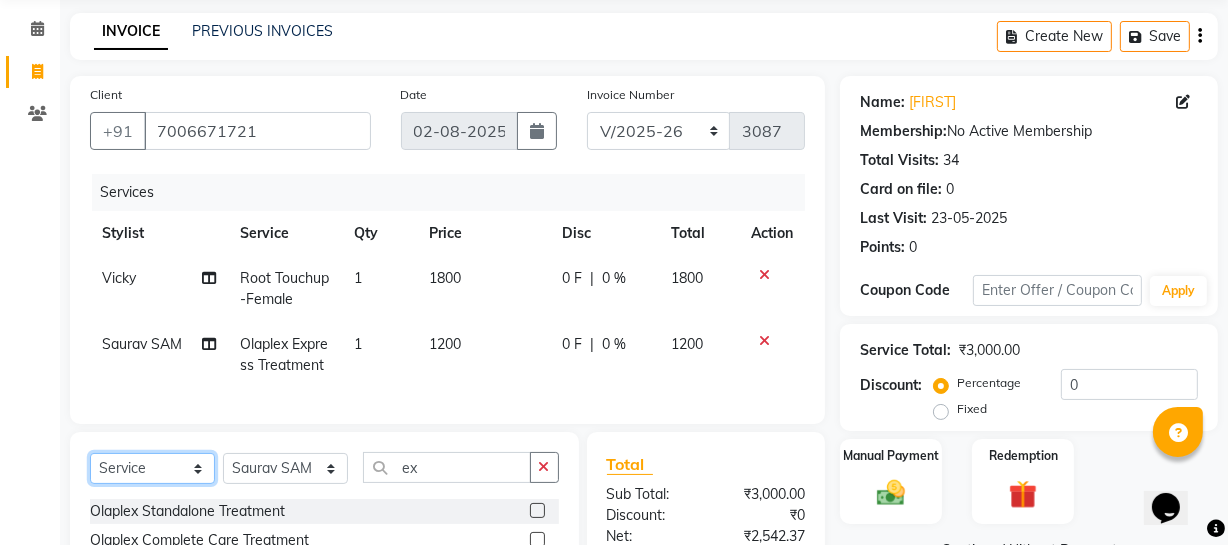 click on "Select  Service  Product  Membership  Package Voucher Prepaid Gift Card" 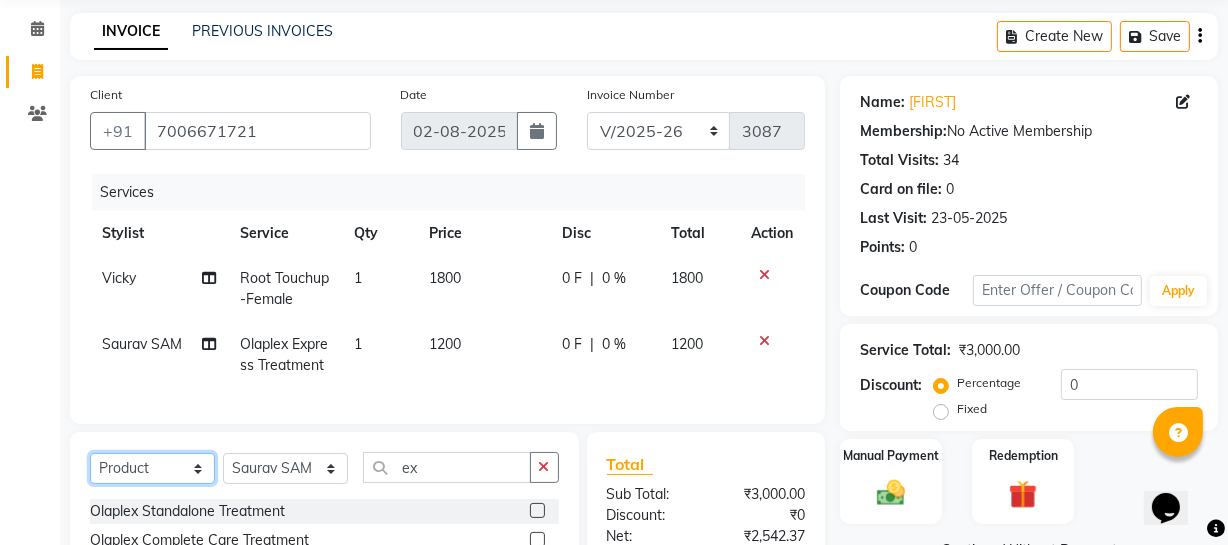 click on "Select  Service  Product  Membership  Package Voucher Prepaid Gift Card" 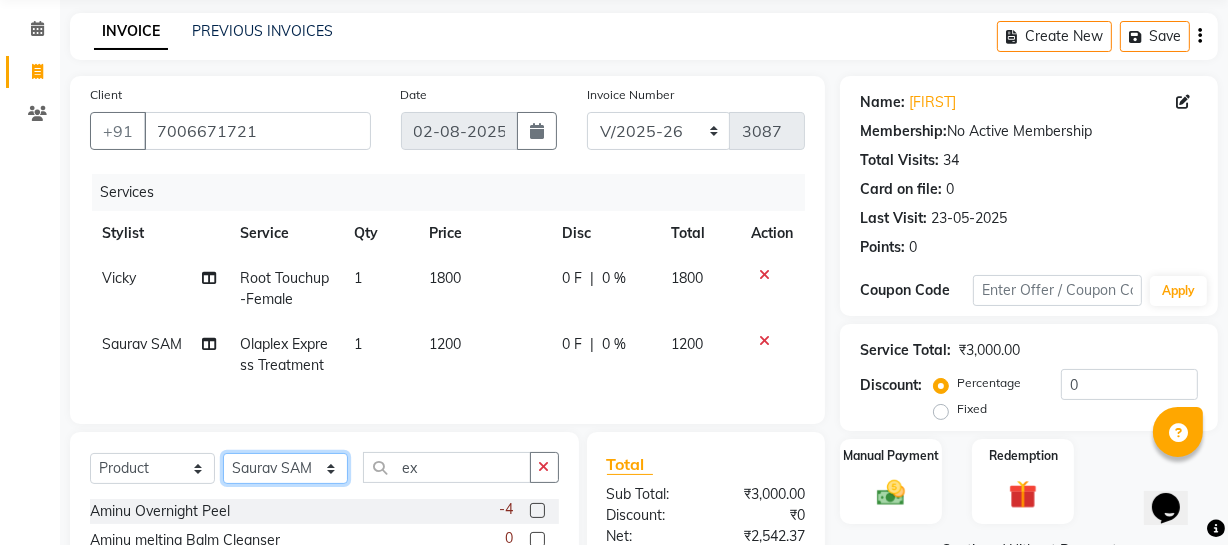 click on "Select Stylist Abhishek Kohli Adhamya Bamotra Amit Anita Kumari Arun Sain Avijit Das Bhabesh Dipanker  Harman Kevi  Komal Lakshya Dogra Meenakshi Jamwal Mitu Neha Nicky Nishant Swalia Nitin Reception Rose  Ruth Sahil sameer Sanjay Saurav pedi Saurav SAM Shameem Sharan Sorabh Salmani Vicky VISHAL DOGRA" 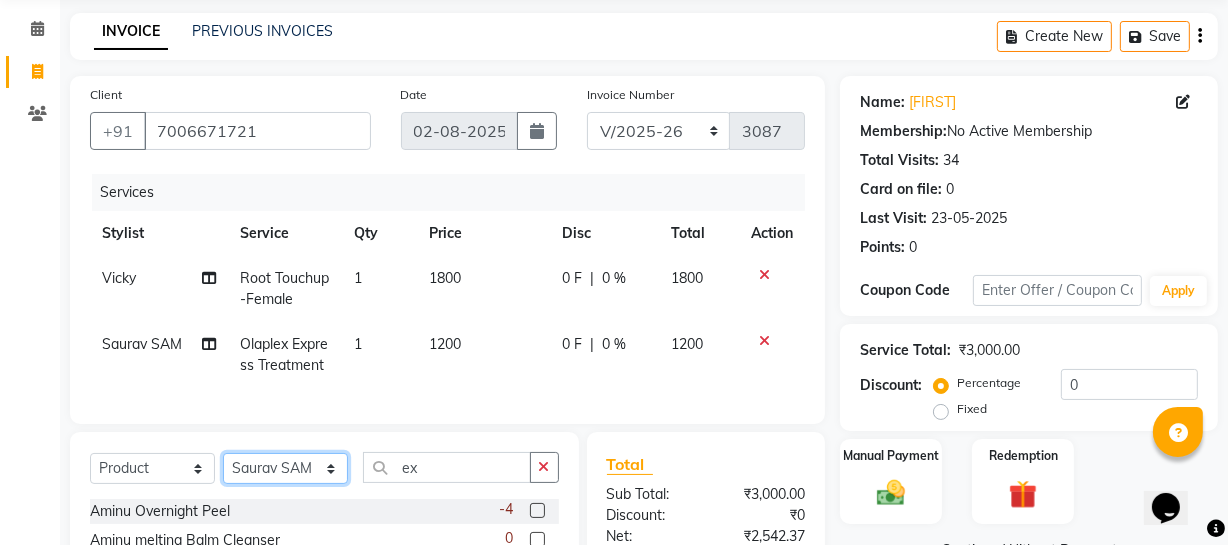 select on "11749" 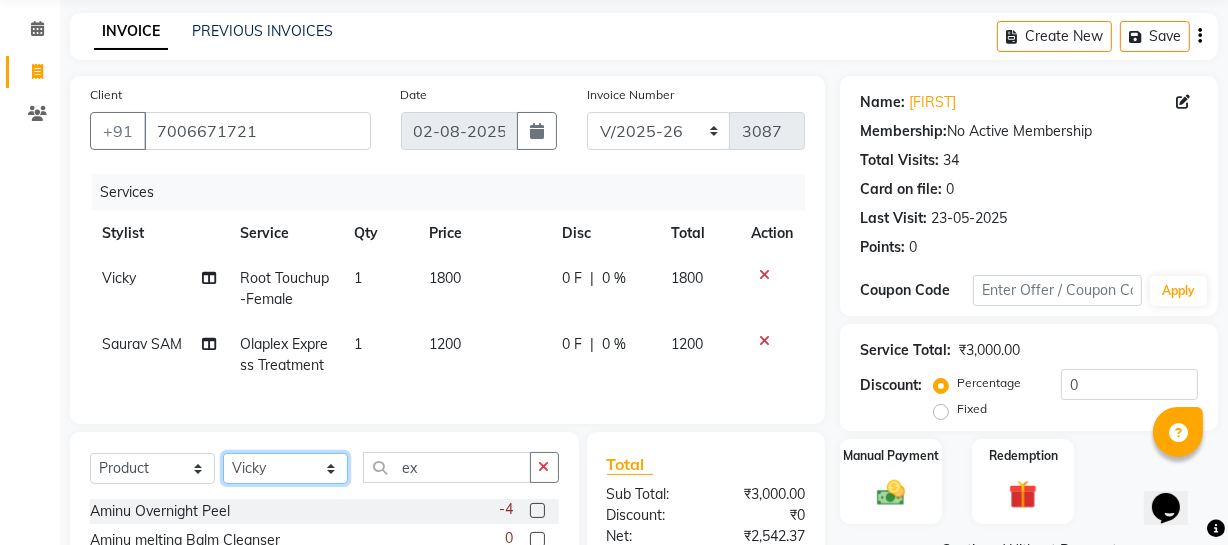 click on "Select Stylist Abhishek Kohli Adhamya Bamotra Amit Anita Kumari Arun Sain Avijit Das Bhabesh Dipanker  Harman Kevi  Komal Lakshya Dogra Meenakshi Jamwal Mitu Neha Nicky Nishant Swalia Nitin Reception Rose  Ruth Sahil sameer Sanjay Saurav pedi Saurav SAM Shameem Sharan Sorabh Salmani Vicky VISHAL DOGRA" 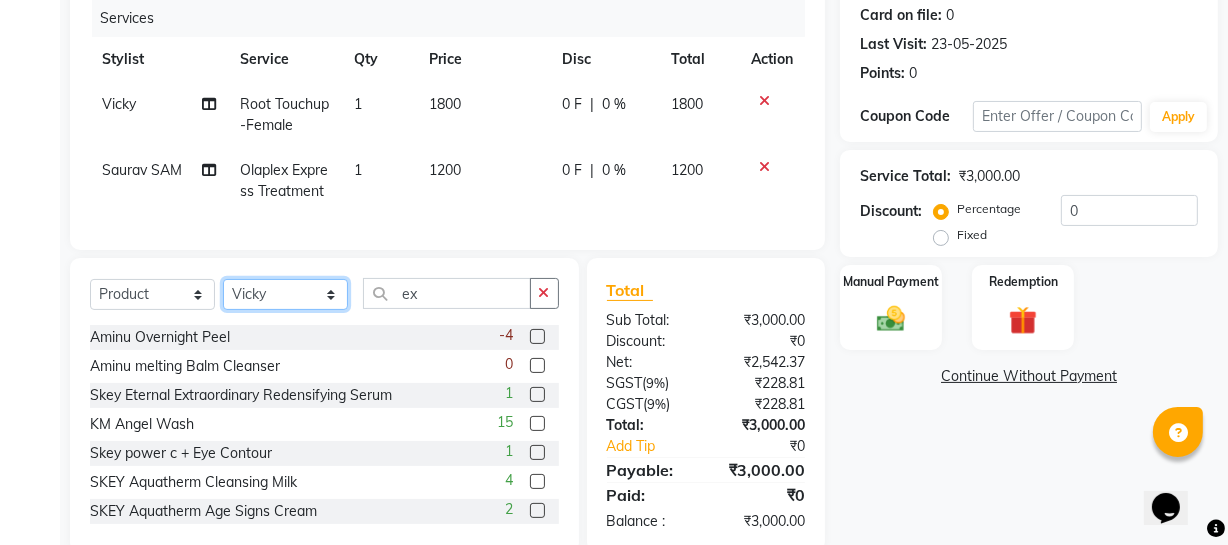 scroll, scrollTop: 321, scrollLeft: 0, axis: vertical 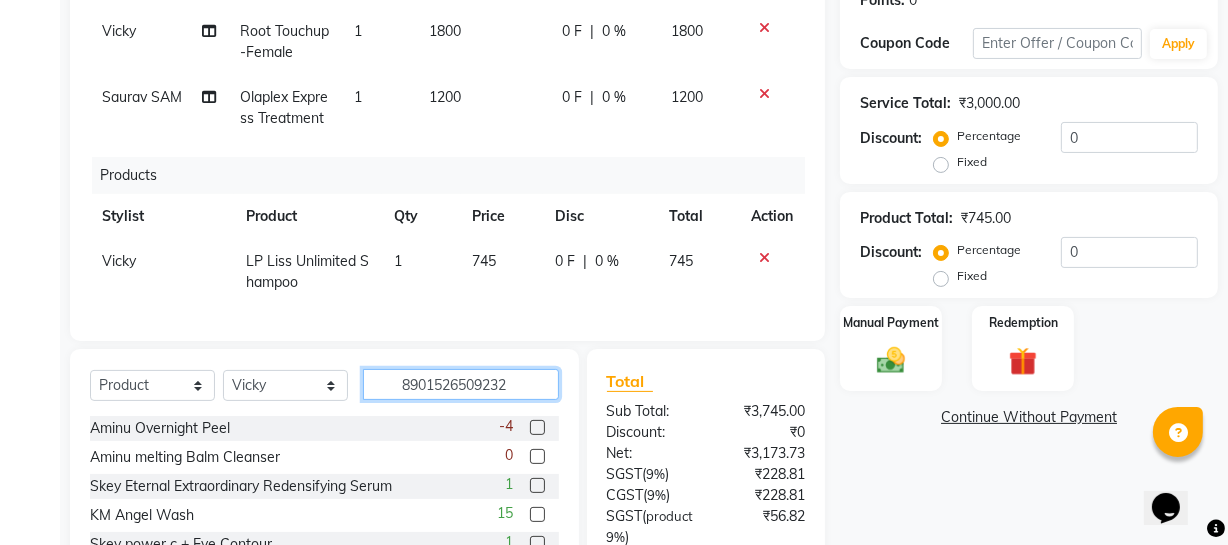 type on "8901526509232" 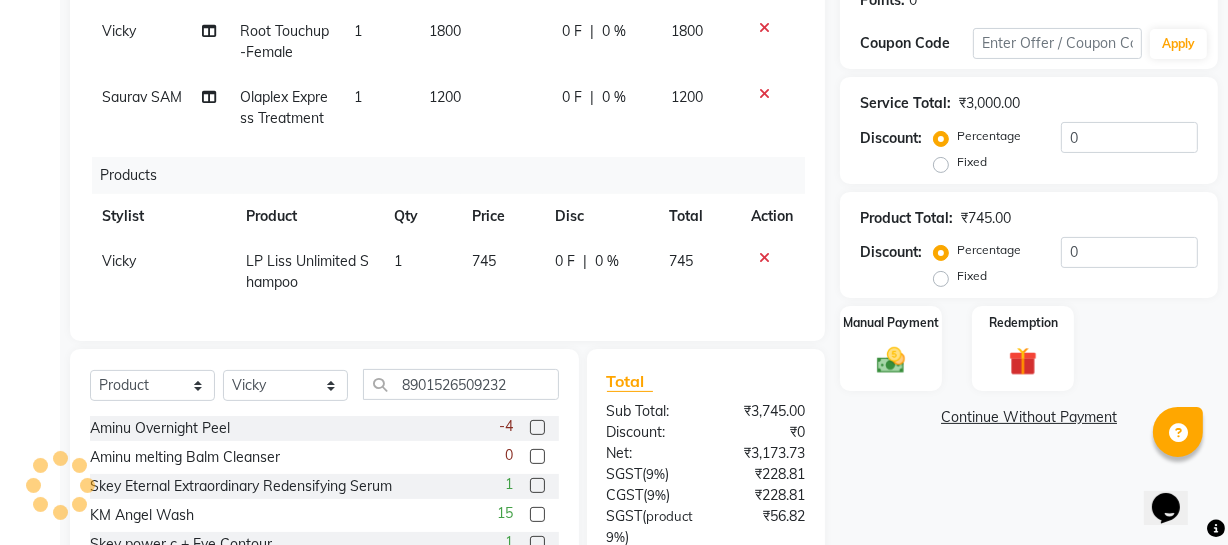 type 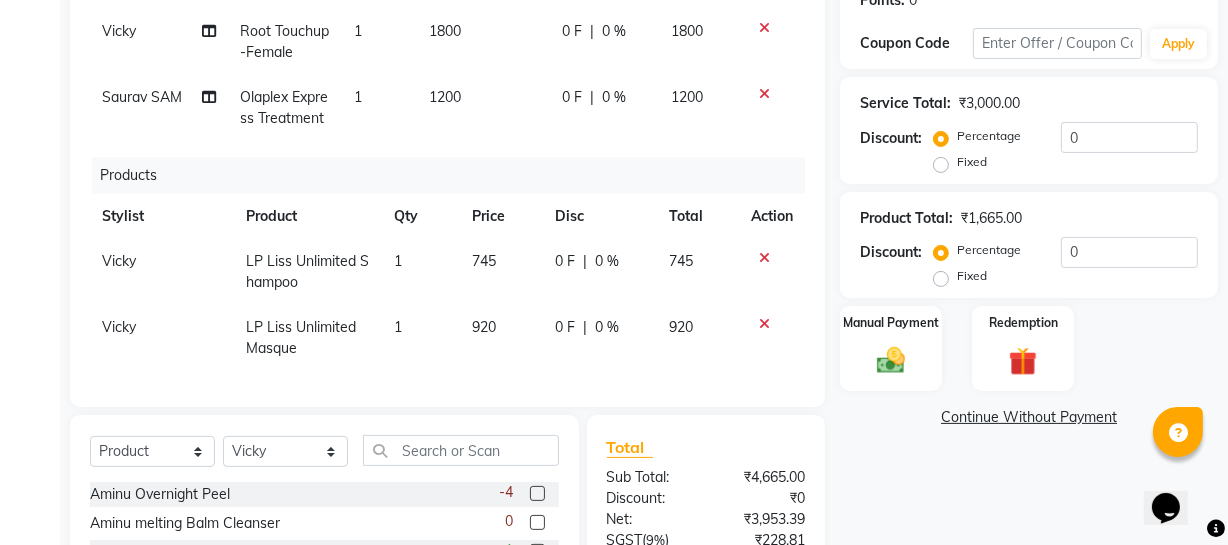 click on "920" 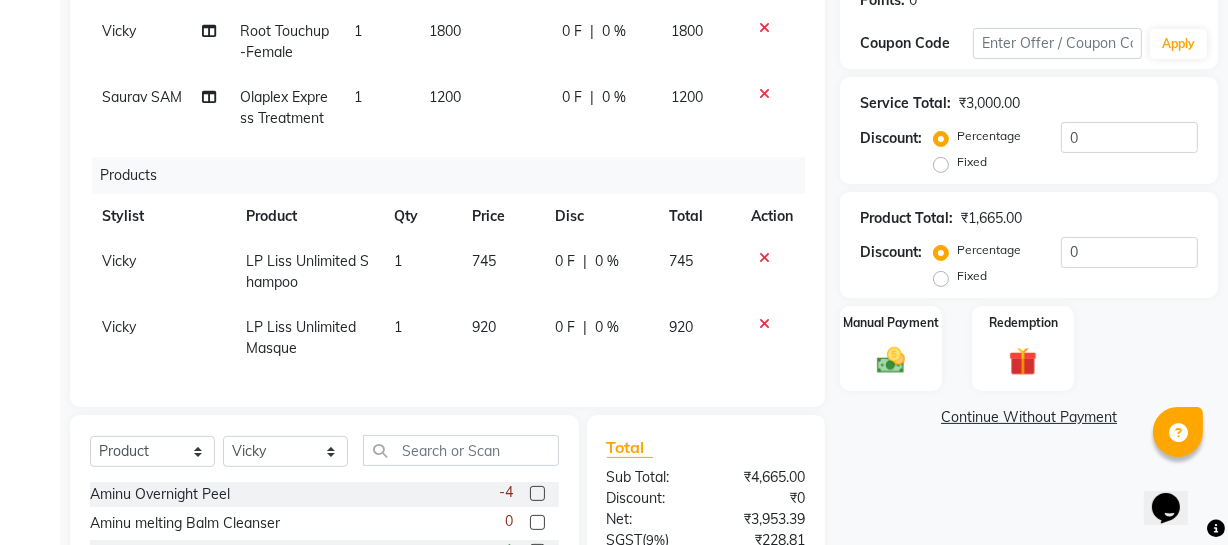 select on "11749" 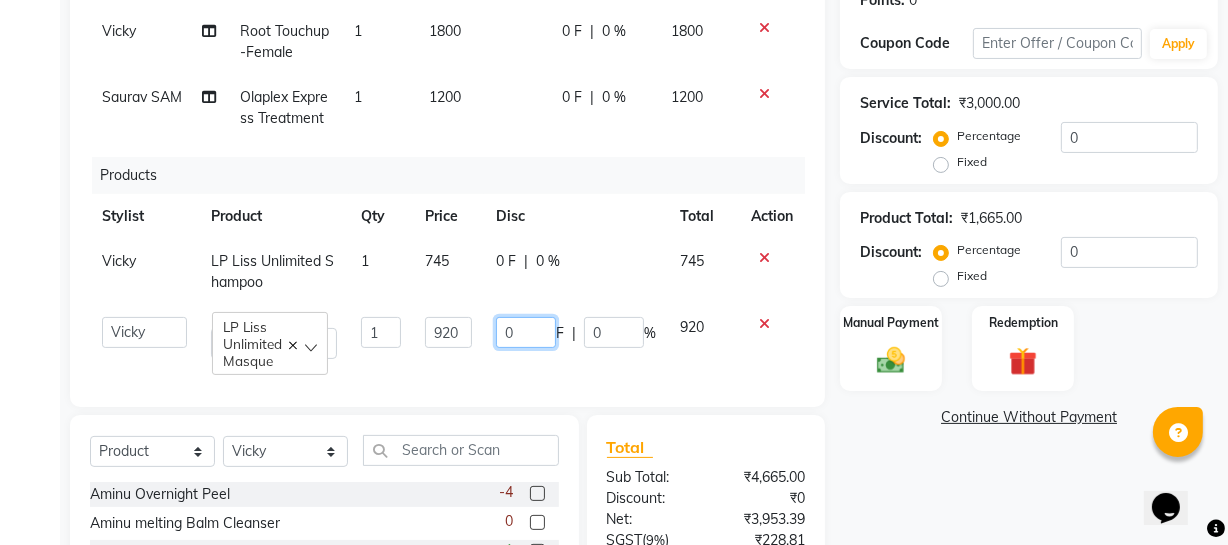 click on "0" 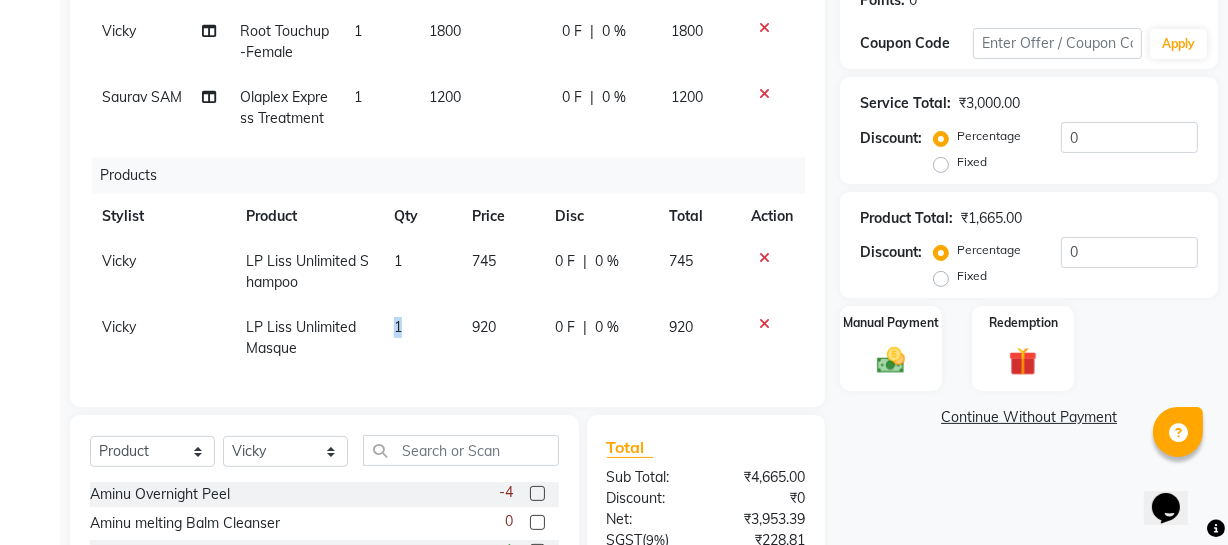 drag, startPoint x: 466, startPoint y: 350, endPoint x: 345, endPoint y: 362, distance: 121.59358 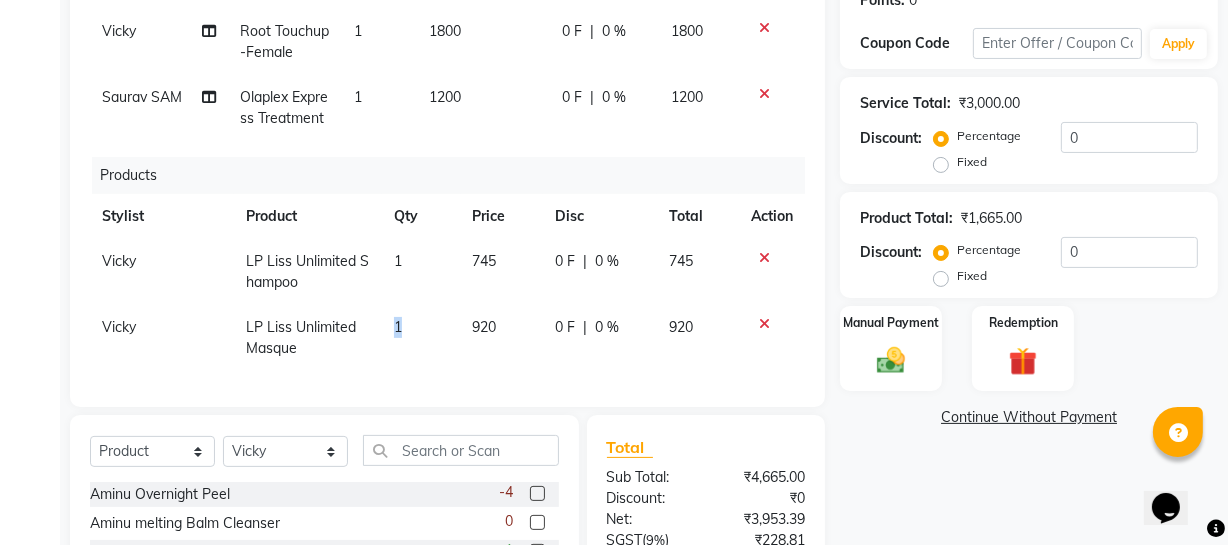 click on "920" 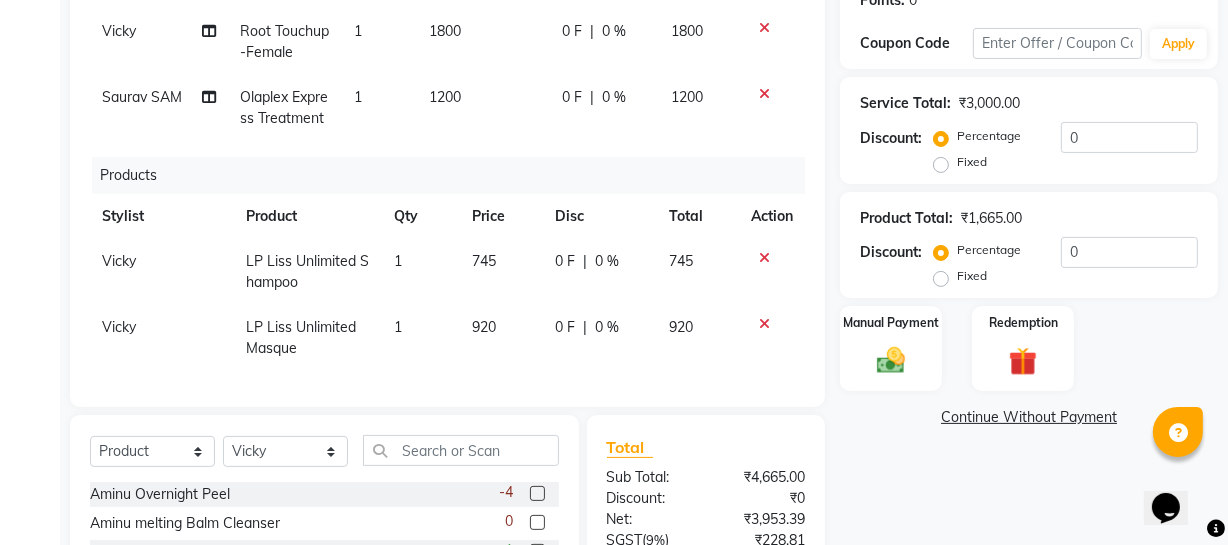 select on "11749" 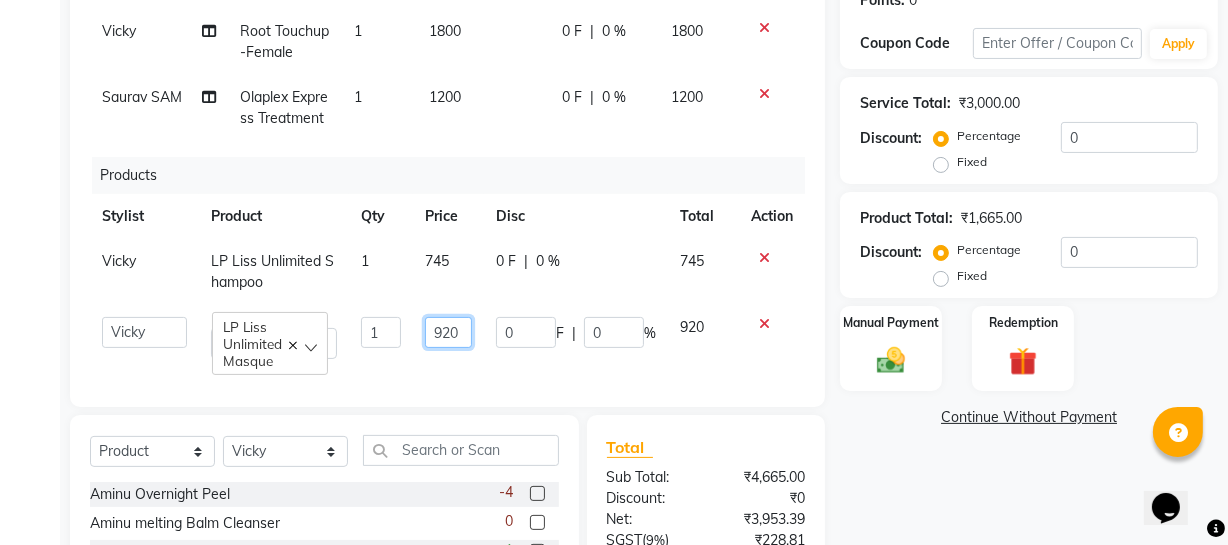 drag, startPoint x: 460, startPoint y: 348, endPoint x: 114, endPoint y: 363, distance: 346.32498 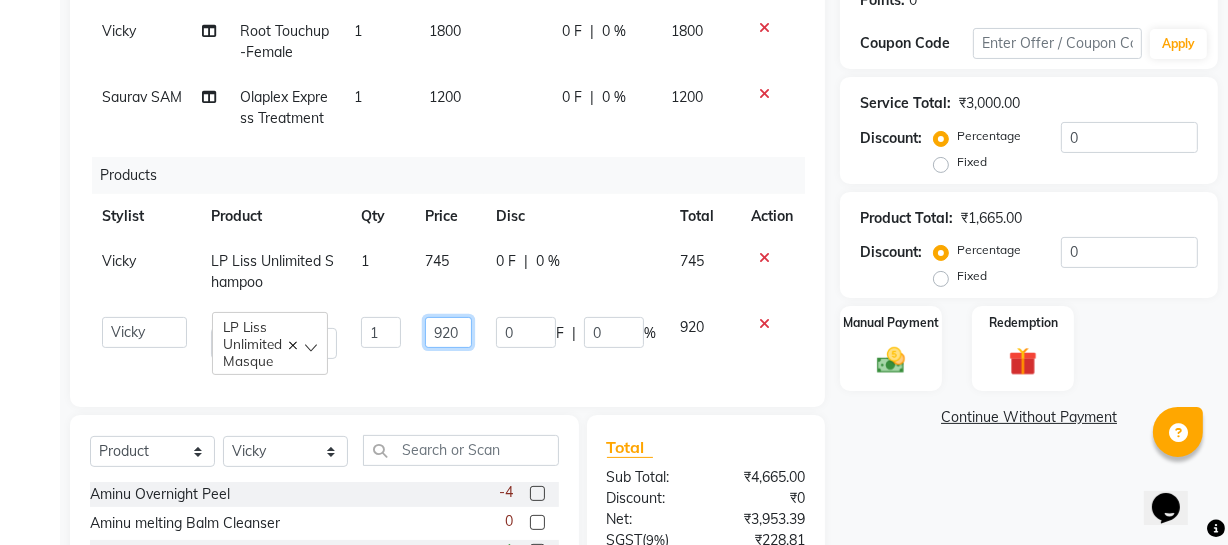click on "Abhishek Kohli   Adhamya Bamotra   Amit   Anita Kumari   Arun Sain   Avijit Das   Bhabesh   Dipanker    Harman   Kevi    Komal   Lakshya Dogra   Meenakshi Jamwal   Mitu   Neha   Nicky   Nishant Swalia   Nitin   Reception   Rose    Ruth   Sahil   sameer   Sanjay   Saurav pedi   Saurav SAM   Shameem   Sharan   Sorabh Salmani   Vicky   VISHAL DOGRA   LP Liss Unlimited Masque  1 920 0 F | 0 % 920" 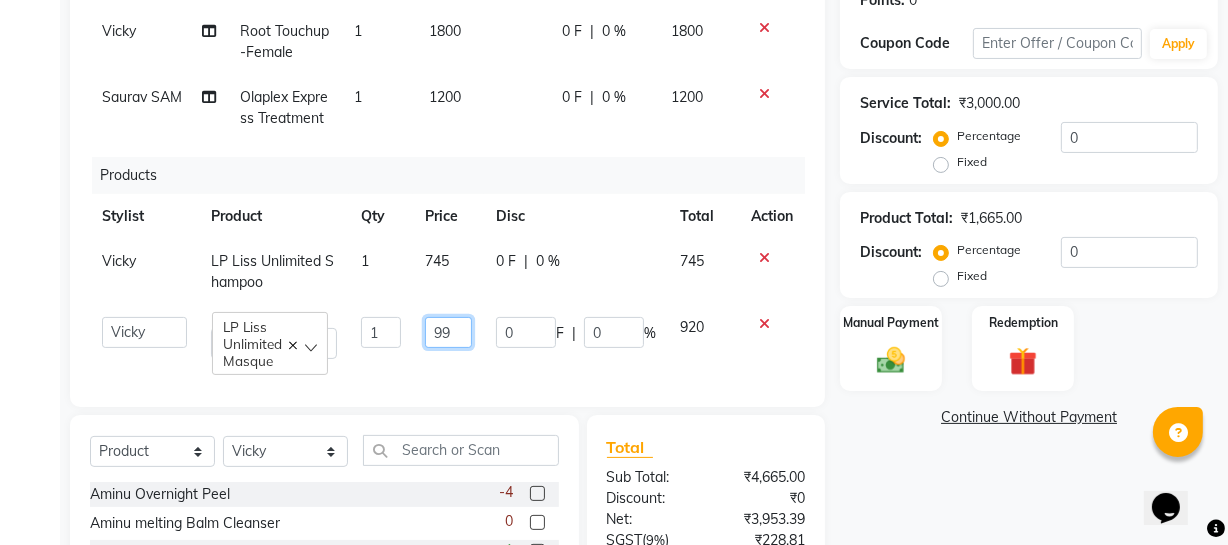 type on "990" 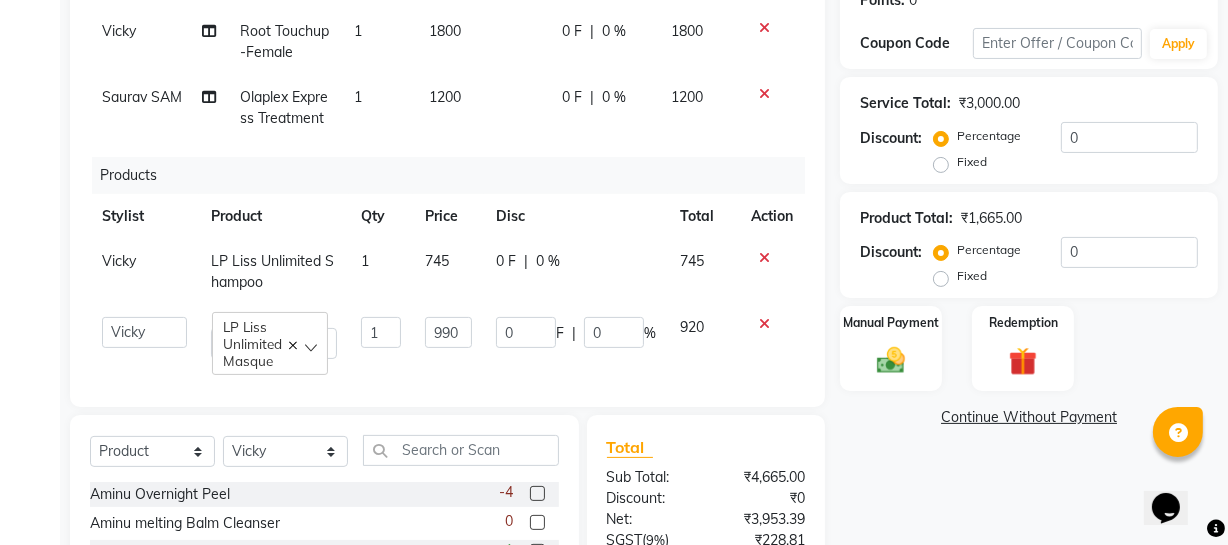 click on "Name: [FIRST]  Membership:  No Active Membership  Total Visits:  34 Card on file:  0 Last Visit:   [DATE] Points:   0  Coupon Code Apply Service Total:  ₹3,000.00  Discount:  Percentage   Fixed  0 Product Total:  ₹1,665.00  Discount:  Percentage   Fixed  0 Manual Payment Redemption  Continue Without Payment" 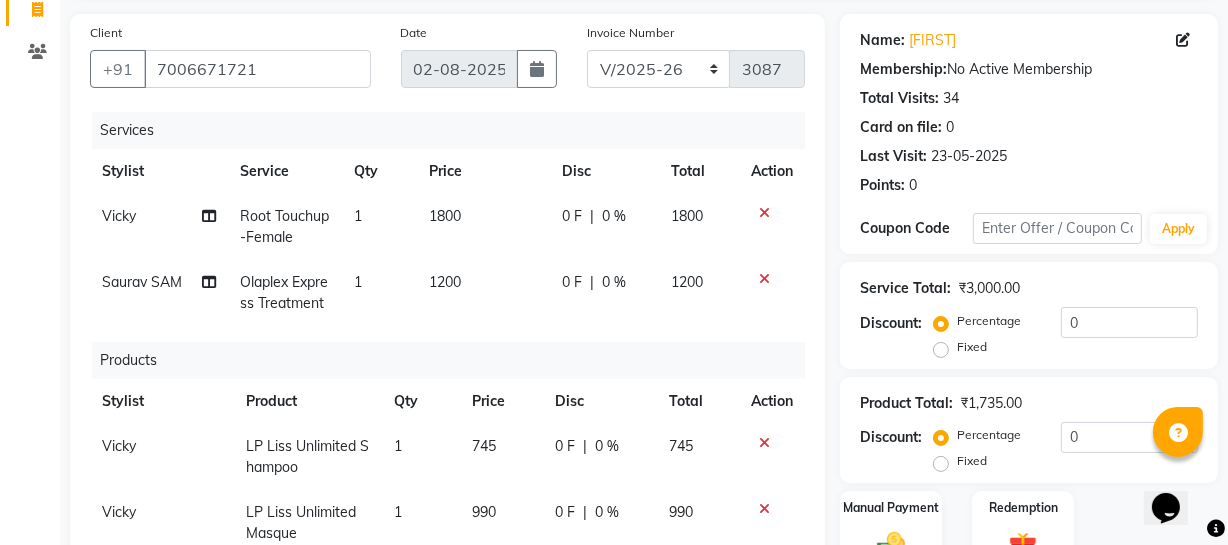 scroll, scrollTop: 49, scrollLeft: 0, axis: vertical 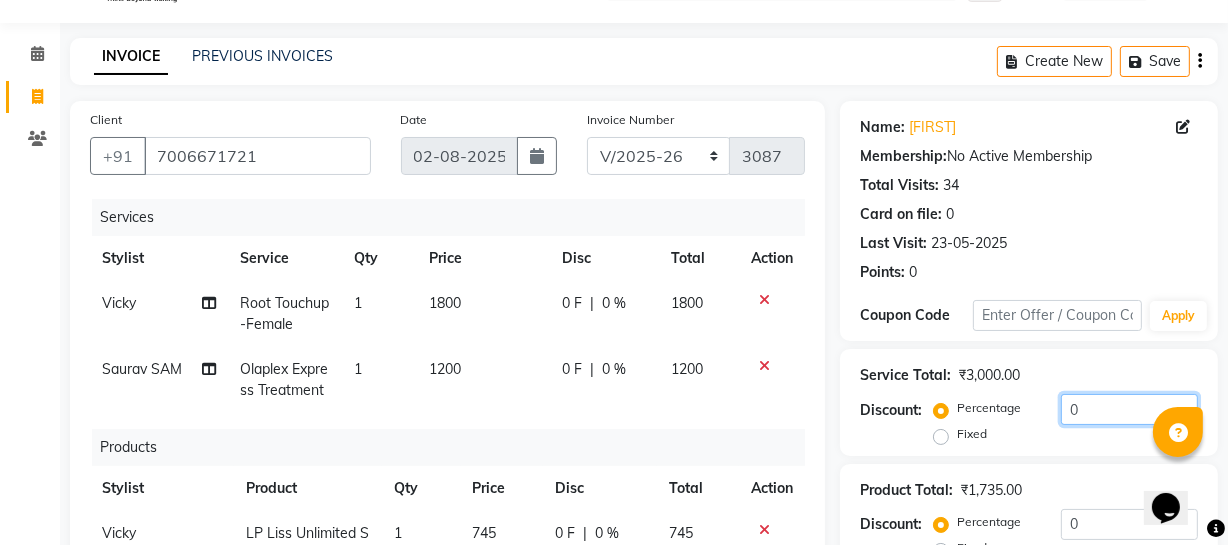 drag, startPoint x: 1094, startPoint y: 416, endPoint x: 908, endPoint y: 443, distance: 187.94946 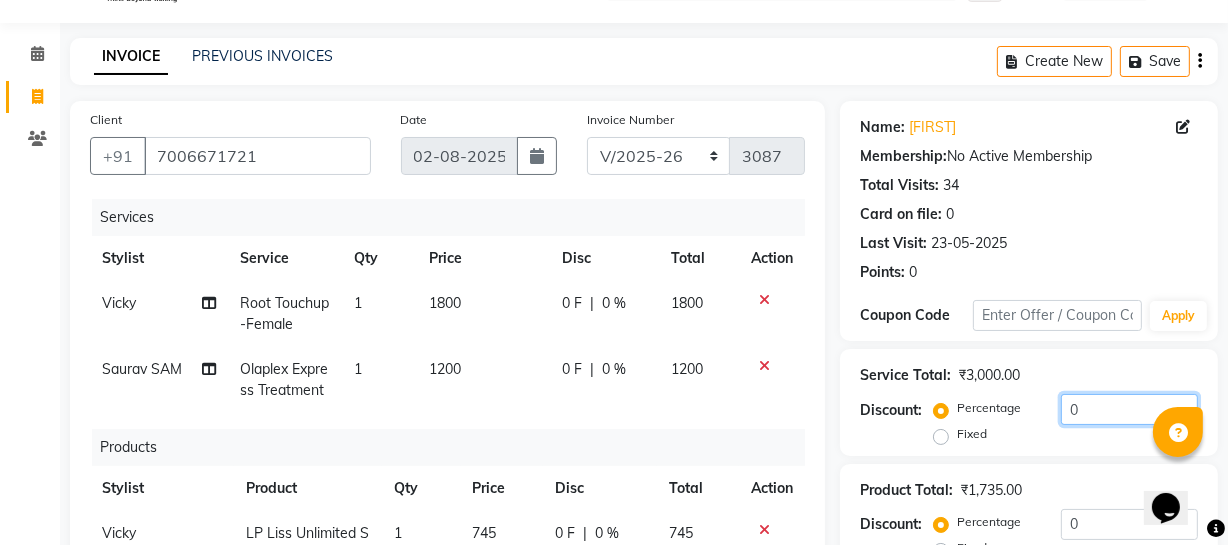 click on "Percentage   Fixed  0" 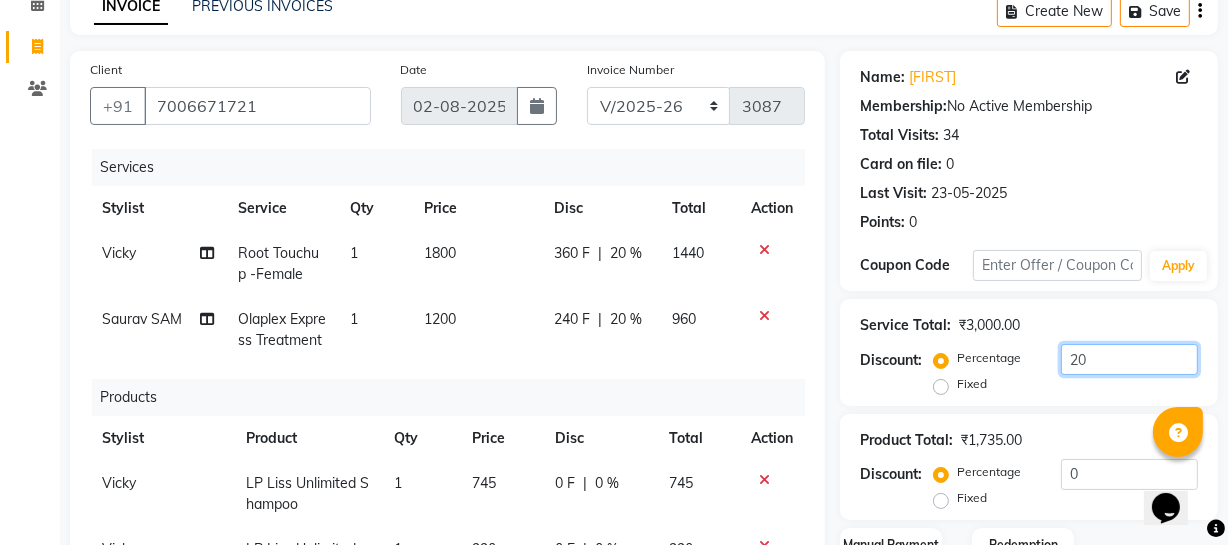 scroll, scrollTop: 140, scrollLeft: 0, axis: vertical 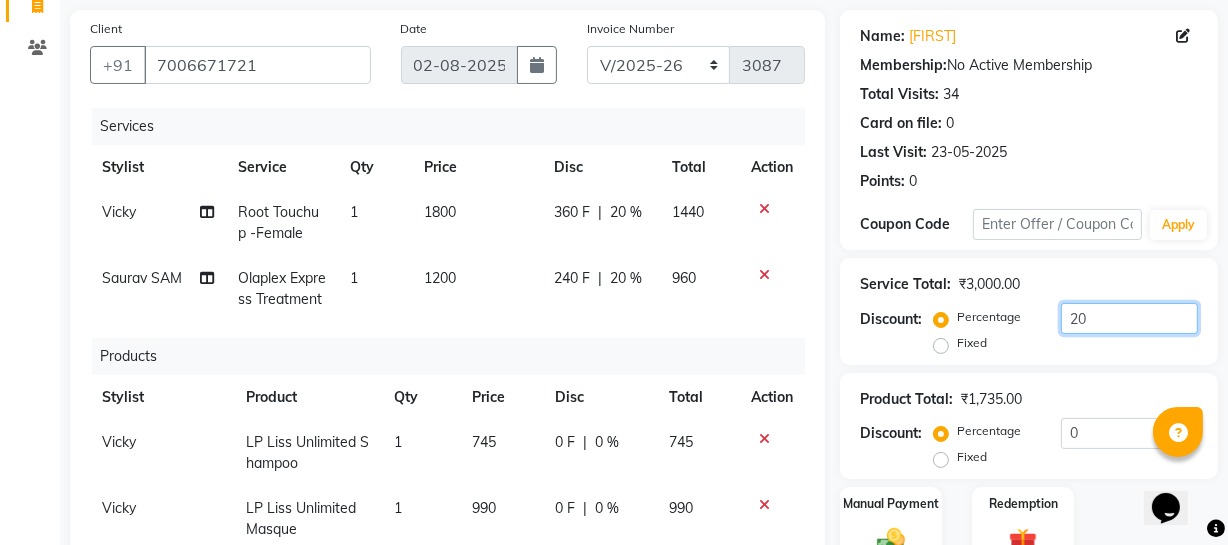 type on "20" 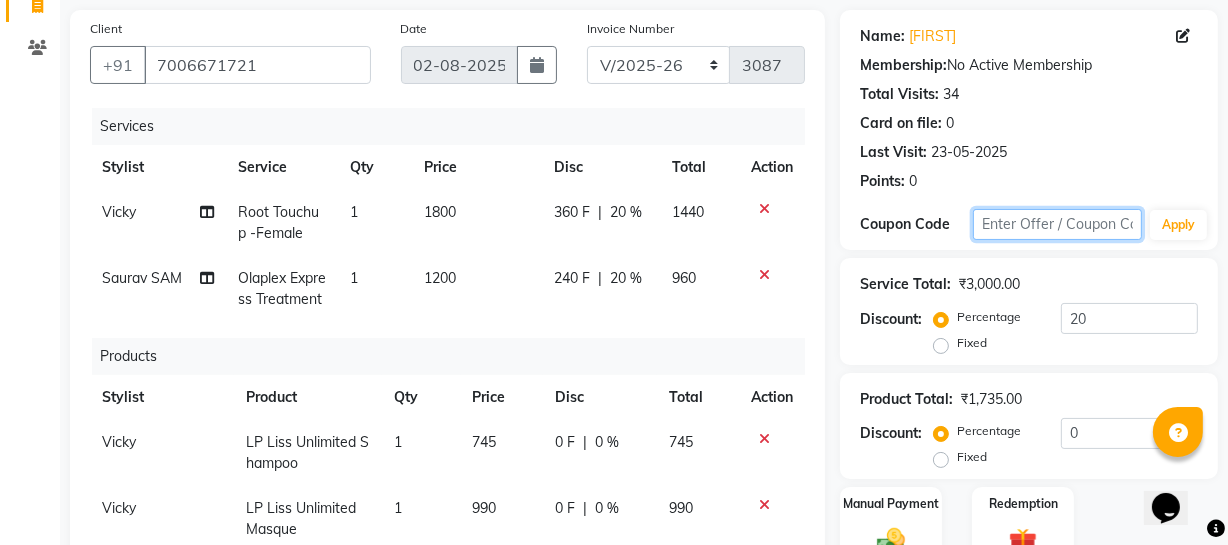 click 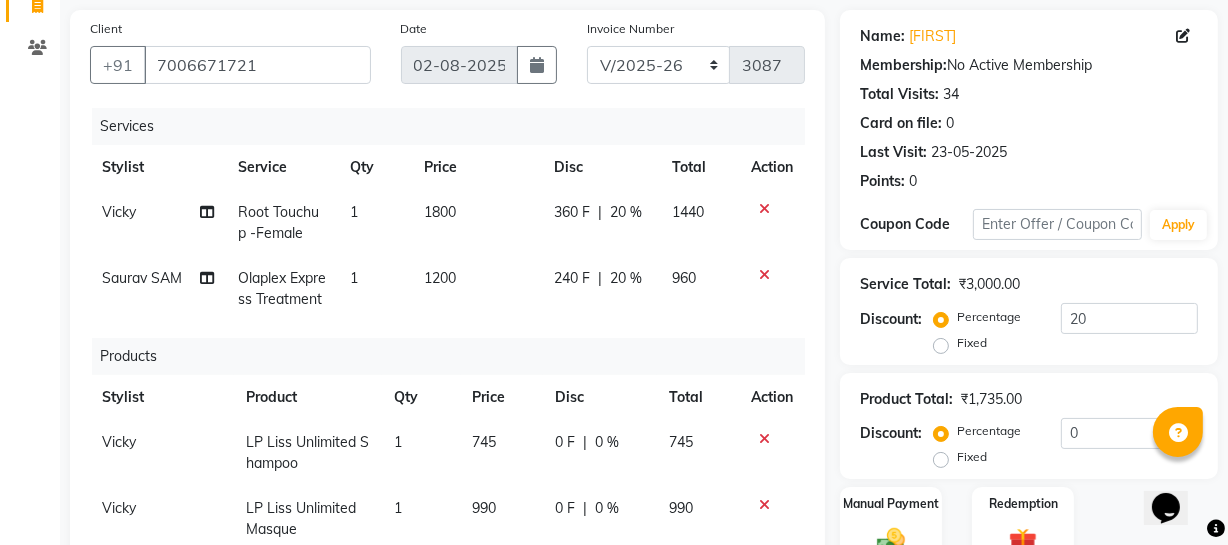 click on "Last Visit:   [DATE]" 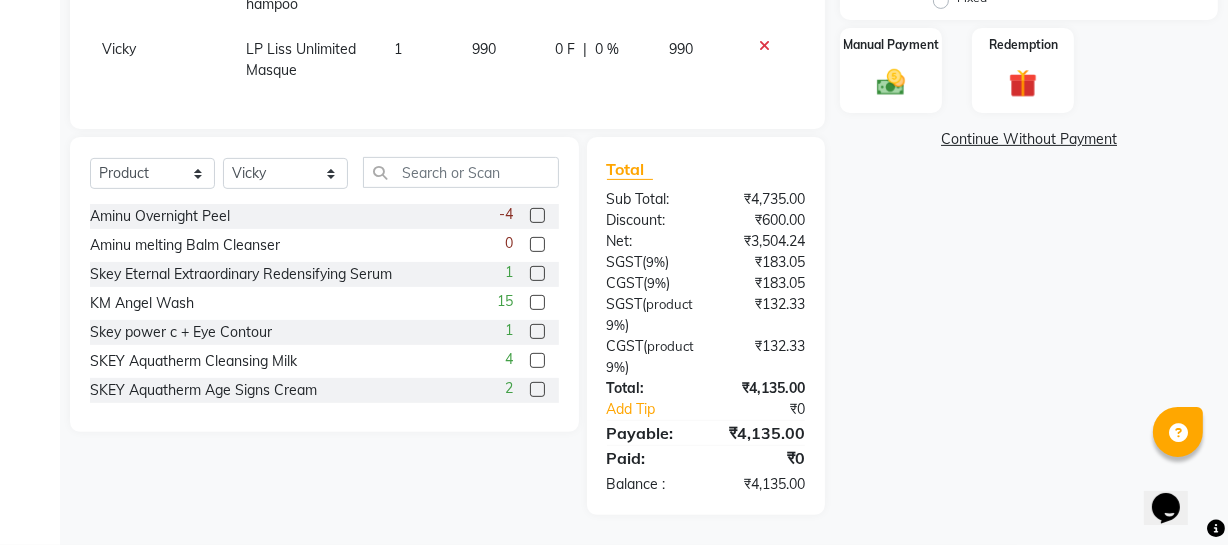 scroll, scrollTop: 635, scrollLeft: 0, axis: vertical 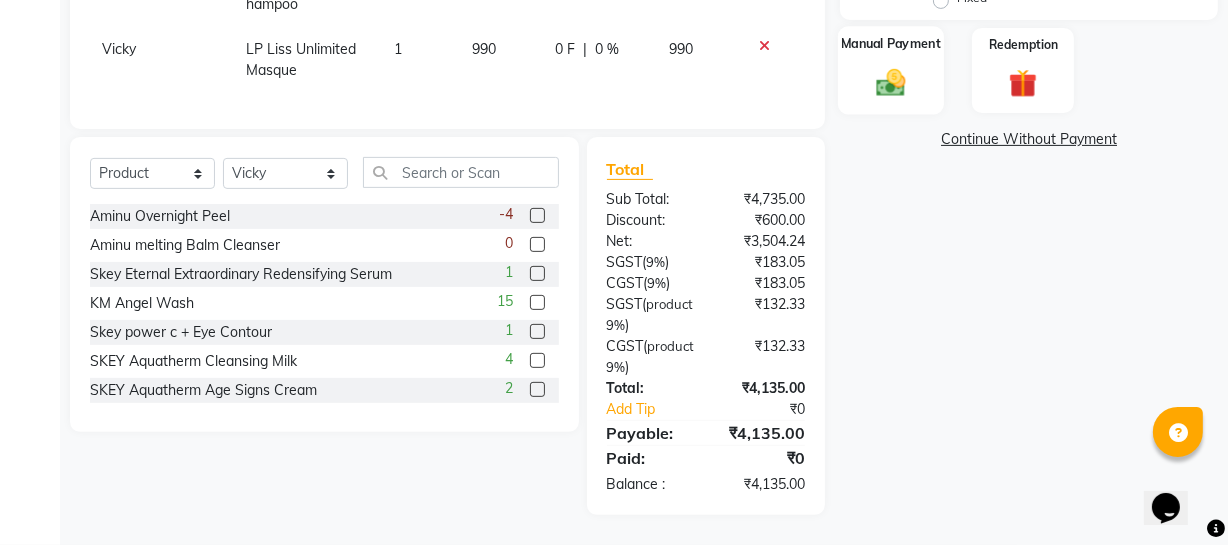 click on "Manual Payment" 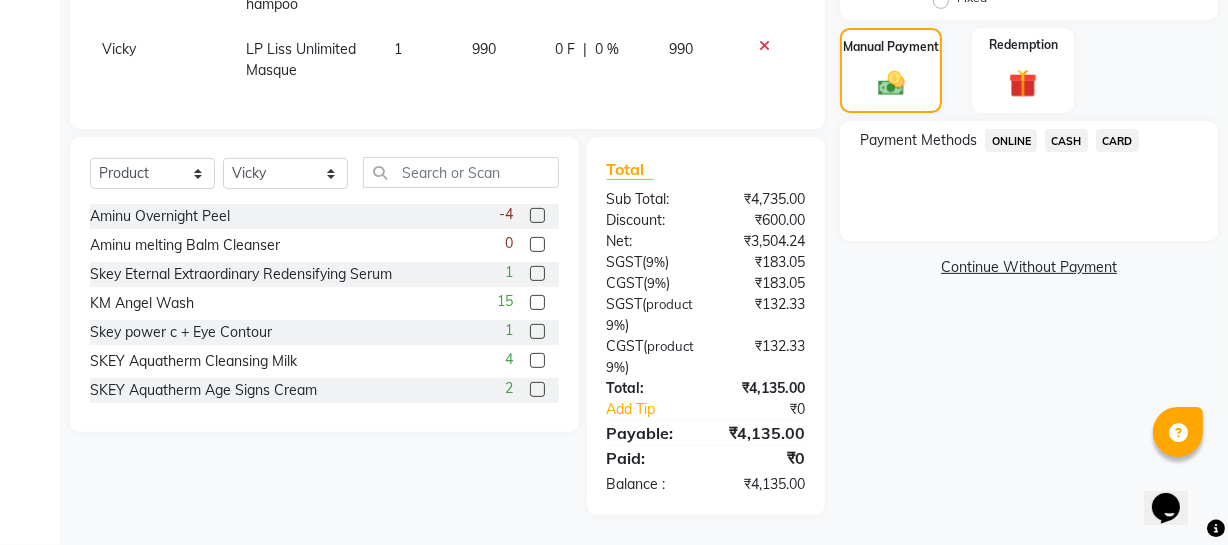 click on "CASH" 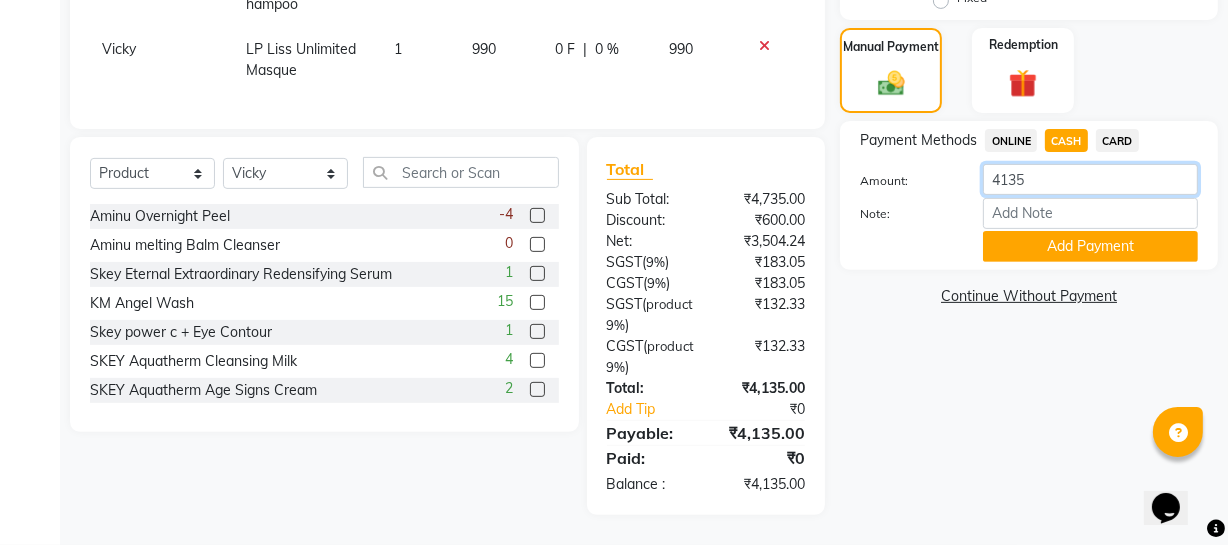drag, startPoint x: 1028, startPoint y: 148, endPoint x: 1013, endPoint y: 144, distance: 15.524175 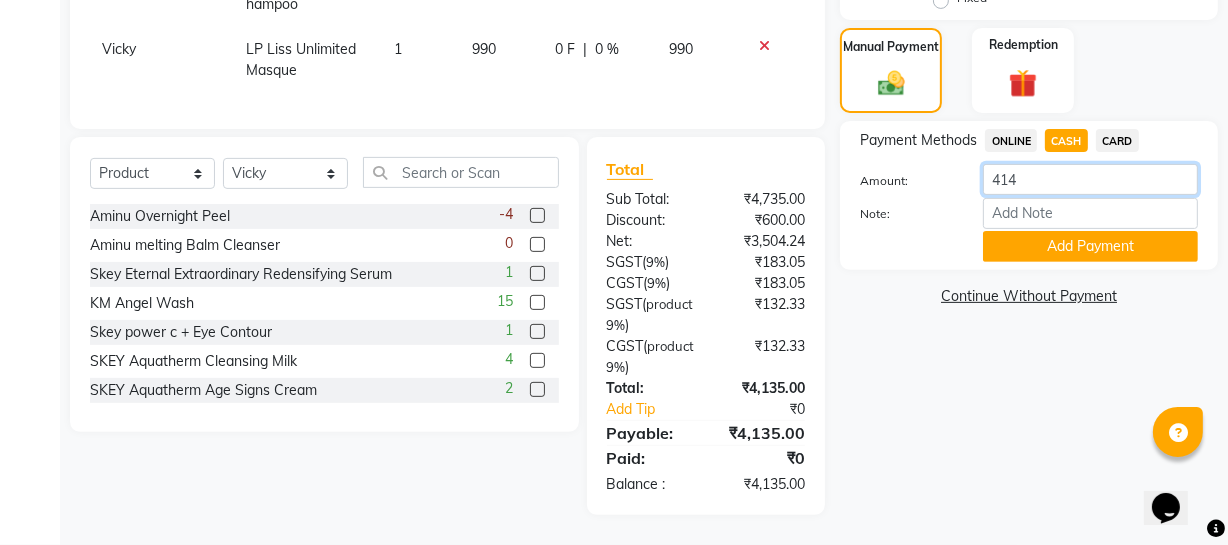 type on "4140" 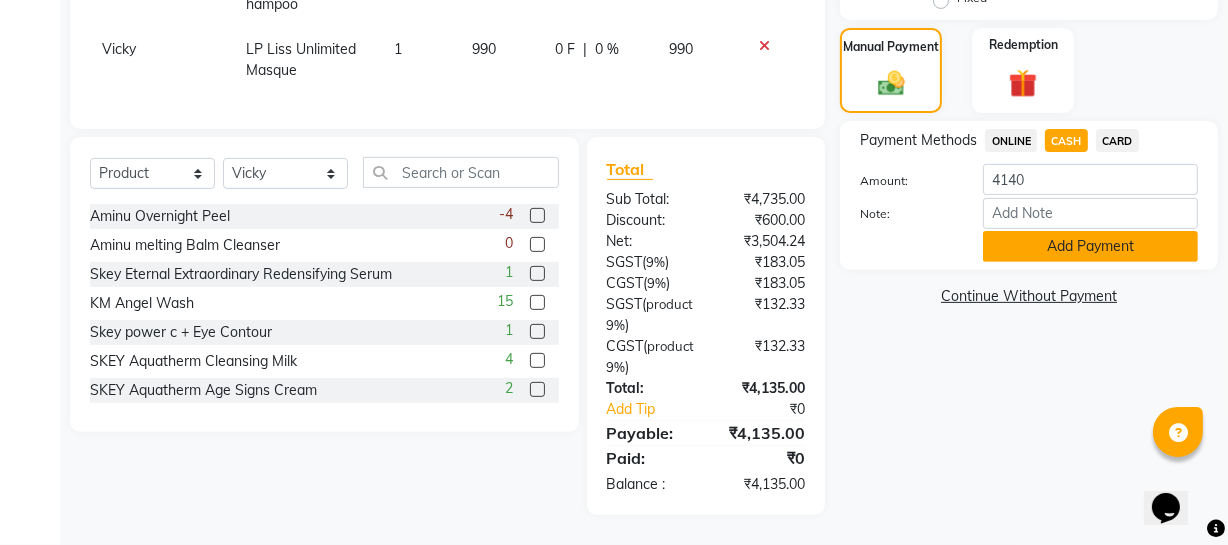 click on "Add Payment" 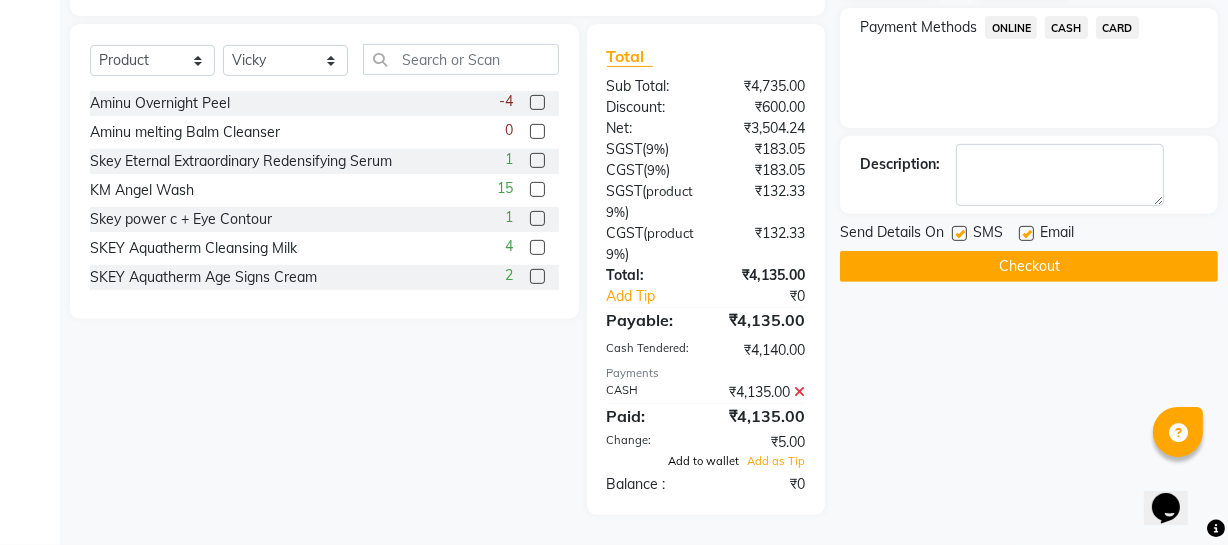 click on "Add to wallet" 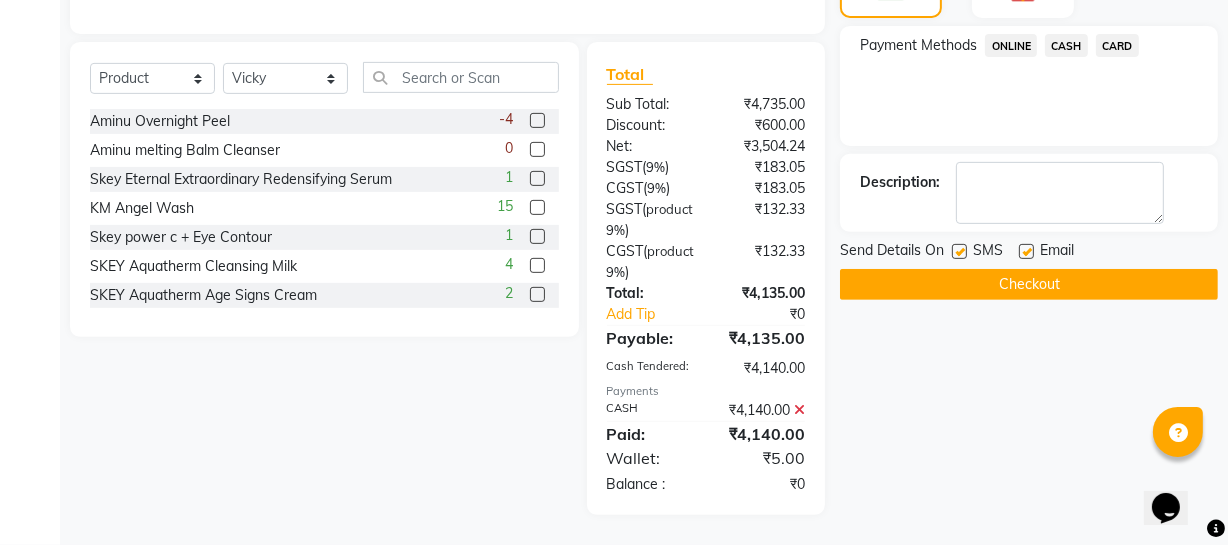 click on "Checkout" 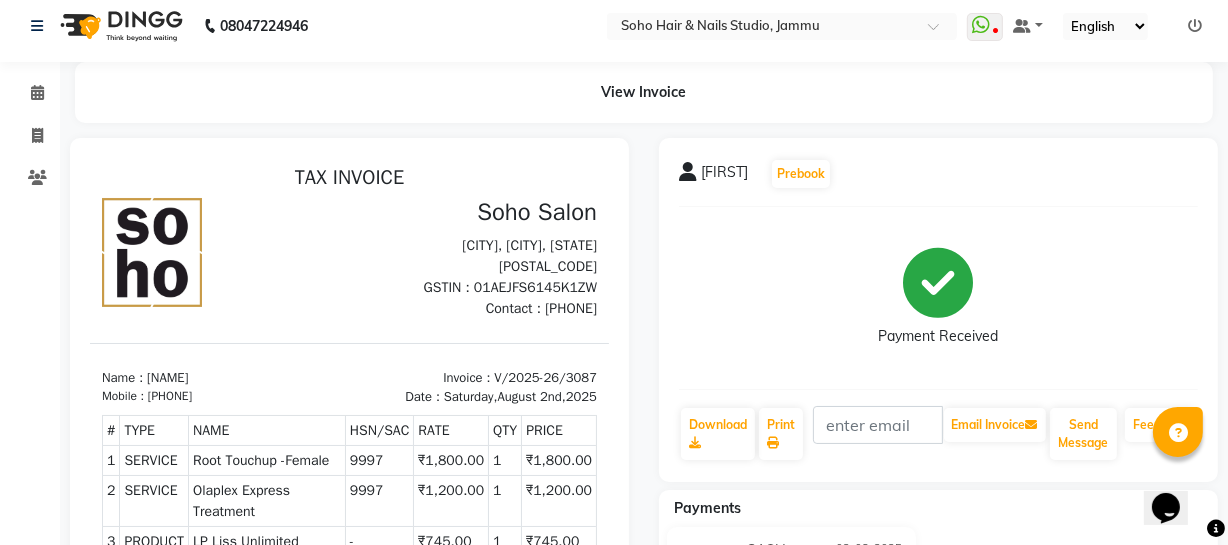 scroll, scrollTop: 0, scrollLeft: 0, axis: both 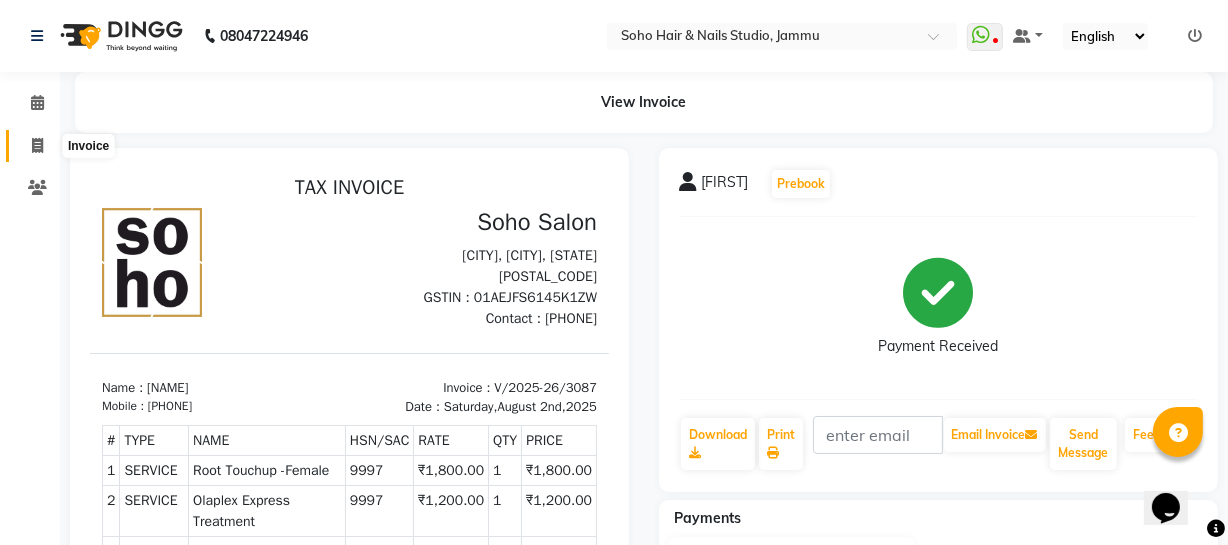 click 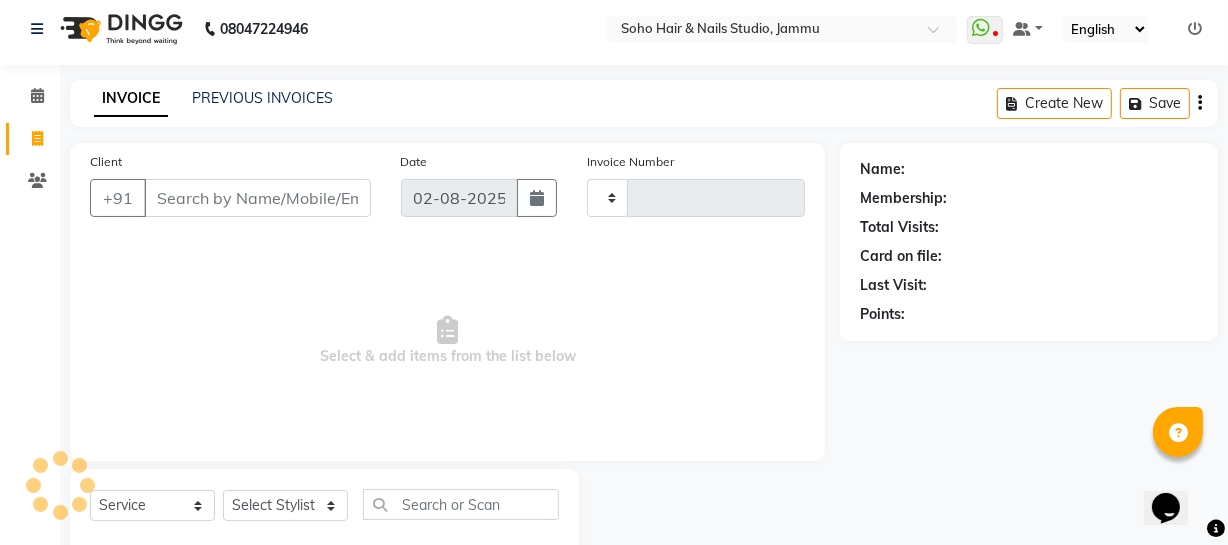 scroll, scrollTop: 57, scrollLeft: 0, axis: vertical 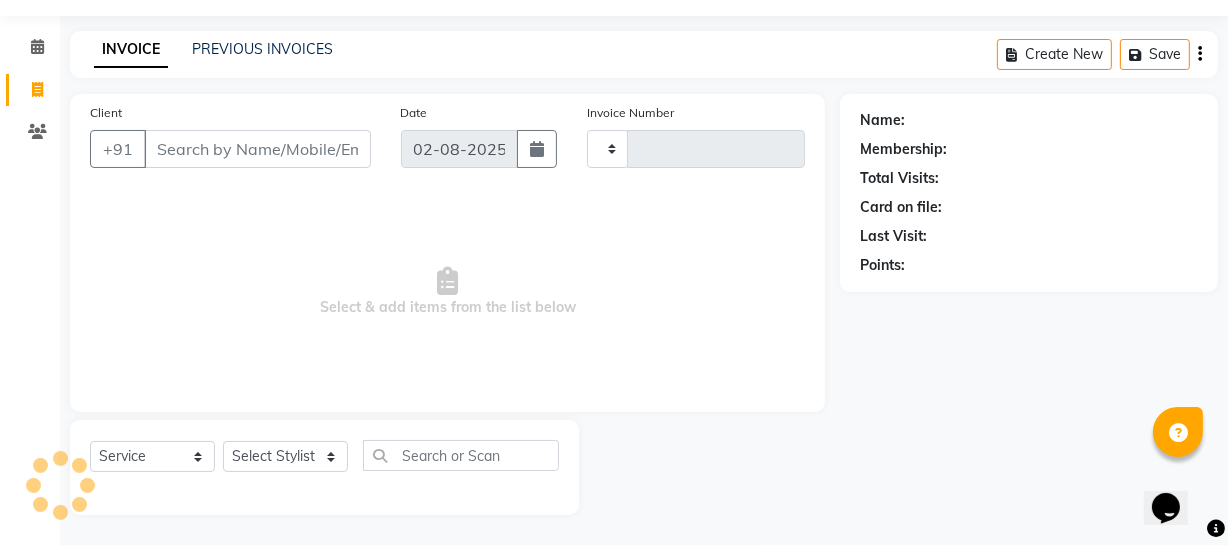 type on "3088" 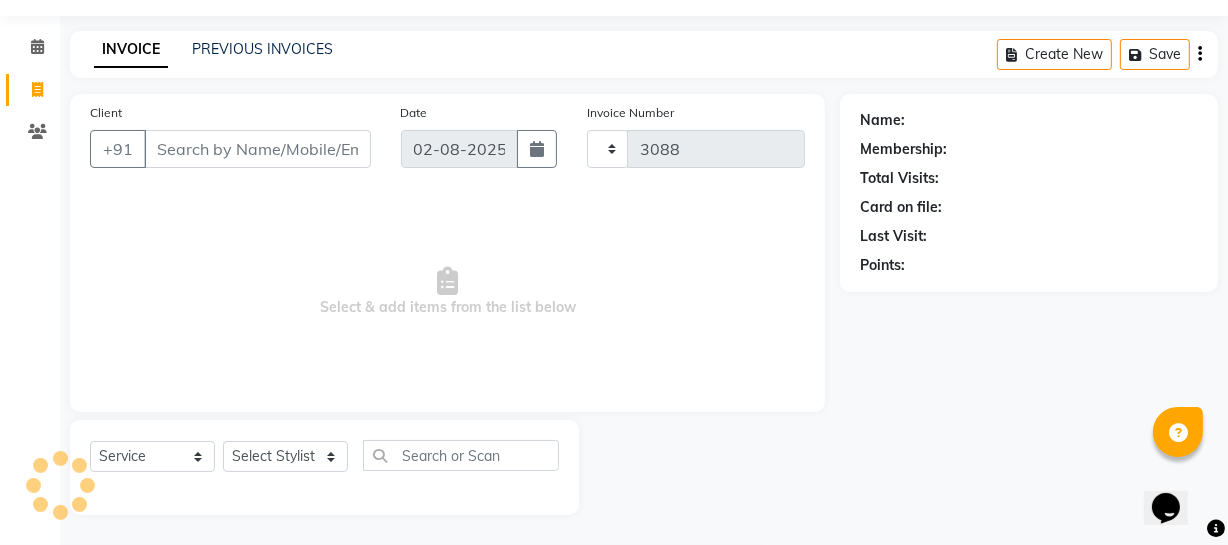 select on "735" 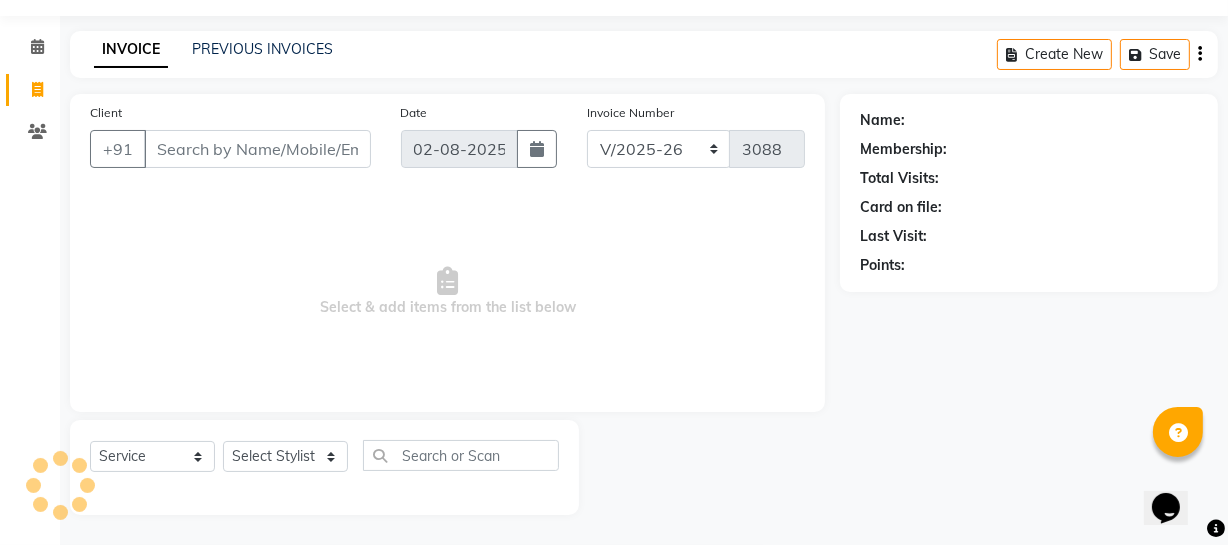 select on "membership" 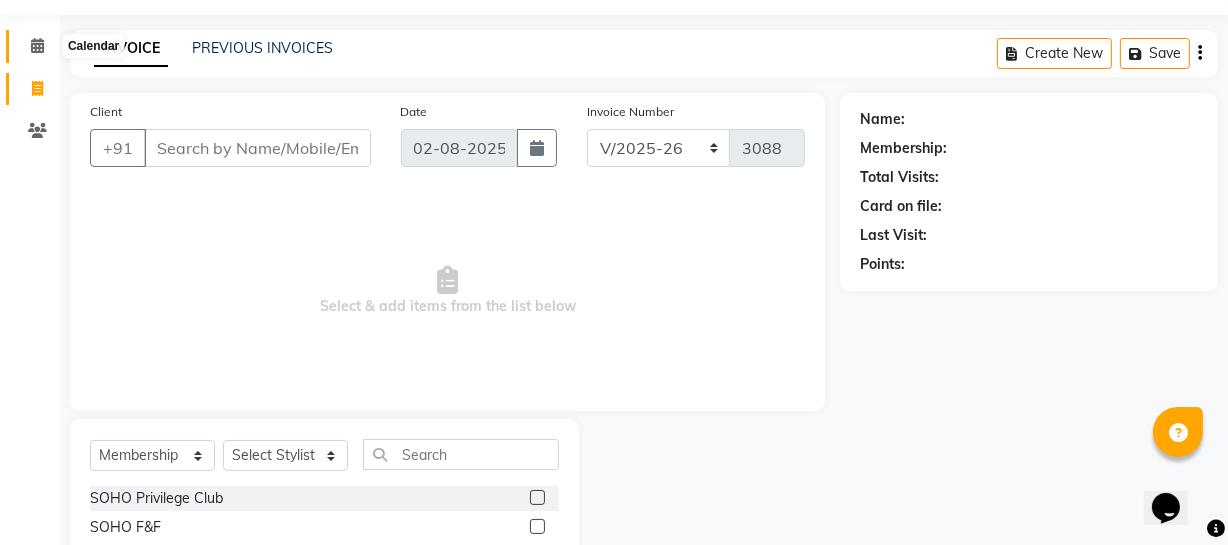 click 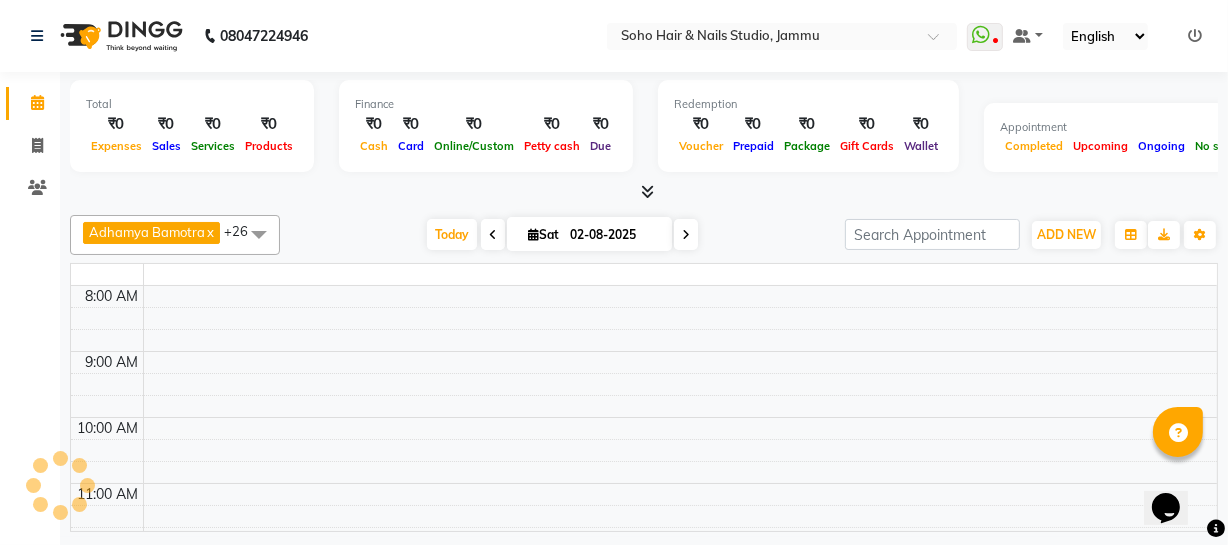 scroll, scrollTop: 0, scrollLeft: 0, axis: both 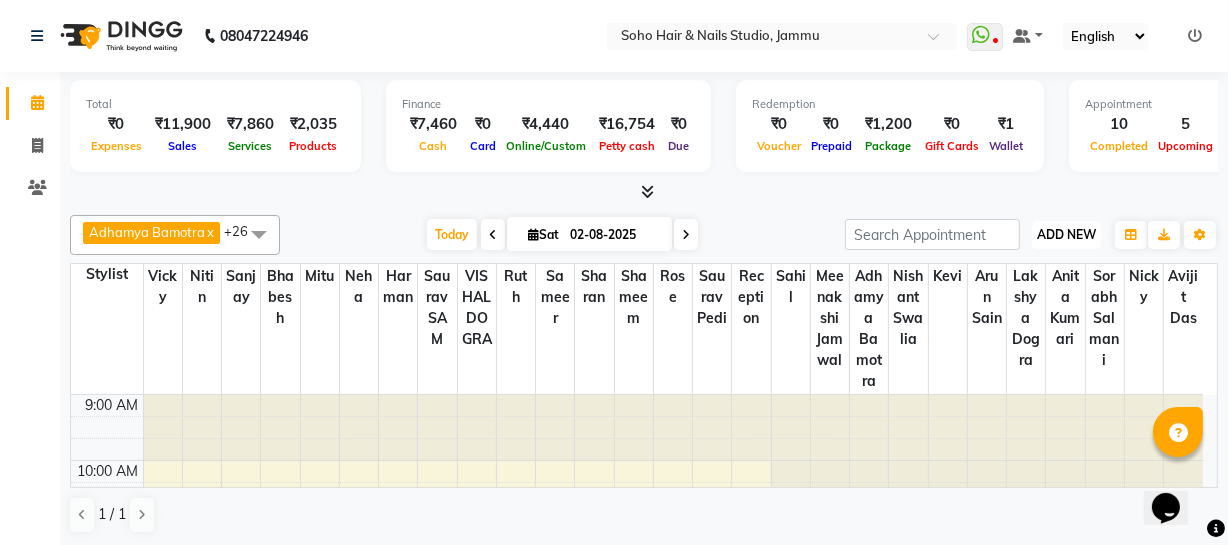 click on "ADD NEW" at bounding box center (1066, 234) 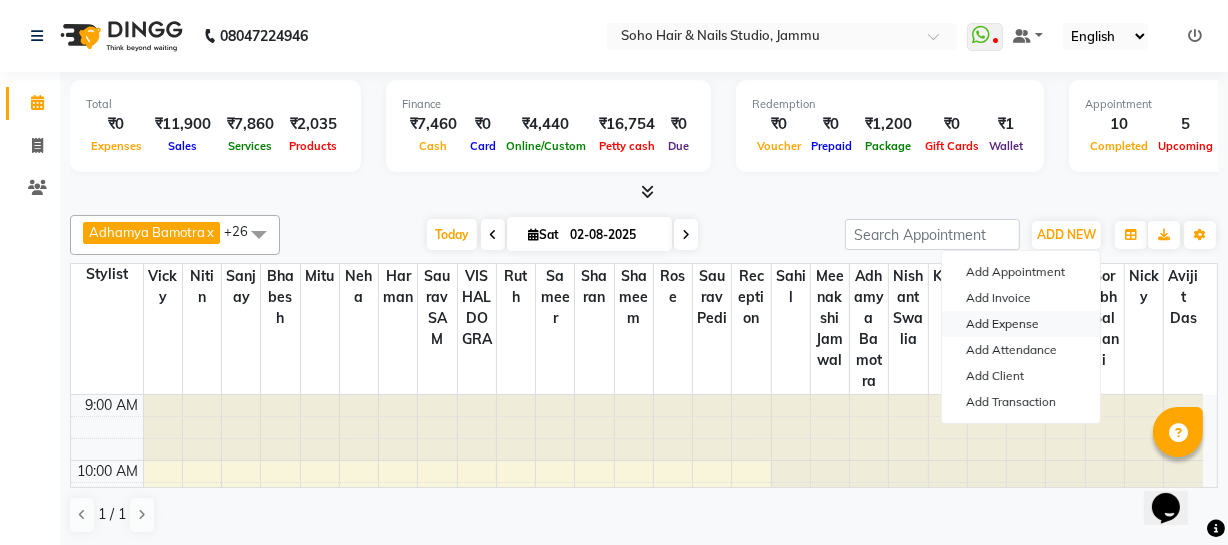 click on "Add Expense" at bounding box center [1021, 324] 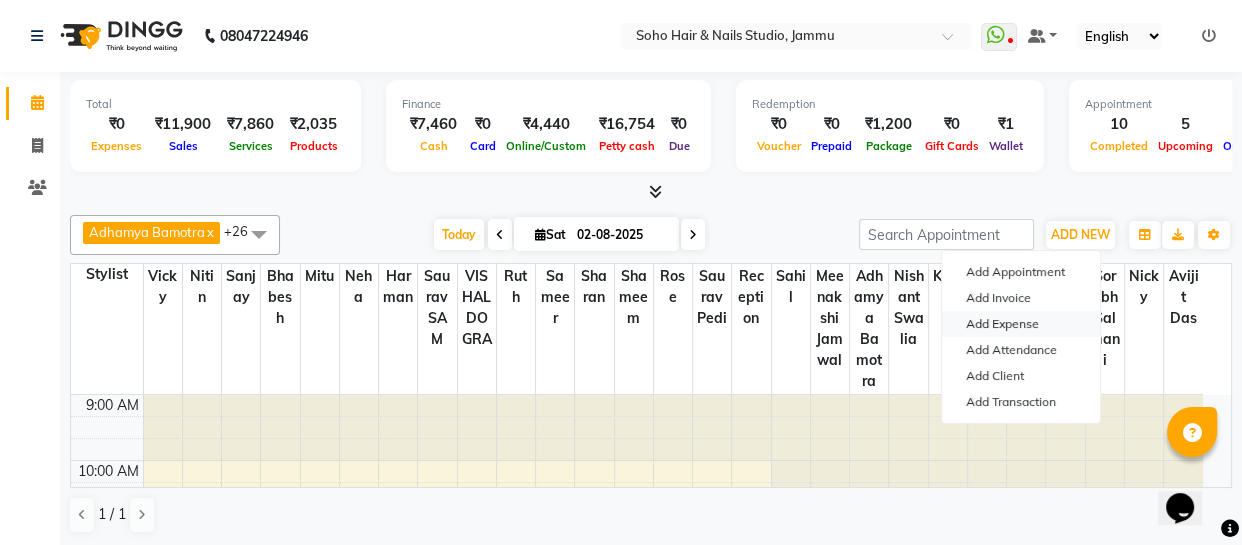 select on "786" 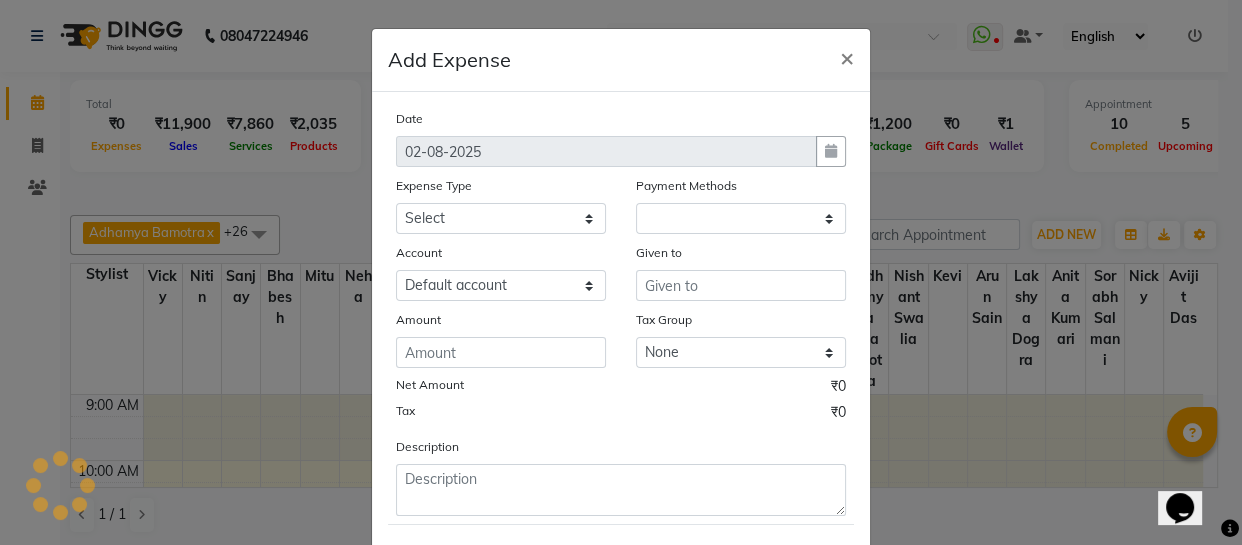 select on "1" 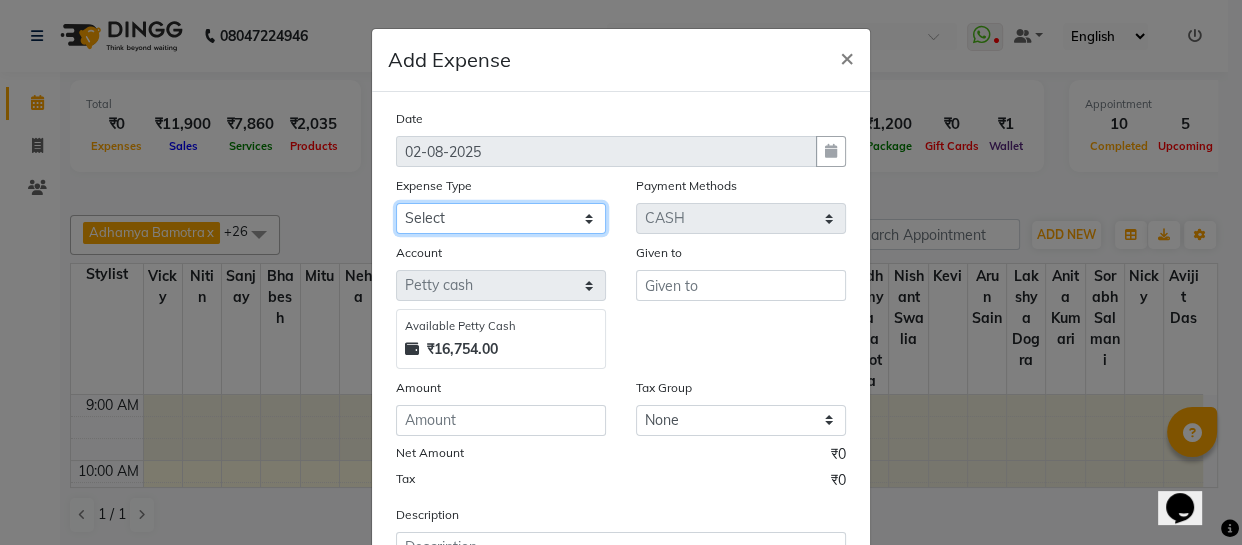 click on "Select Cash transfer to bank Client Snacks Fuel Govt fee Incentive Maintenance Miscellaneous Pantry Product Salary Staff Petrol Staff Snacks TIP Online or card to Cash" 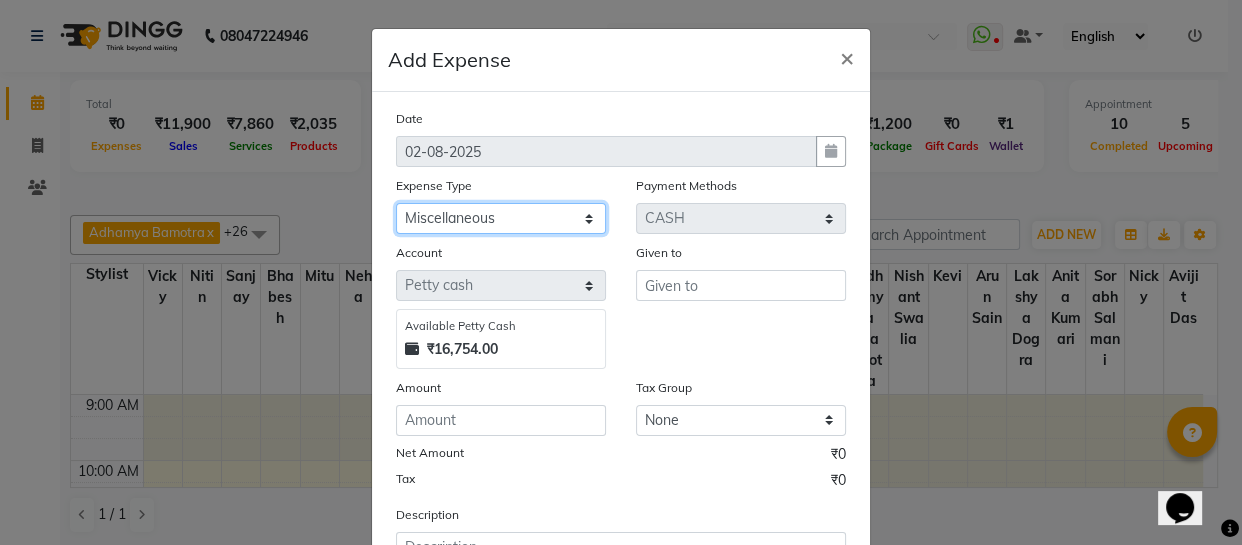 click on "Select Cash transfer to bank Client Snacks Fuel Govt fee Incentive Maintenance Miscellaneous Pantry Product Salary Staff Petrol Staff Snacks TIP Online or card to Cash" 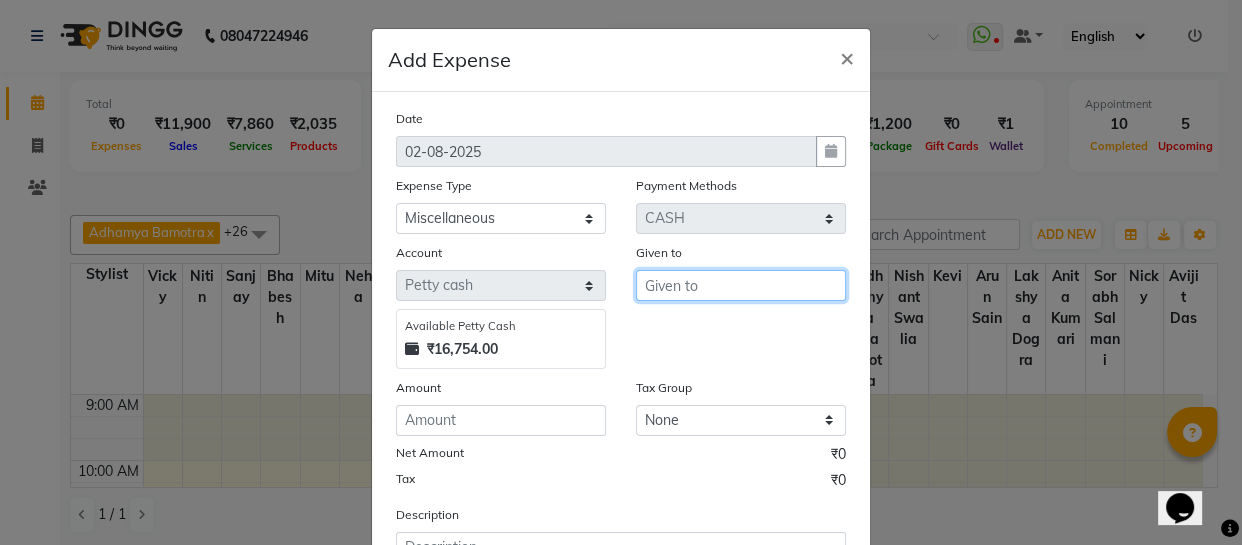 click at bounding box center [741, 285] 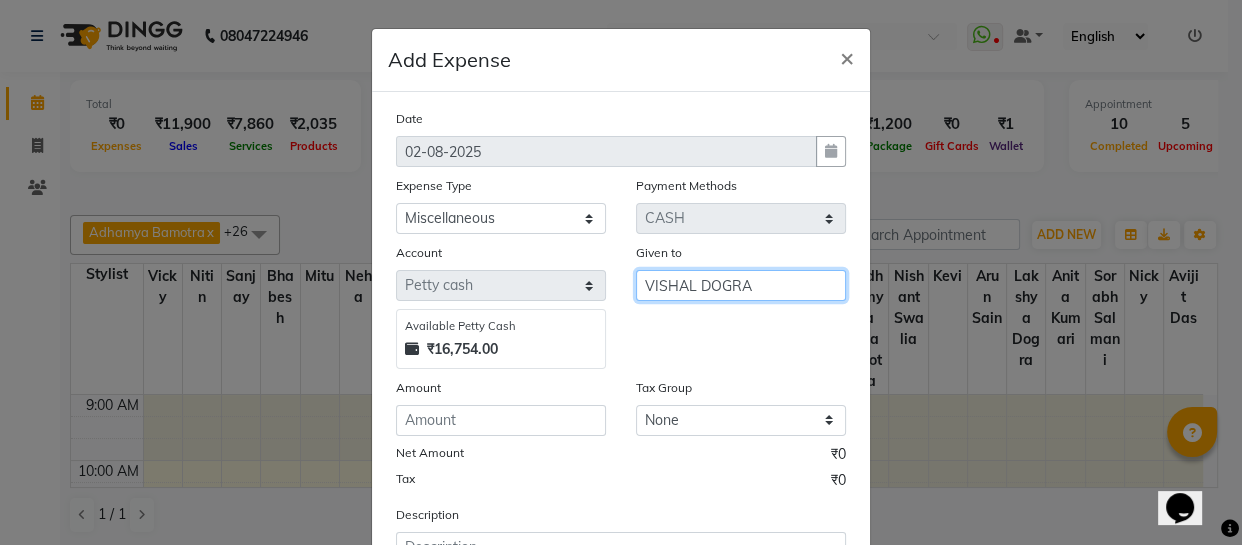 type on "VISHAL DOGRA" 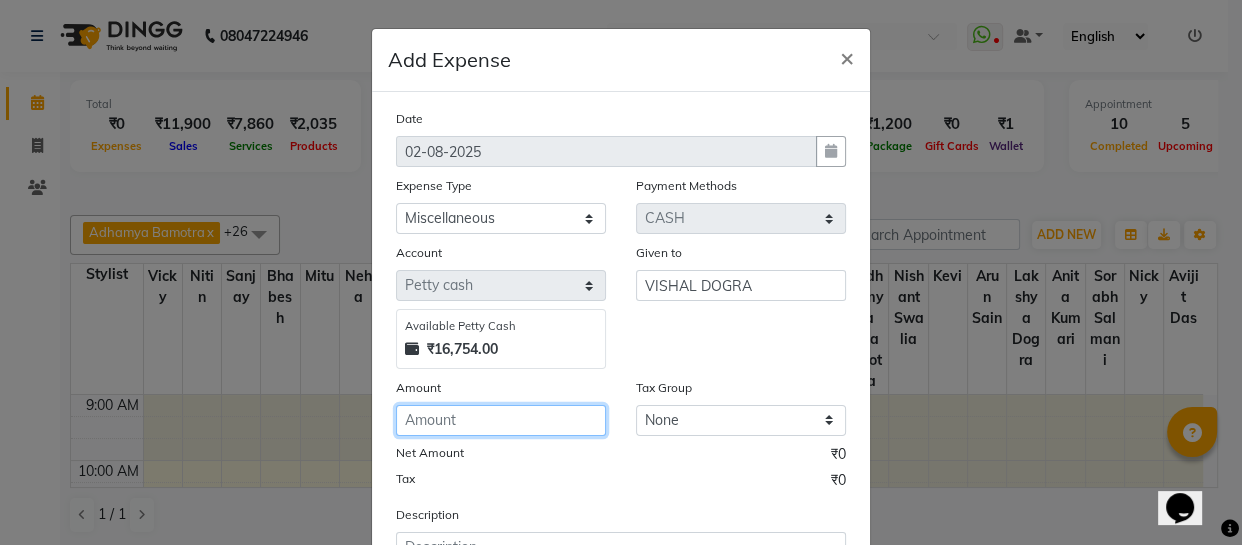 click 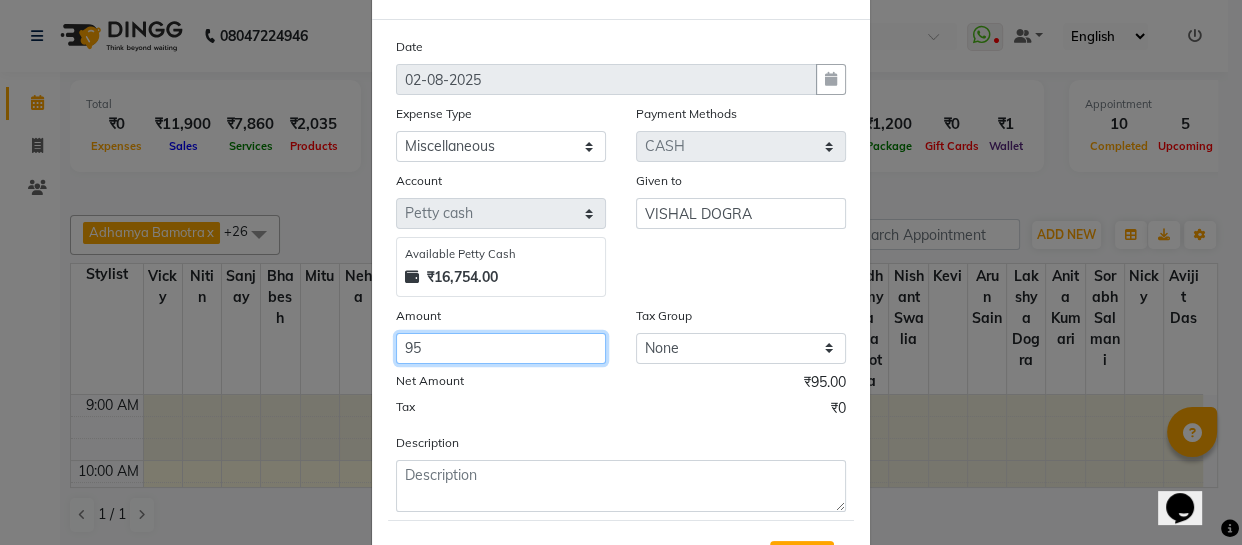 scroll, scrollTop: 173, scrollLeft: 0, axis: vertical 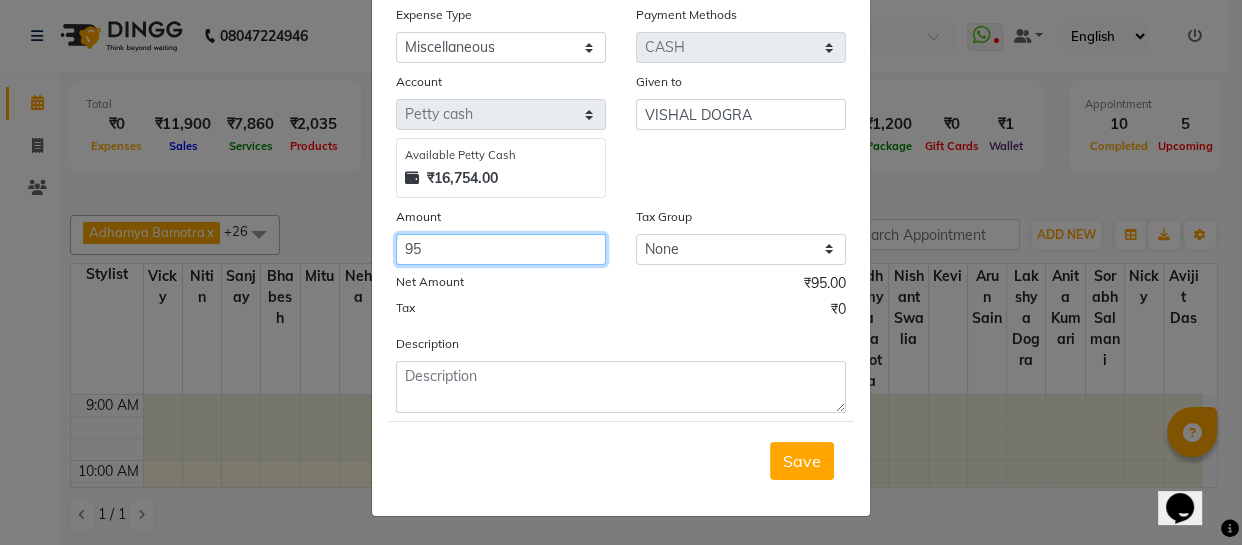 type on "95" 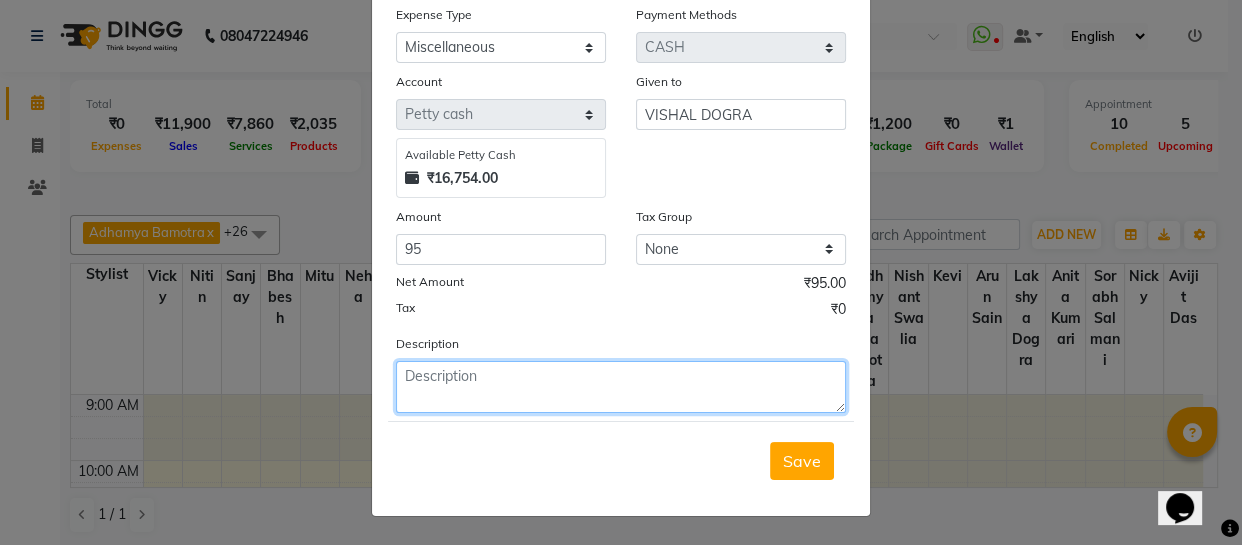 click 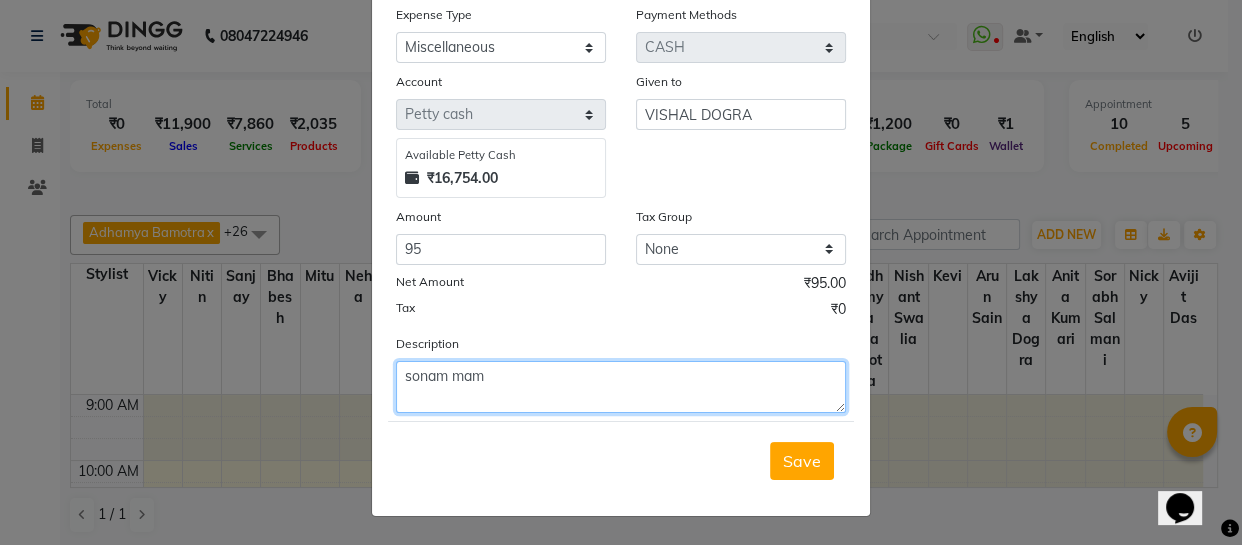 type on "sonam mam" 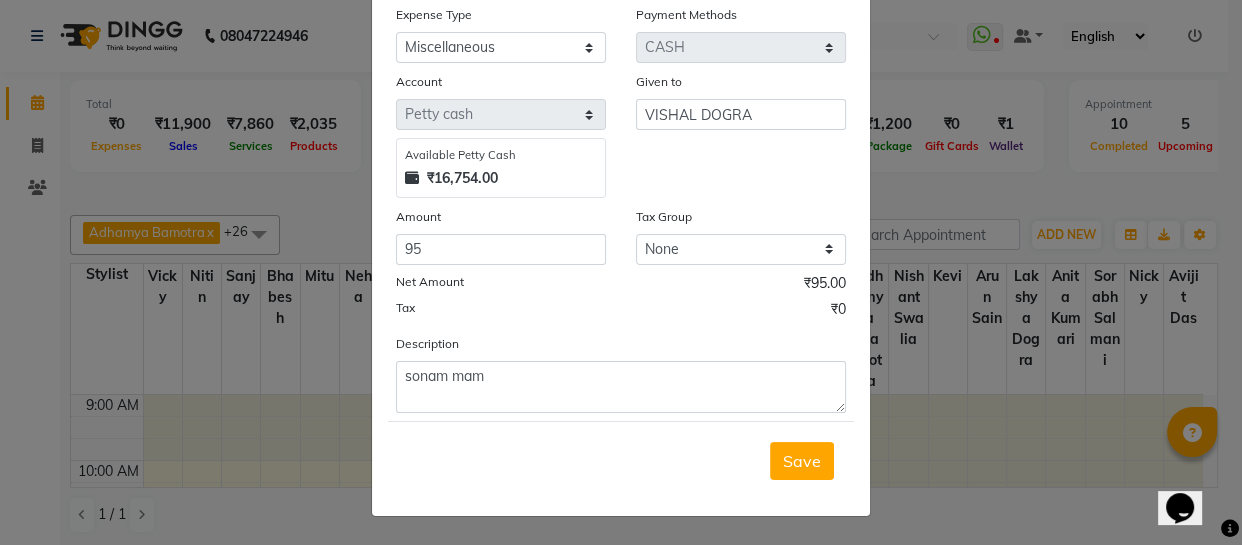click on "Save" 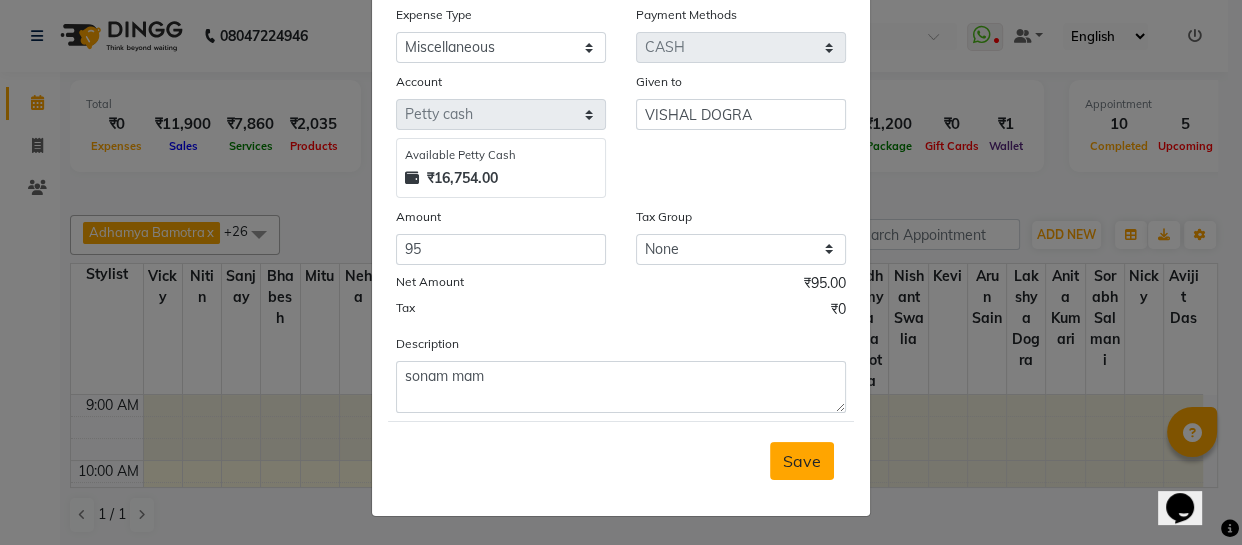 click on "Save" at bounding box center [802, 461] 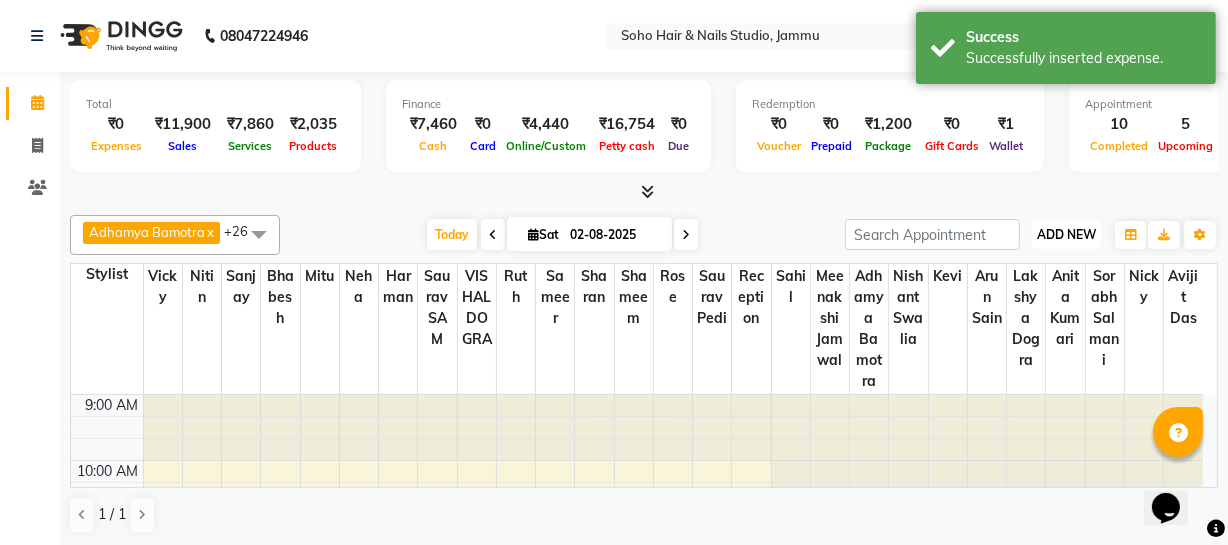 click on "ADD NEW" at bounding box center [1066, 234] 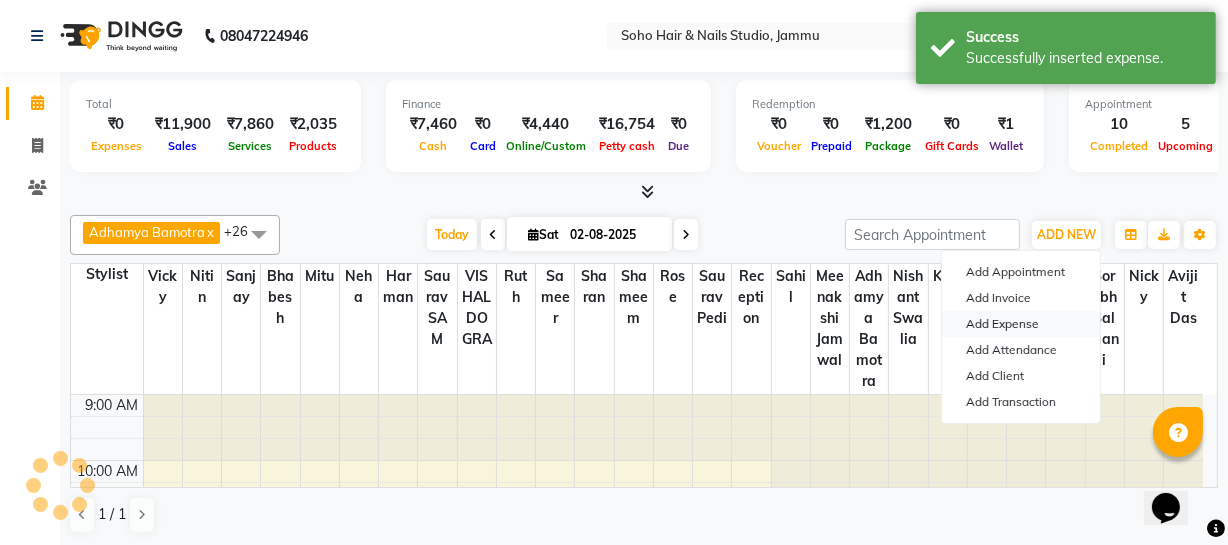 click on "Add Expense" at bounding box center (1021, 324) 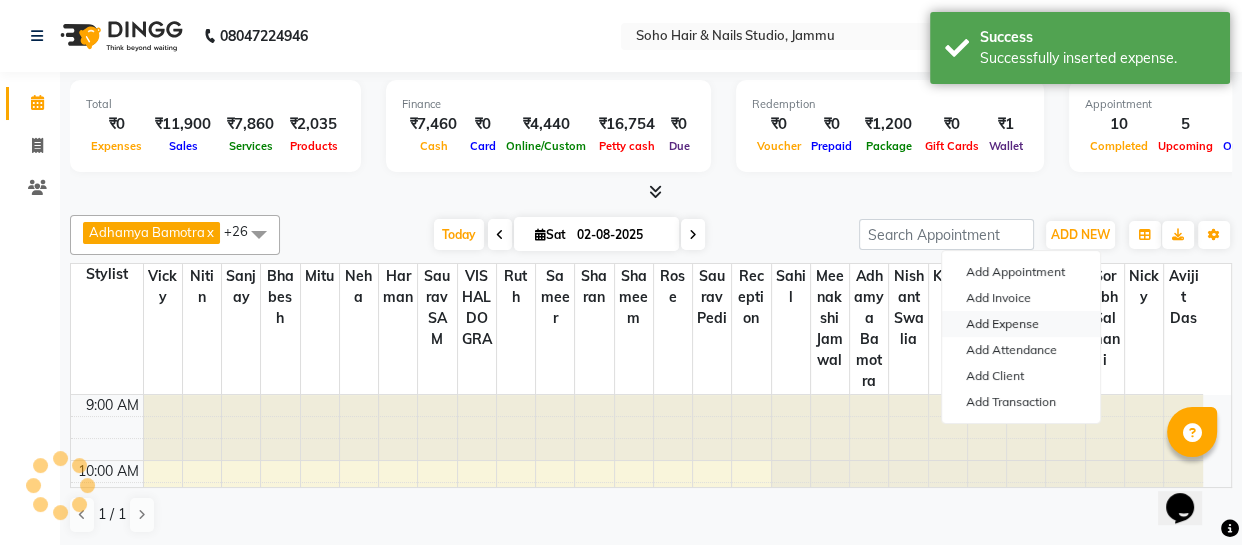 select on "786" 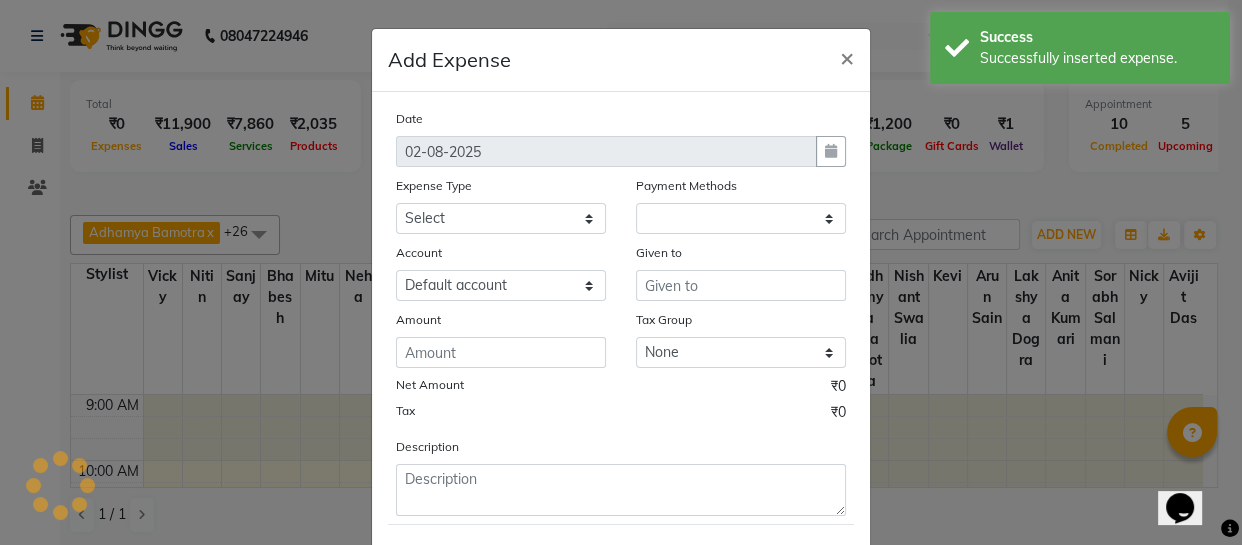 select on "1" 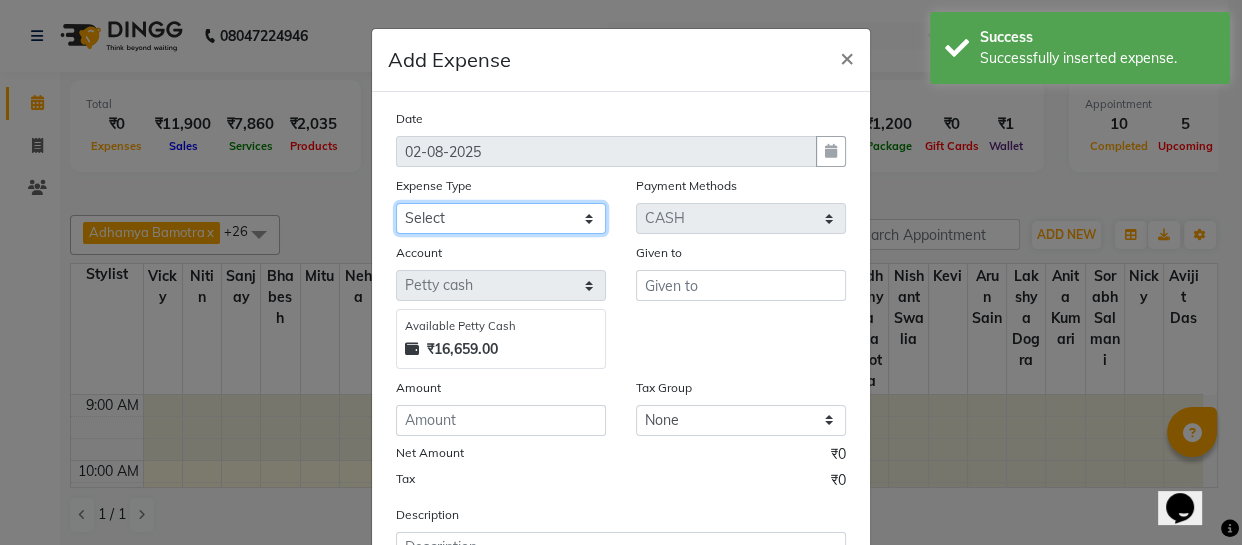 click on "Select Cash transfer to bank Client Snacks Fuel Govt fee Incentive Maintenance Miscellaneous Pantry Product Salary Staff Petrol Staff Snacks TIP Online or card to Cash" 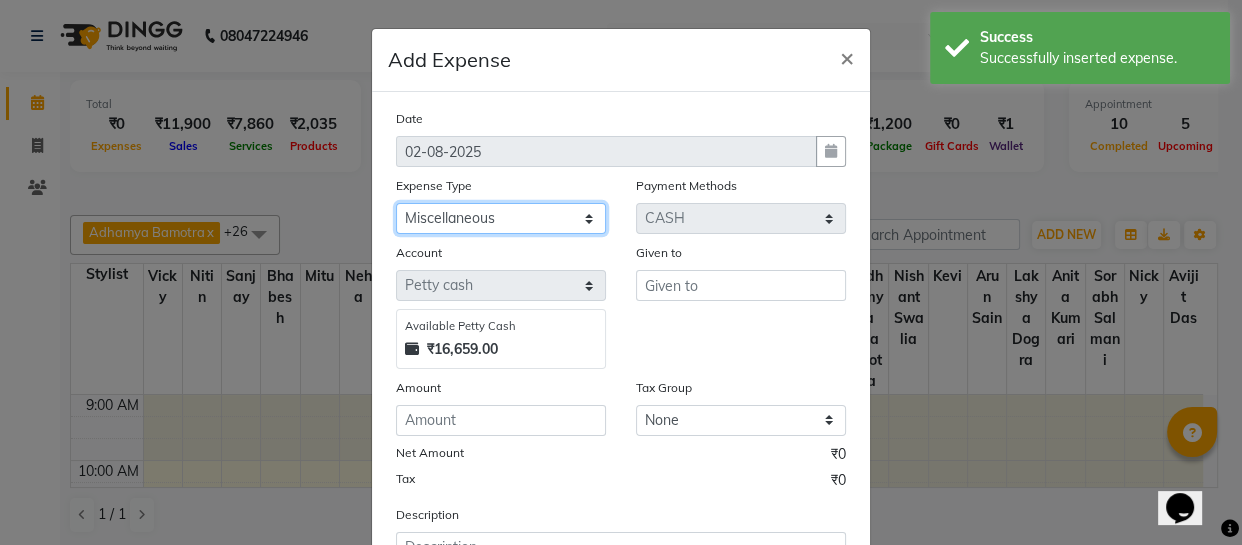 click on "Select Cash transfer to bank Client Snacks Fuel Govt fee Incentive Maintenance Miscellaneous Pantry Product Salary Staff Petrol Staff Snacks TIP Online or card to Cash" 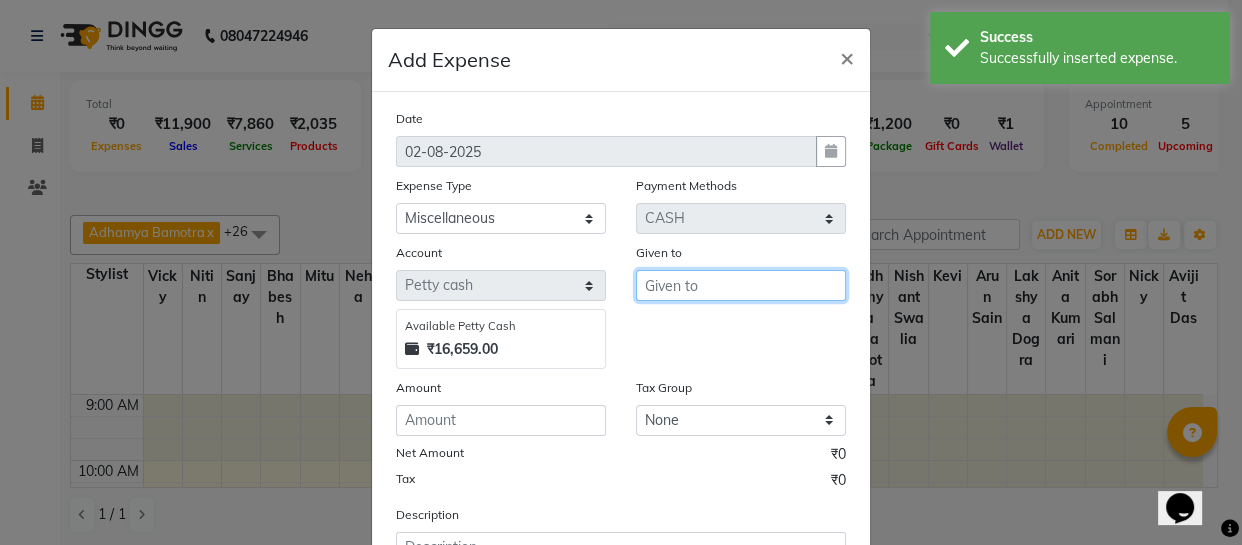 click at bounding box center (741, 285) 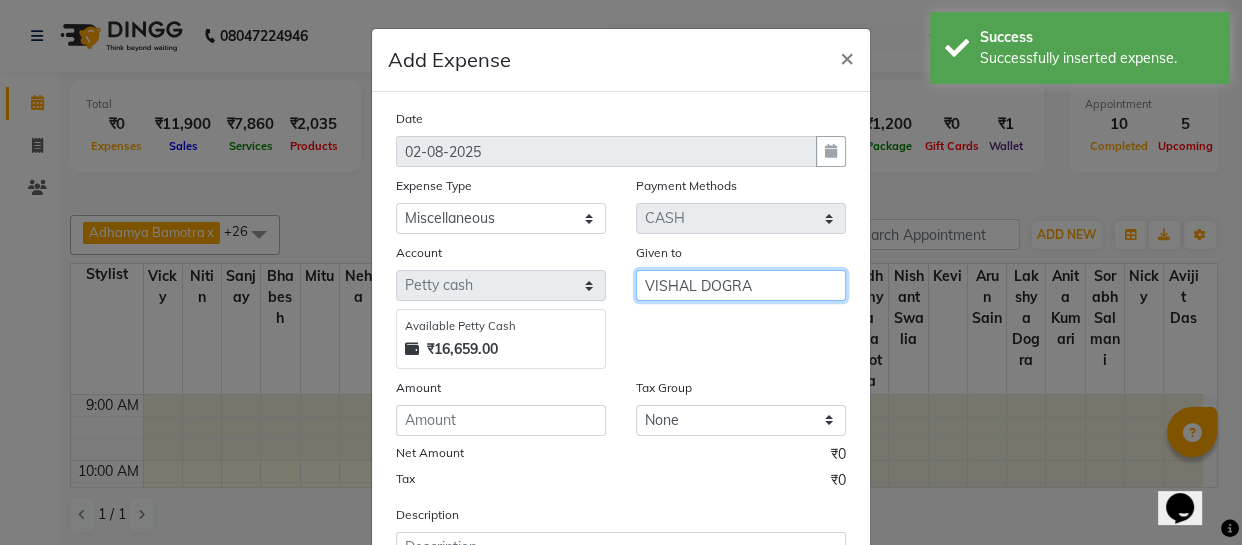 type on "VISHAL DOGRA" 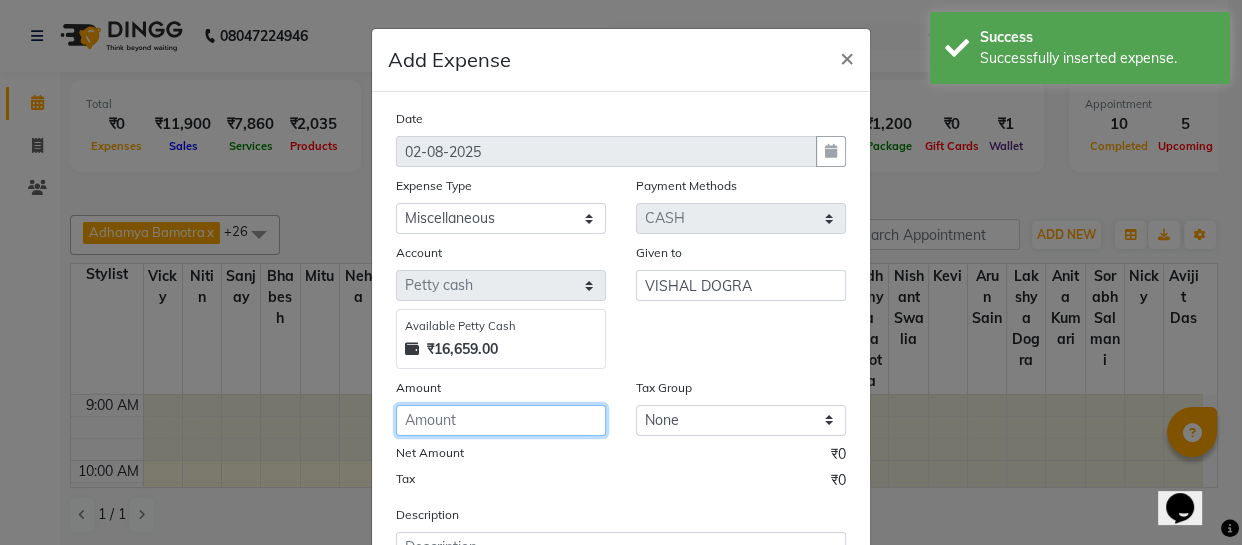 click 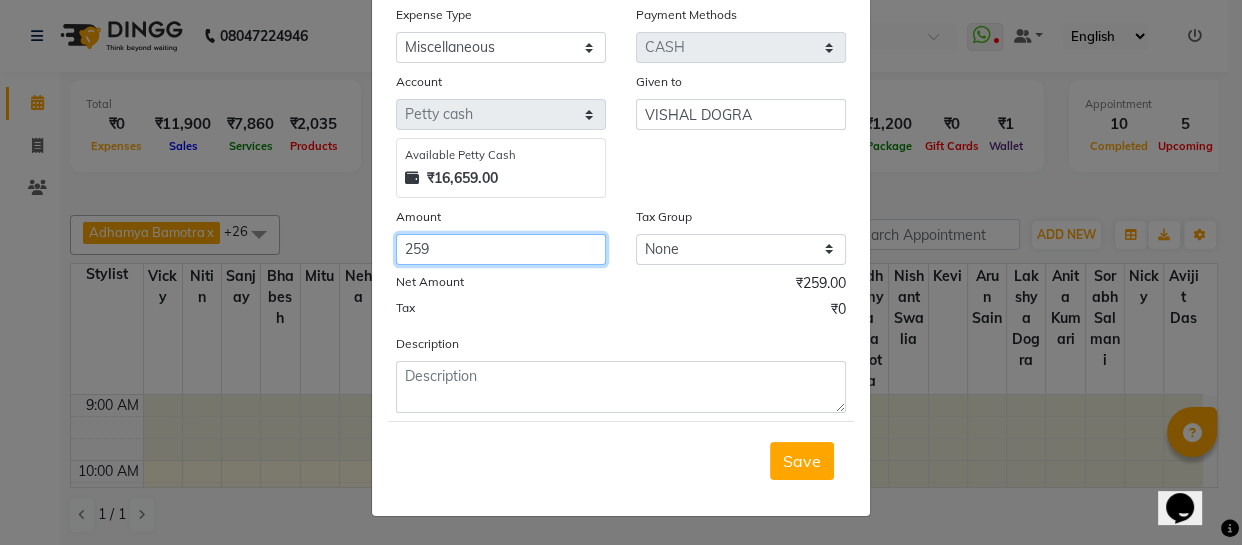 scroll, scrollTop: 173, scrollLeft: 0, axis: vertical 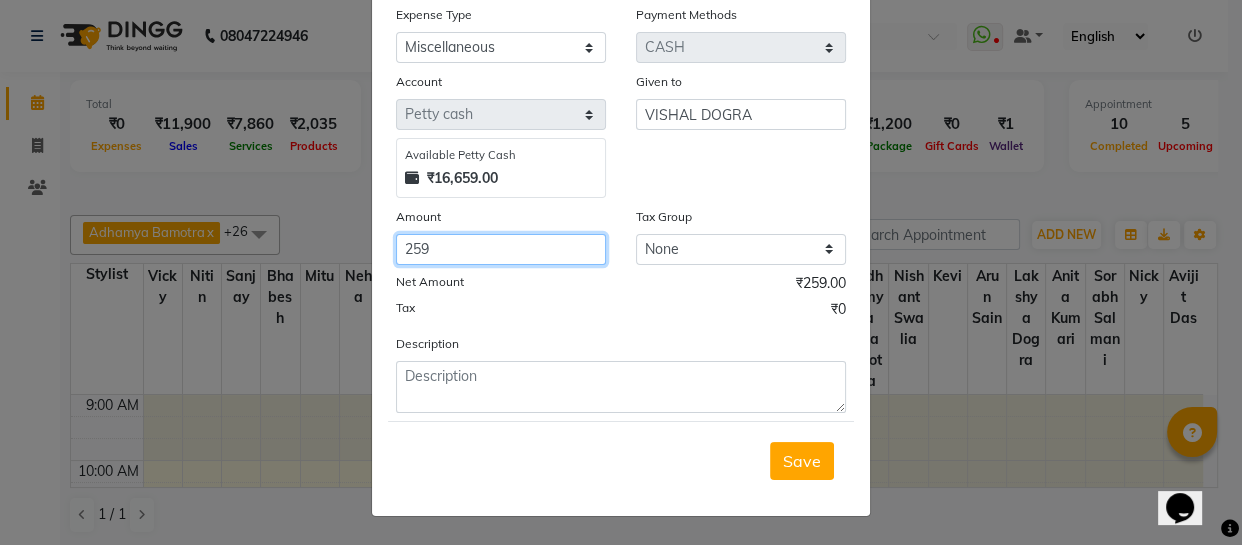 type on "259" 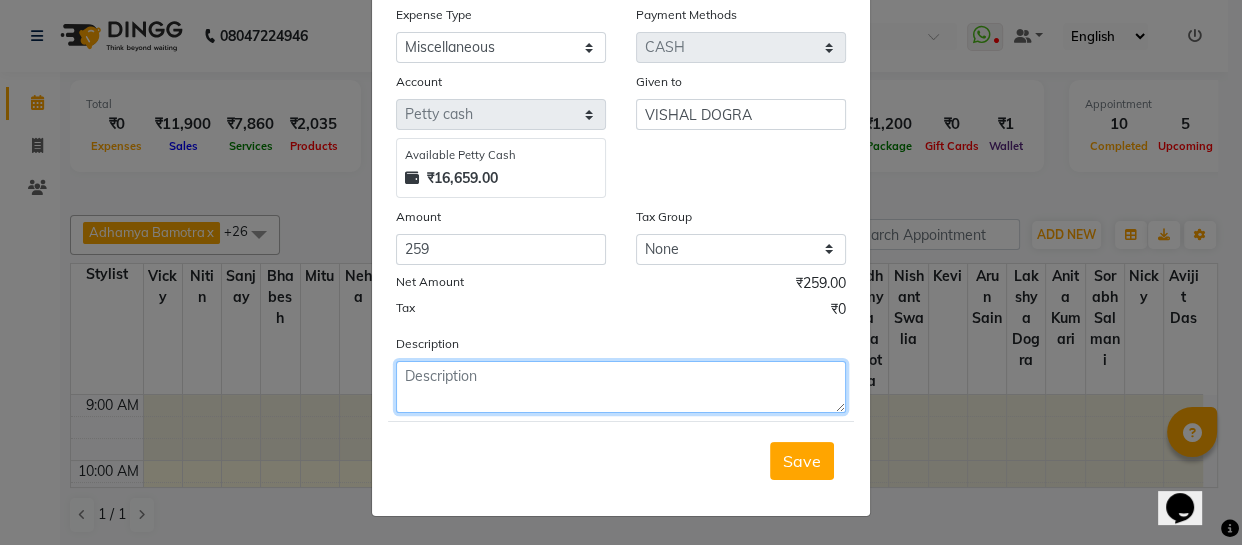 click 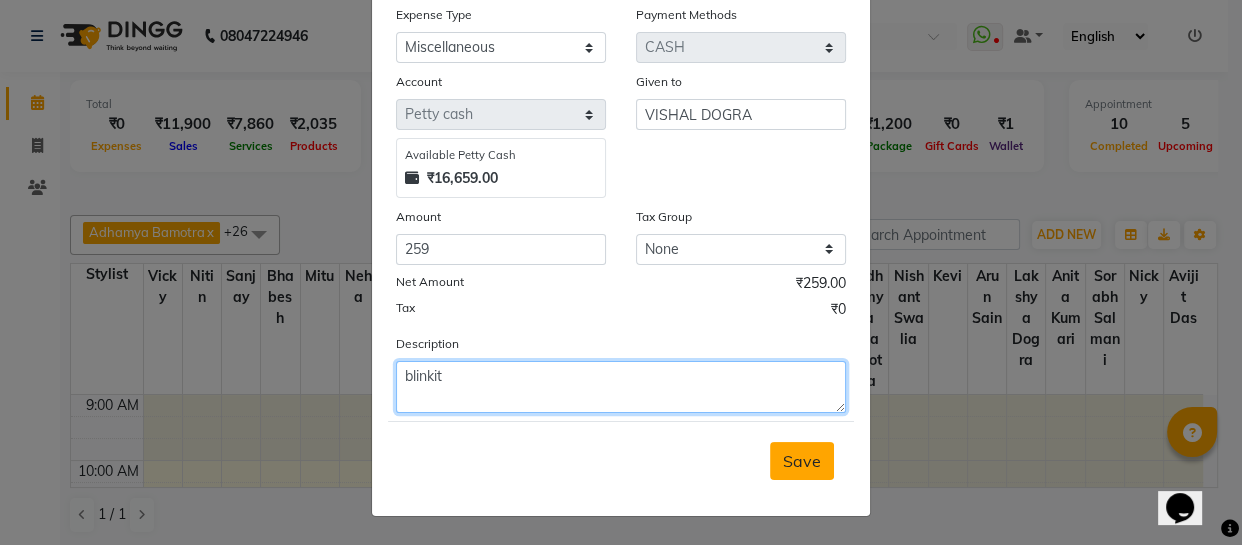 type on "blinkit" 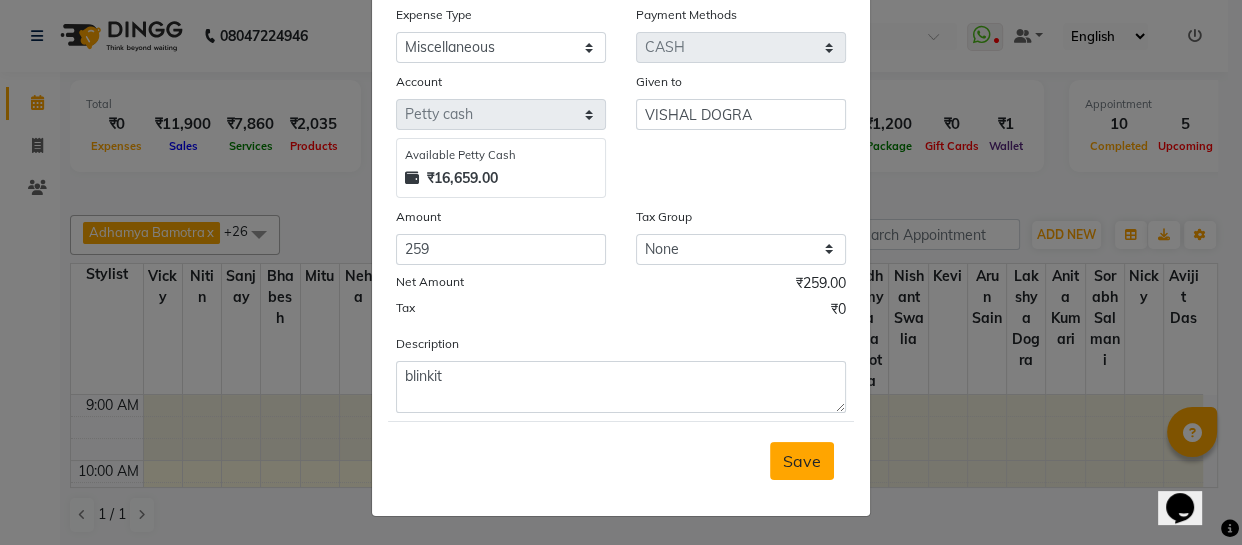 click on "Save" at bounding box center [802, 461] 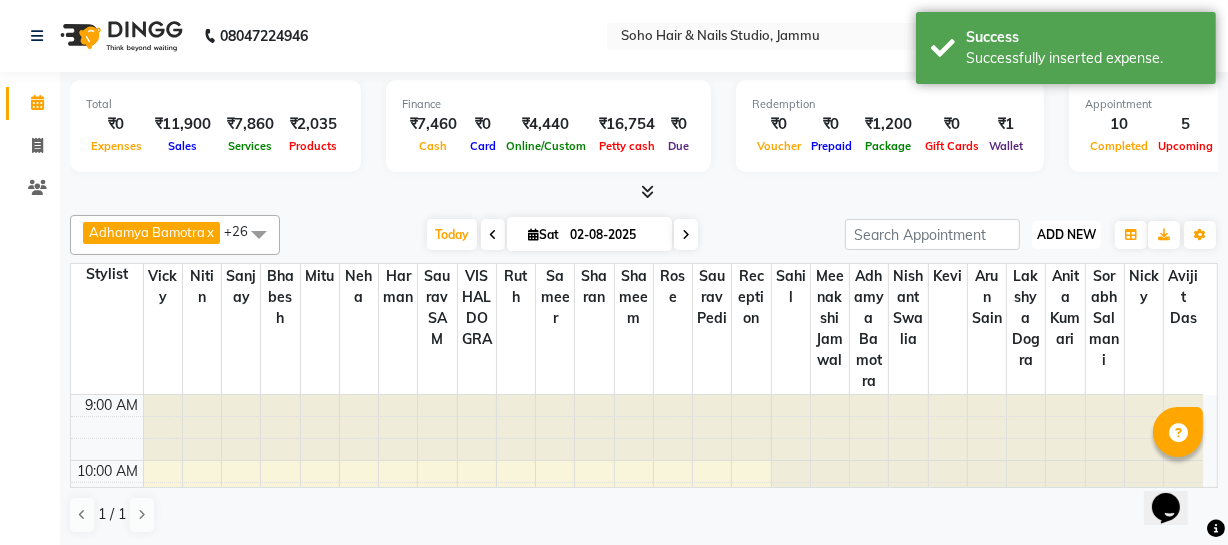 click on "ADD NEW Toggle Dropdown" at bounding box center (1066, 235) 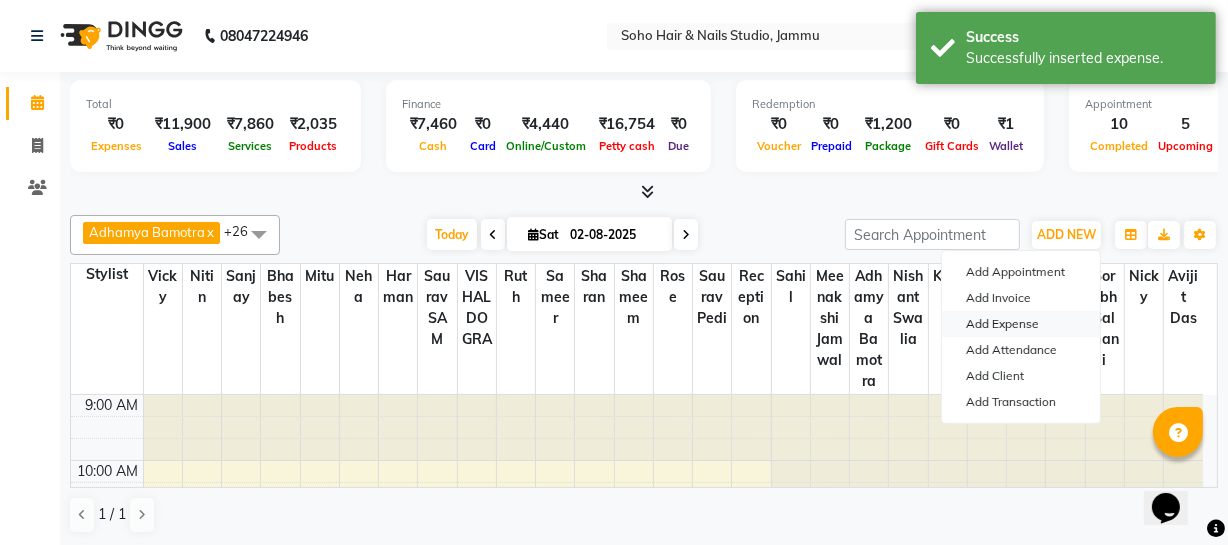 click on "Add Expense" at bounding box center (1021, 324) 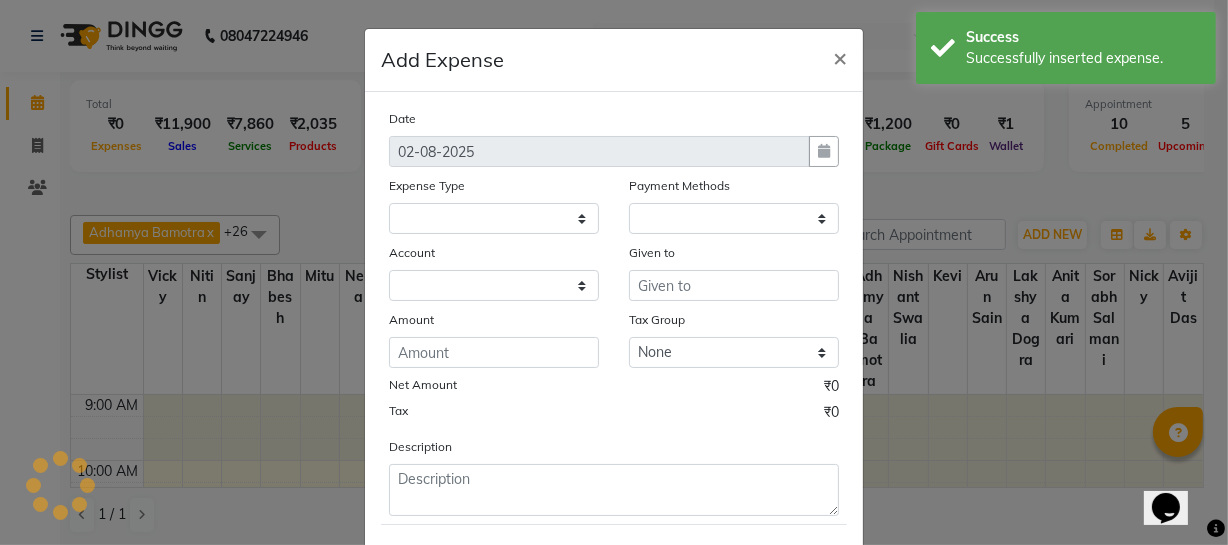 select 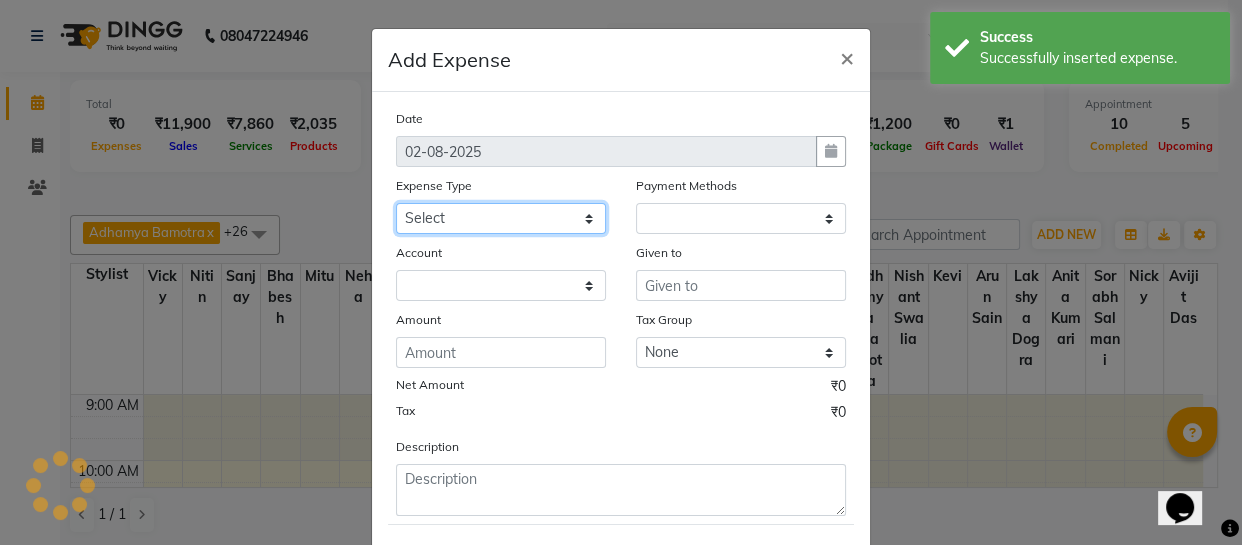 select on "1" 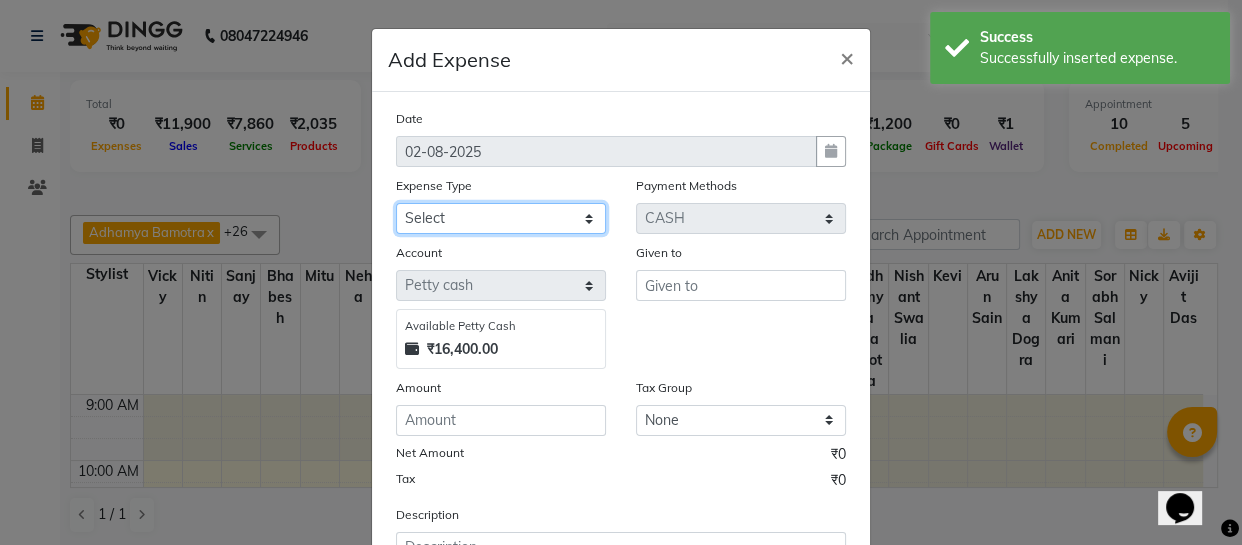click on "Select Cash transfer to bank Client Snacks Fuel Govt fee Incentive Maintenance Miscellaneous Pantry Product Salary Staff Petrol Staff Snacks TIP Online or card to Cash" 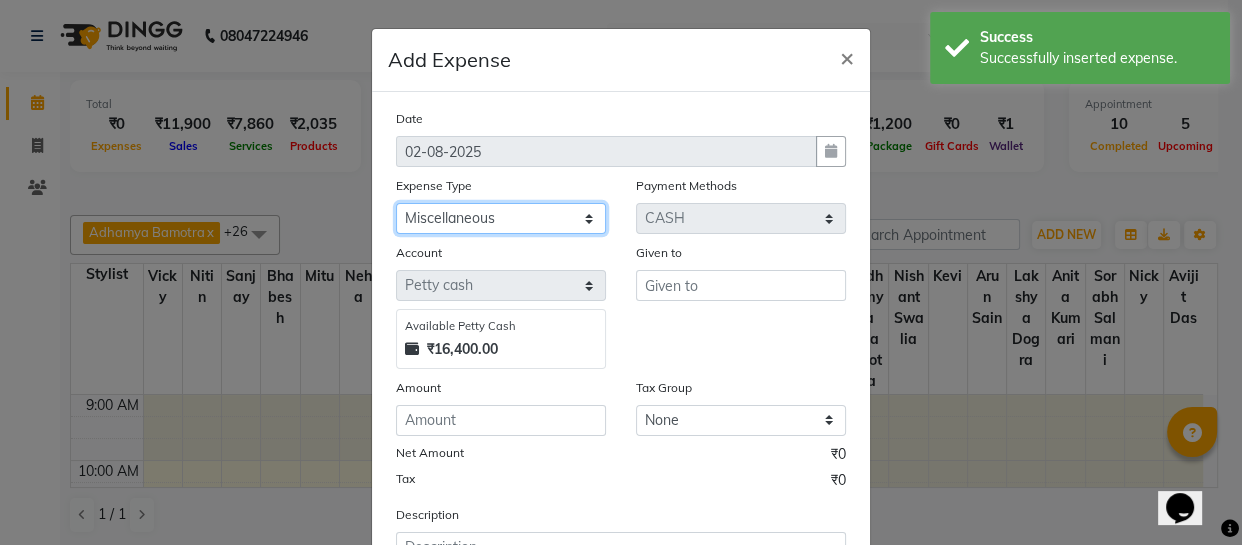 click on "Select Cash transfer to bank Client Snacks Fuel Govt fee Incentive Maintenance Miscellaneous Pantry Product Salary Staff Petrol Staff Snacks TIP Online or card to Cash" 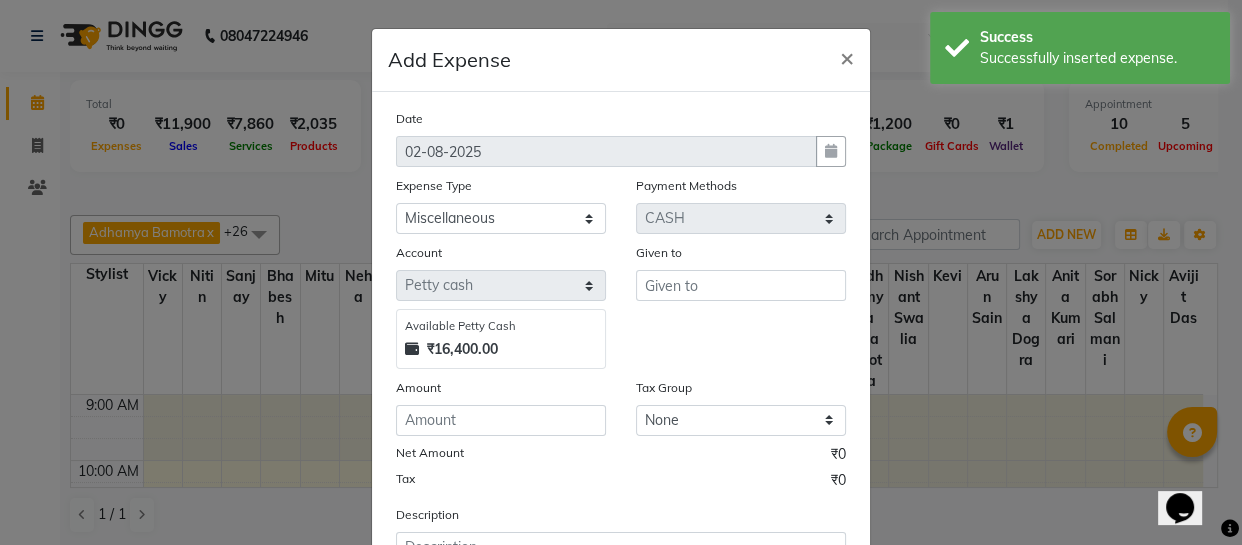 click on "Given to" 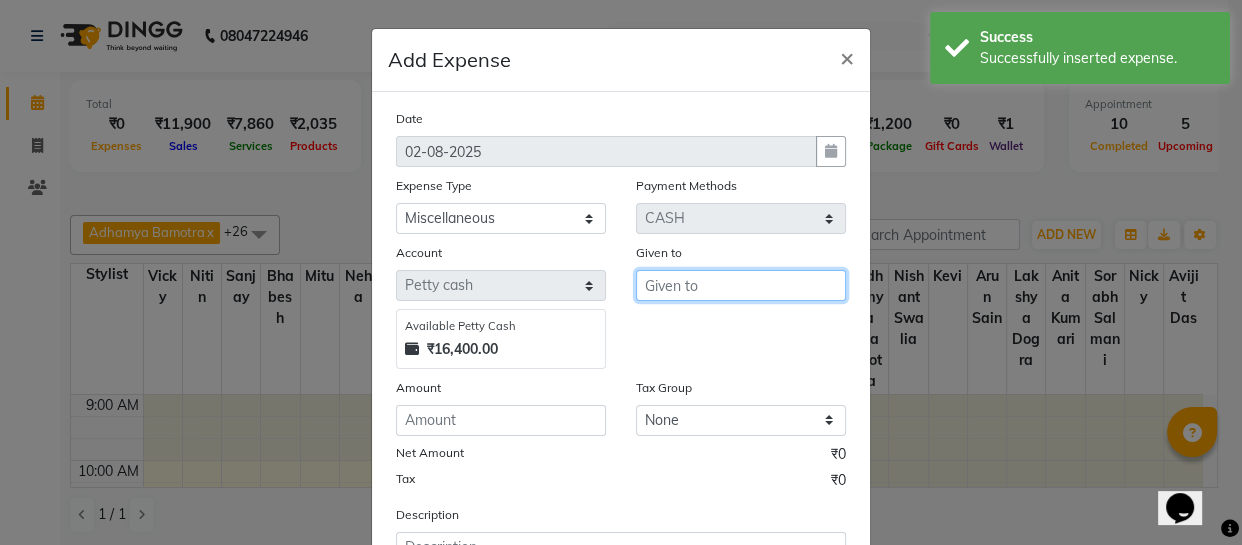 click at bounding box center (741, 285) 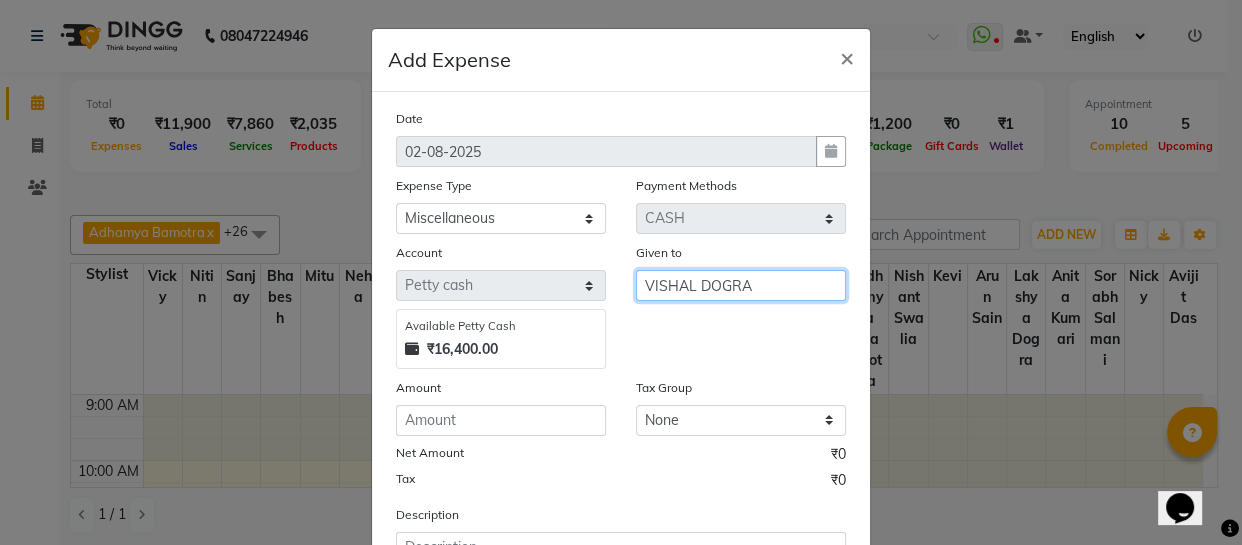 type on "VISHAL DOGRA" 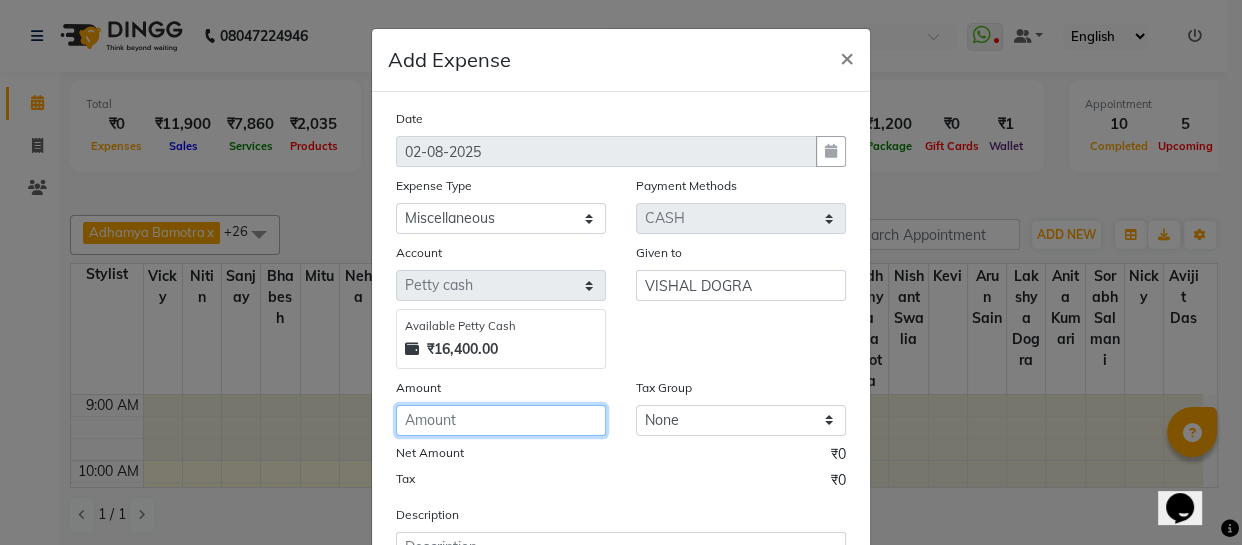 click 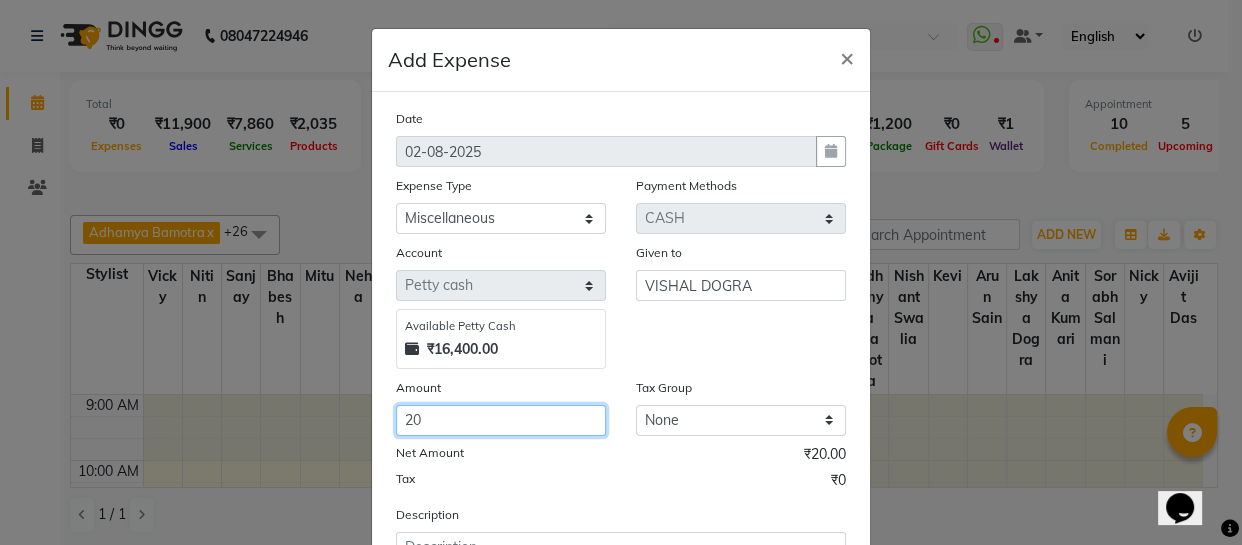 scroll, scrollTop: 173, scrollLeft: 0, axis: vertical 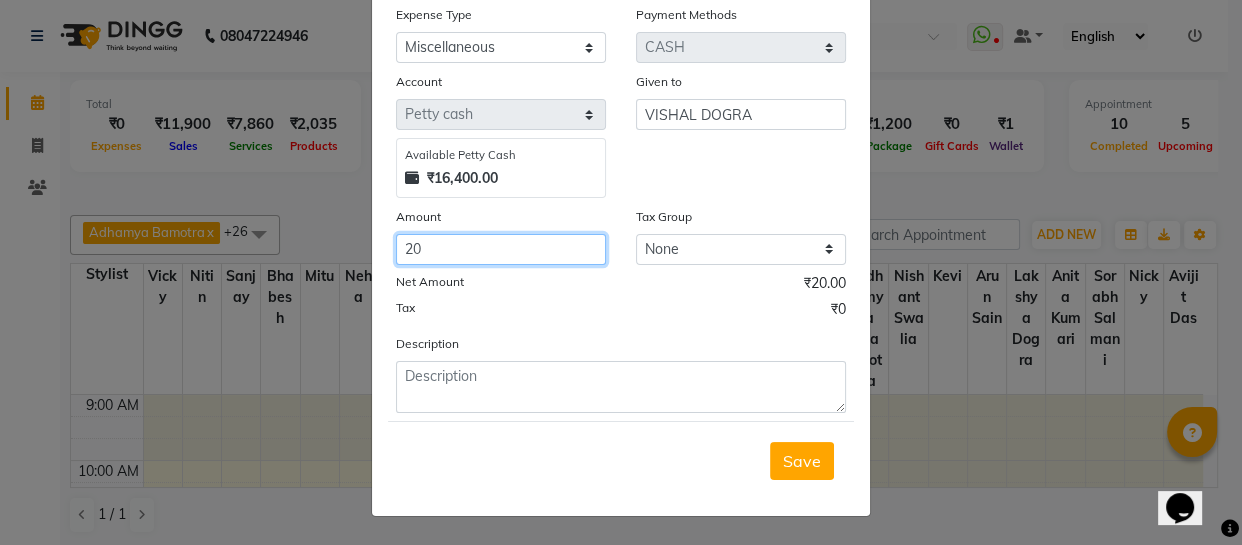 type on "20" 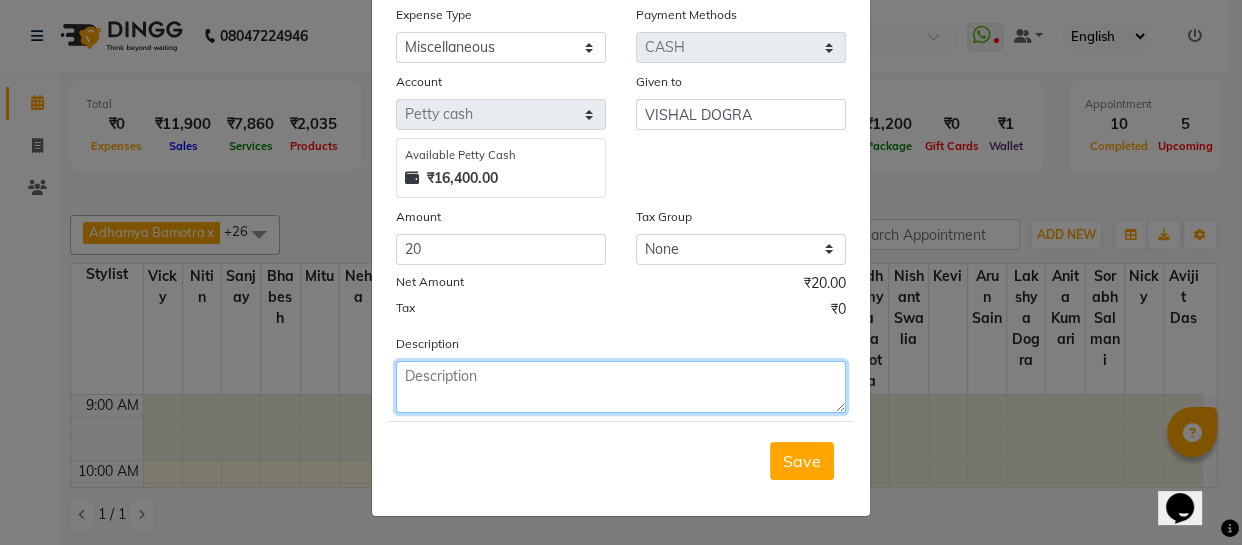 click 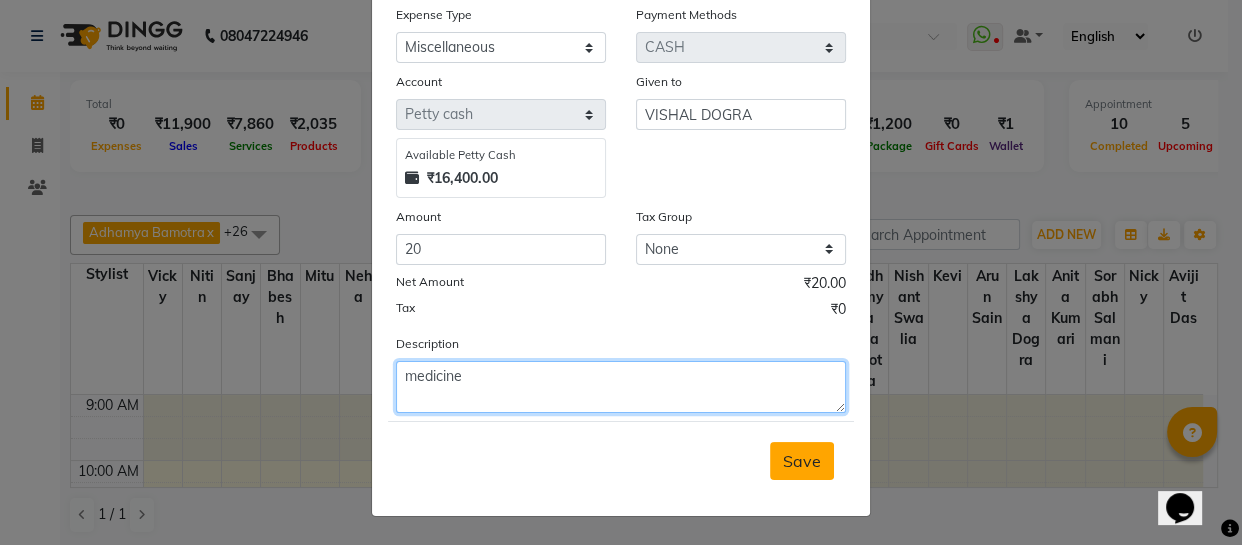 type on "medicine" 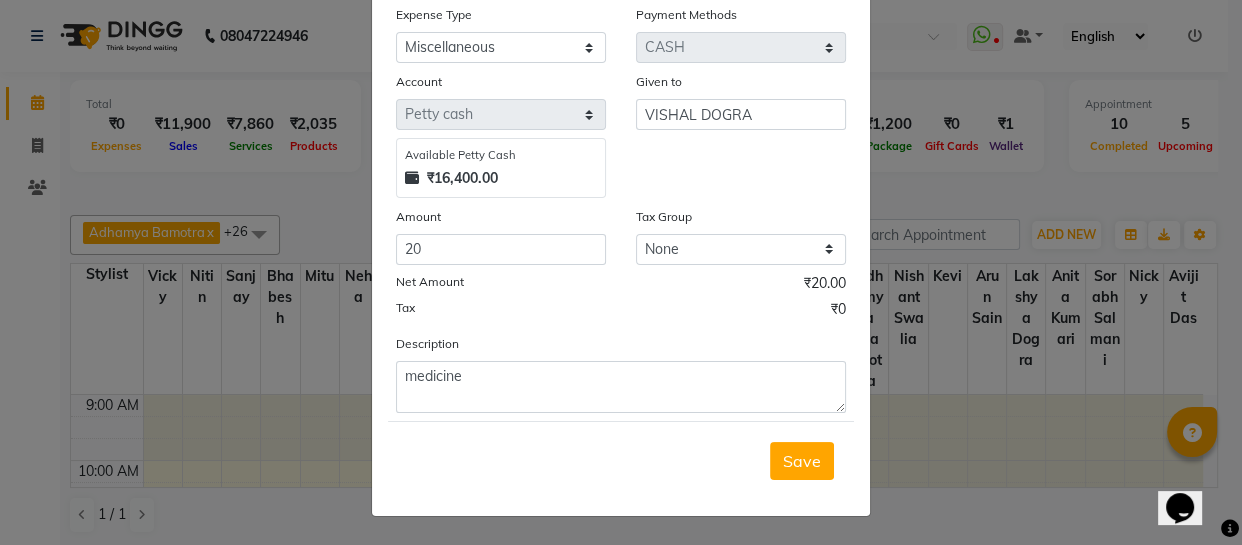 click on "Save" at bounding box center (802, 461) 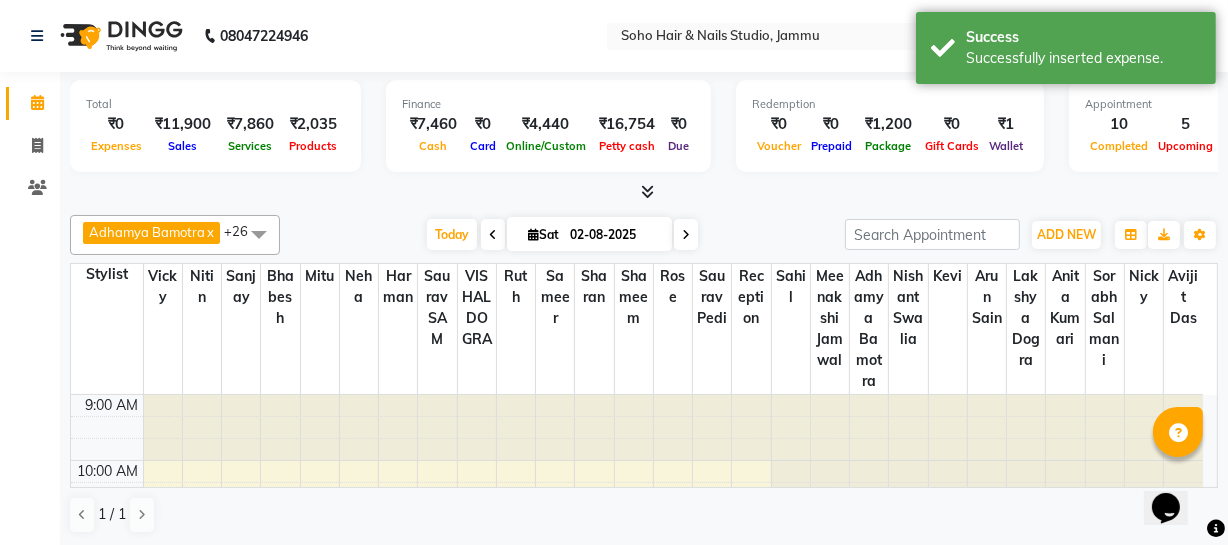 click on "ADD NEW Toggle Dropdown Add Appointment Add Invoice Add Expense Add Attendance Add Client Add Transaction" at bounding box center (1066, 235) 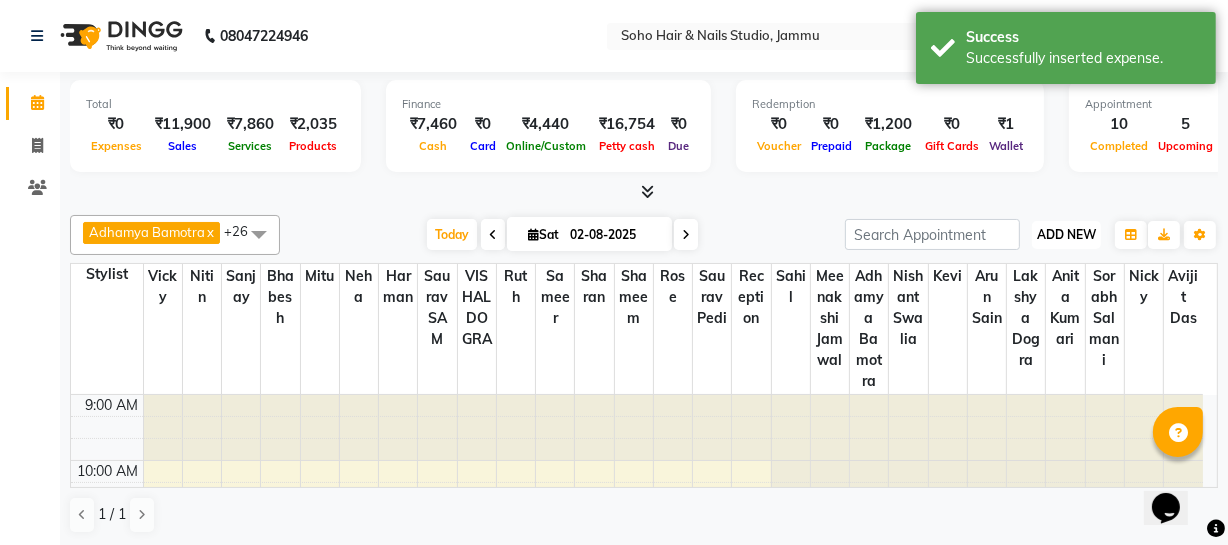 click on "ADD NEW Toggle Dropdown" at bounding box center (1066, 235) 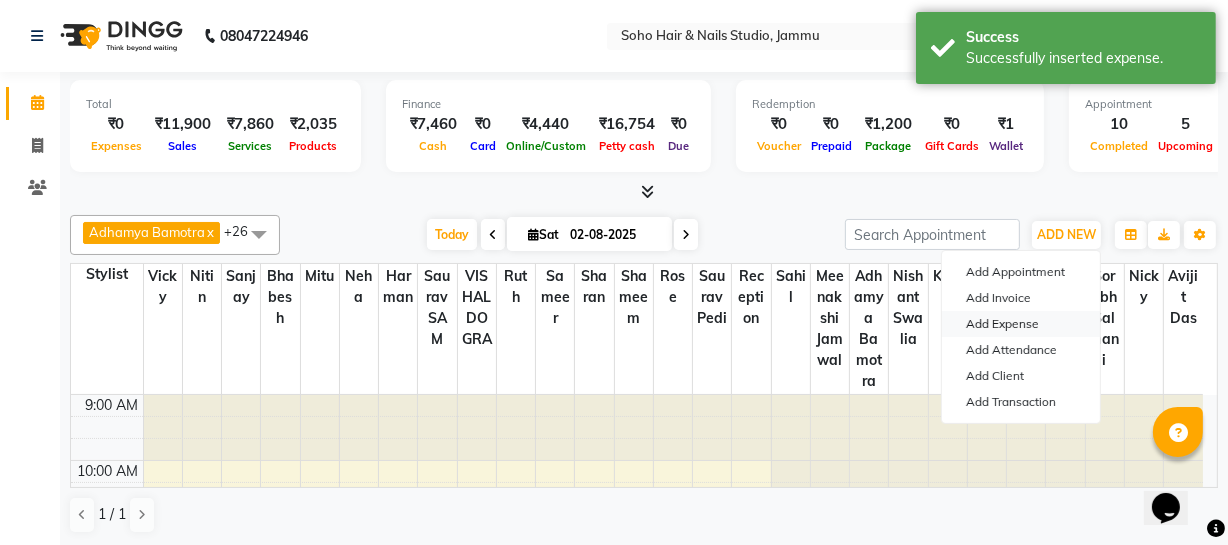 click on "Add Expense" at bounding box center (1021, 324) 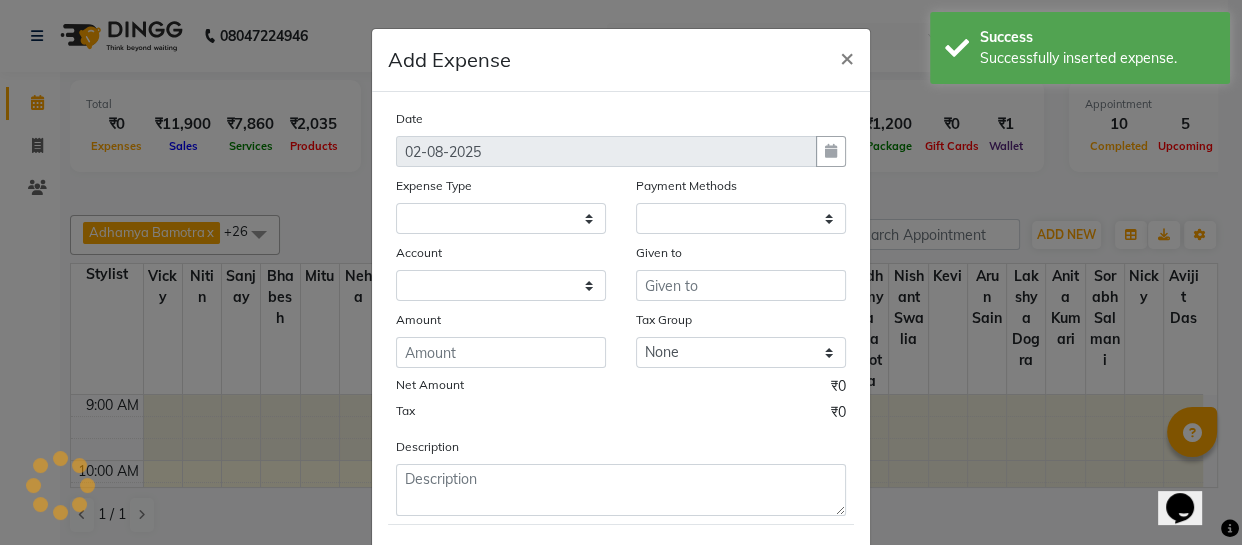 select on "786" 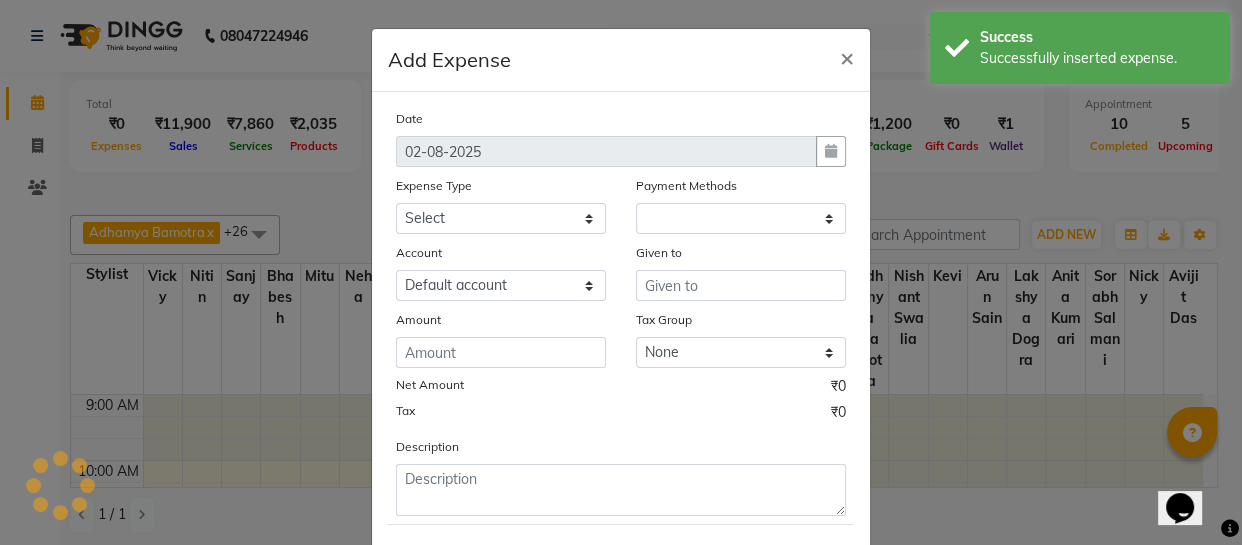select on "1" 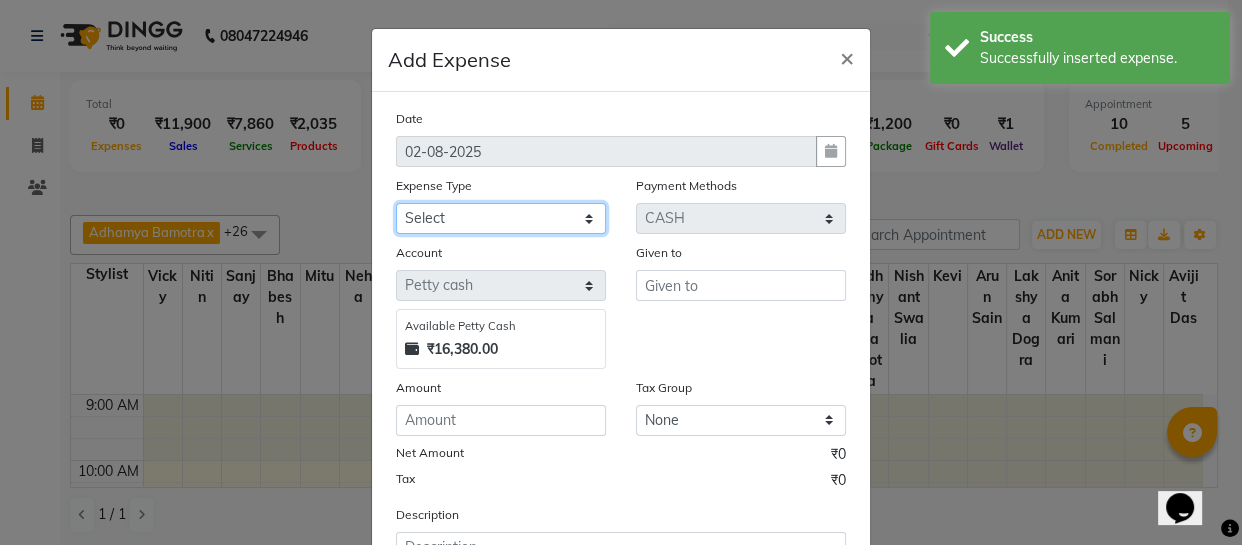 click on "Select Cash transfer to bank Client Snacks Fuel Govt fee Incentive Maintenance Miscellaneous Pantry Product Salary Staff Petrol Staff Snacks TIP Online or card to Cash" 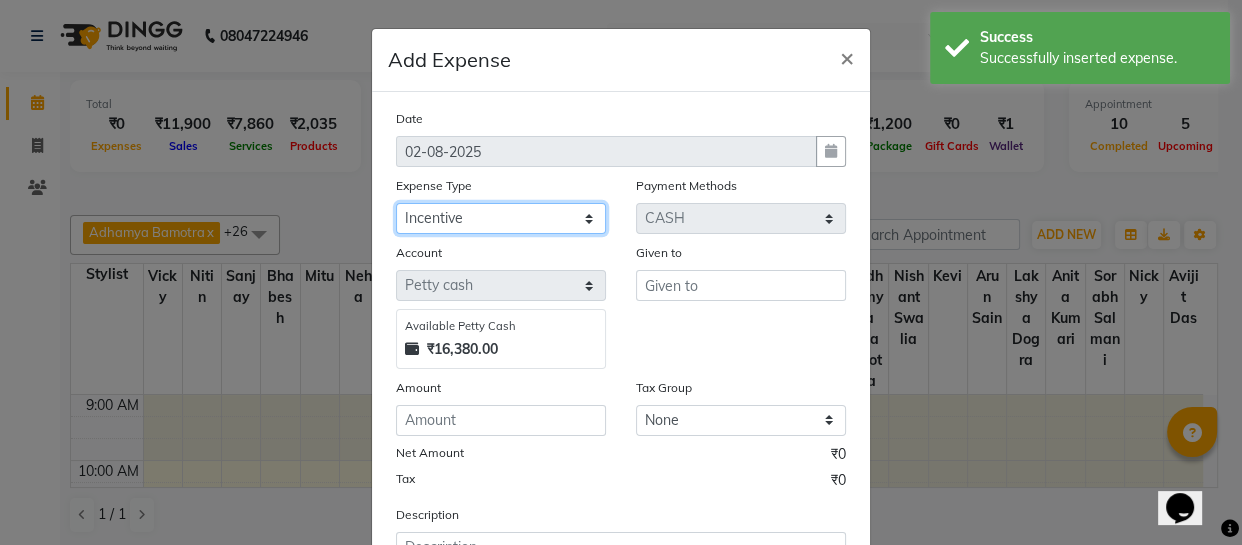 click on "Select Cash transfer to bank Client Snacks Fuel Govt fee Incentive Maintenance Miscellaneous Pantry Product Salary Staff Petrol Staff Snacks TIP Online or card to Cash" 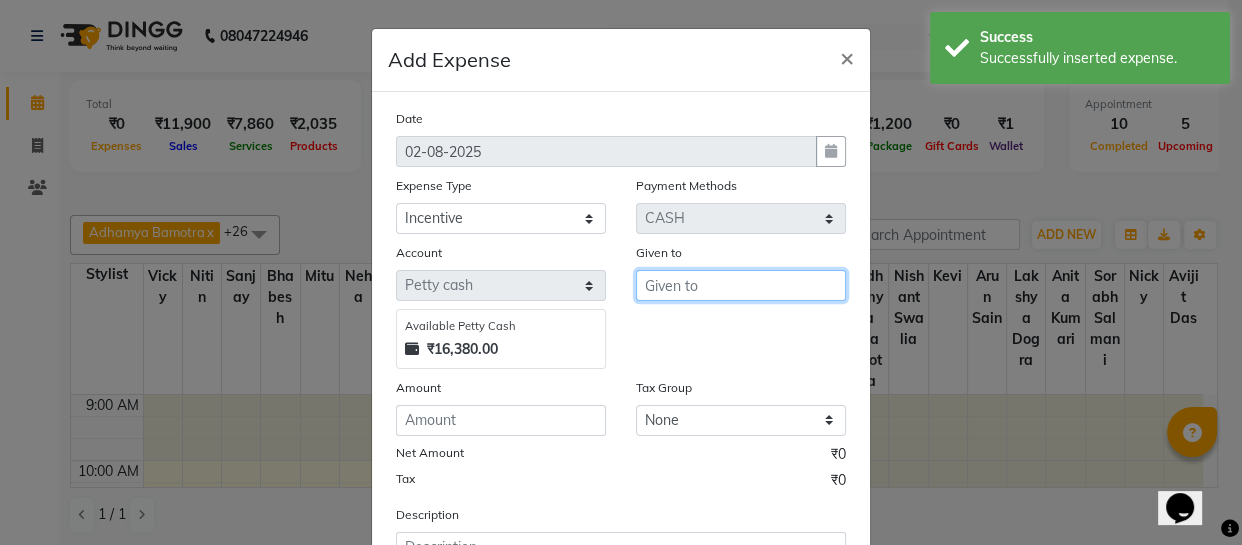 click at bounding box center [741, 285] 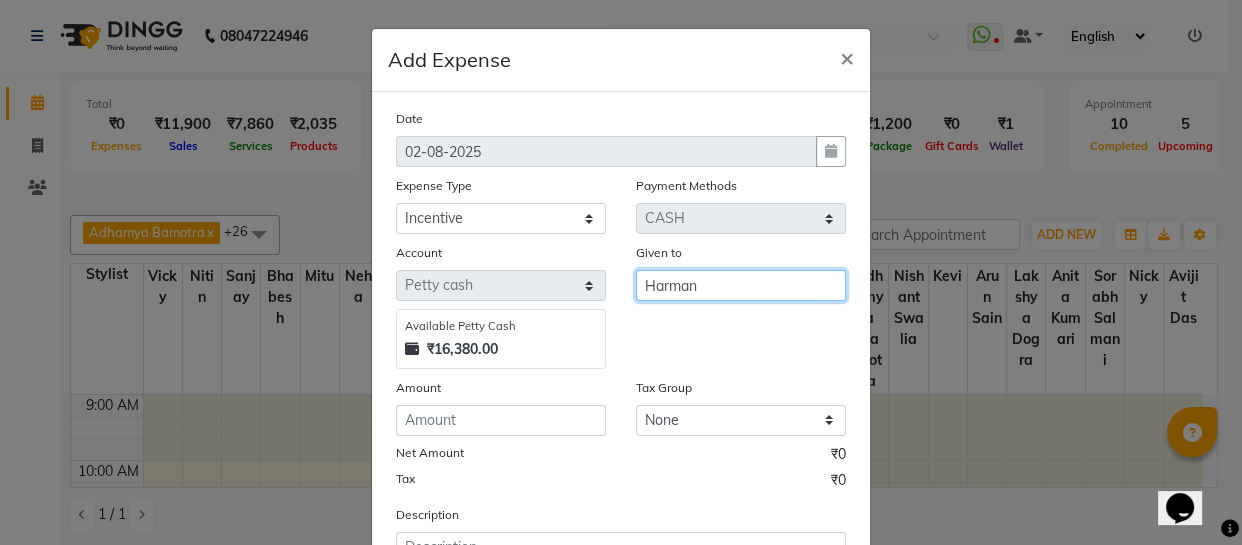 type on "Harman" 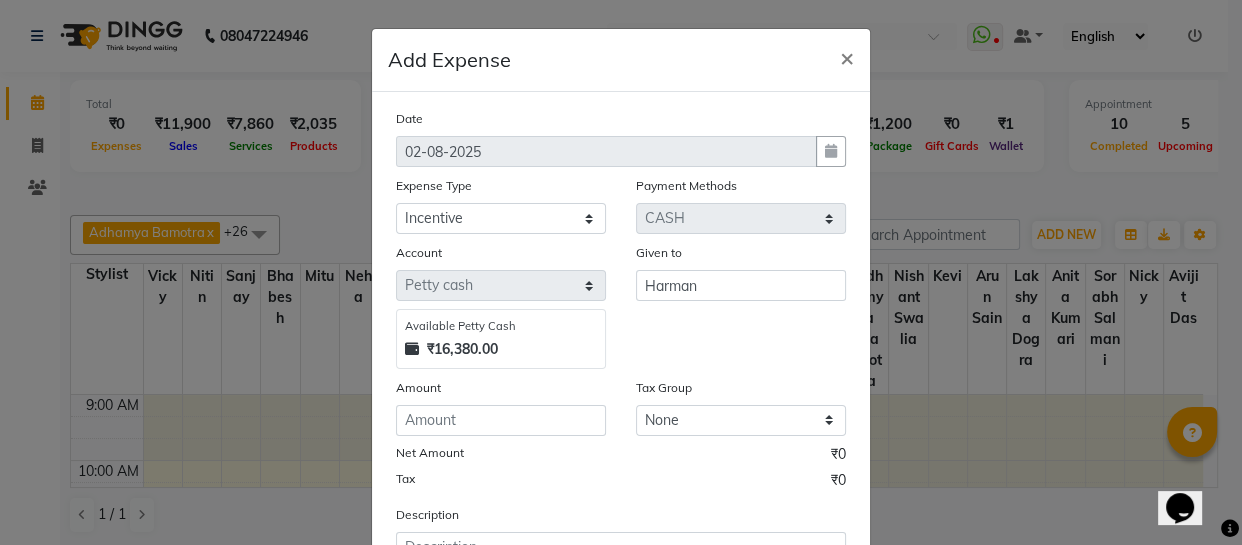 click on "Date 02-08-2025 Expense Type Select Cash transfer to bank Client Snacks Fuel Govt fee Incentive Maintenance Miscellaneous Pantry Product Salary Staff Petrol Staff Snacks TIP Online or card to Cash Payment Methods Select ONLINE CASH CARD Voucher Prepaid Package Wallet Gift Card Account Select Default account Petty cash Available Petty Cash ₹16,380.00 Given to [NAME] Amount Tax Group None GST Net Amount ₹0 Tax ₹0 Description" 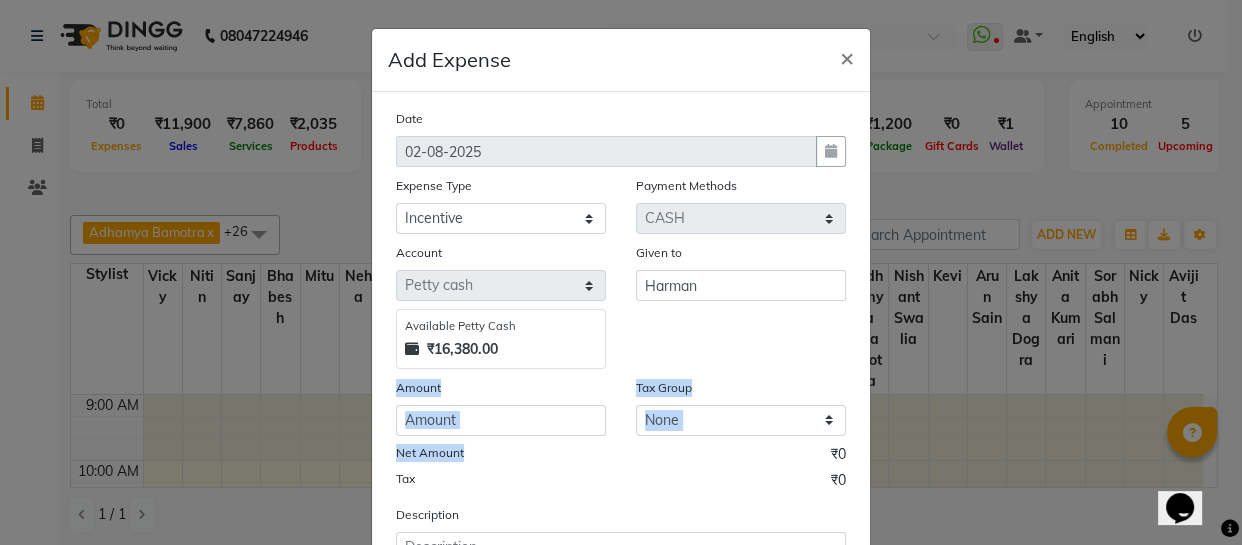 click 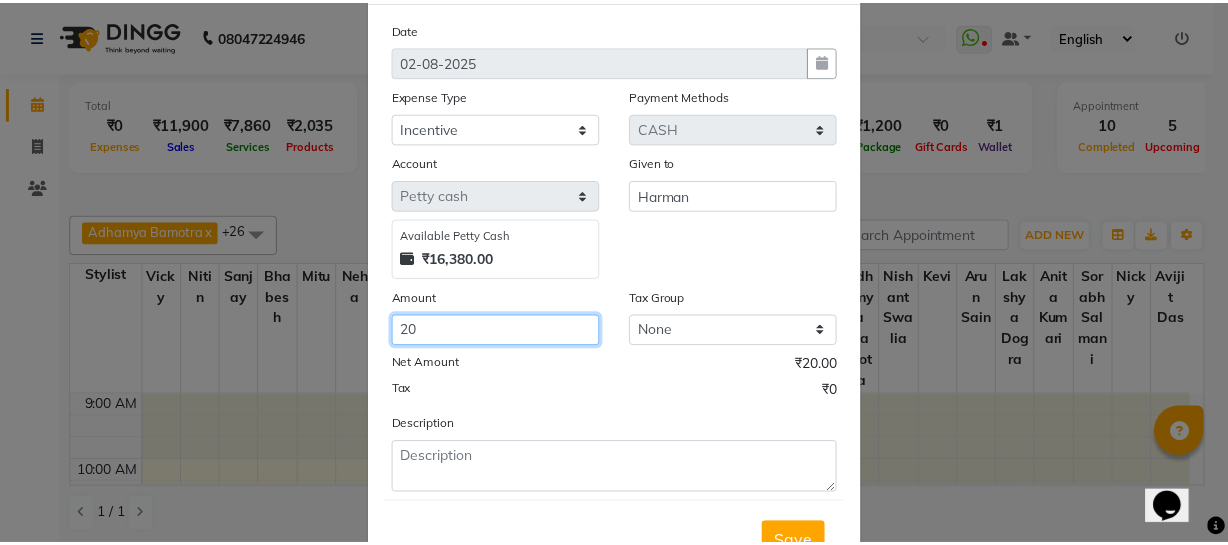 scroll, scrollTop: 173, scrollLeft: 0, axis: vertical 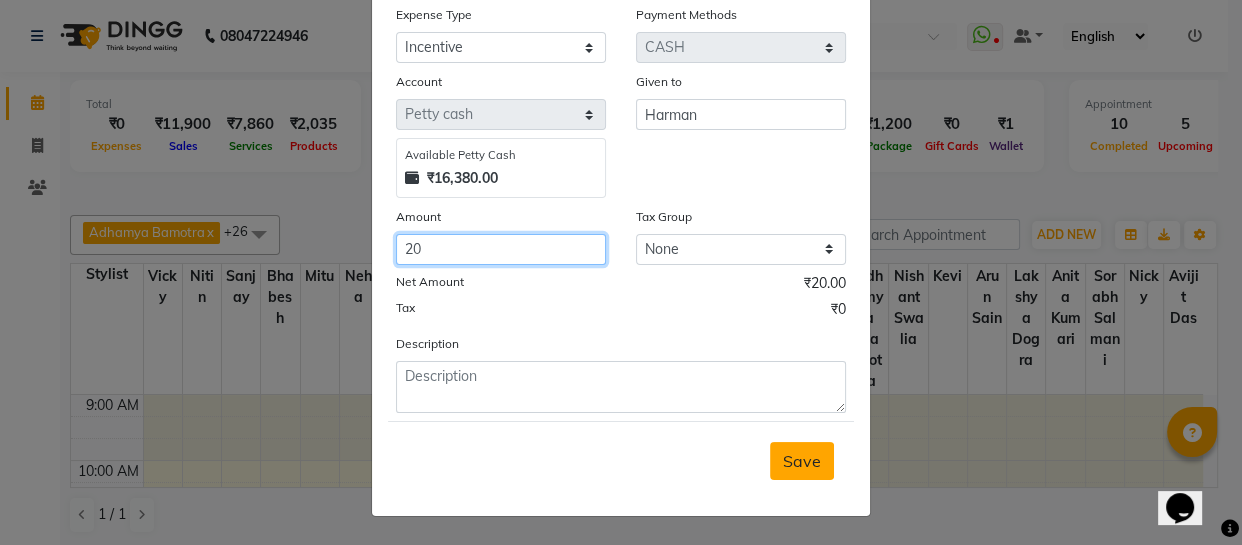 type on "20" 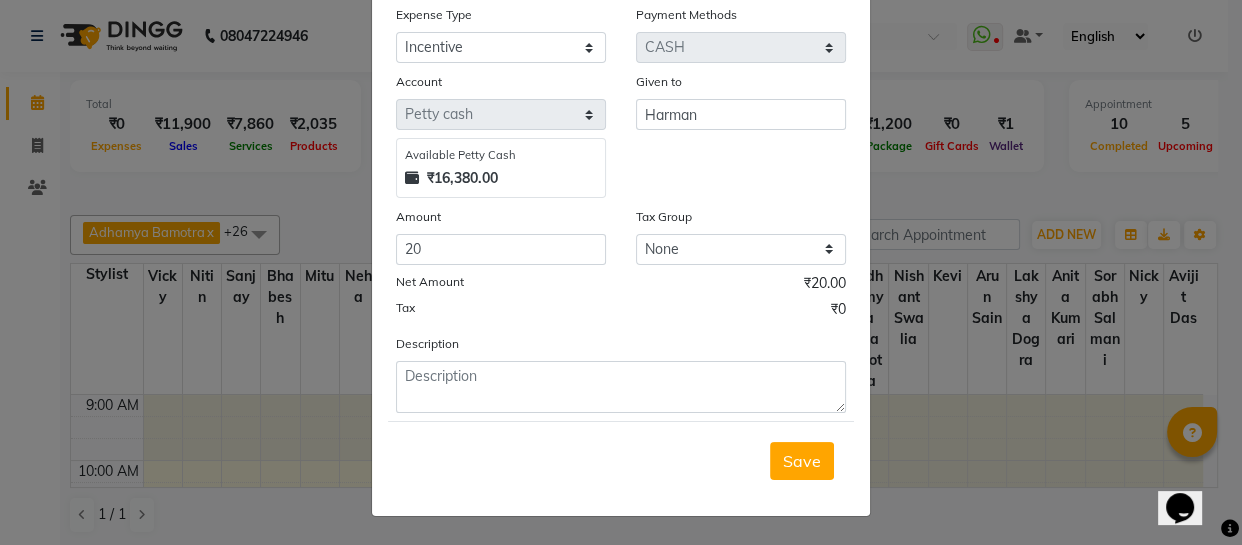 click on "Save" at bounding box center [802, 461] 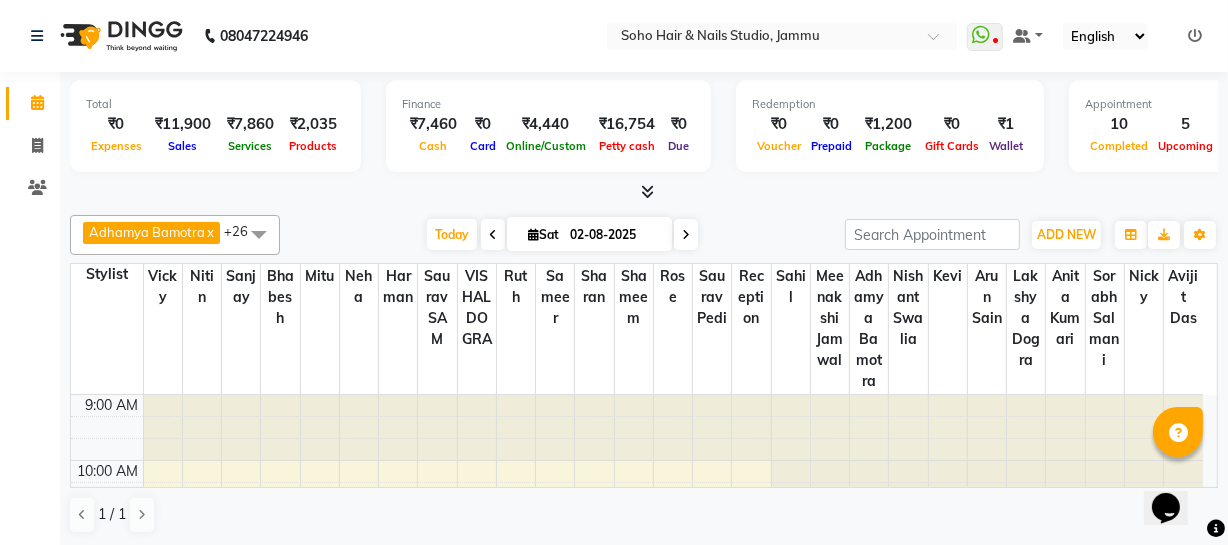 click at bounding box center (673, 493) 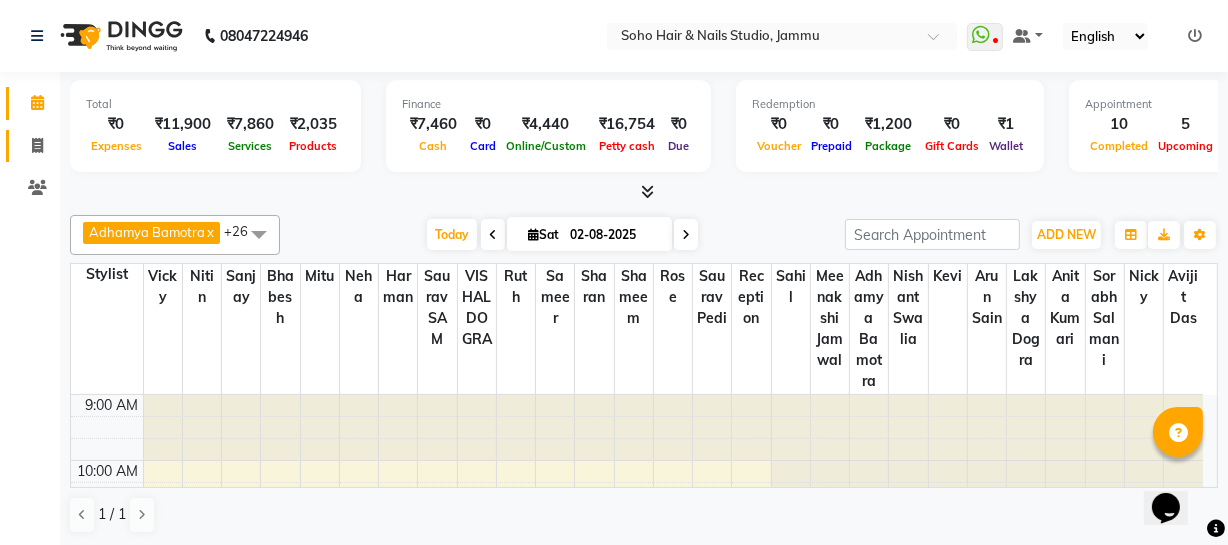 click on "Invoice" 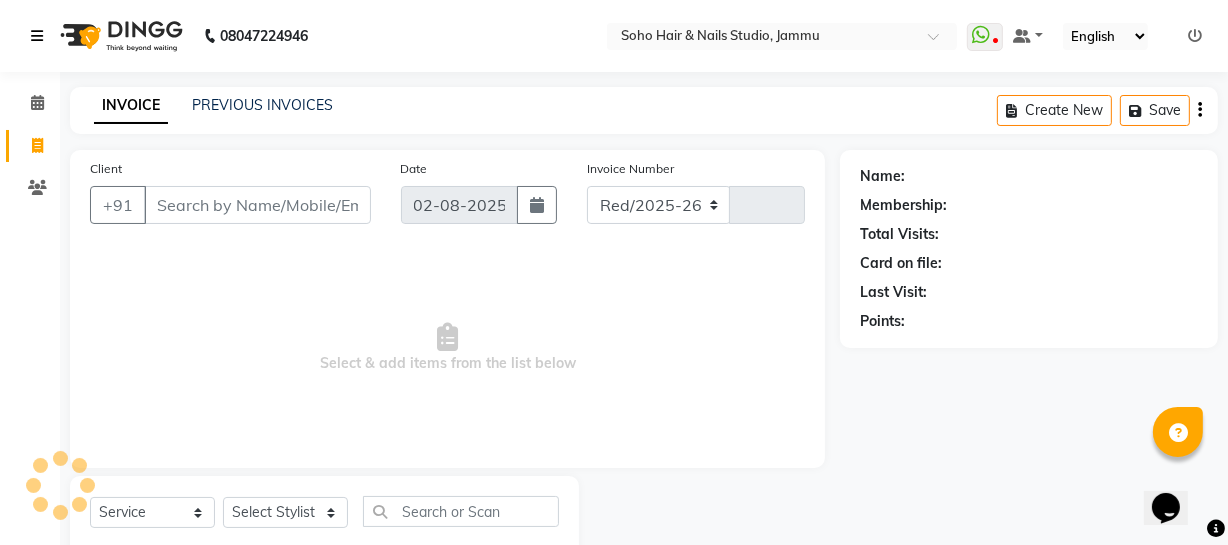 select on "735" 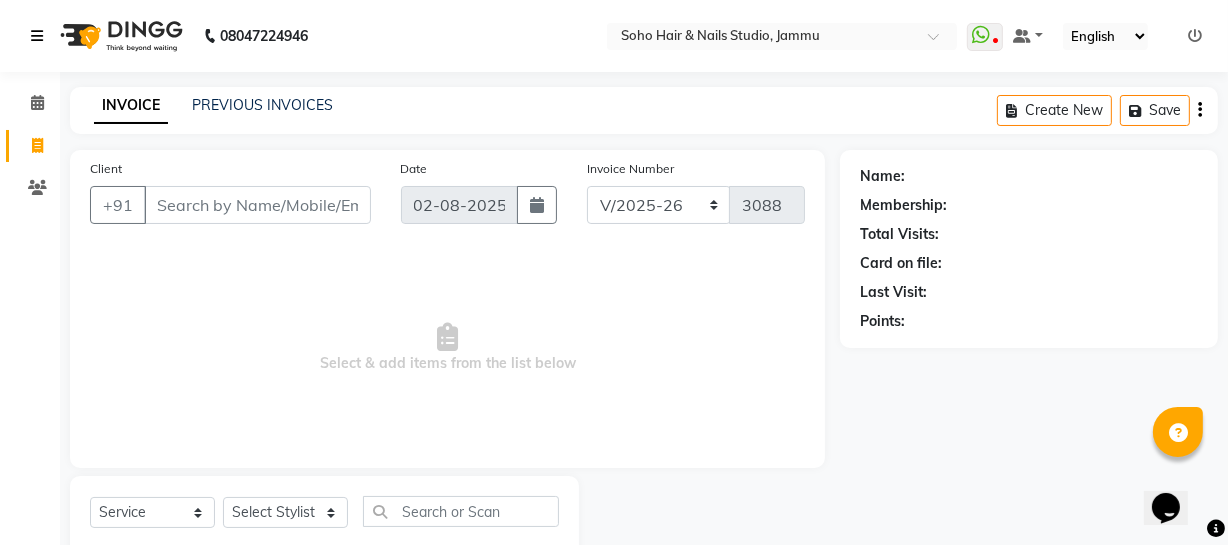 select on "membership" 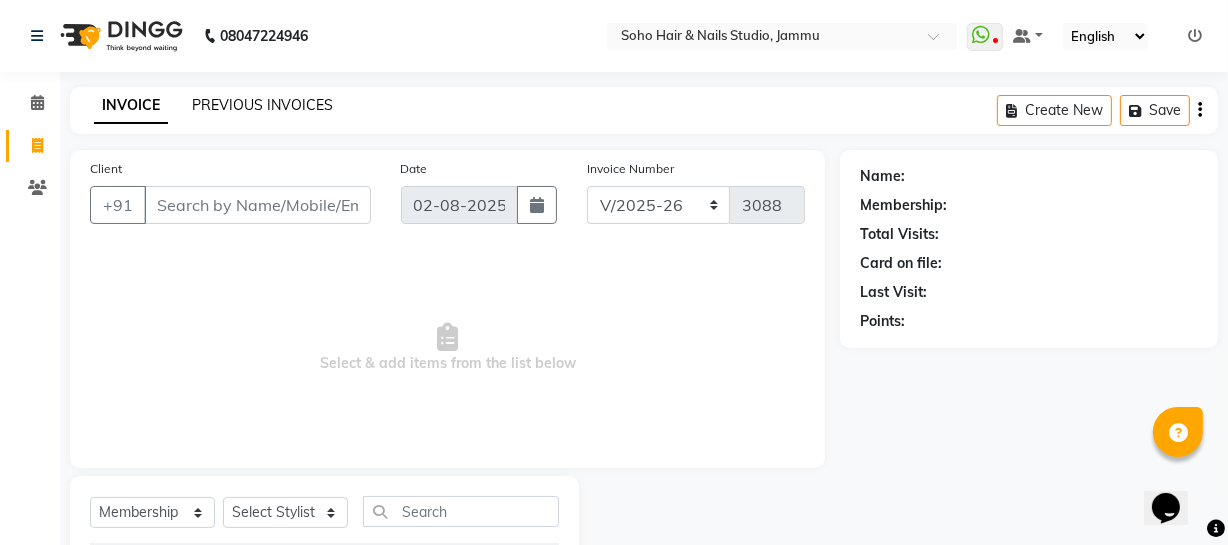 click on "PREVIOUS INVOICES" 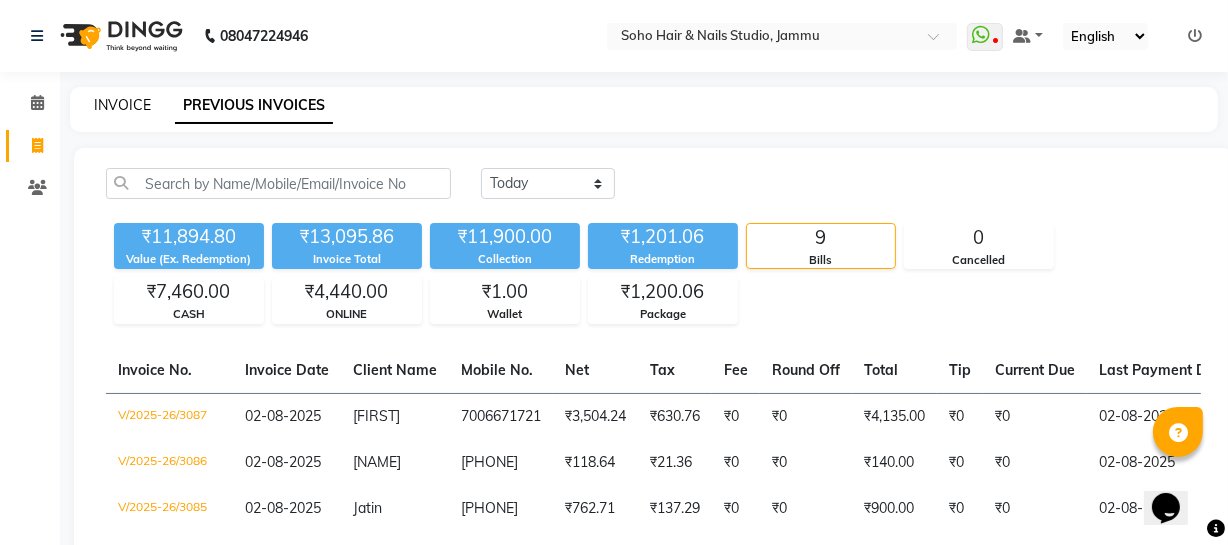 click on "INVOICE" 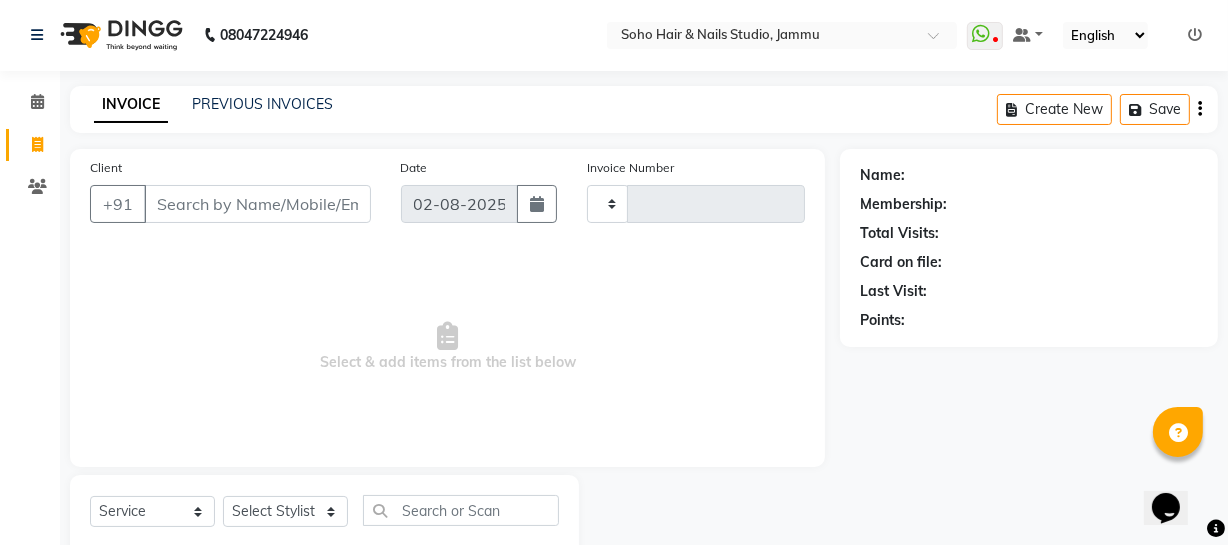 type on "3088" 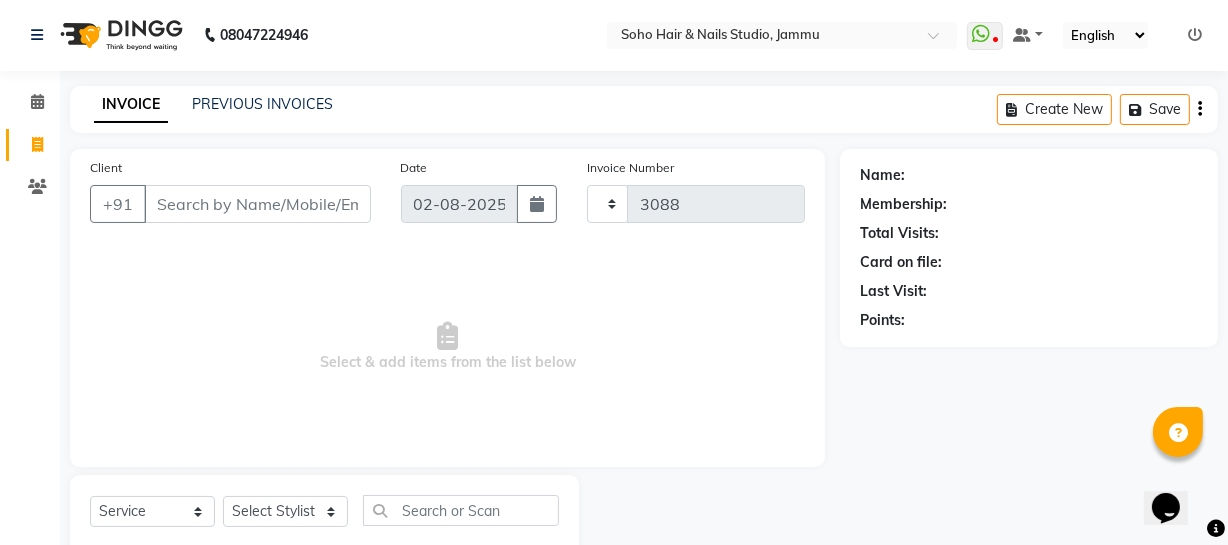 select on "735" 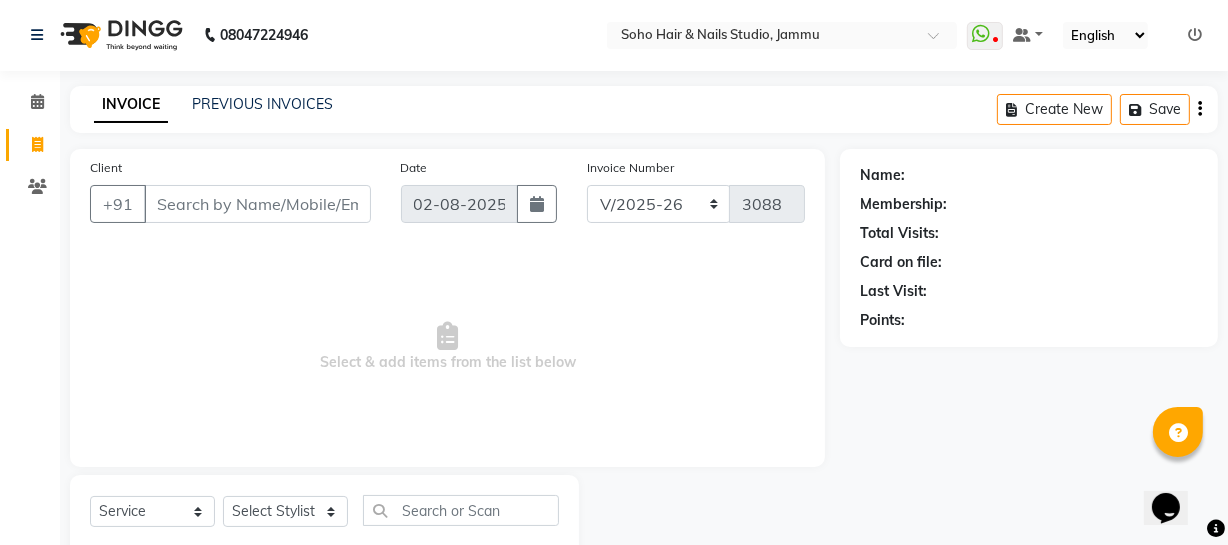 scroll, scrollTop: 57, scrollLeft: 0, axis: vertical 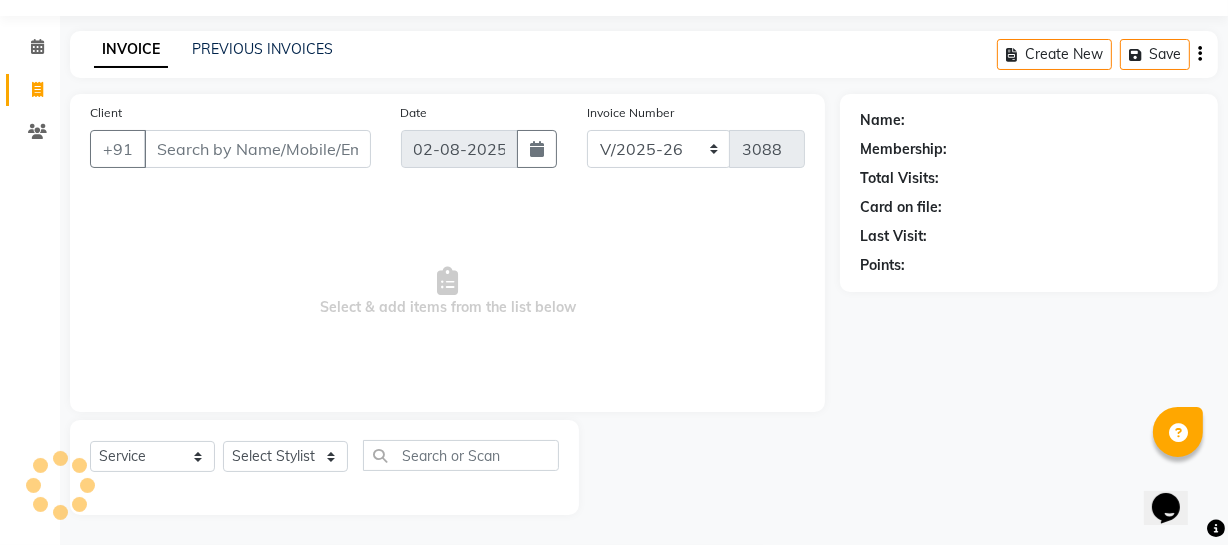 select on "membership" 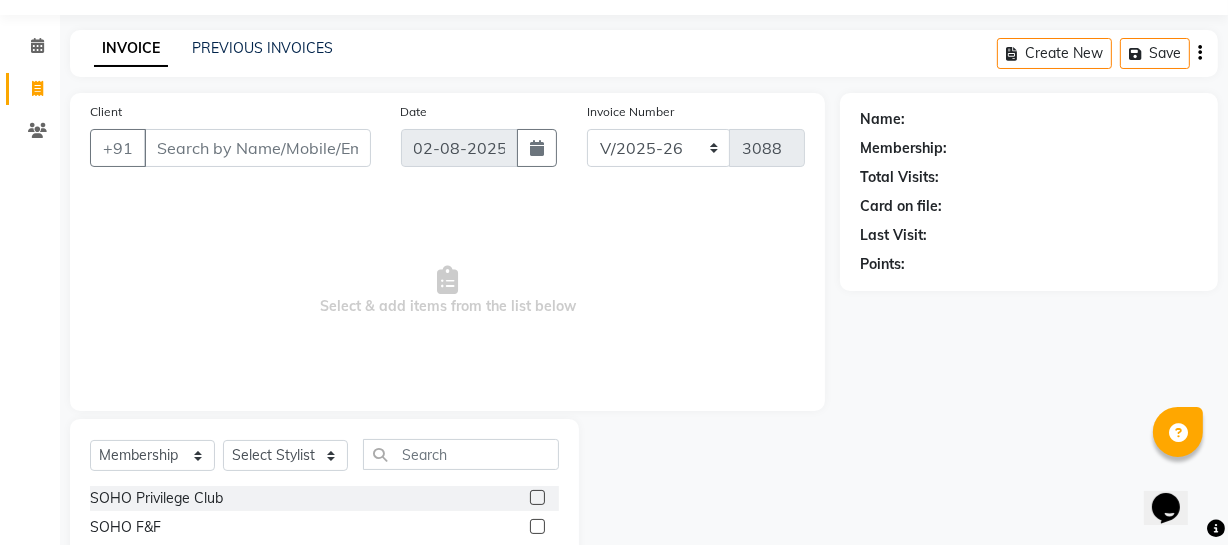 click on "Calendar" 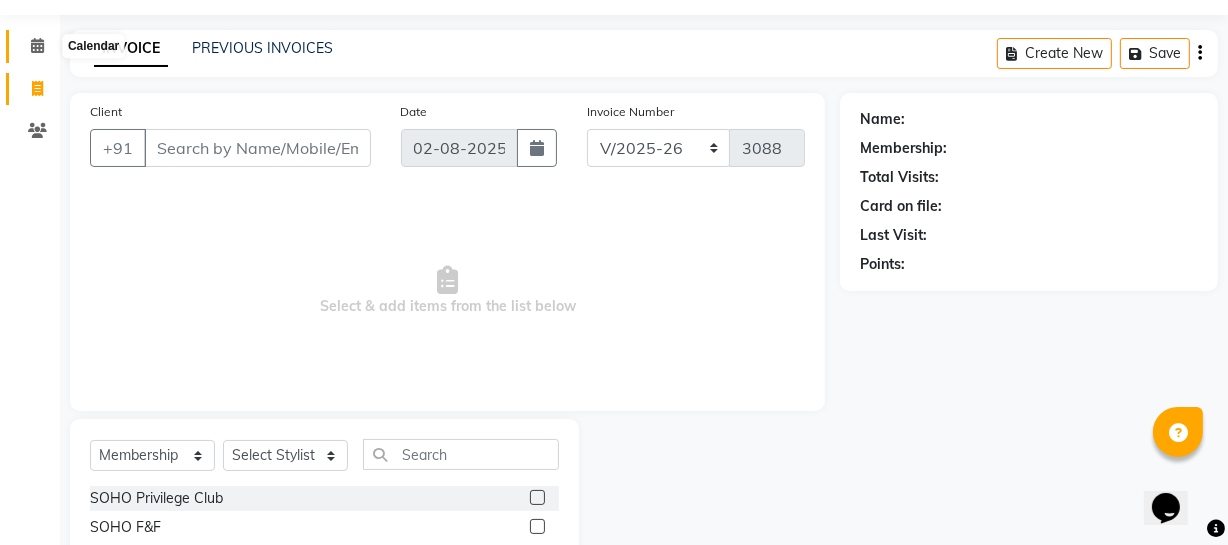 click 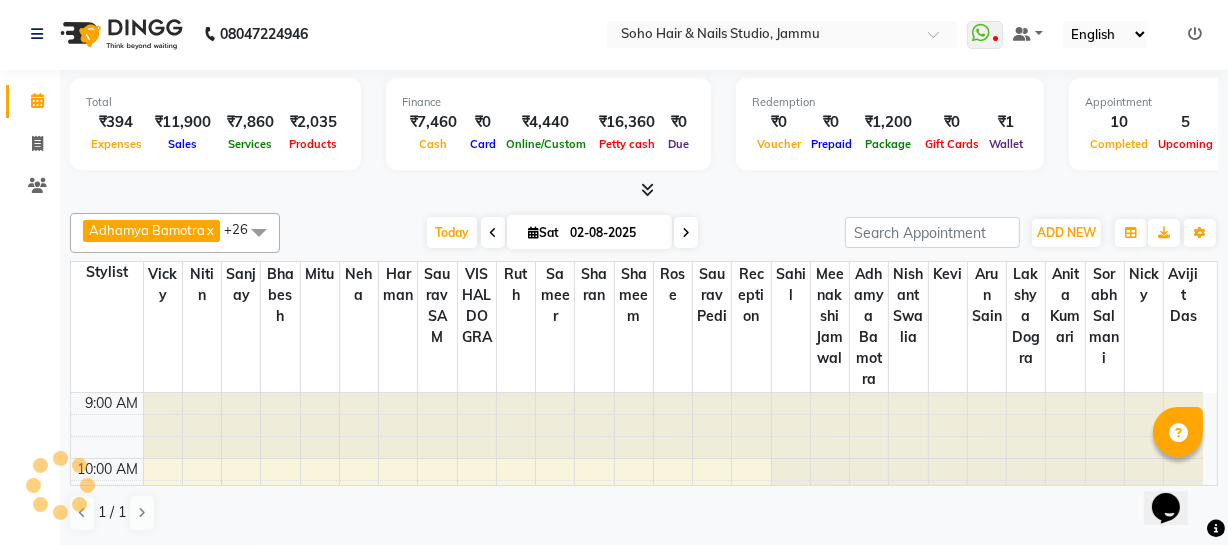 scroll, scrollTop: 0, scrollLeft: 0, axis: both 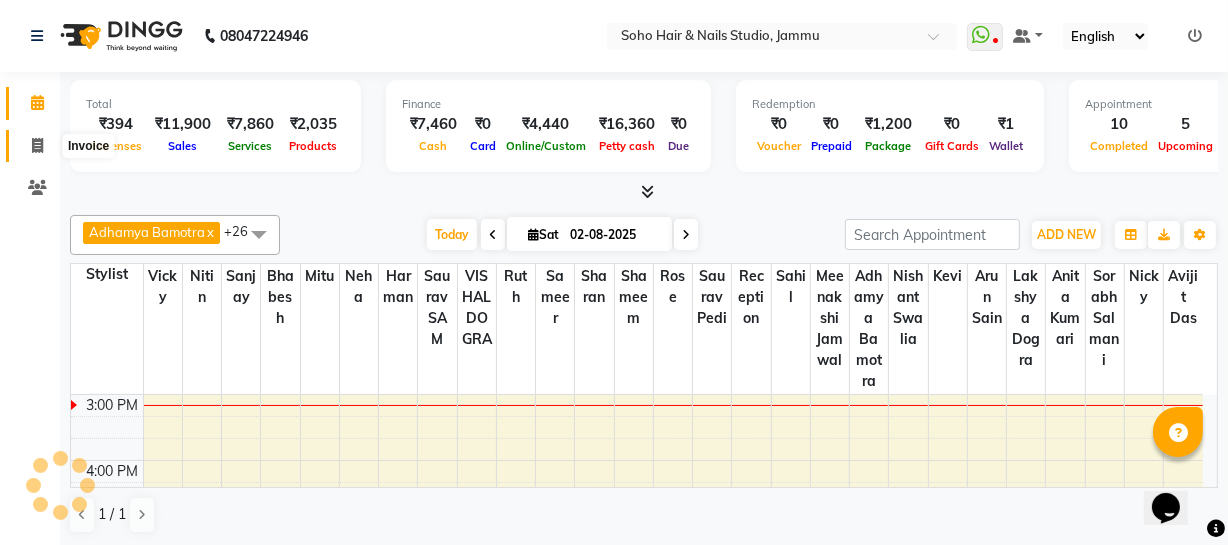 click 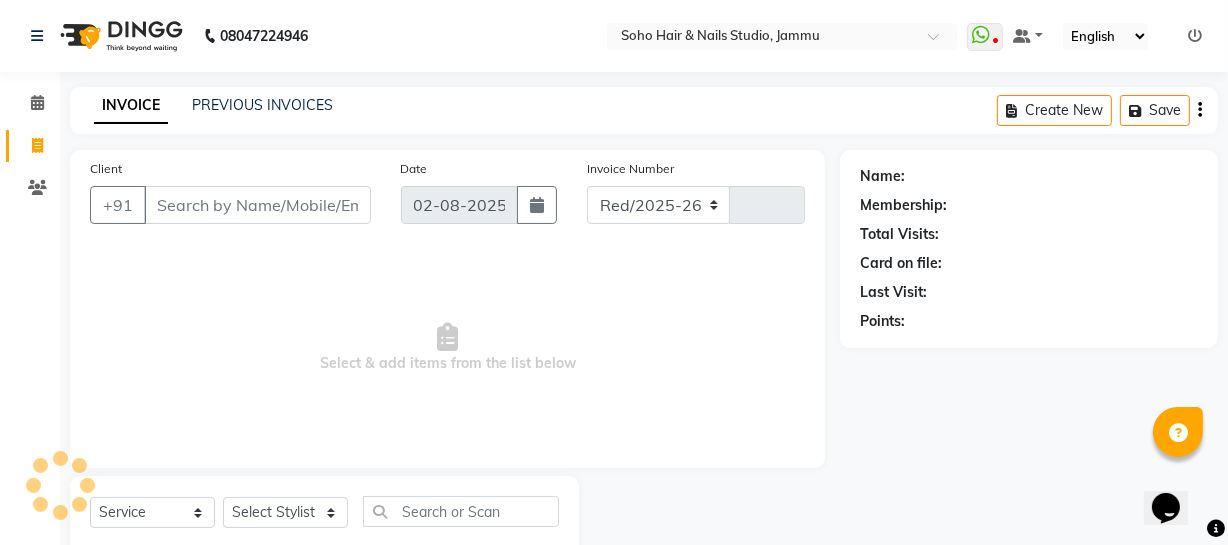 select on "735" 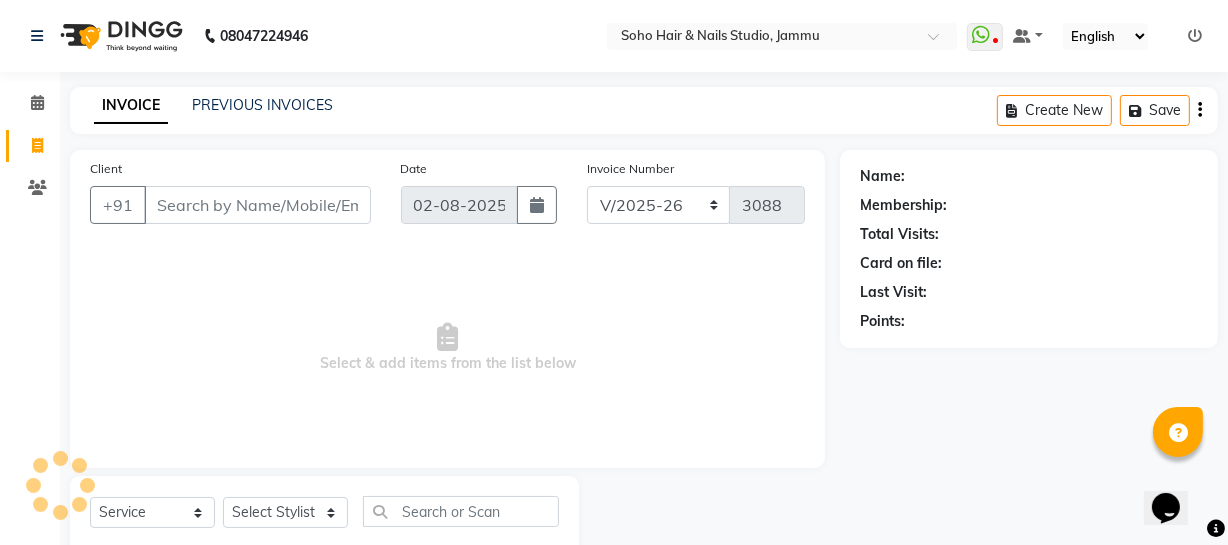 select on "membership" 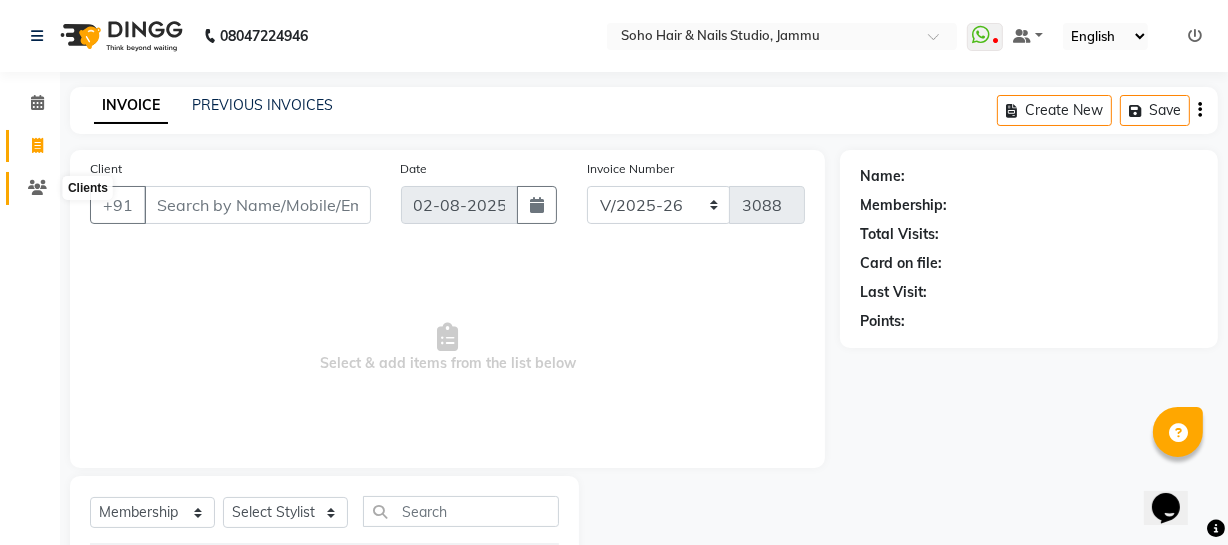 click 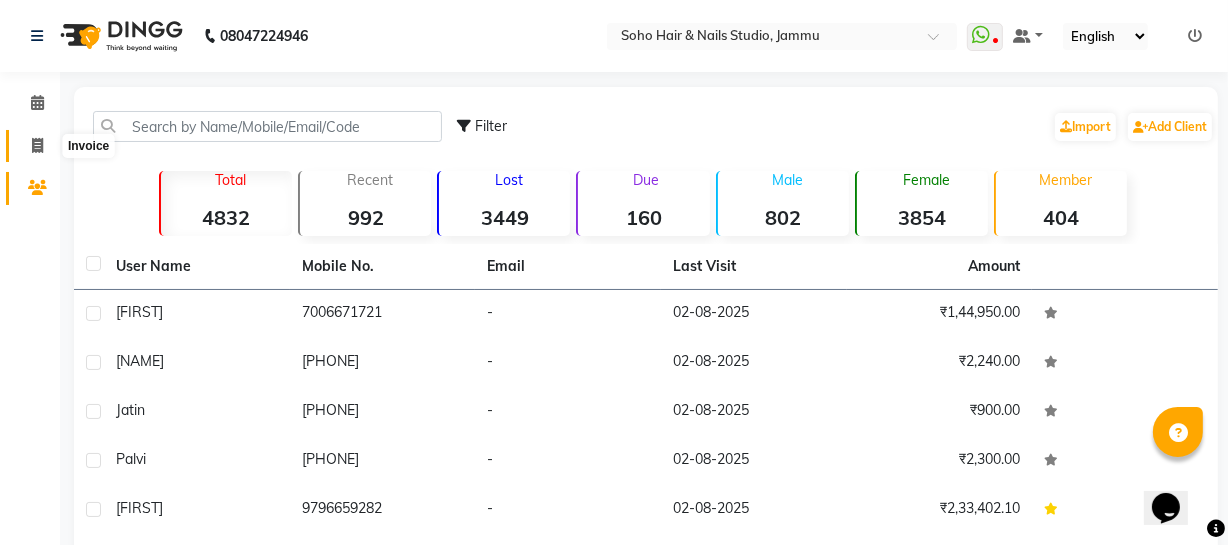click 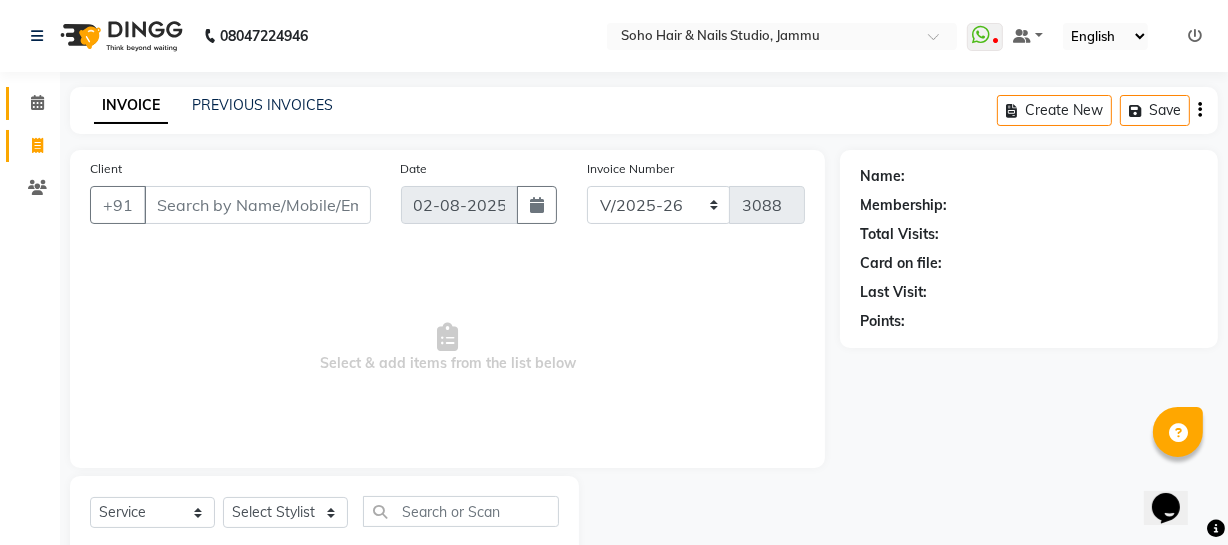scroll, scrollTop: 57, scrollLeft: 0, axis: vertical 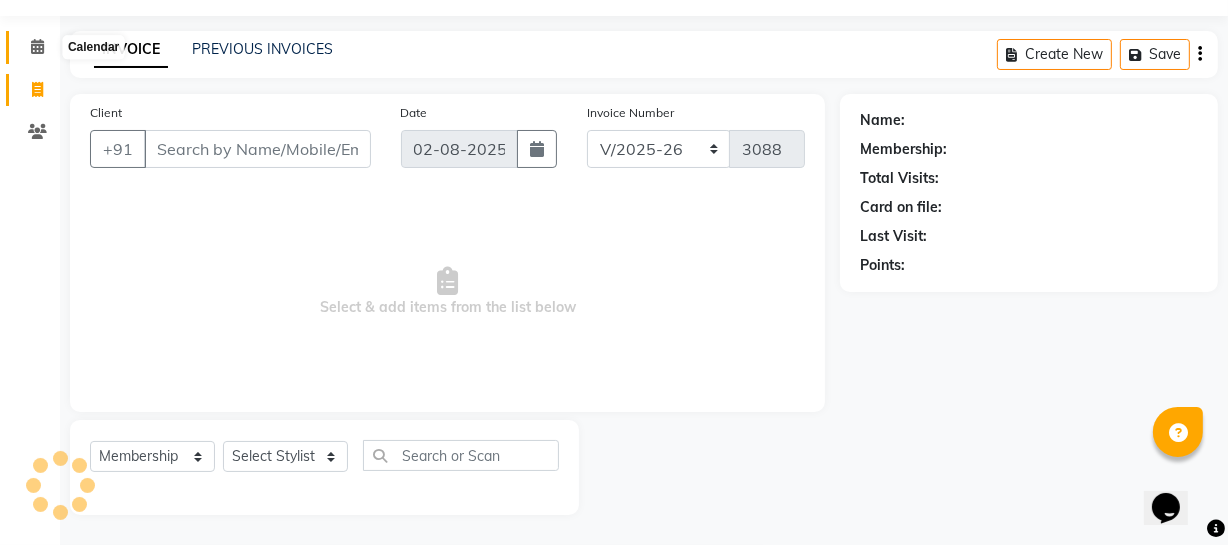 click 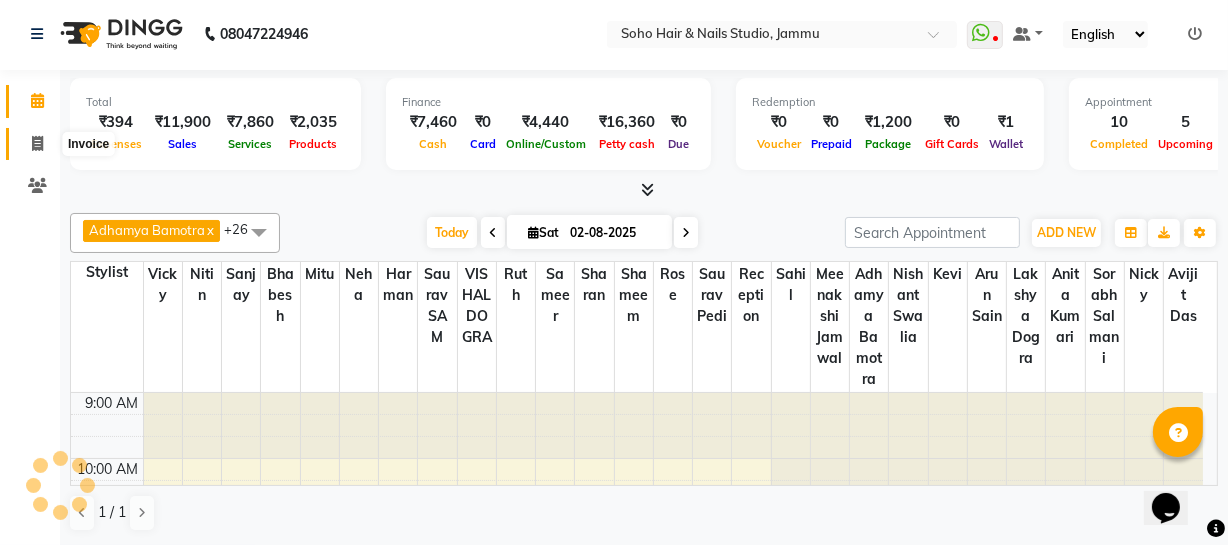 scroll, scrollTop: 0, scrollLeft: 0, axis: both 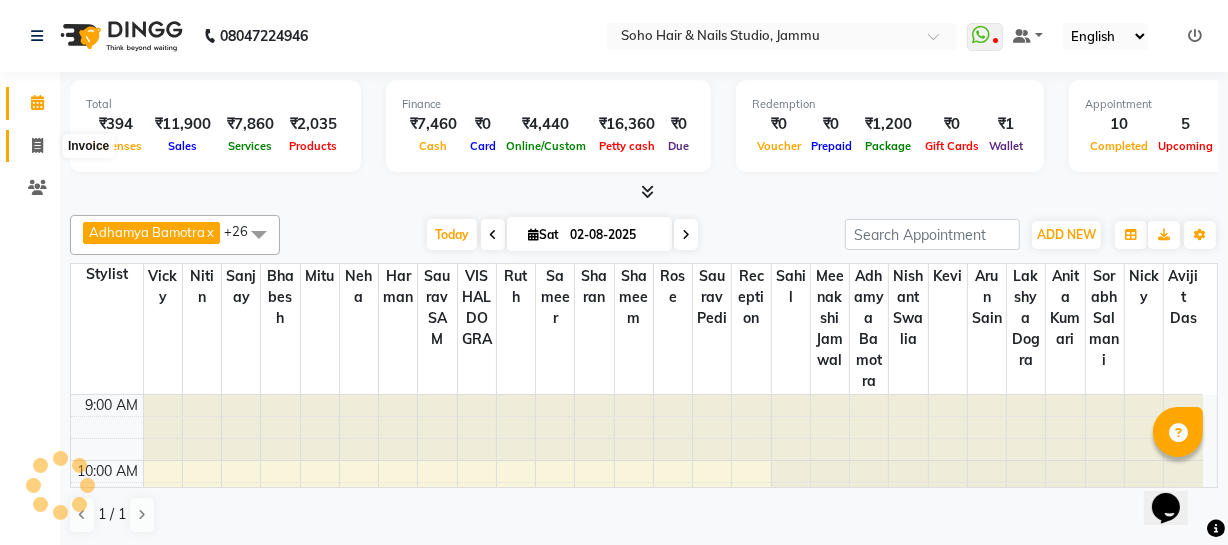 click 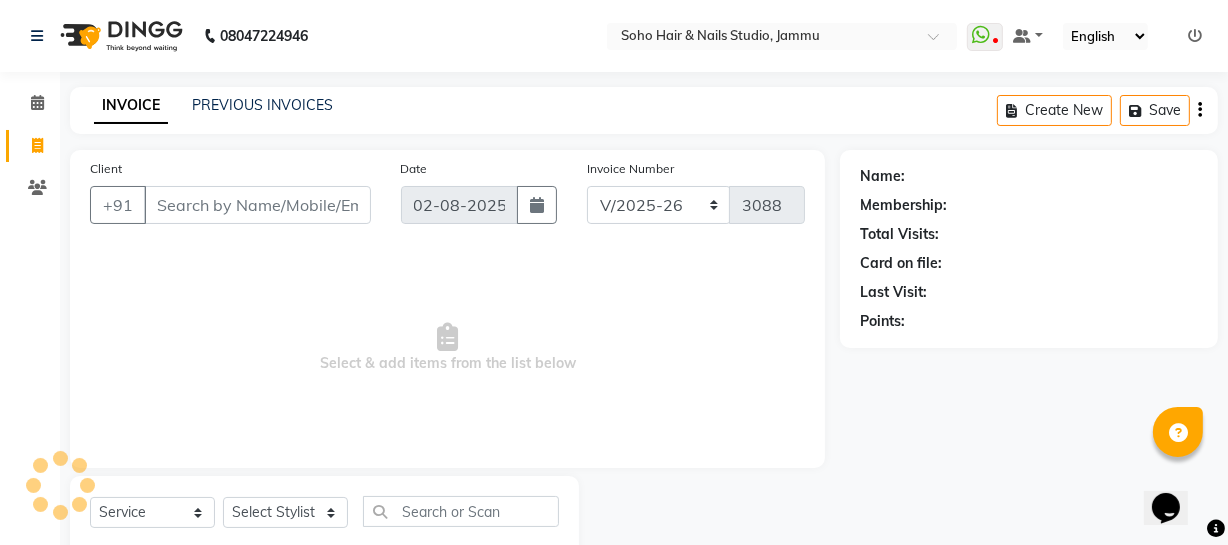 select on "membership" 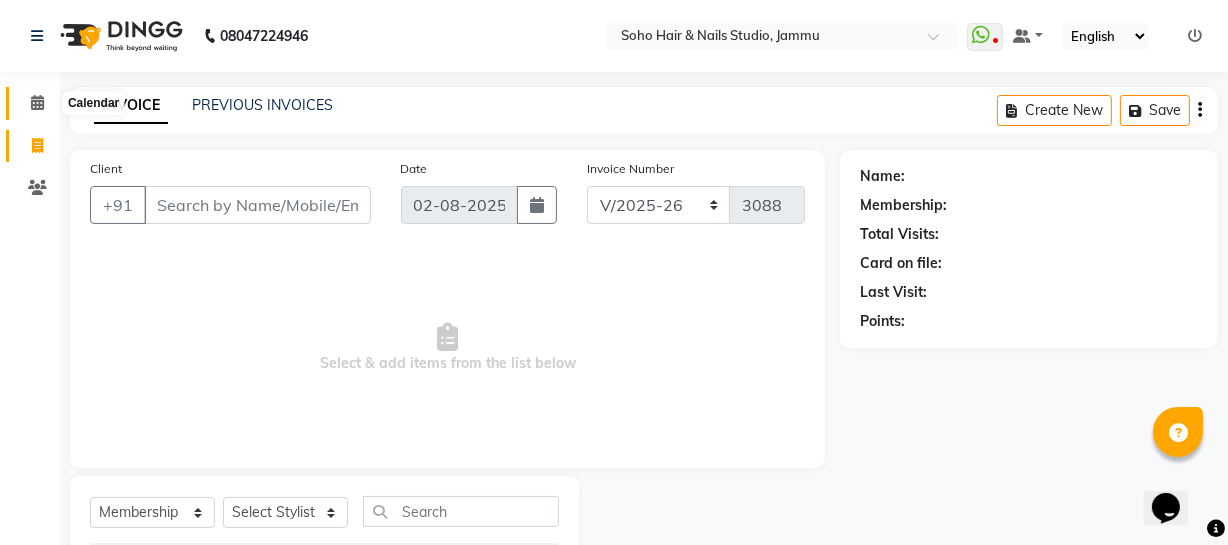 click 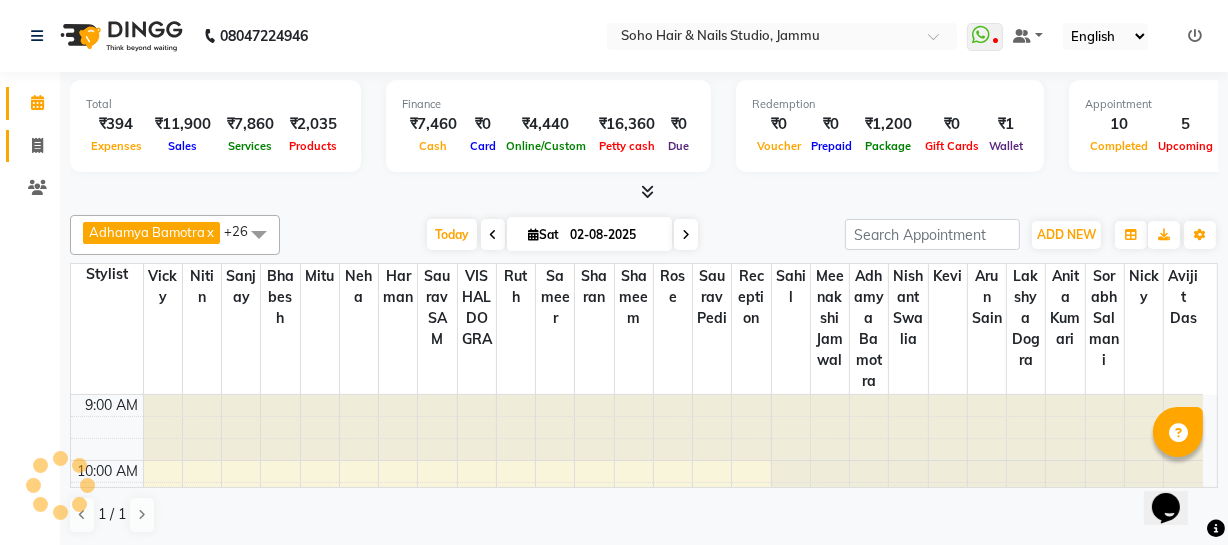 scroll, scrollTop: 0, scrollLeft: 0, axis: both 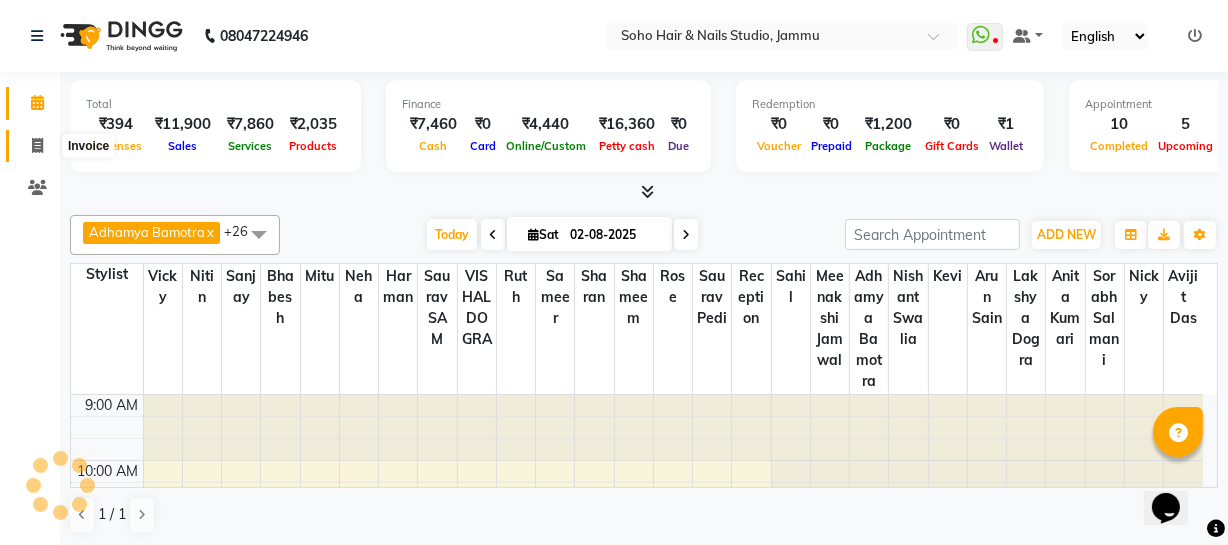 click 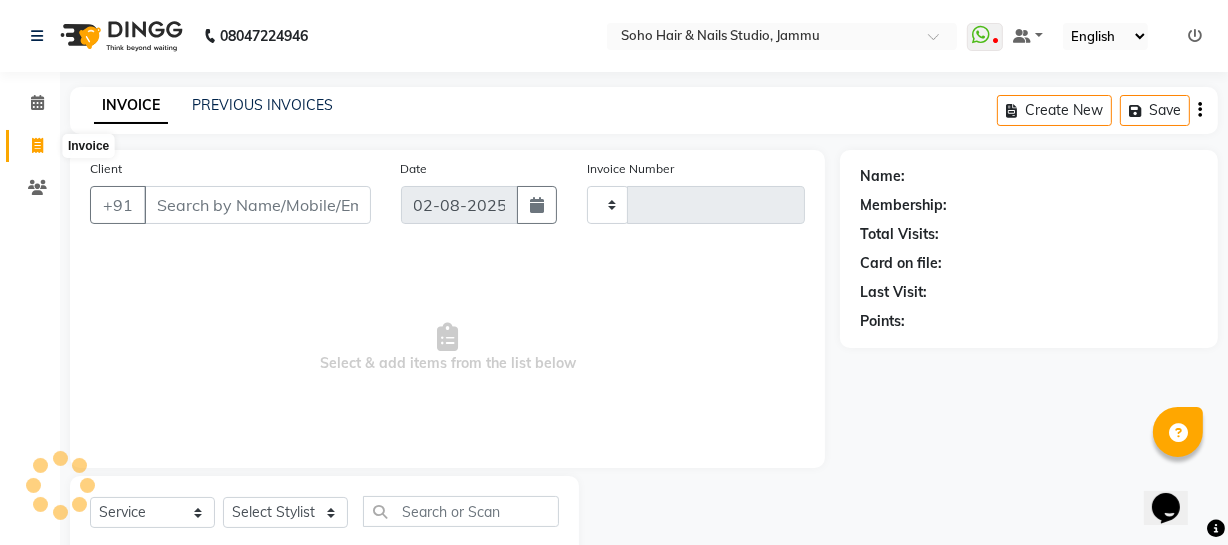 type on "3088" 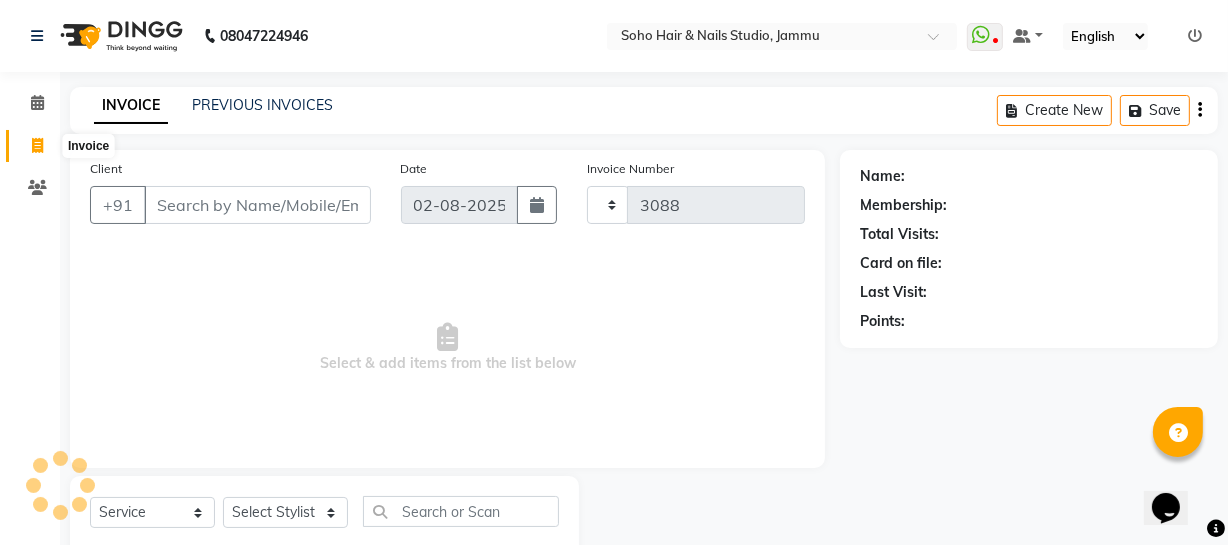 select on "735" 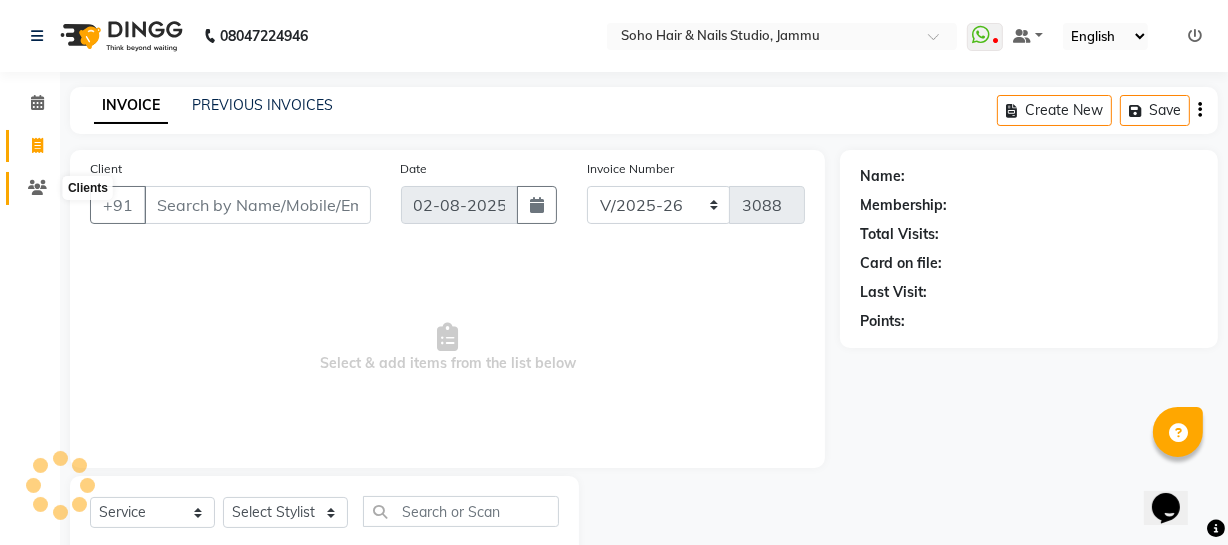 select on "membership" 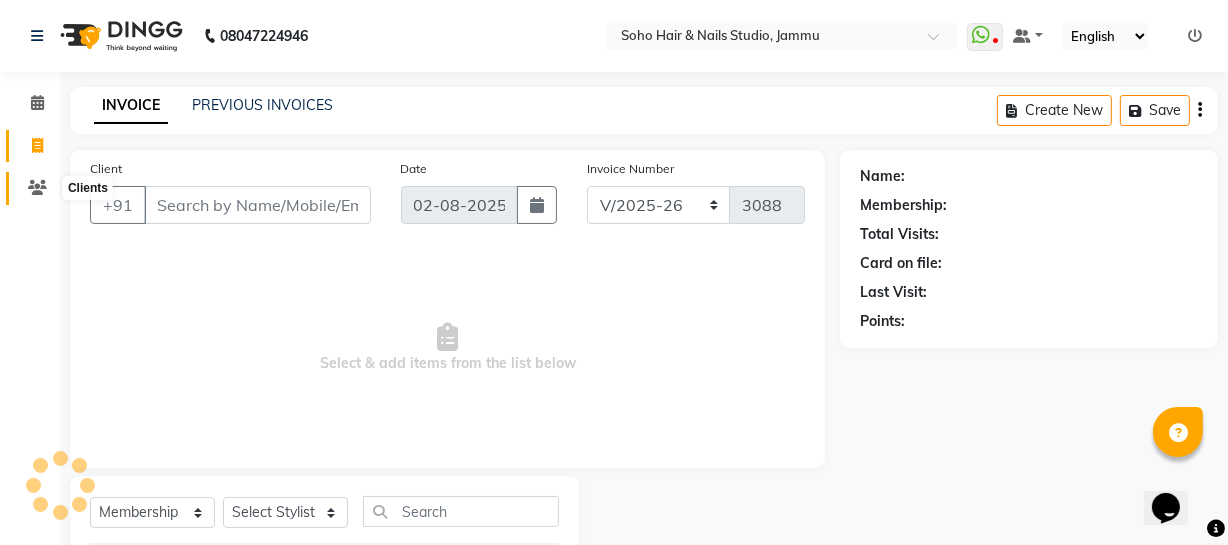 click 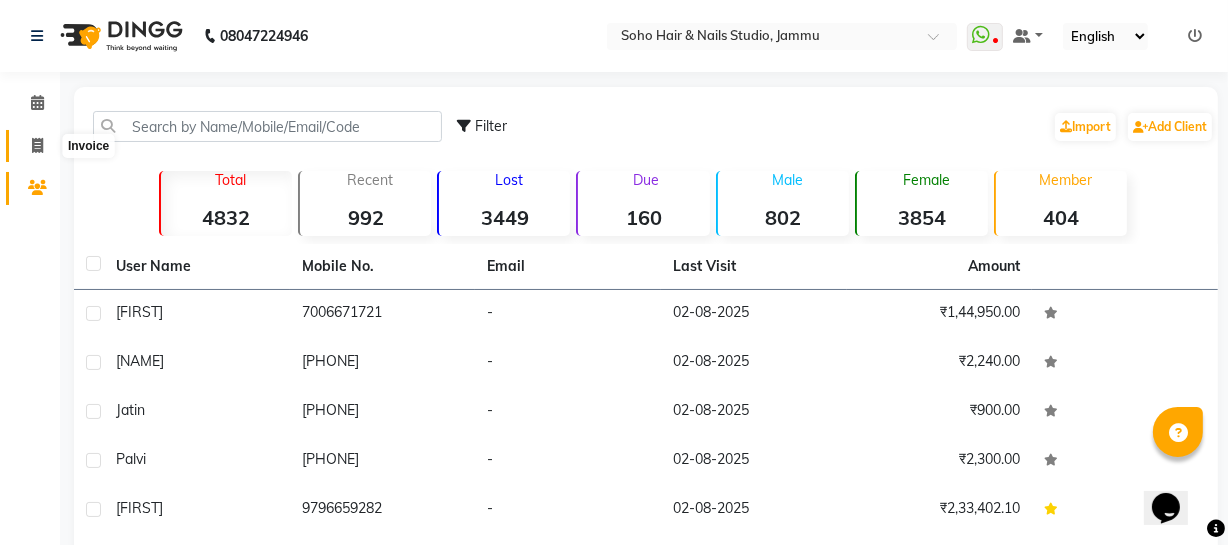 click 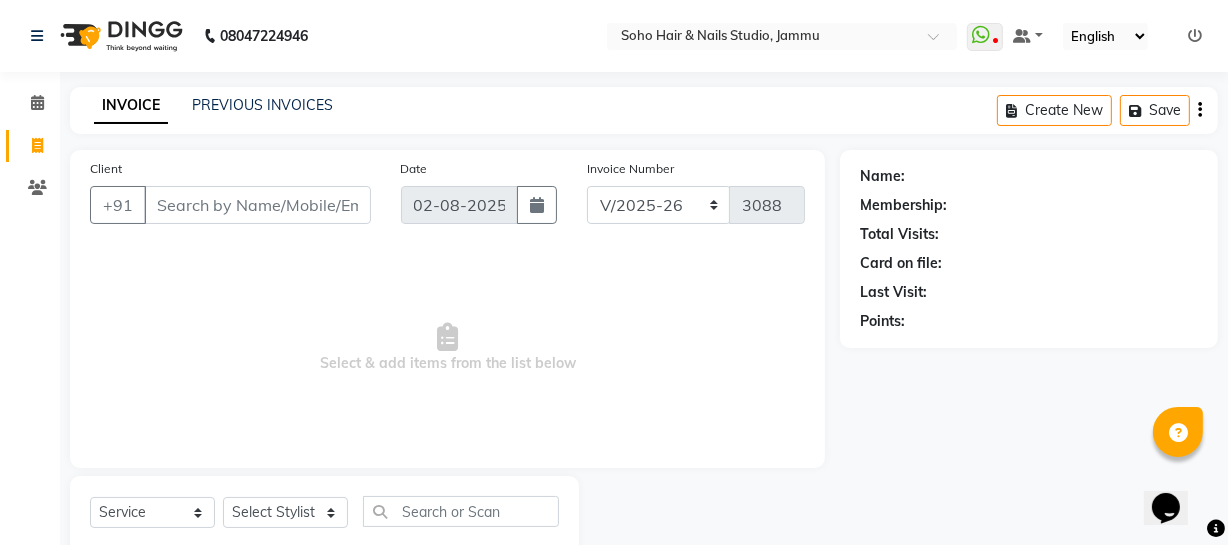 scroll, scrollTop: 57, scrollLeft: 0, axis: vertical 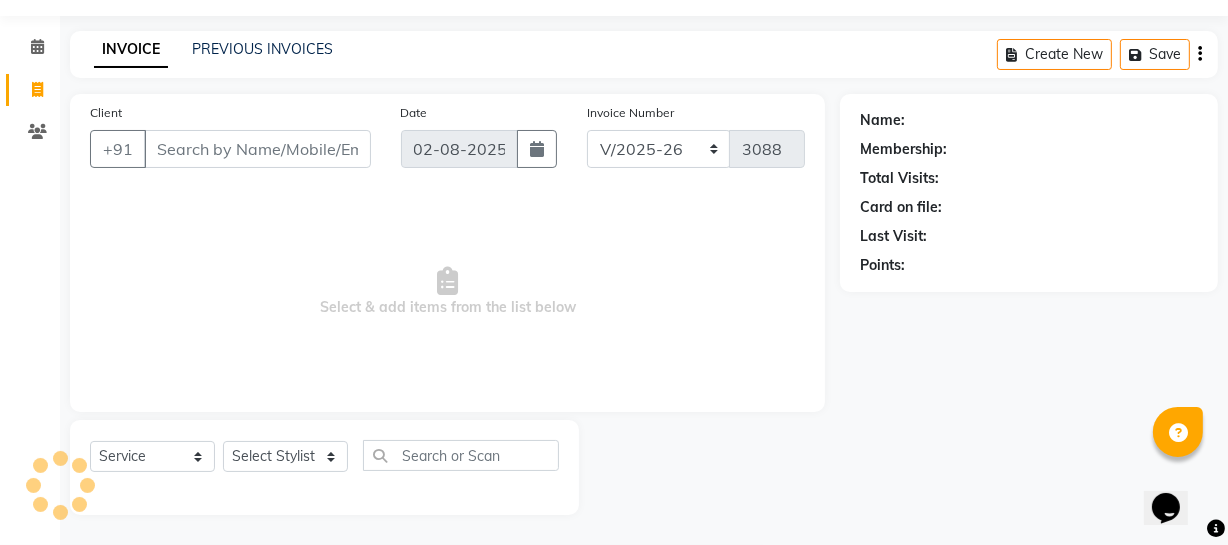 select on "membership" 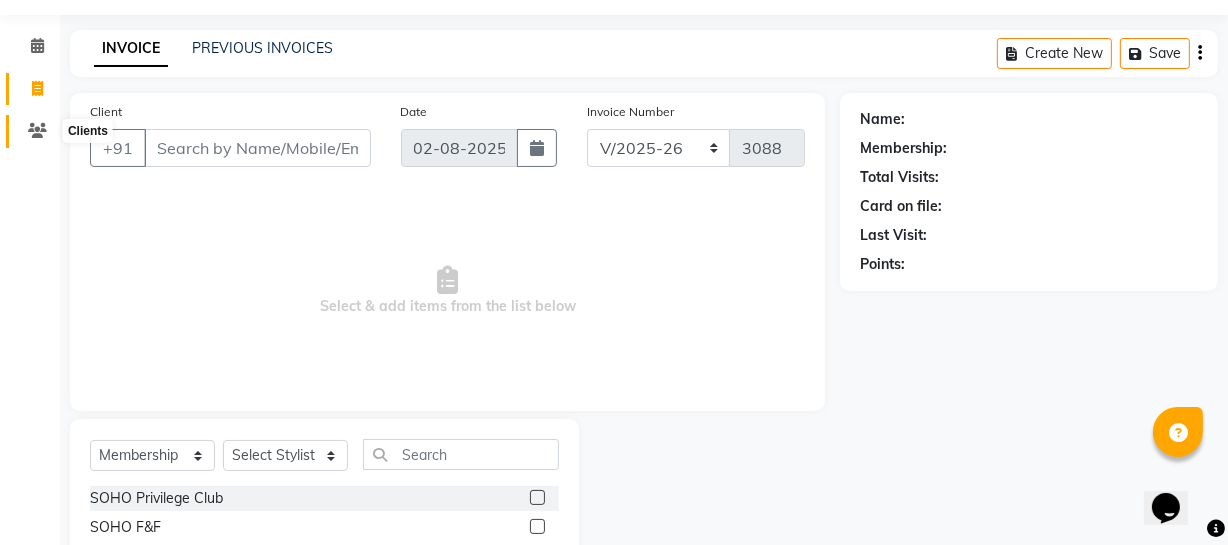 click 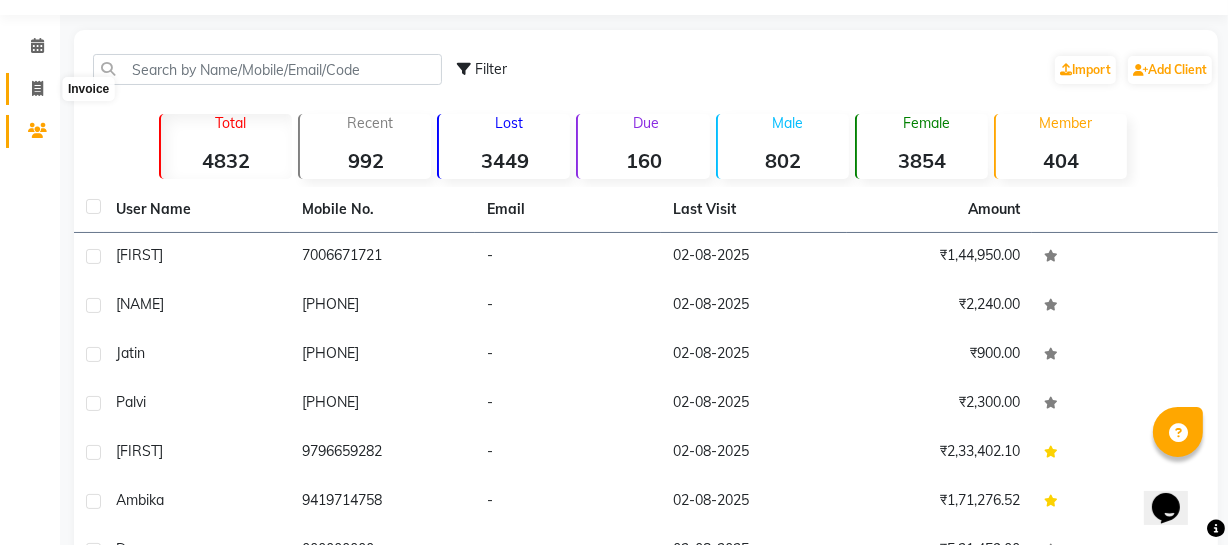 click 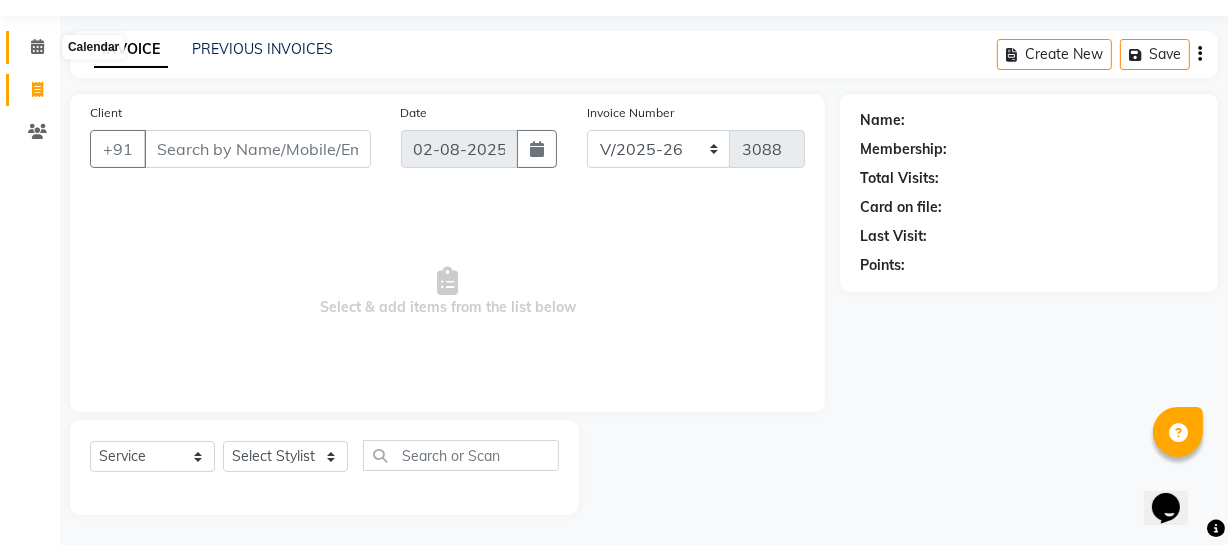 click 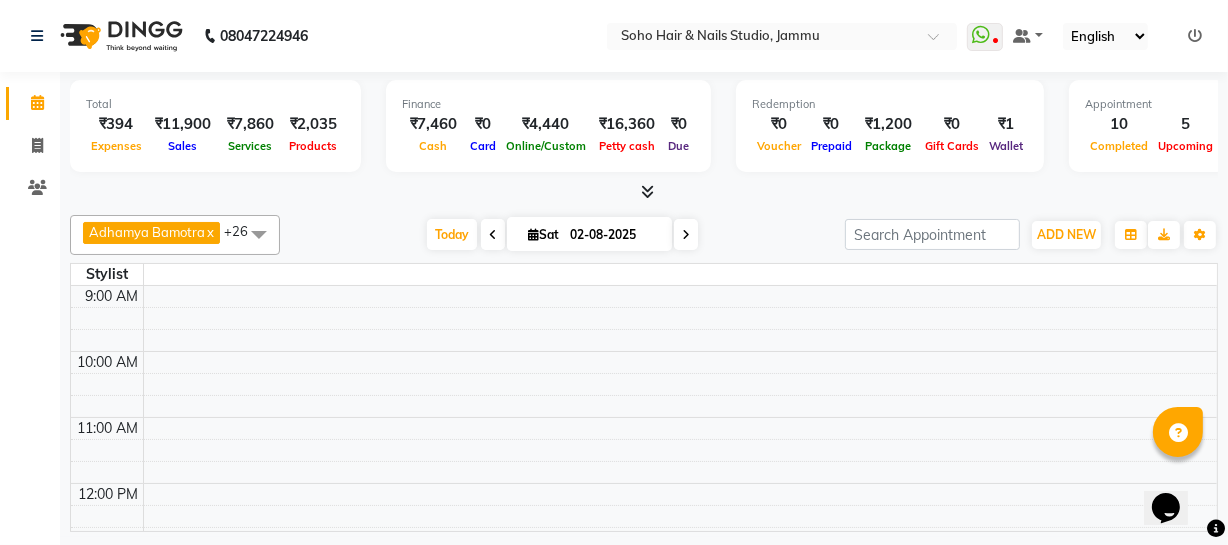 scroll, scrollTop: 0, scrollLeft: 0, axis: both 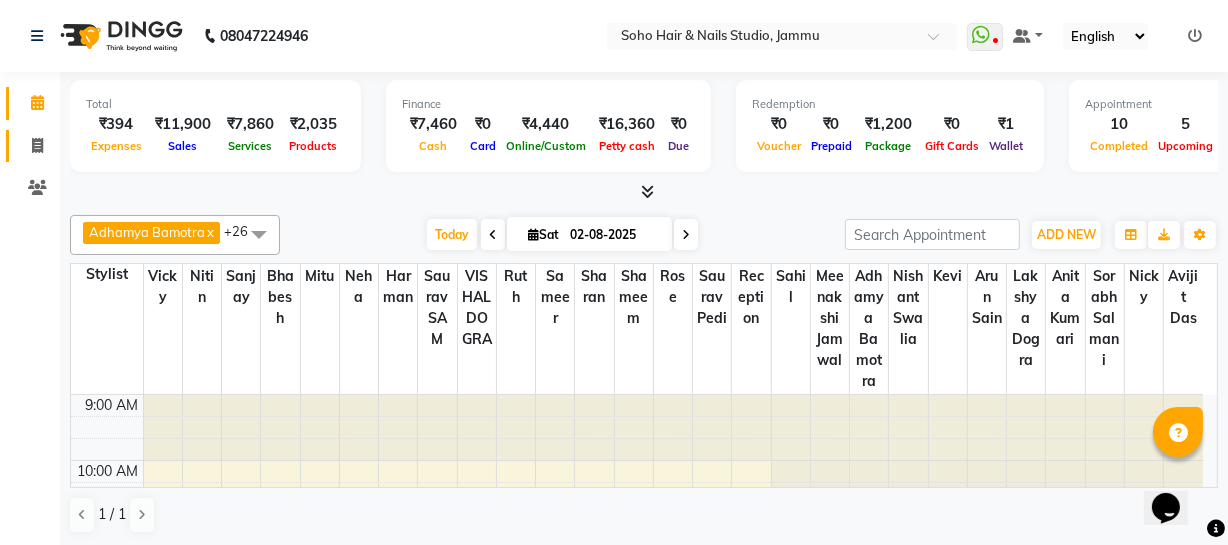 click 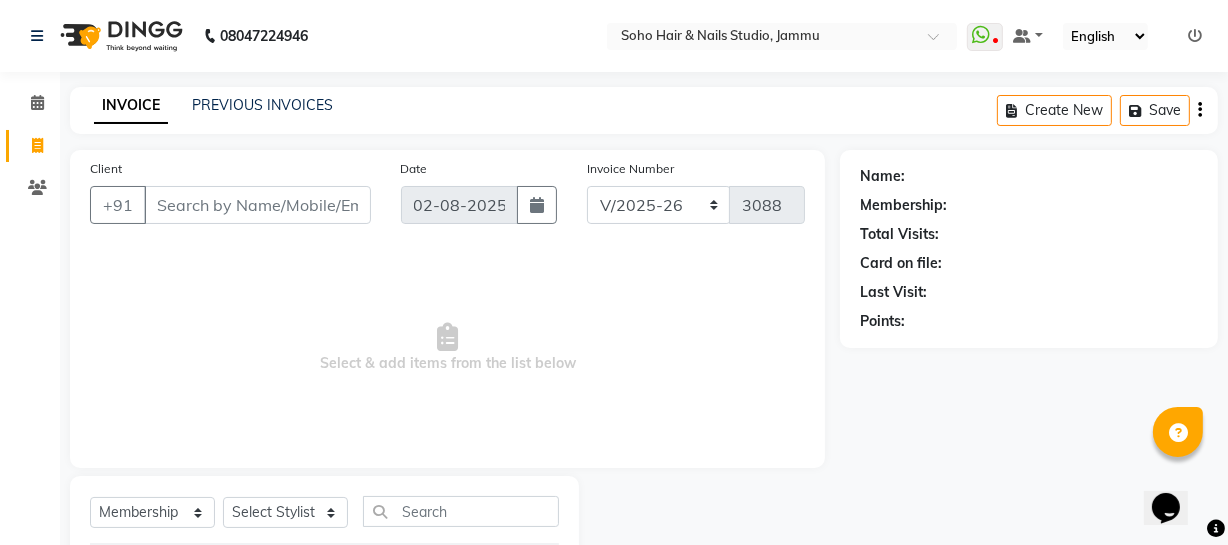 click on "Client +91" 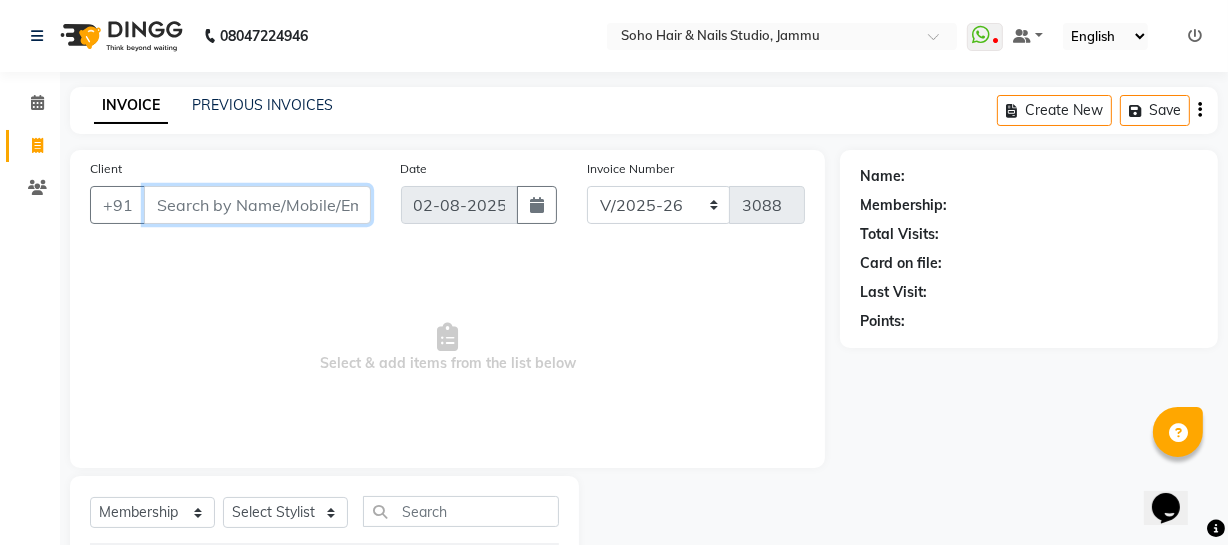 click on "Client" at bounding box center [257, 205] 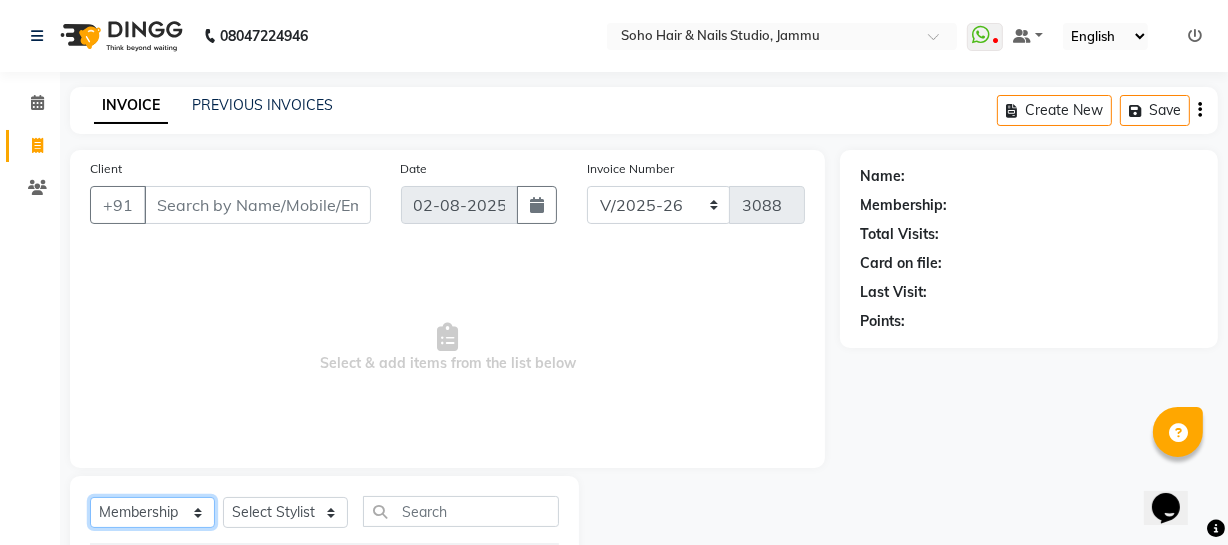 click on "Select  Service  Product  Membership  Package Voucher Prepaid Gift Card" 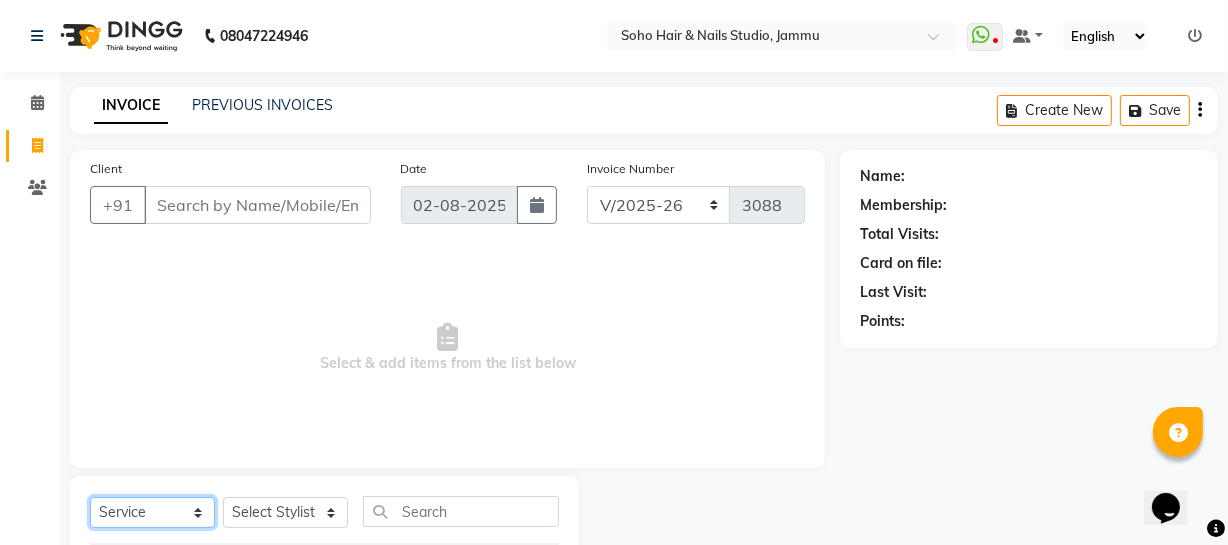 click on "Select  Service  Product  Membership  Package Voucher Prepaid Gift Card" 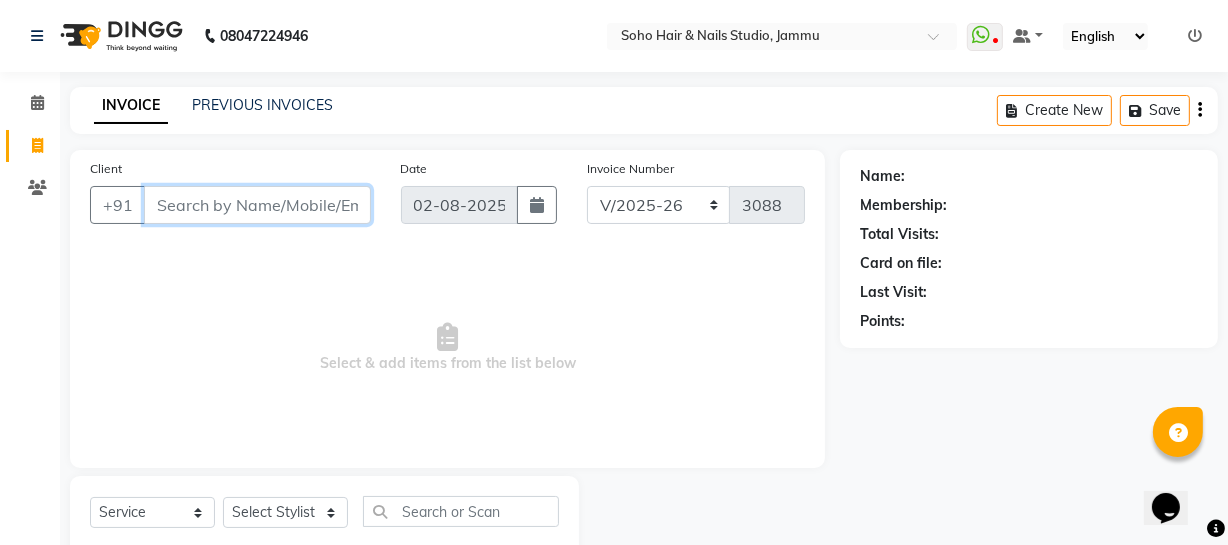 click on "Client" at bounding box center [257, 205] 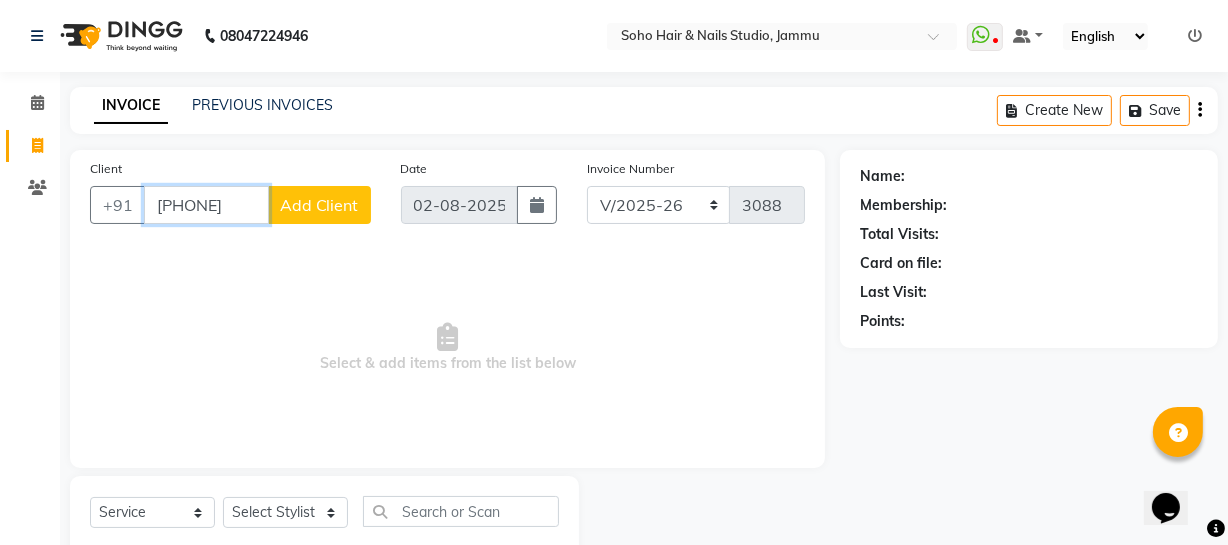 type on "[PHONE]" 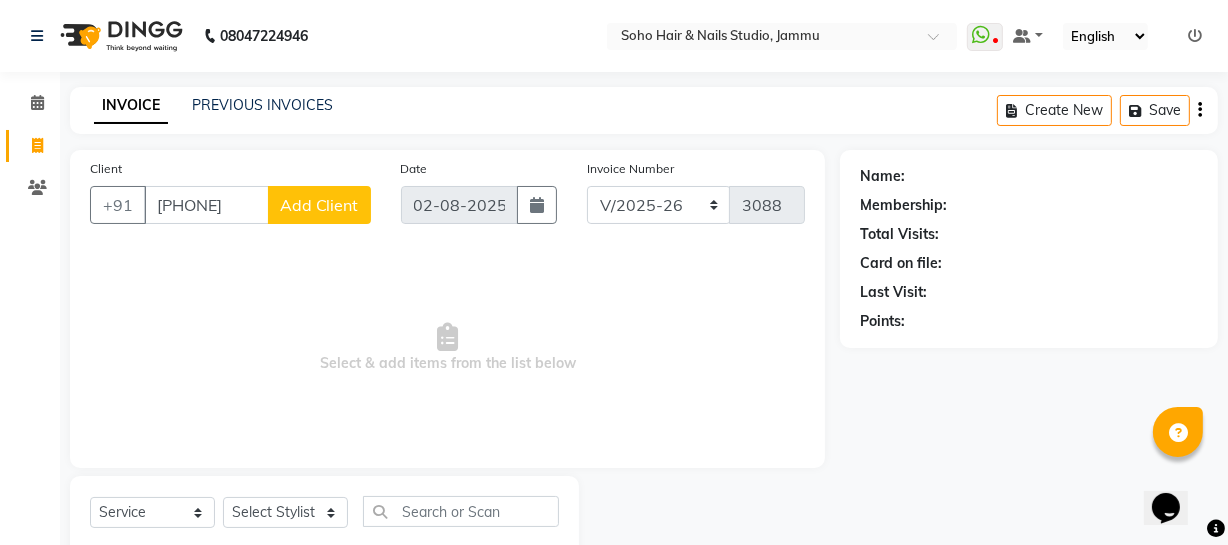 click on "Add Client" 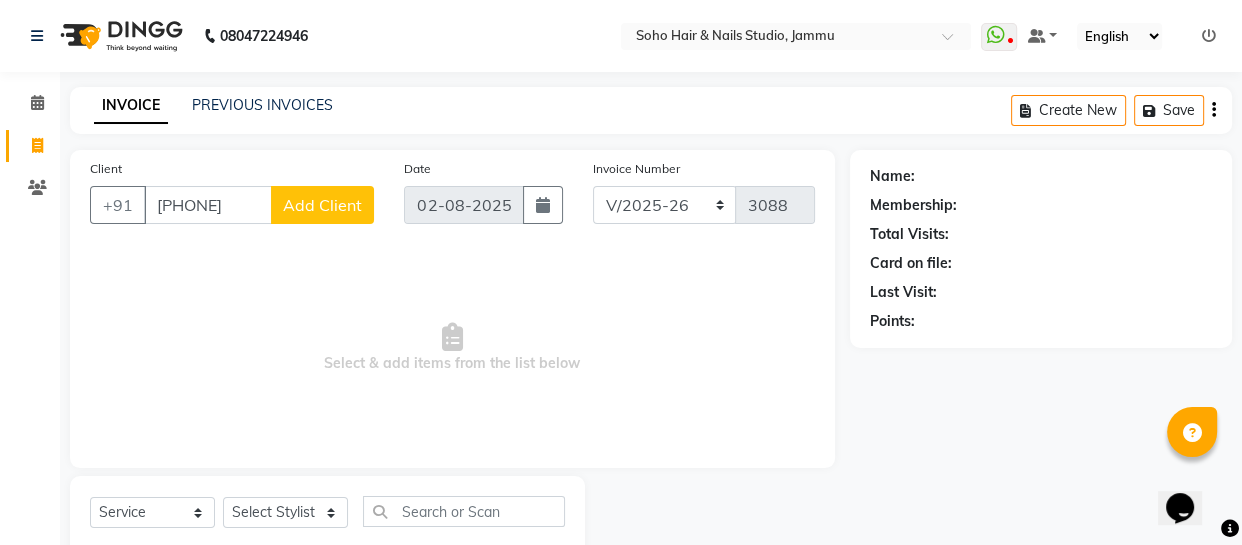 select on "15" 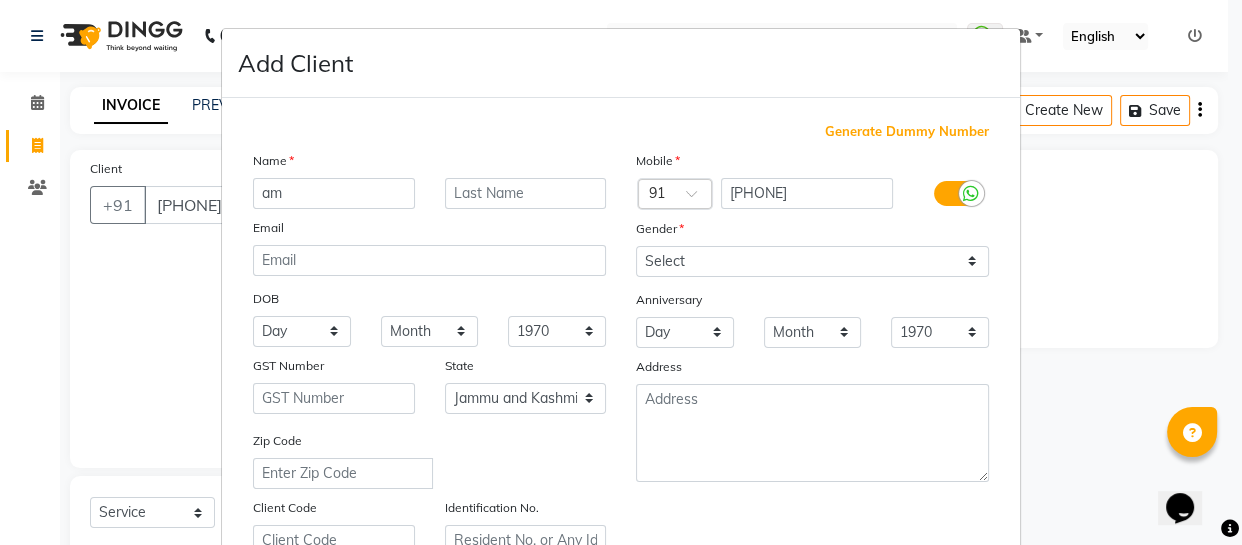 type on "a" 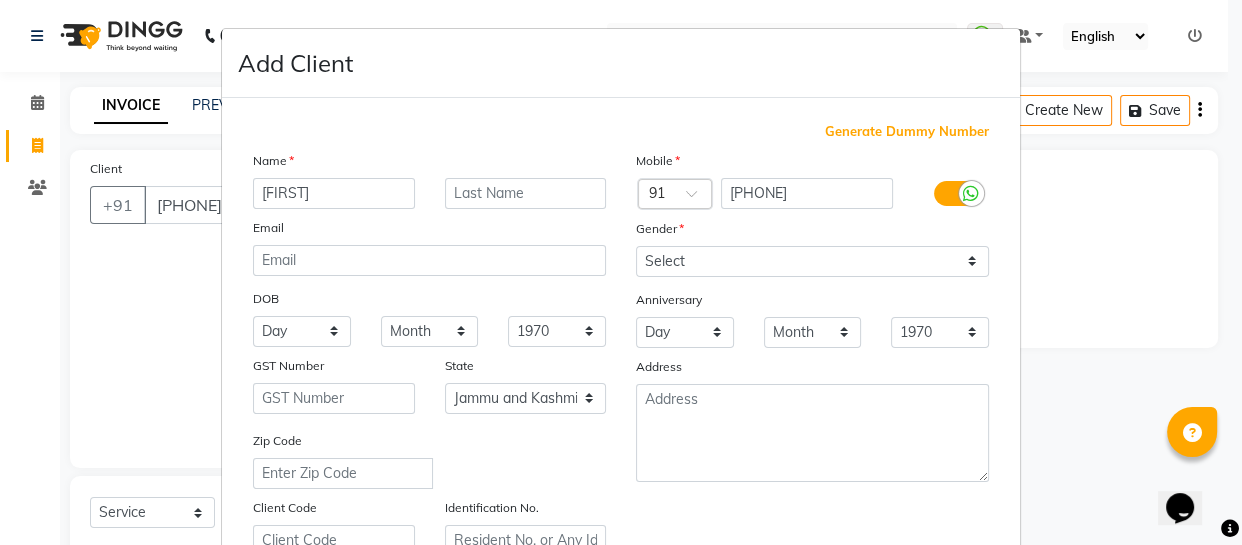 type on "[FIRST]" 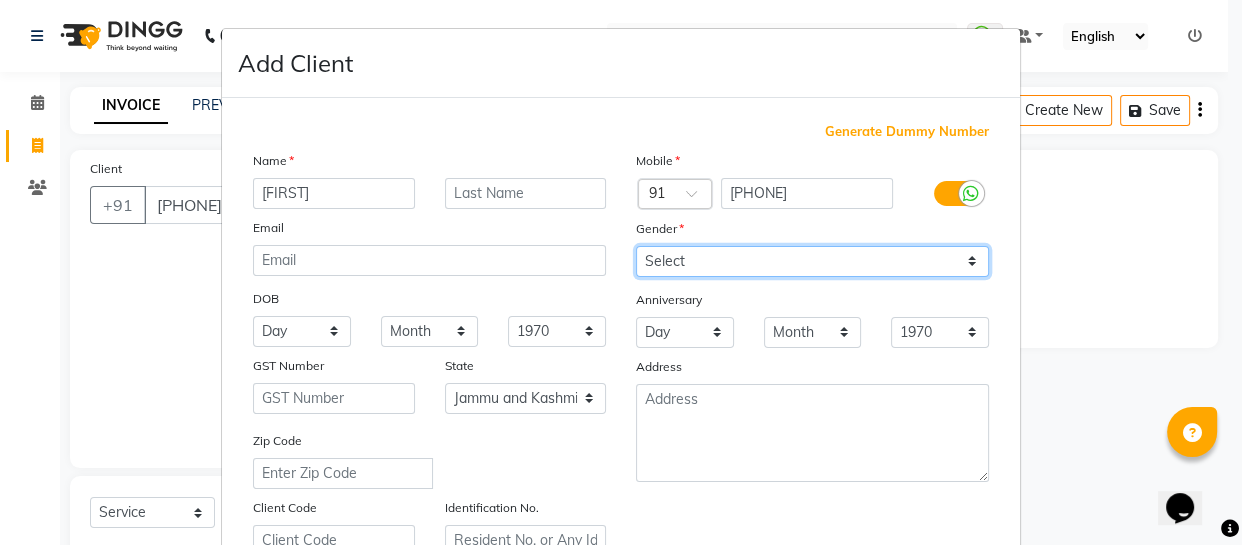 click on "Select Male Female Other Prefer Not To Say" at bounding box center [812, 261] 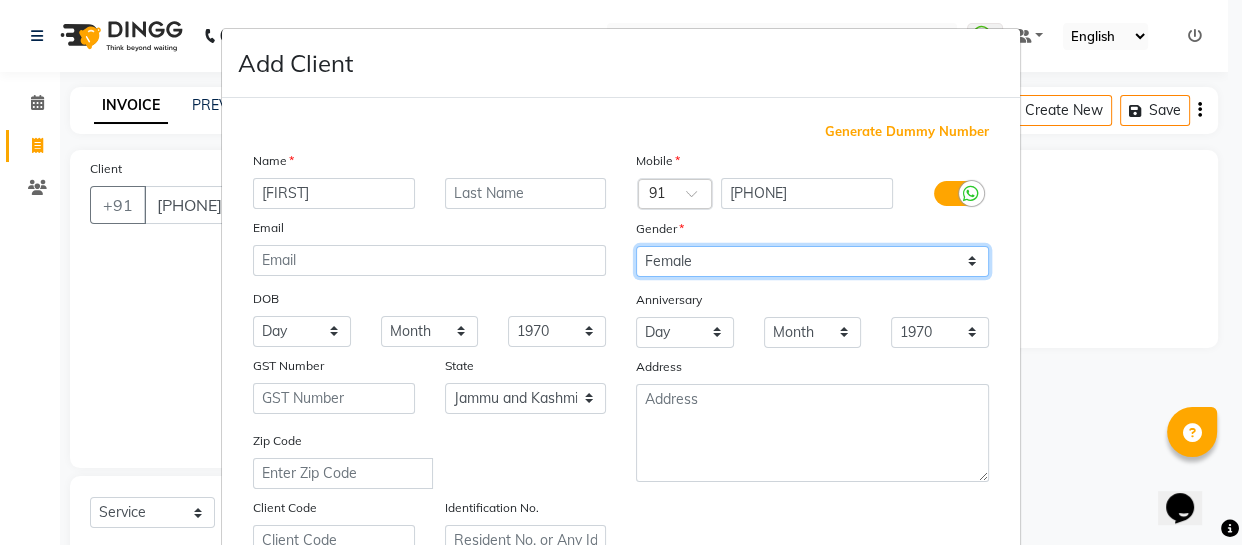 click on "Select Male Female Other Prefer Not To Say" at bounding box center [812, 261] 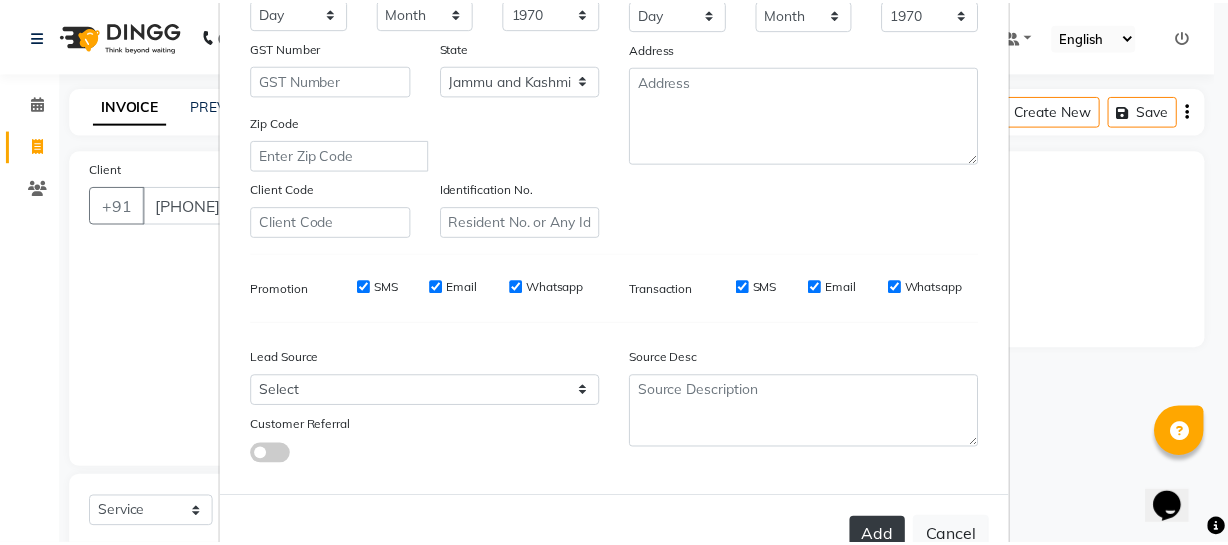scroll, scrollTop: 384, scrollLeft: 0, axis: vertical 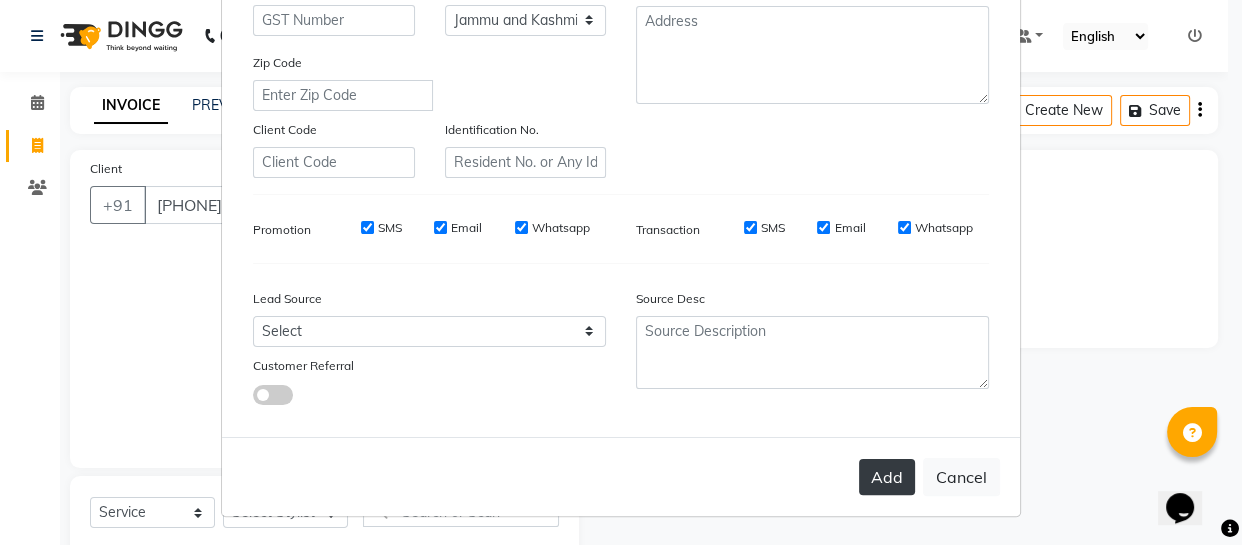 click on "Add" at bounding box center (887, 477) 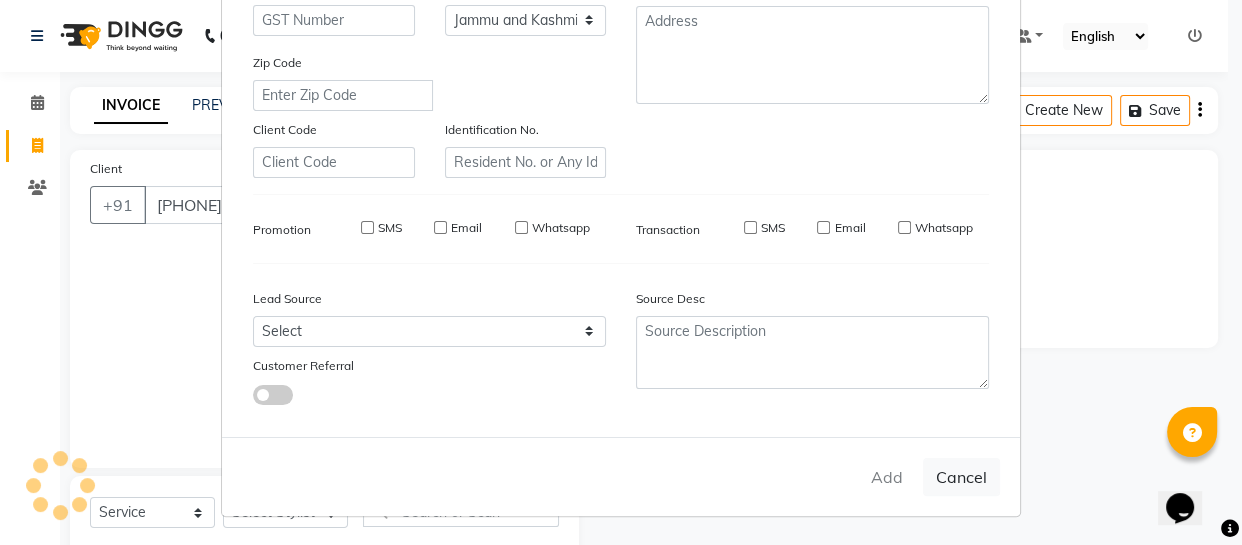 type 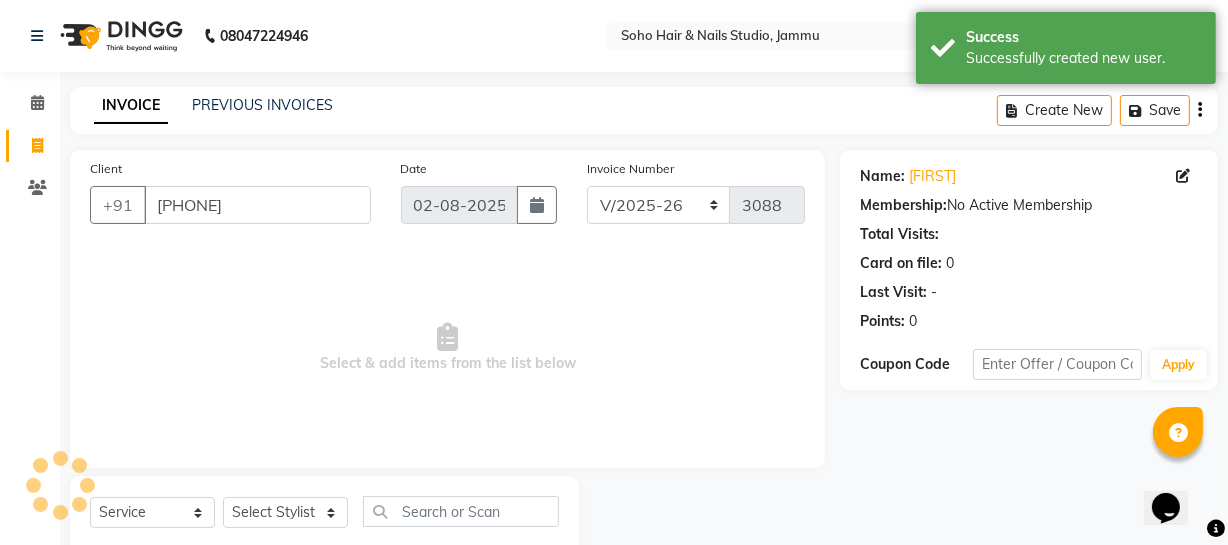 scroll, scrollTop: 57, scrollLeft: 0, axis: vertical 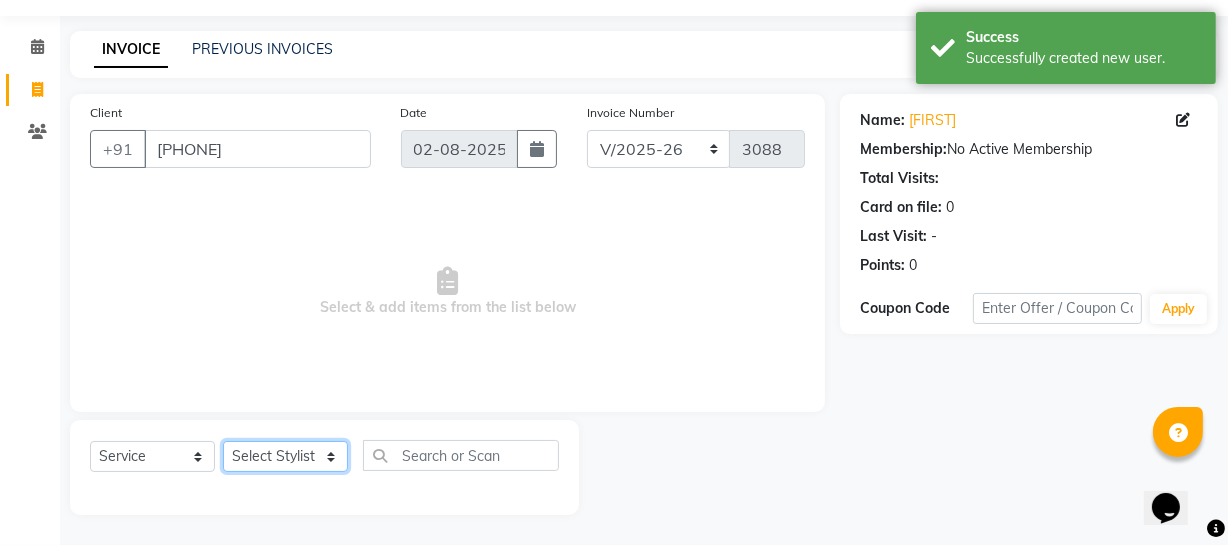 click on "Select Stylist Abhishek Kohli Adhamya Bamotra Amit Anita Kumari Arun Sain Avijit Das Bhabesh Dipanker  Harman Kevi  Komal Lakshya Dogra Meenakshi Jamwal Mitu Neha Nicky Nishant Swalia Nitin Reception Rose  Ruth Sahil sameer Sanjay Saurav pedi Saurav SAM Shameem Sharan Sorabh Salmani Vicky VISHAL DOGRA" 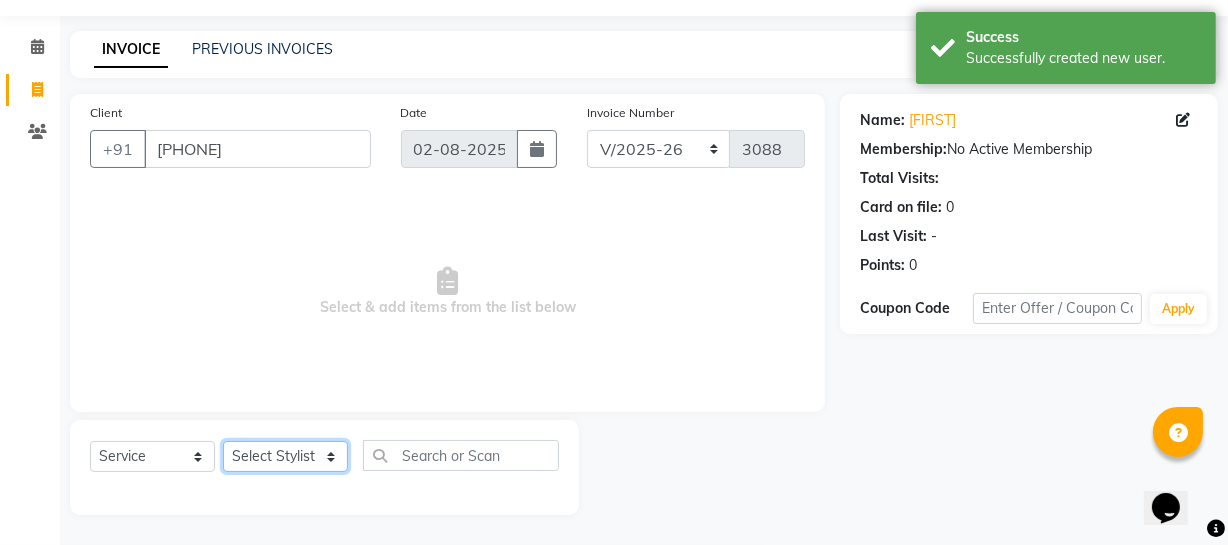 select on "11750" 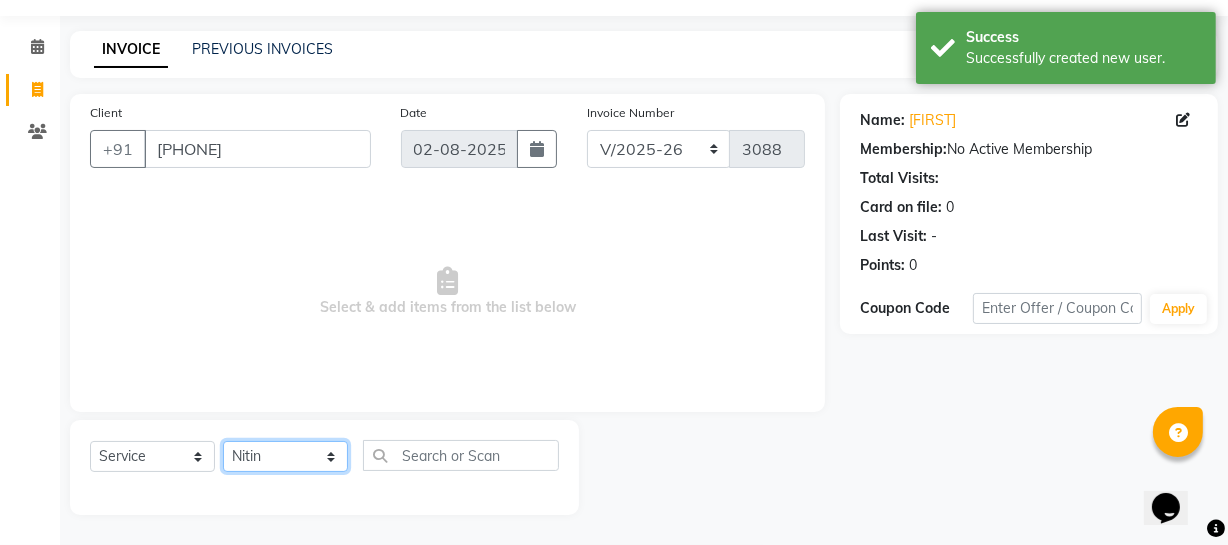 click on "Select Stylist Abhishek Kohli Adhamya Bamotra Amit Anita Kumari Arun Sain Avijit Das Bhabesh Dipanker  Harman Kevi  Komal Lakshya Dogra Meenakshi Jamwal Mitu Neha Nicky Nishant Swalia Nitin Reception Rose  Ruth Sahil sameer Sanjay Saurav pedi Saurav SAM Shameem Sharan Sorabh Salmani Vicky VISHAL DOGRA" 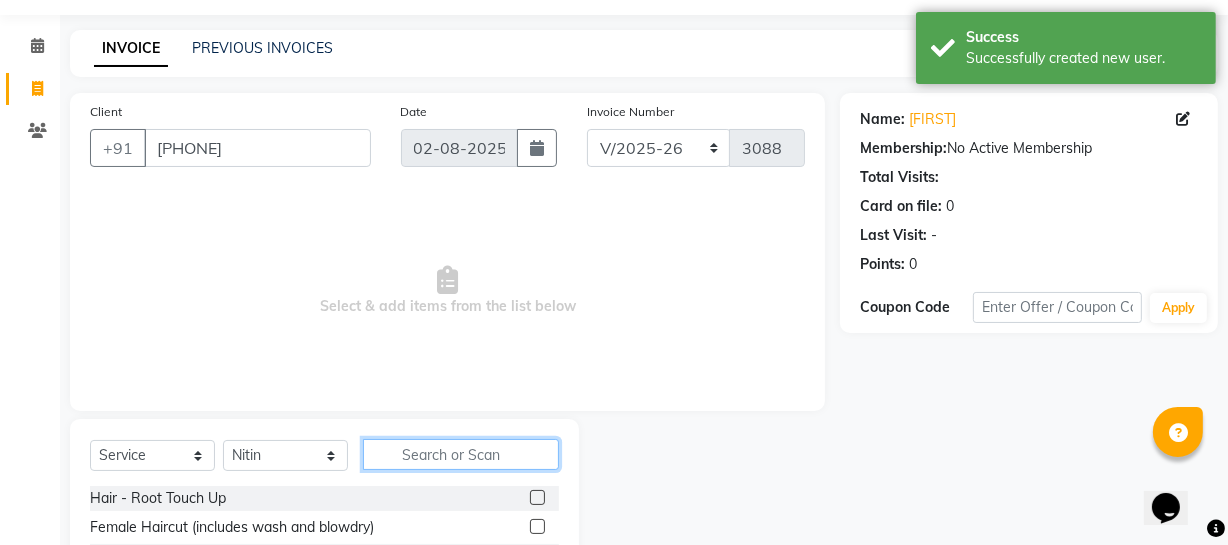 click 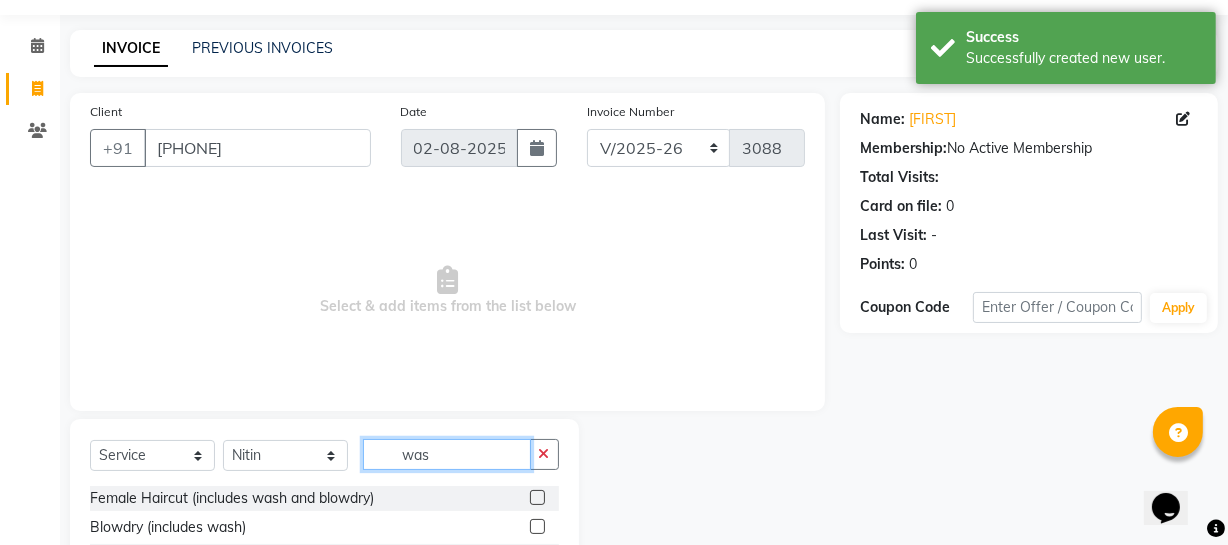 scroll, scrollTop: 230, scrollLeft: 0, axis: vertical 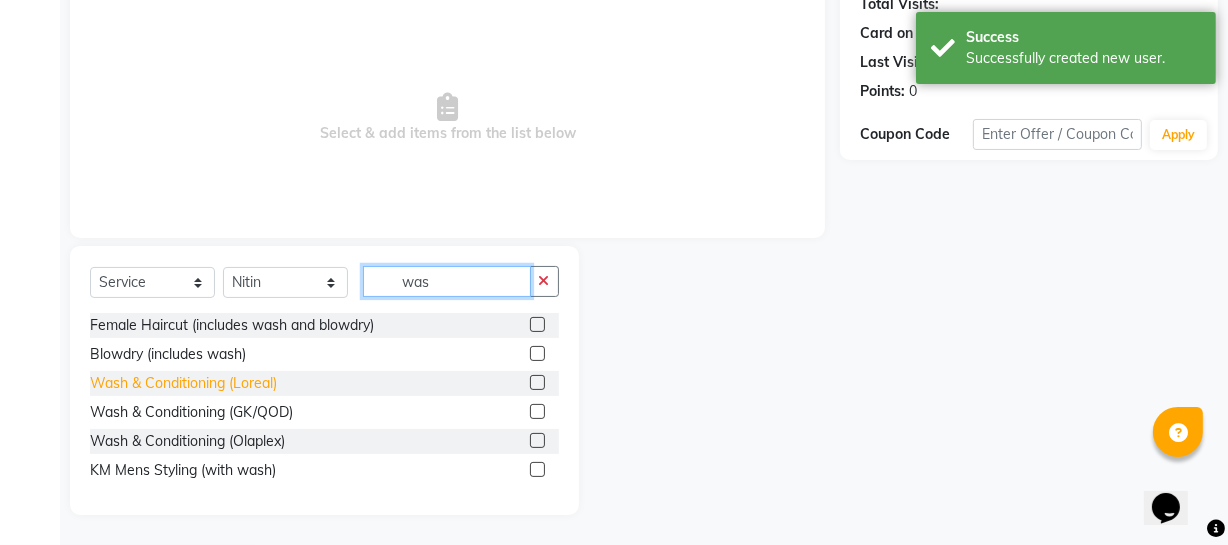 type on "was" 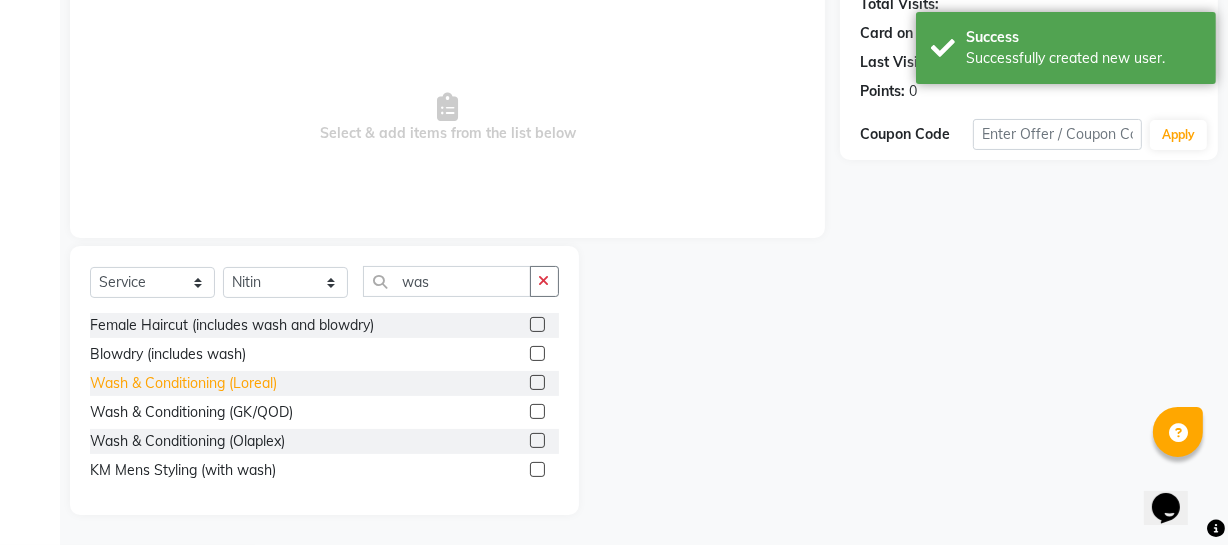 click on "Wash & Conditioning (Loreal)" 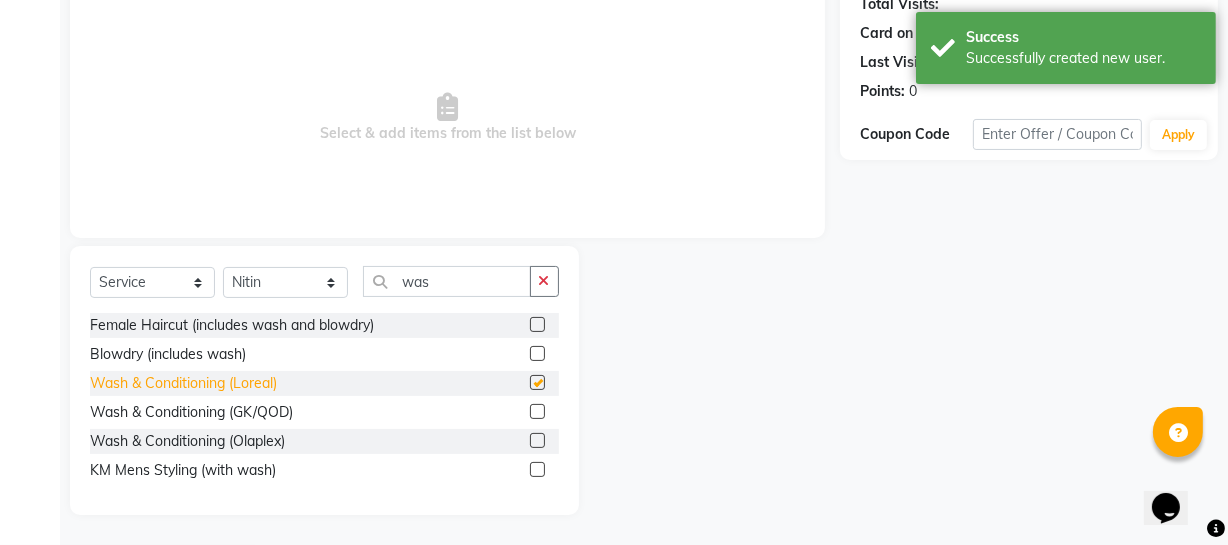checkbox on "false" 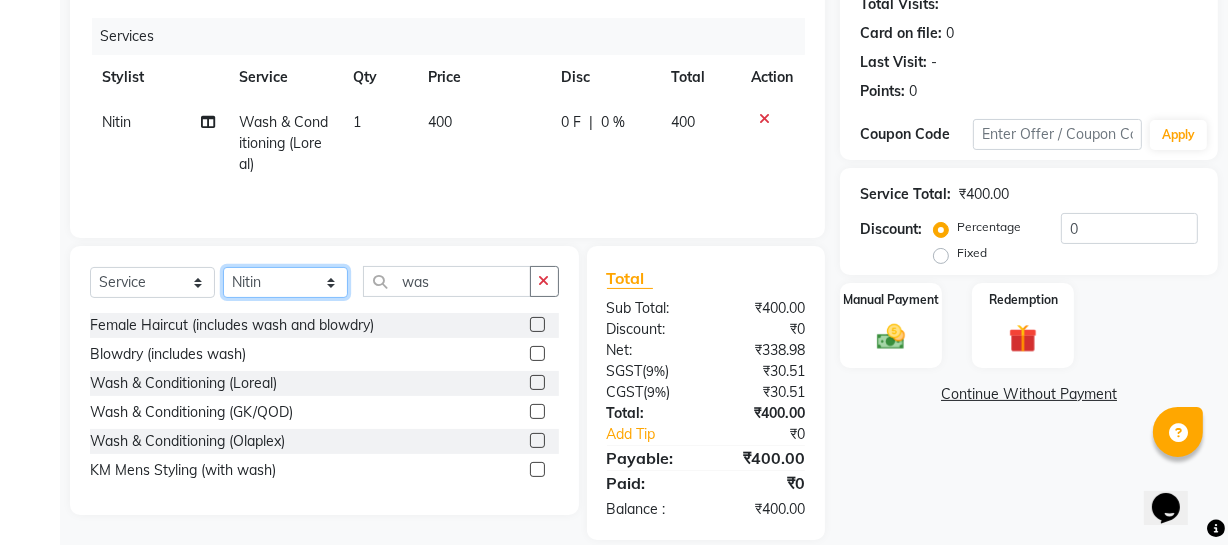 click on "Select Stylist Abhishek Kohli Adhamya Bamotra Amit Anita Kumari Arun Sain Avijit Das Bhabesh Dipanker  Harman Kevi  Komal Lakshya Dogra Meenakshi Jamwal Mitu Neha Nicky Nishant Swalia Nitin Reception Rose  Ruth Sahil sameer Sanjay Saurav pedi Saurav SAM Shameem Sharan Sorabh Salmani Vicky VISHAL DOGRA" 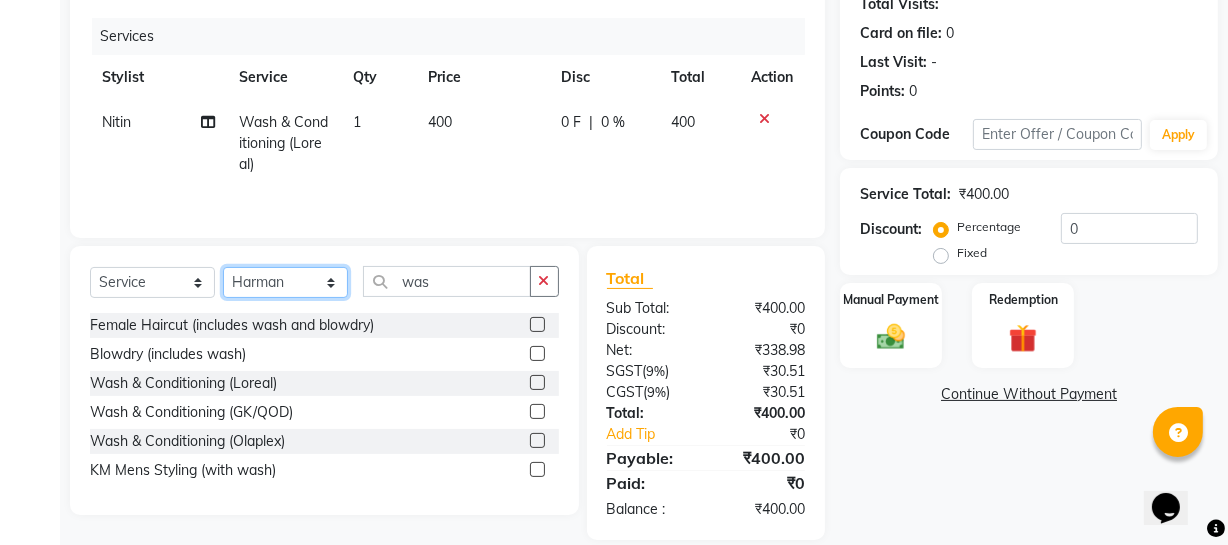 click on "Select Stylist Abhishek Kohli Adhamya Bamotra Amit Anita Kumari Arun Sain Avijit Das Bhabesh Dipanker  Harman Kevi  Komal Lakshya Dogra Meenakshi Jamwal Mitu Neha Nicky Nishant Swalia Nitin Reception Rose  Ruth Sahil sameer Sanjay Saurav pedi Saurav SAM Shameem Sharan Sorabh Salmani Vicky VISHAL DOGRA" 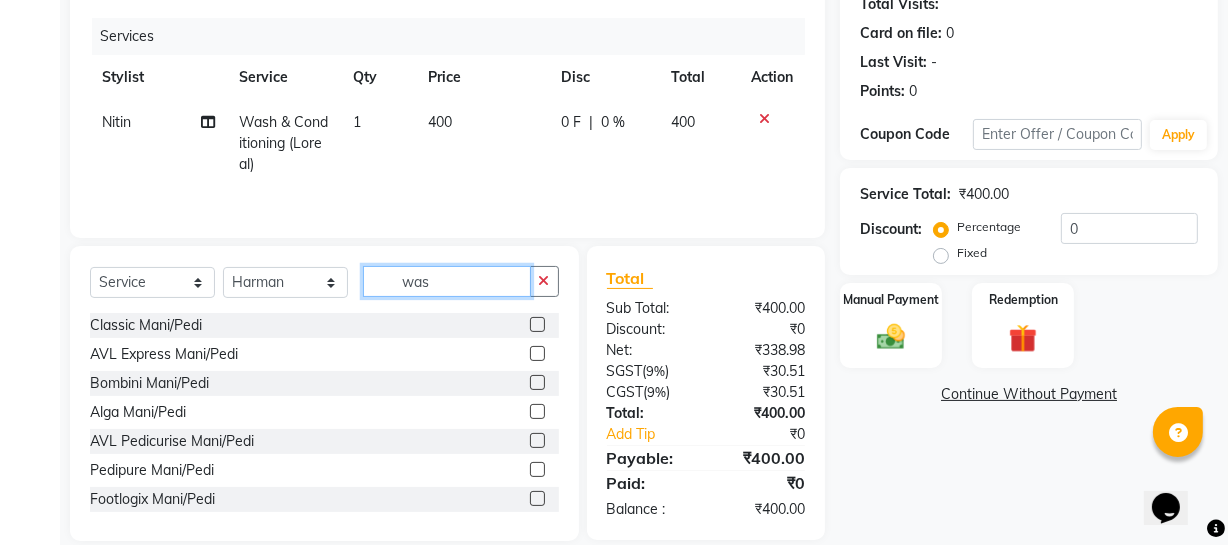 drag, startPoint x: 479, startPoint y: 284, endPoint x: 210, endPoint y: 296, distance: 269.26752 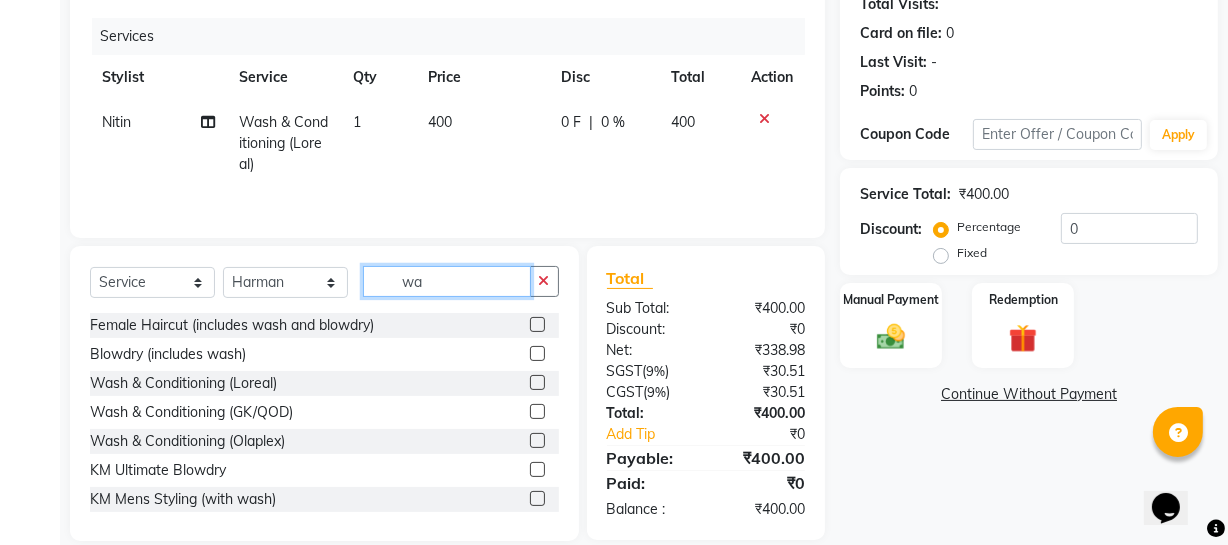 type on "was" 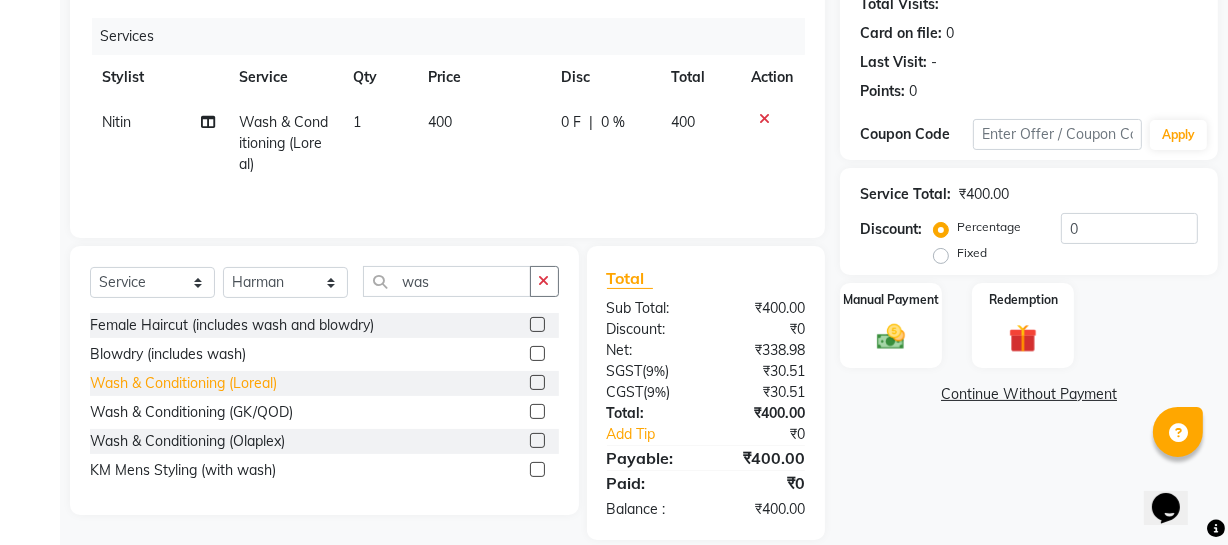 click on "Wash & Conditioning (Loreal)" 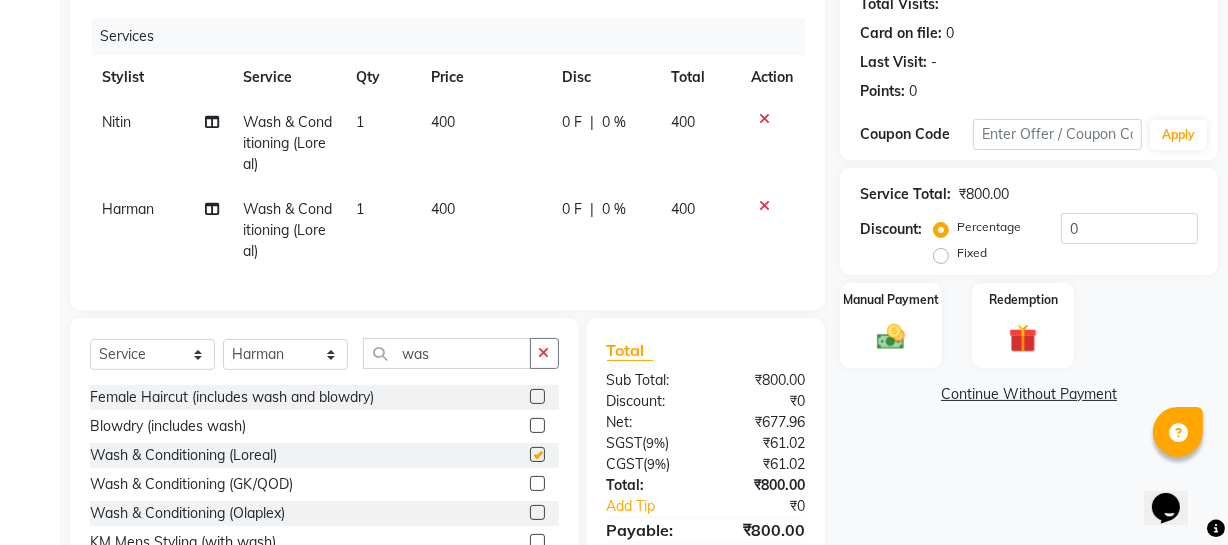 checkbox on "false" 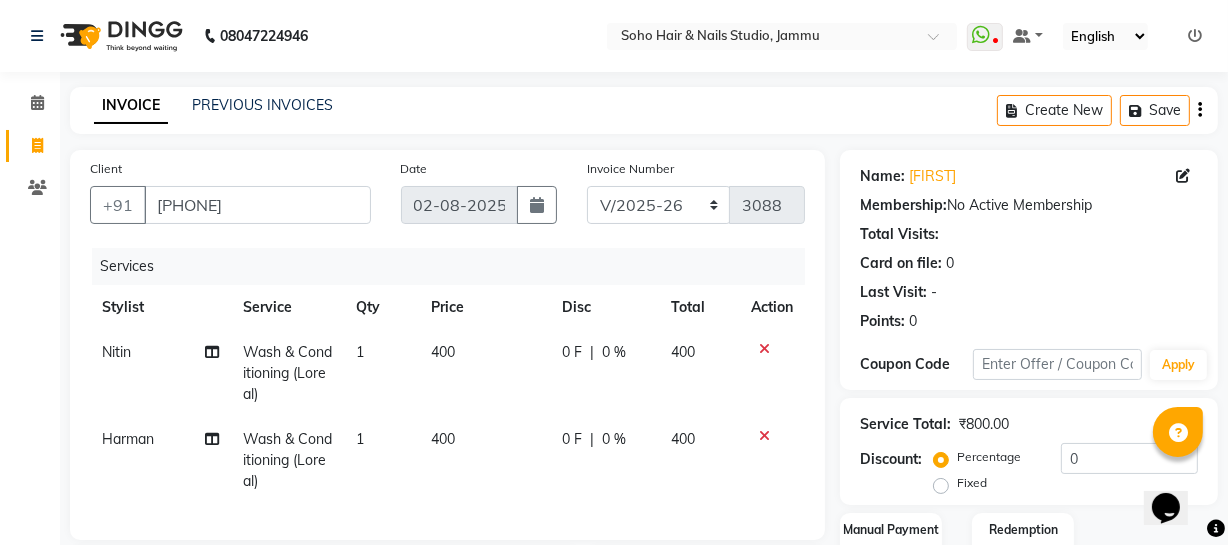 scroll, scrollTop: 341, scrollLeft: 0, axis: vertical 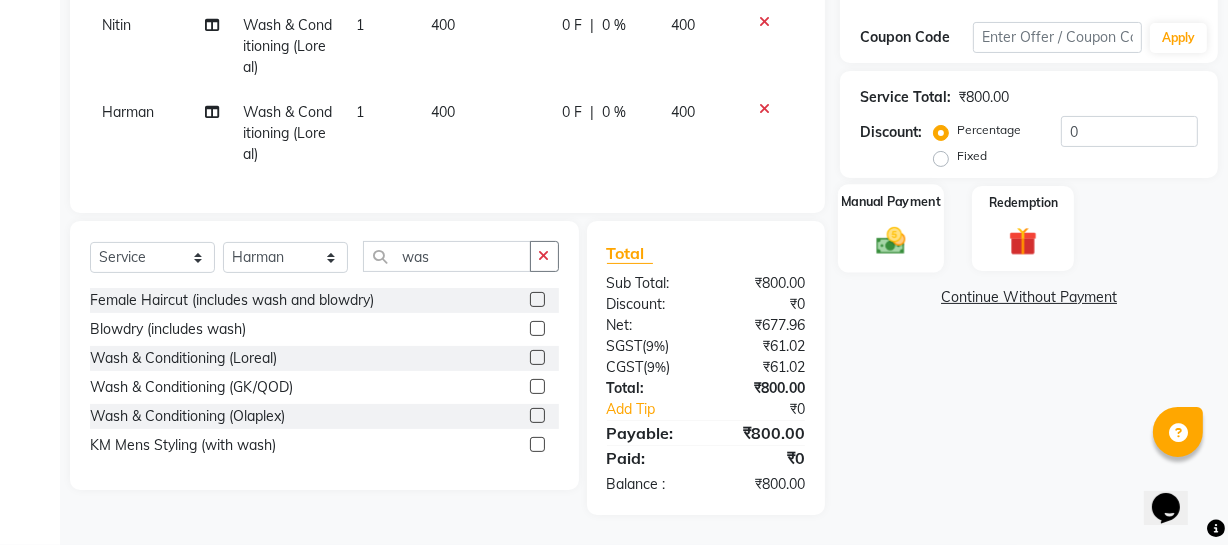 click on "Manual Payment" 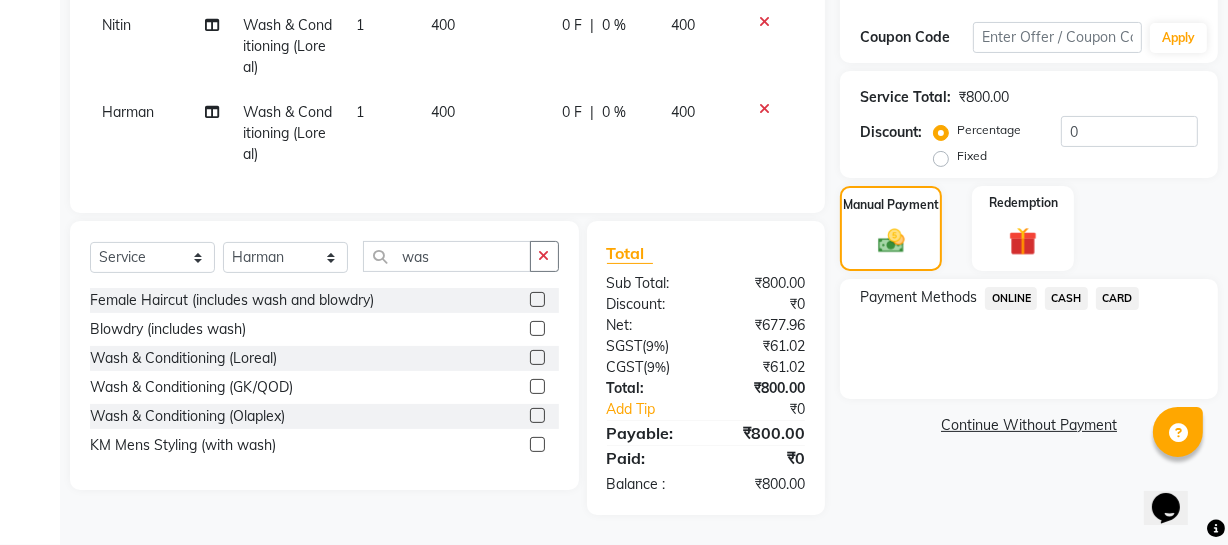 drag, startPoint x: 1060, startPoint y: 279, endPoint x: 1054, endPoint y: 290, distance: 12.529964 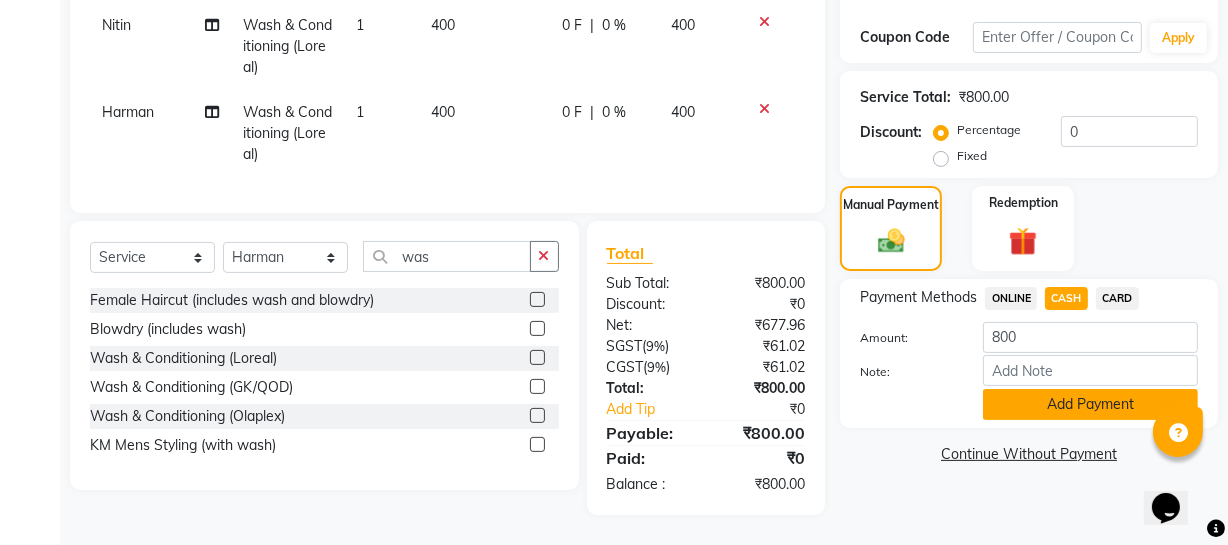 click on "Add Payment" 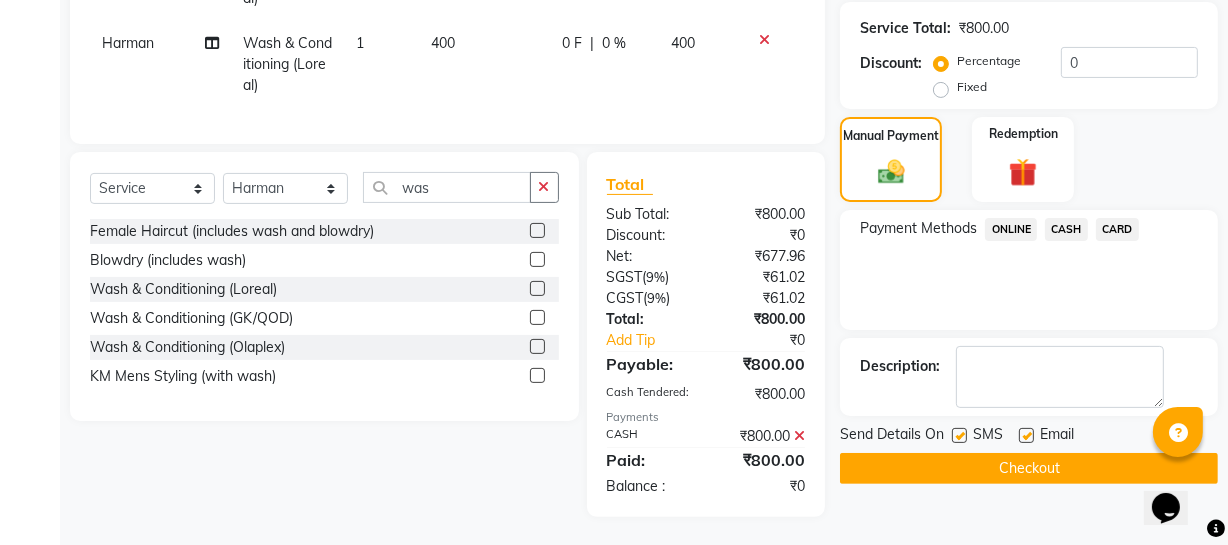 scroll, scrollTop: 412, scrollLeft: 0, axis: vertical 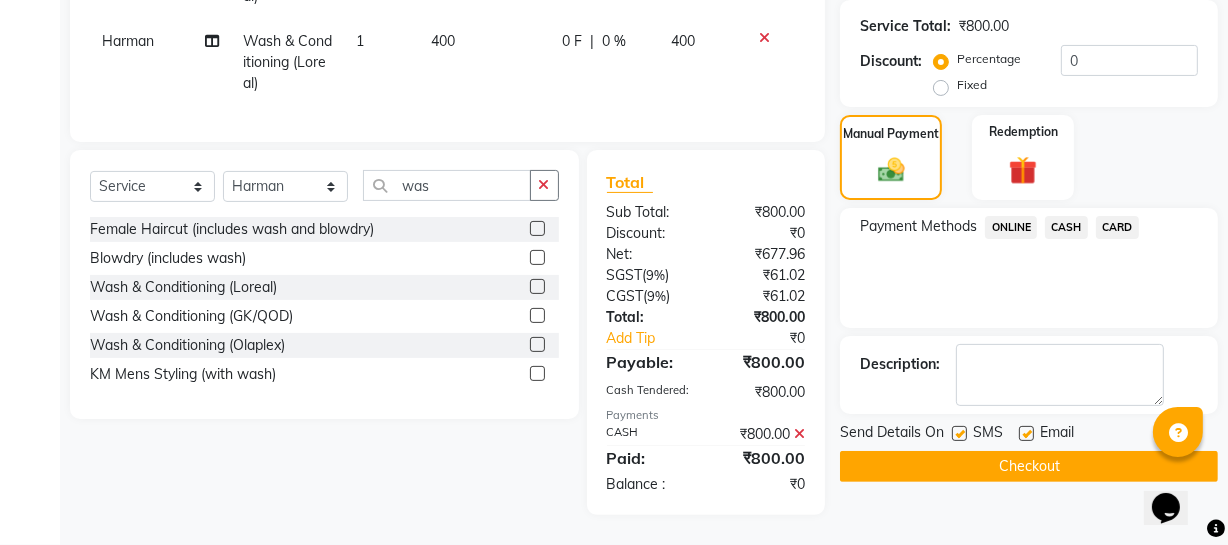 click on "Checkout" 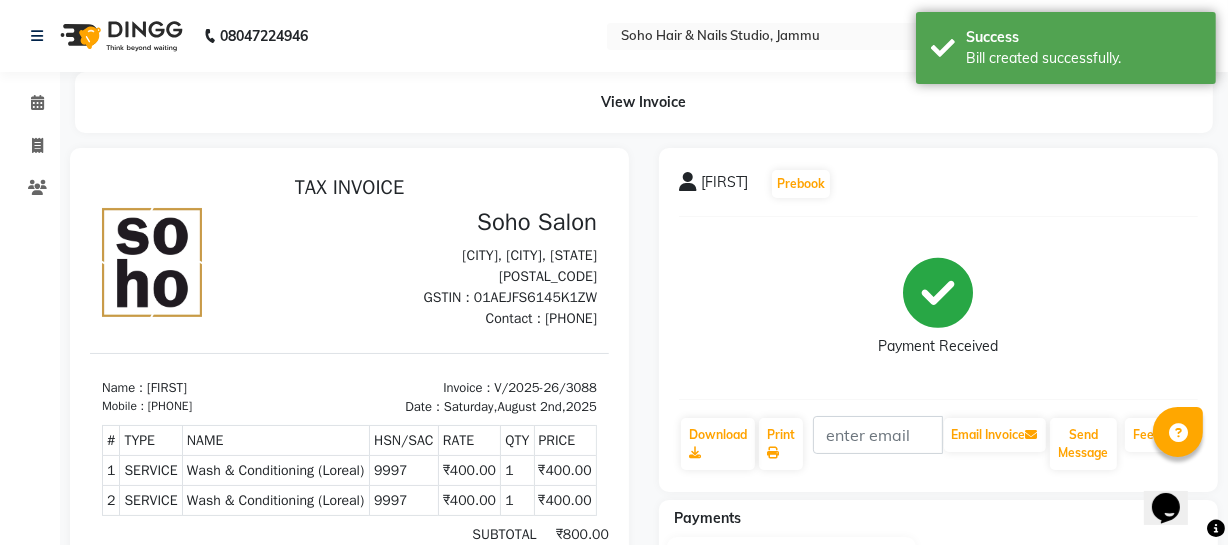scroll, scrollTop: 0, scrollLeft: 0, axis: both 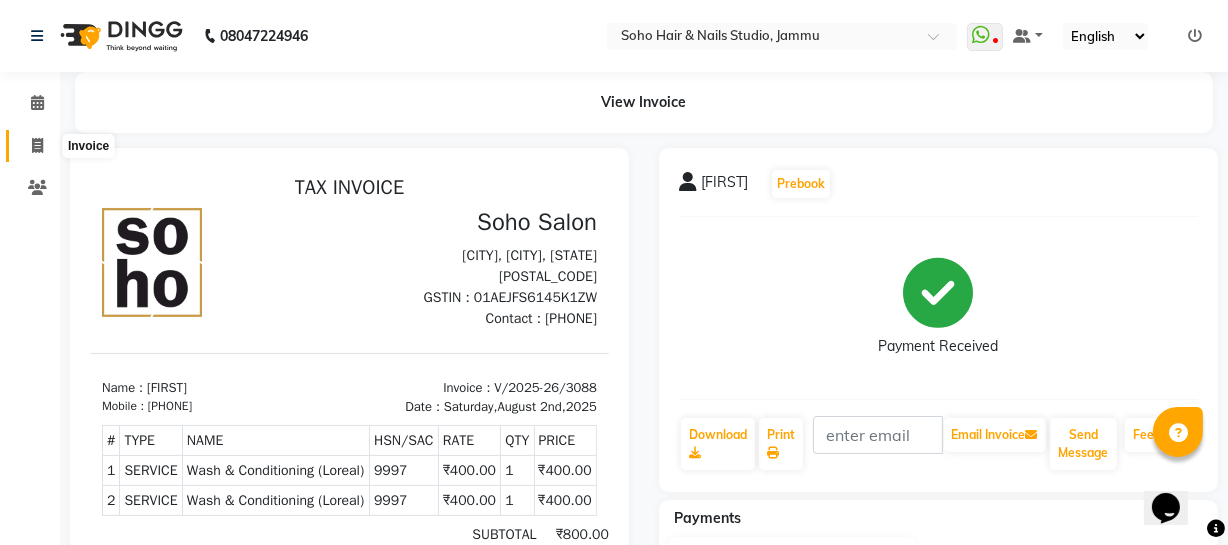 click 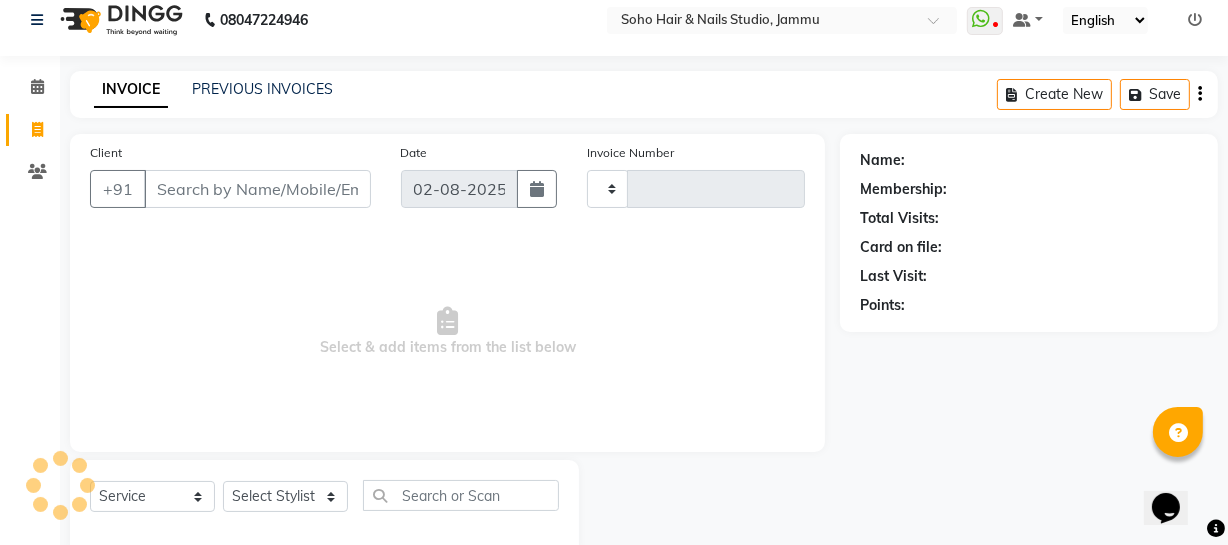 type on "3089" 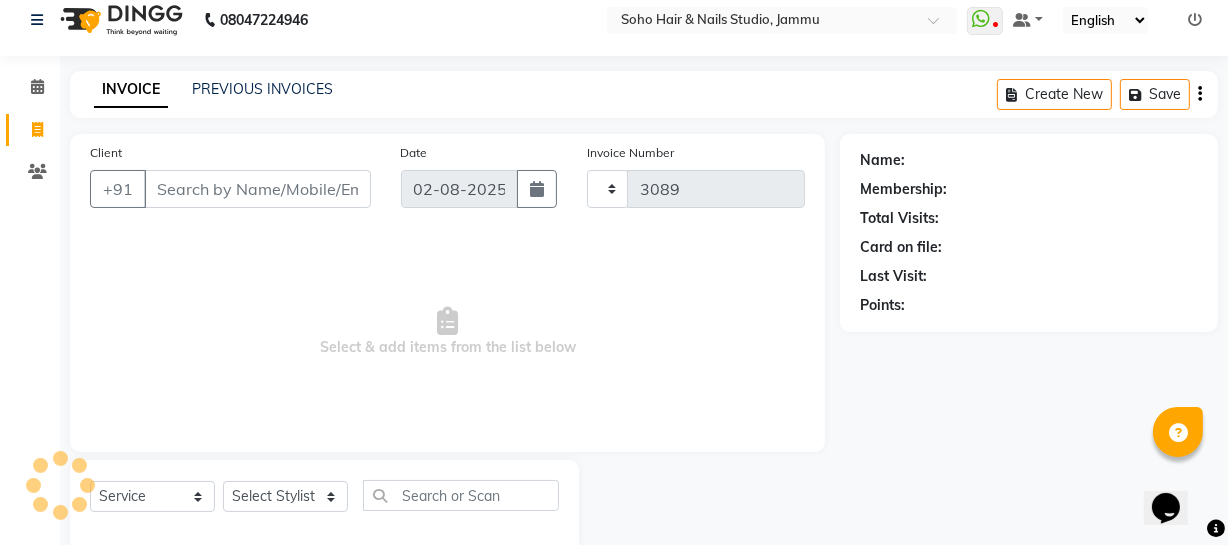 select on "735" 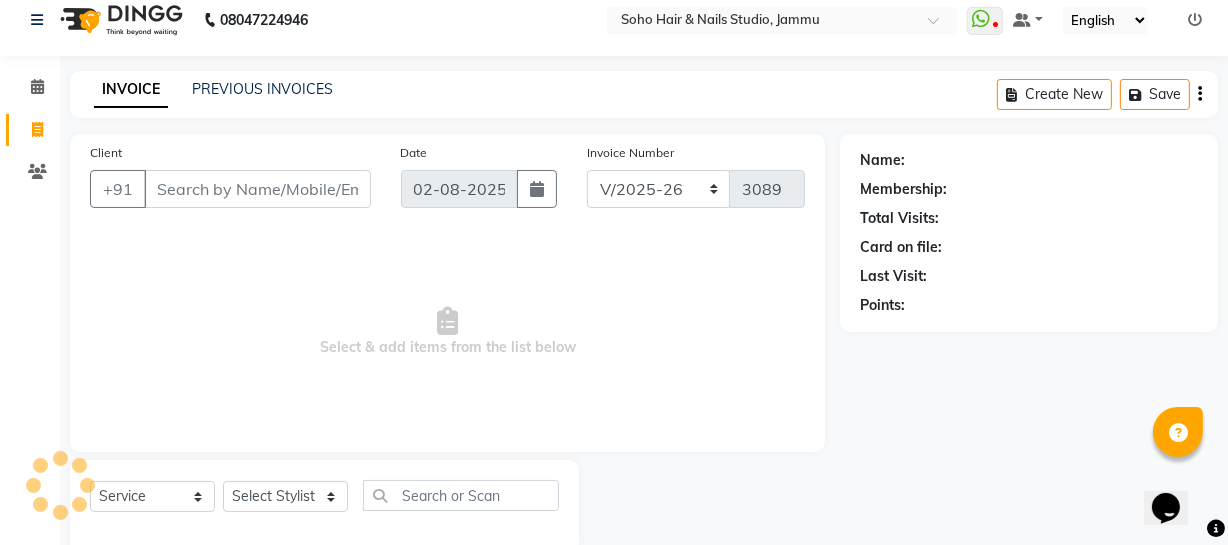 scroll, scrollTop: 57, scrollLeft: 0, axis: vertical 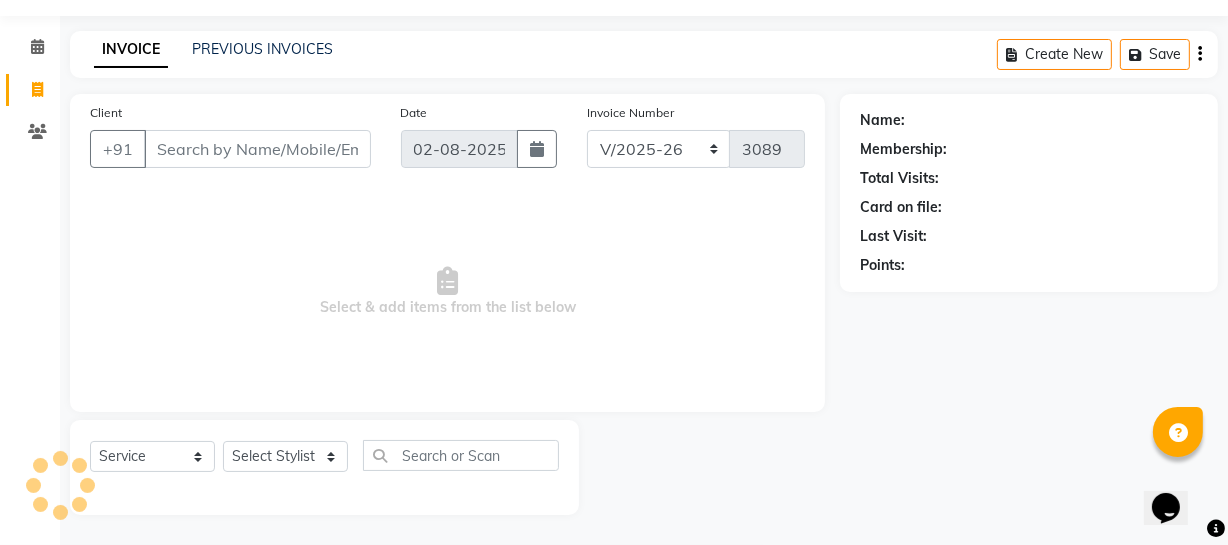 select on "membership" 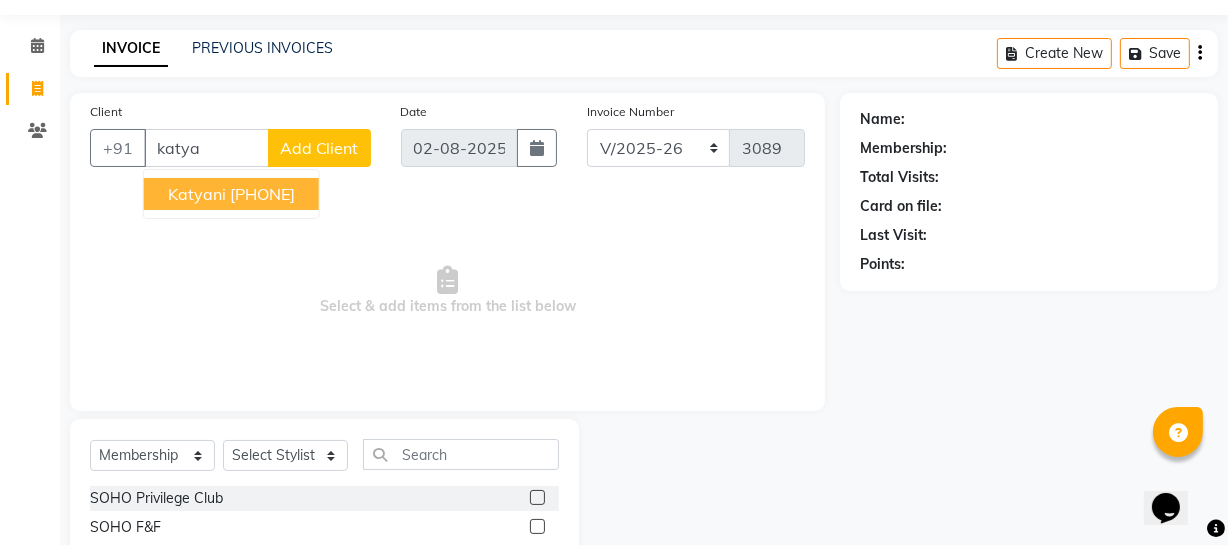 click on "[PHONE]" at bounding box center [262, 194] 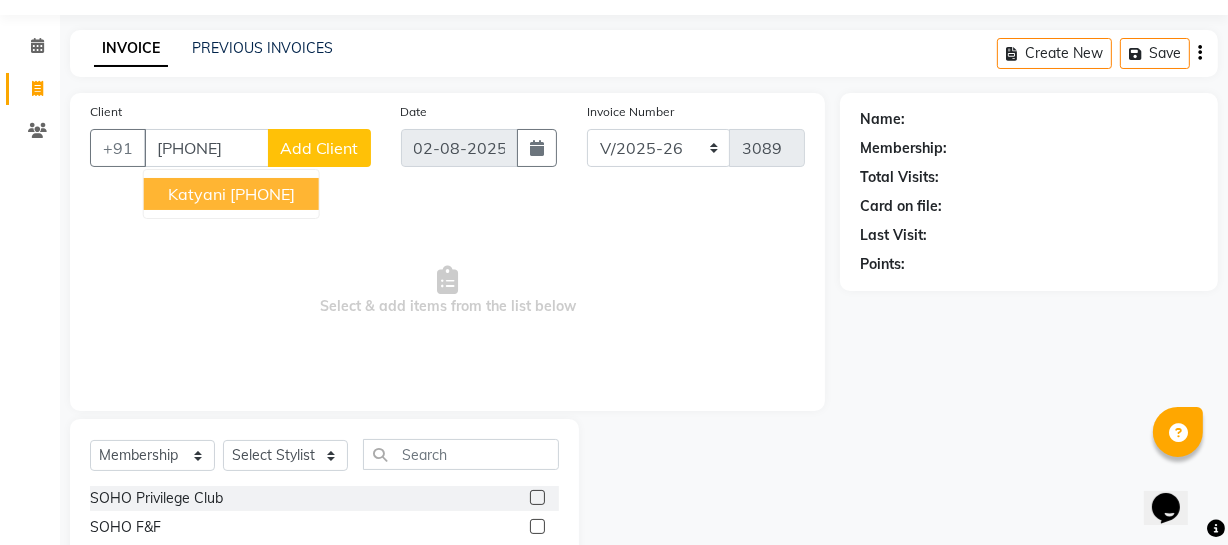 type on "[PHONE]" 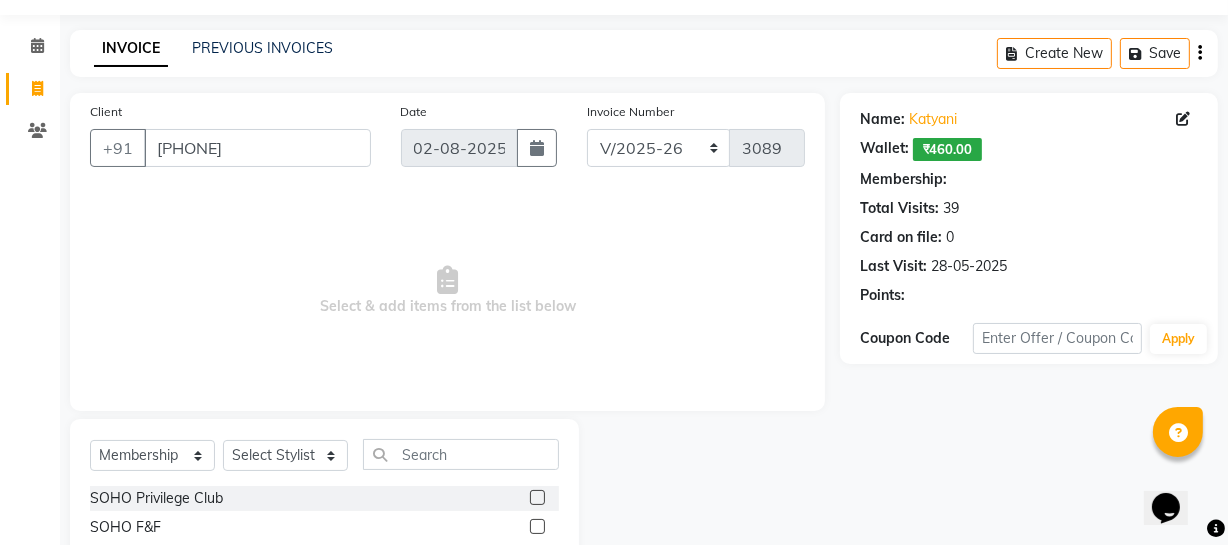 select on "1: Object" 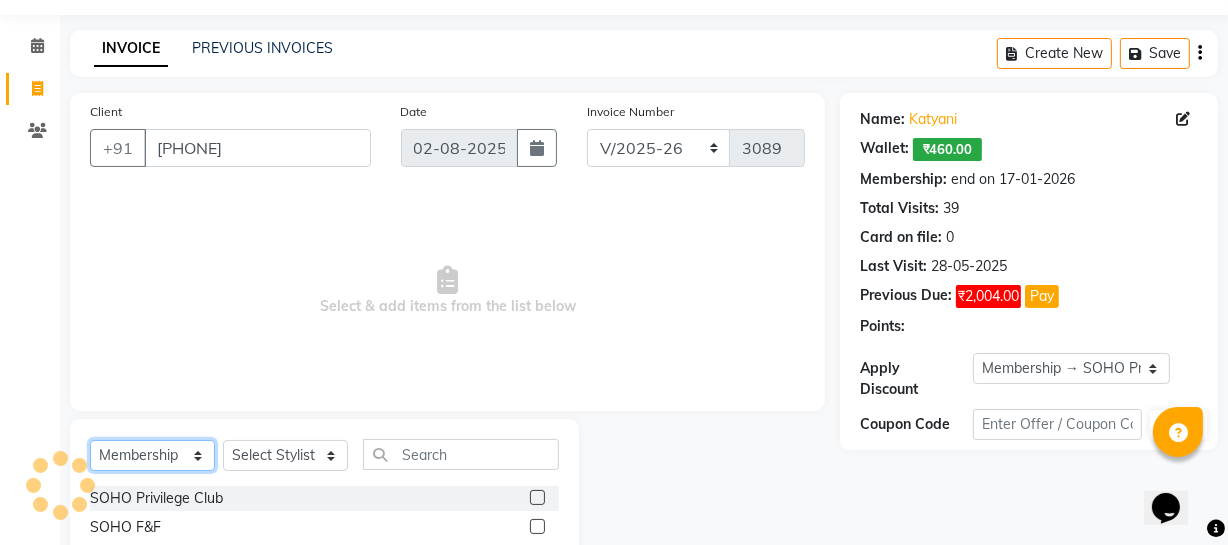 click on "Select  Service  Product  Membership  Package Voucher Prepaid Gift Card" 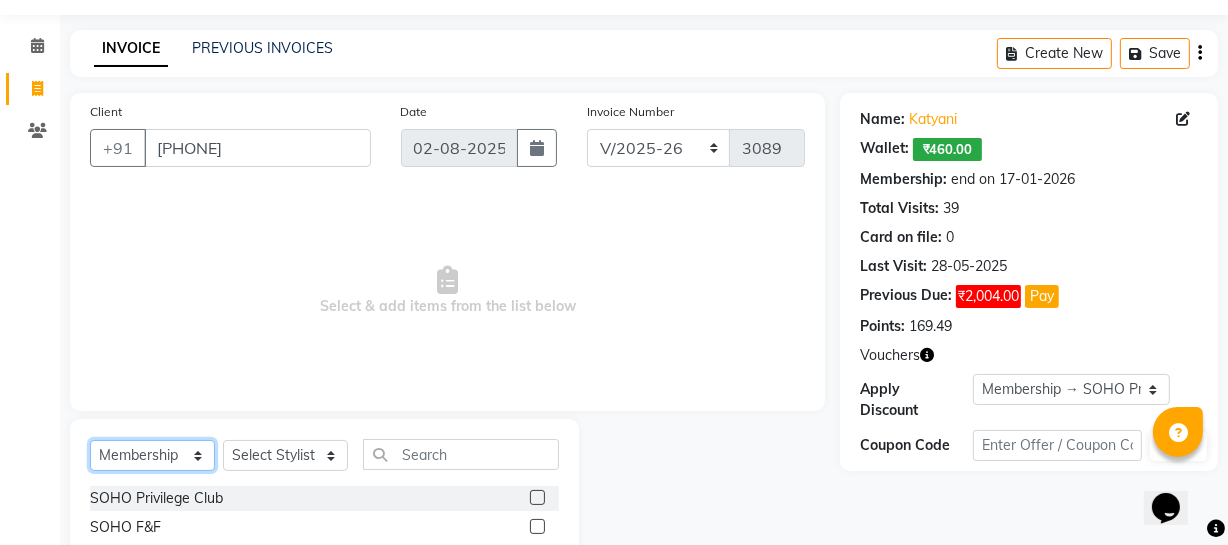 select on "service" 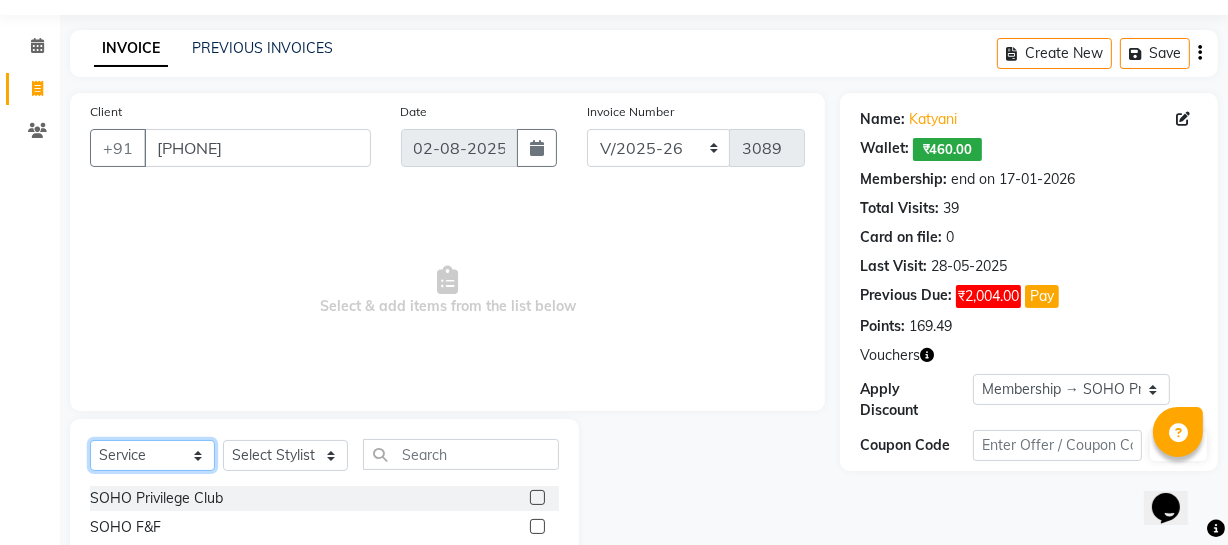 click on "Select  Service  Product  Membership  Package Voucher Prepaid Gift Card" 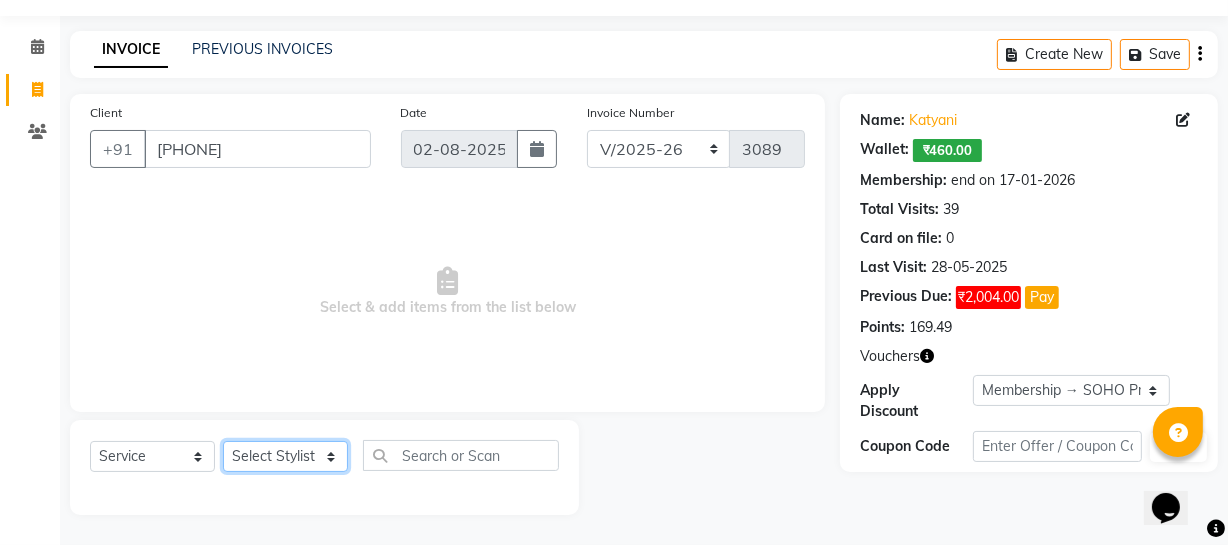 drag, startPoint x: 270, startPoint y: 466, endPoint x: 270, endPoint y: 447, distance: 19 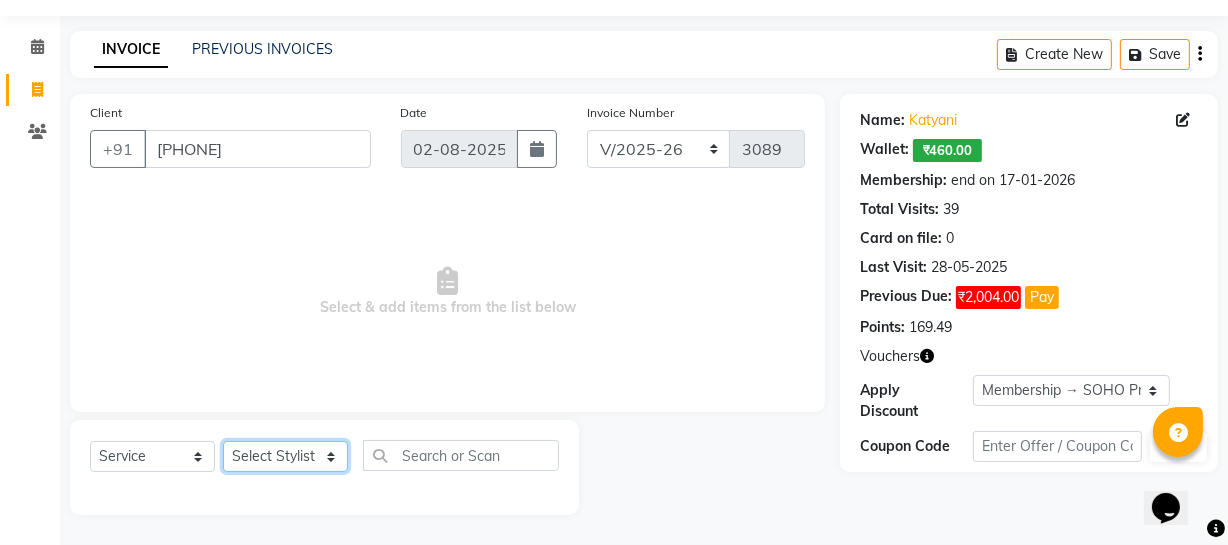 select on "38041" 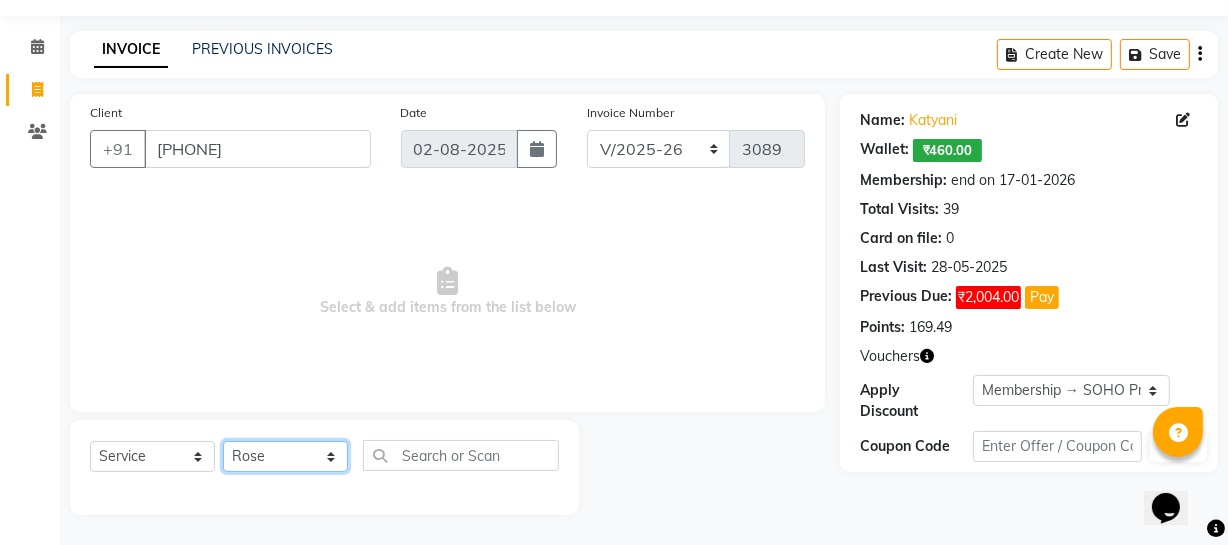 click on "Select Stylist Abhishek Kohli Adhamya Bamotra Amit Anita Kumari Arun Sain Avijit Das Bhabesh Dipanker  Harman Kevi  Komal Lakshya Dogra Meenakshi Jamwal Mitu Neha Nicky Nishant Swalia Nitin Reception Rose  Ruth Sahil sameer Sanjay Saurav pedi Saurav SAM Shameem Sharan Sorabh Salmani Vicky VISHAL DOGRA" 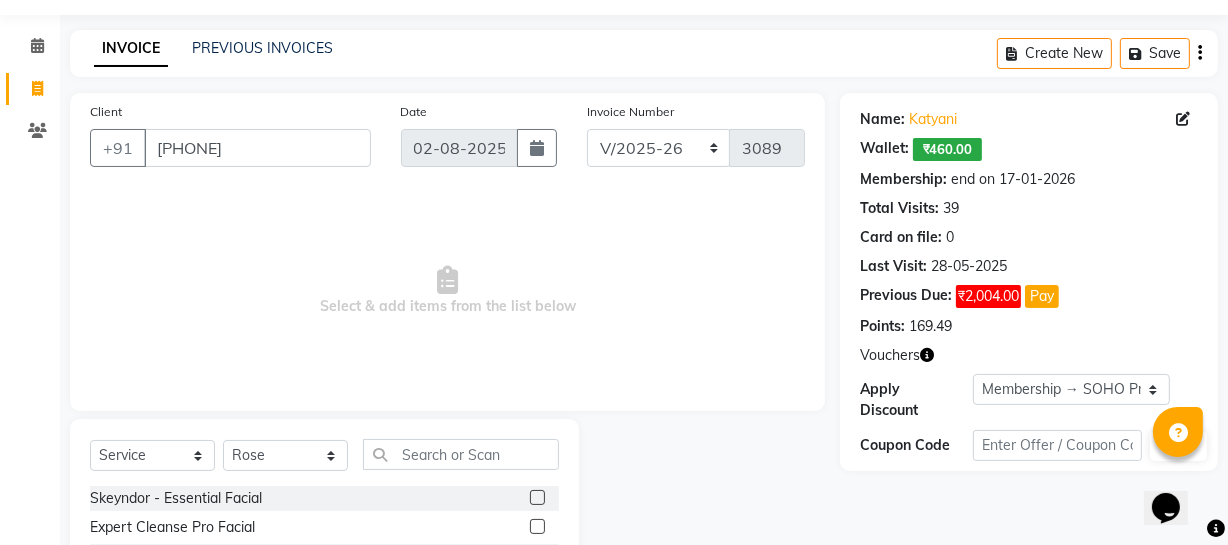 click on "Select  Service  Product  Membership  Package Voucher Prepaid Gift Card  Select Stylist Abhishek Kohli Adhamya Bamotra Amit Anita Kumari Arun Sain Avijit Das Bhabesh Dipanker  Harman Kevi  Komal Lakshya Dogra Meenakshi Jamwal Mitu Neha Nicky Nishant Swalia Nitin Reception Rose  Ruth Sahil sameer Sanjay Saurav pedi Saurav SAM Shameem Sharan Sorabh Salmani Vicky VISHAL DOGRA Skeyndor - Essential Facial  Expert Cleanse Pro Facial  Power - C Facial  Power Hyaluronic Facial  Power Oxygen Facial  Power Retinol Facial  Aquatherm Facial  Clear Balance Facial  Eternal Facial  Corrective Facial  Skeyndor - Mens Facial  Peel - Probiome Advanced Lightening  Peel - Probiome Illuminating   Peel - Probiome Hydra Soothing  Peel - Probiome Pore Polishing  Peel - Probiome Age Smoothing  Cleanup- SKD Essential Cleanup  Cleanup- SKD Expert Cleanse Pro  Skeyndor - Body Polishing  Skeyndor - Alga Mask  AMINU City Life  AMINU Radiance Antiox  AMINU Clarifying Mineral  AMINU Better Aging  AMINU - Body Polishing  Face Bleach  De-Tan" 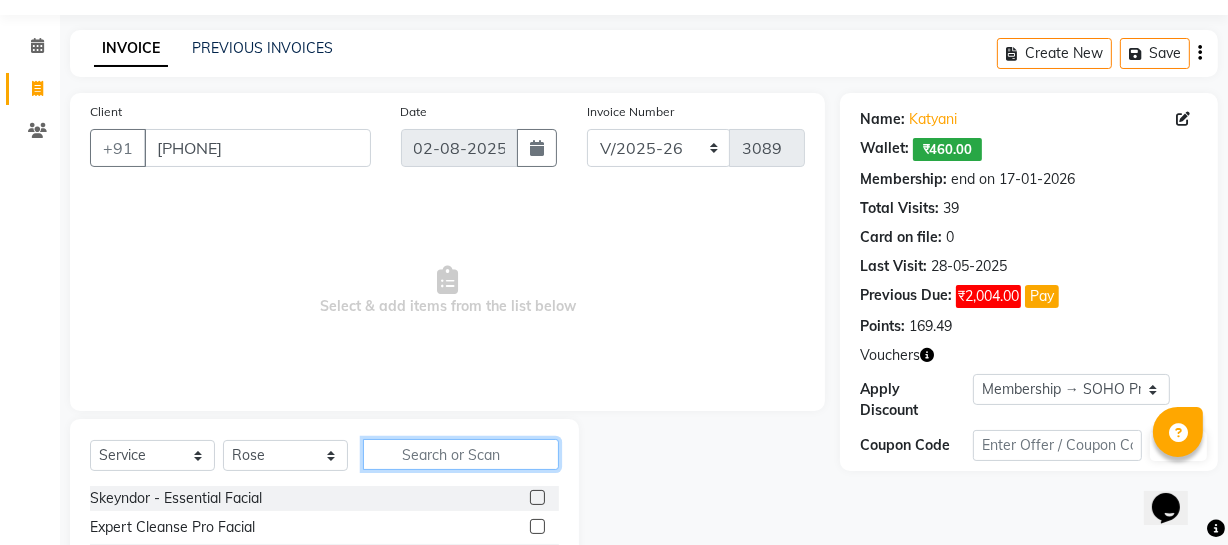 click 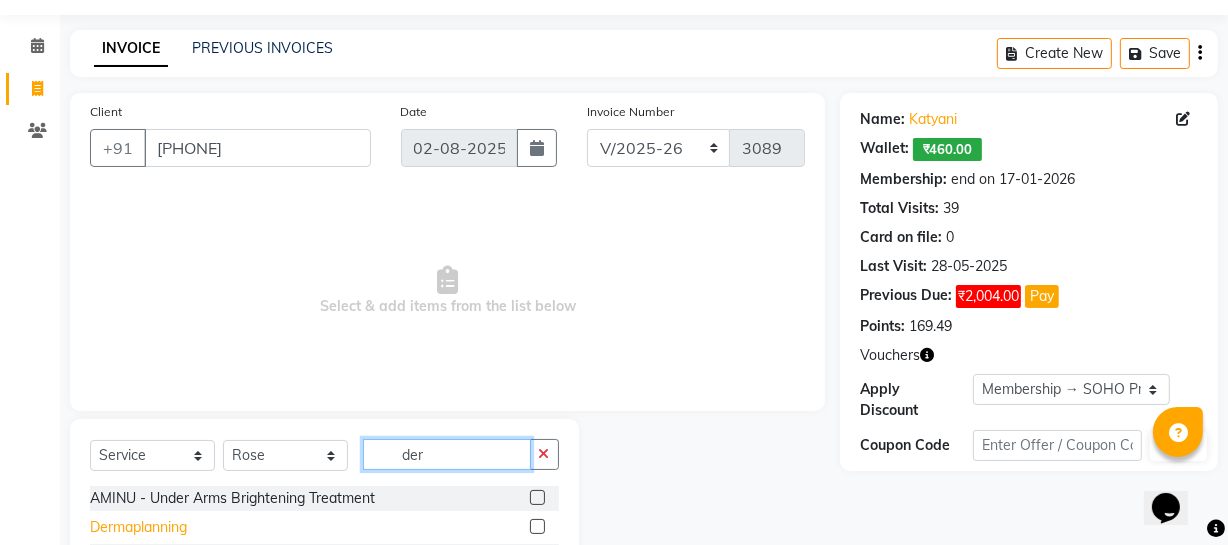 type on "der" 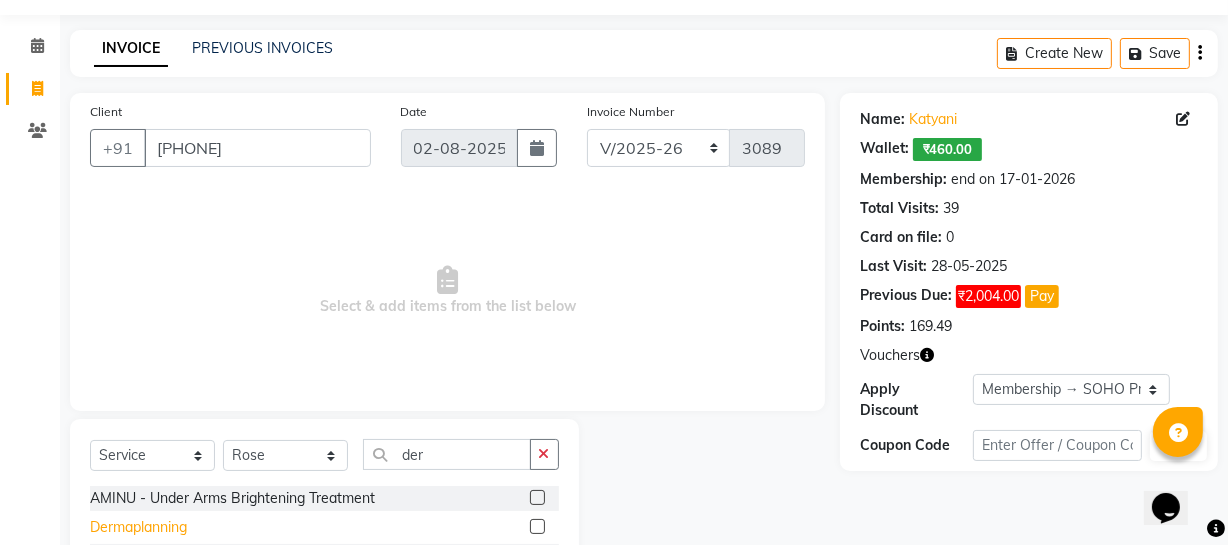 click on "Dermaplanning" 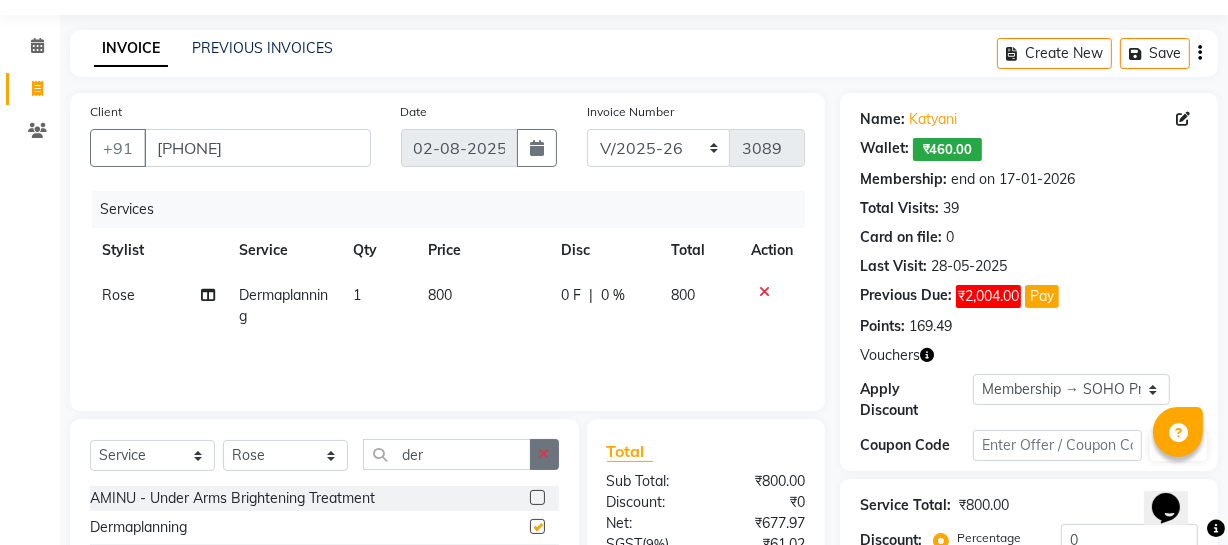 checkbox on "false" 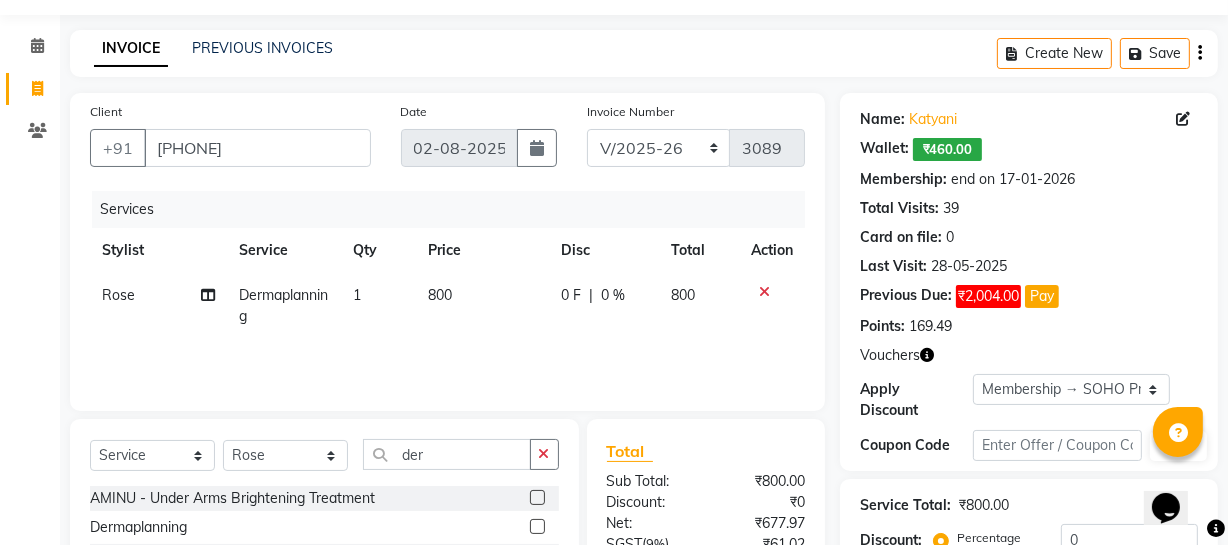 drag, startPoint x: 537, startPoint y: 448, endPoint x: 402, endPoint y: 454, distance: 135.13327 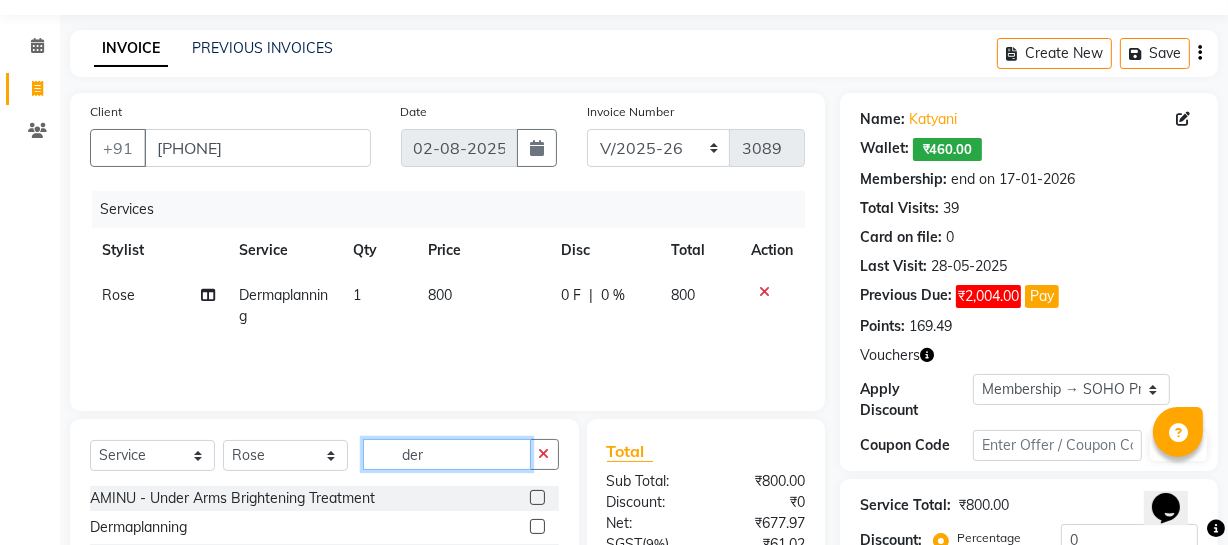 drag, startPoint x: 430, startPoint y: 454, endPoint x: 308, endPoint y: 464, distance: 122.40915 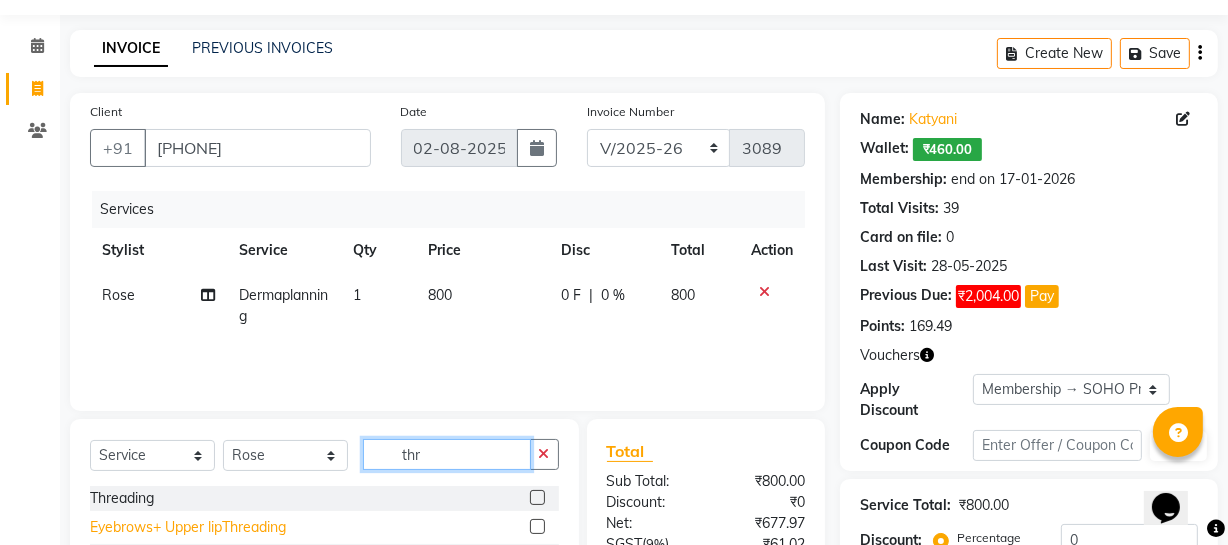 type 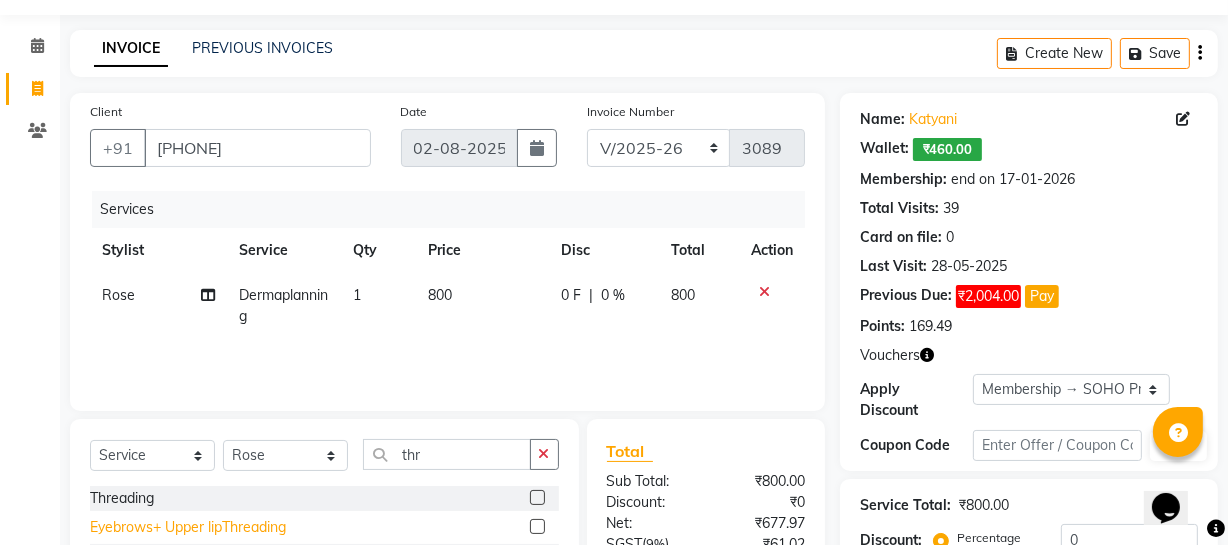 click on "Eyebrows+ Upper lipThreading" 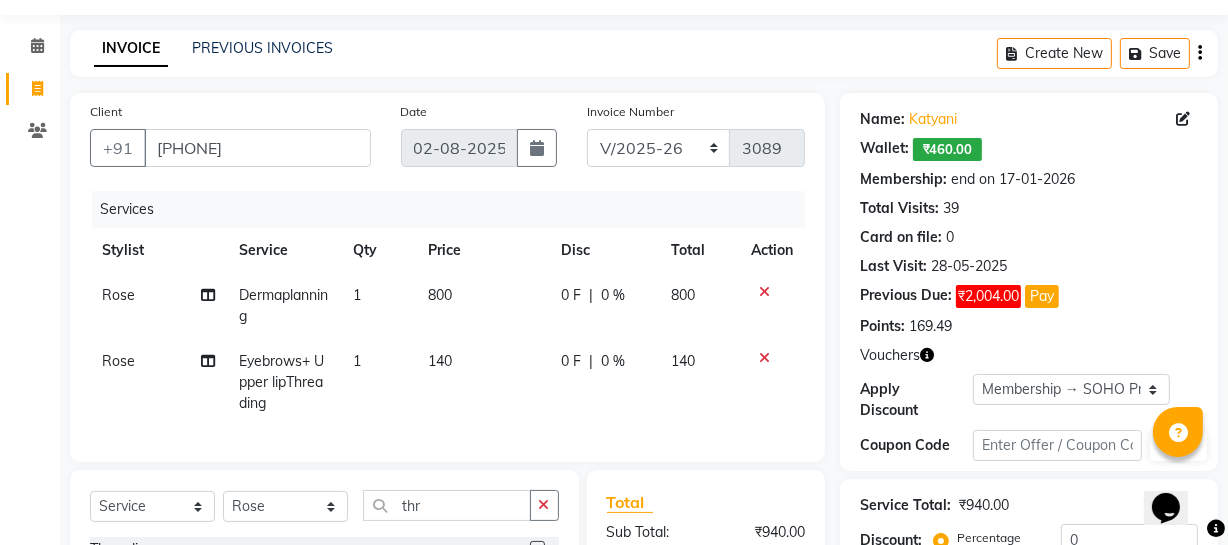 scroll, scrollTop: 0, scrollLeft: 0, axis: both 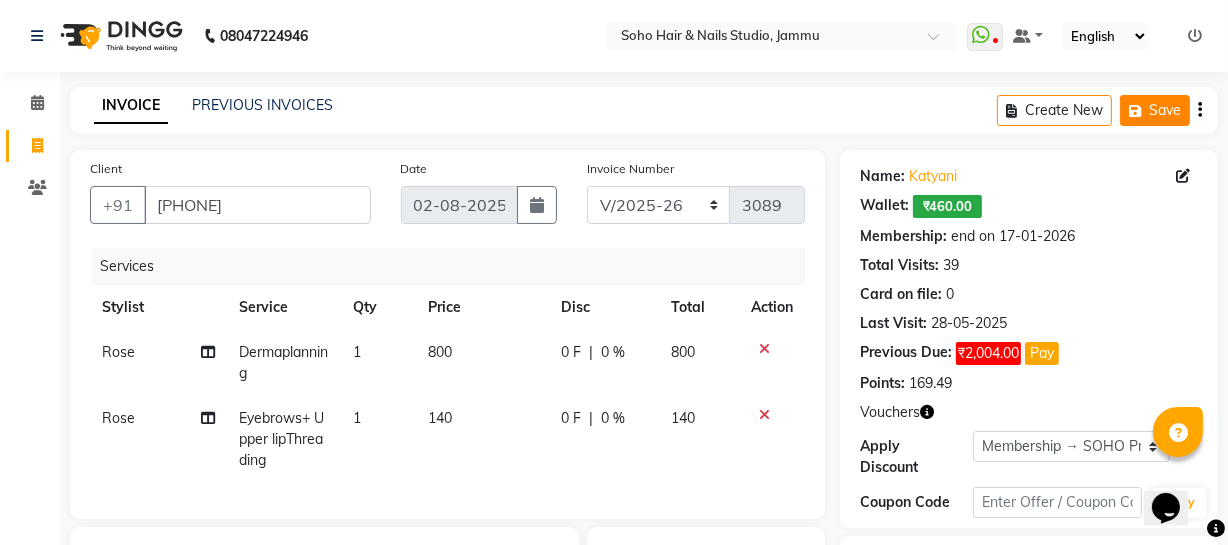 click 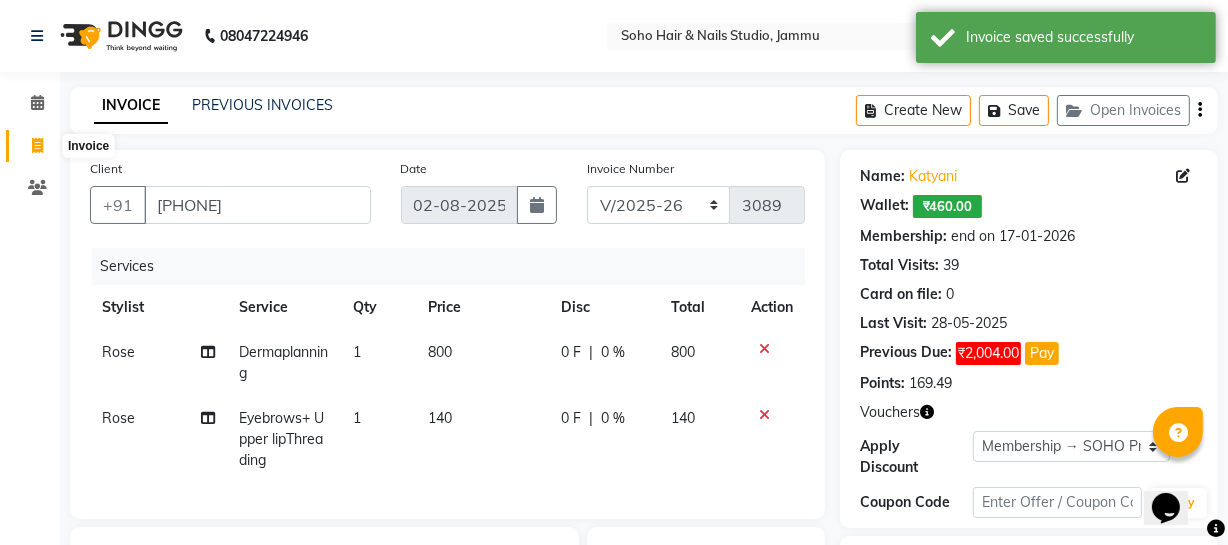 click 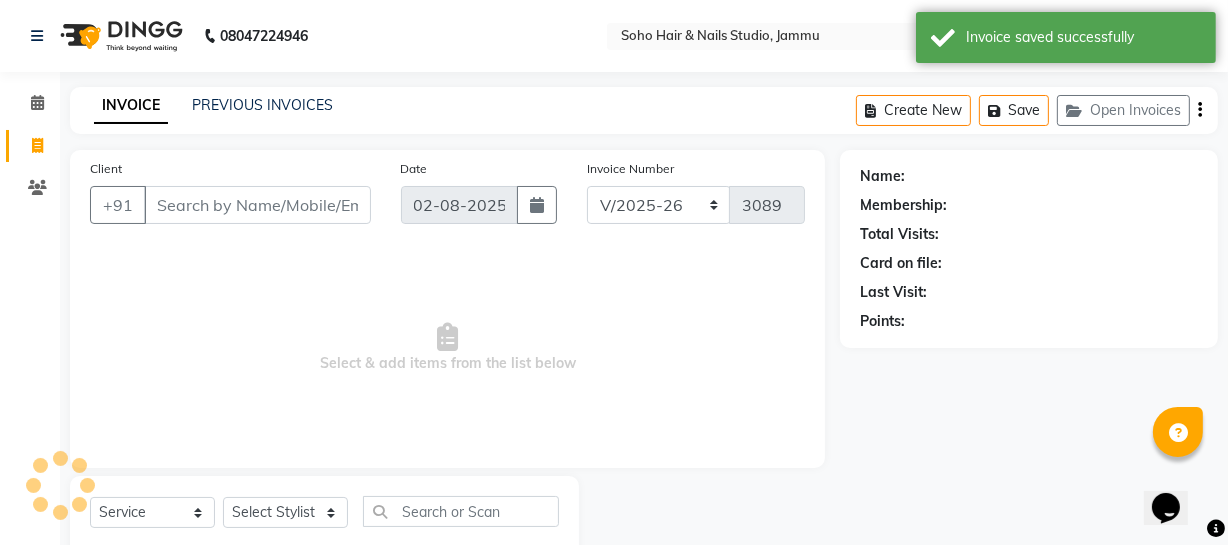 scroll, scrollTop: 57, scrollLeft: 0, axis: vertical 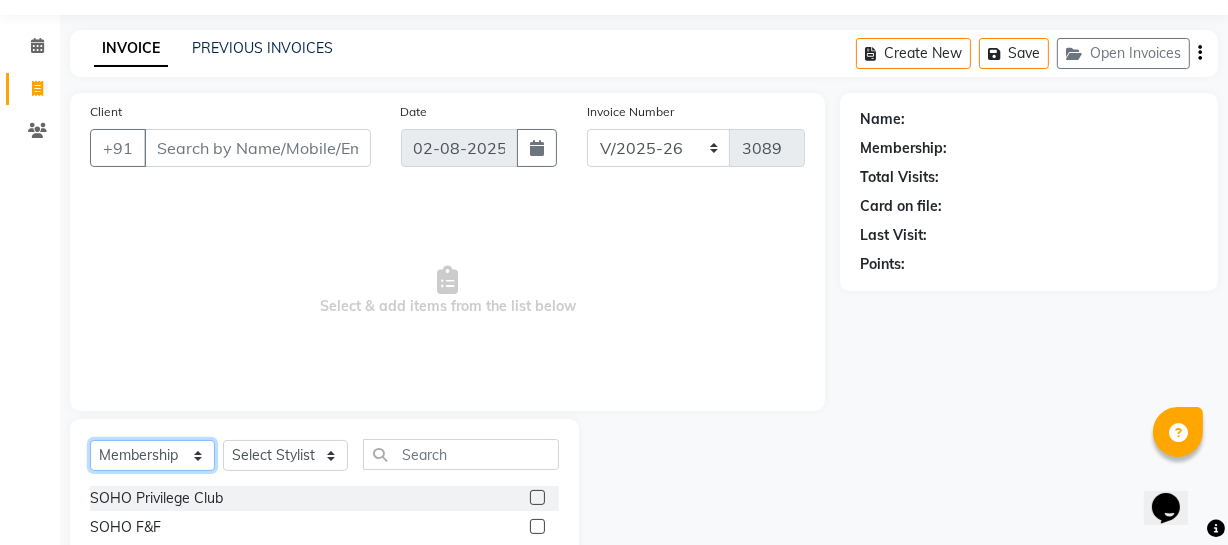 click on "Select  Service  Product  Membership  Package Voucher Prepaid Gift Card" 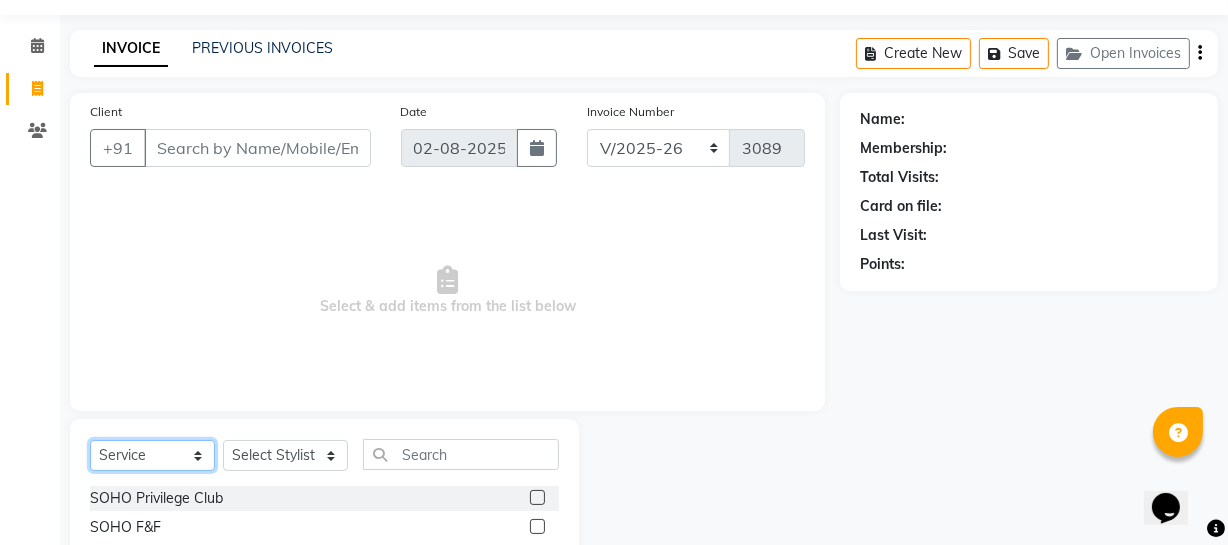 click on "Select  Service  Product  Membership  Package Voucher Prepaid Gift Card" 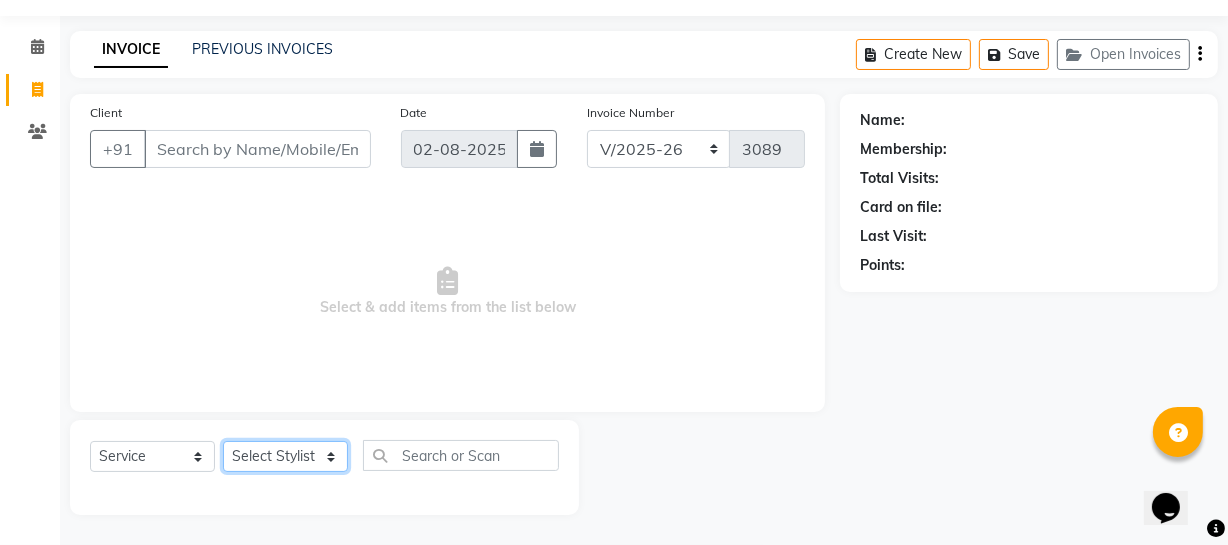 click on "Select Stylist Abhishek Kohli Adhamya Bamotra Amit Anita Kumari Arun Sain Avijit Das Bhabesh Dipanker  Harman Kevi  Komal Lakshya Dogra Meenakshi Jamwal Mitu Neha Nicky Nishant Swalia Nitin Reception Rose  Ruth Sahil sameer Sanjay Saurav pedi Saurav SAM Shameem Sharan Sorabh Salmani Vicky VISHAL DOGRA" 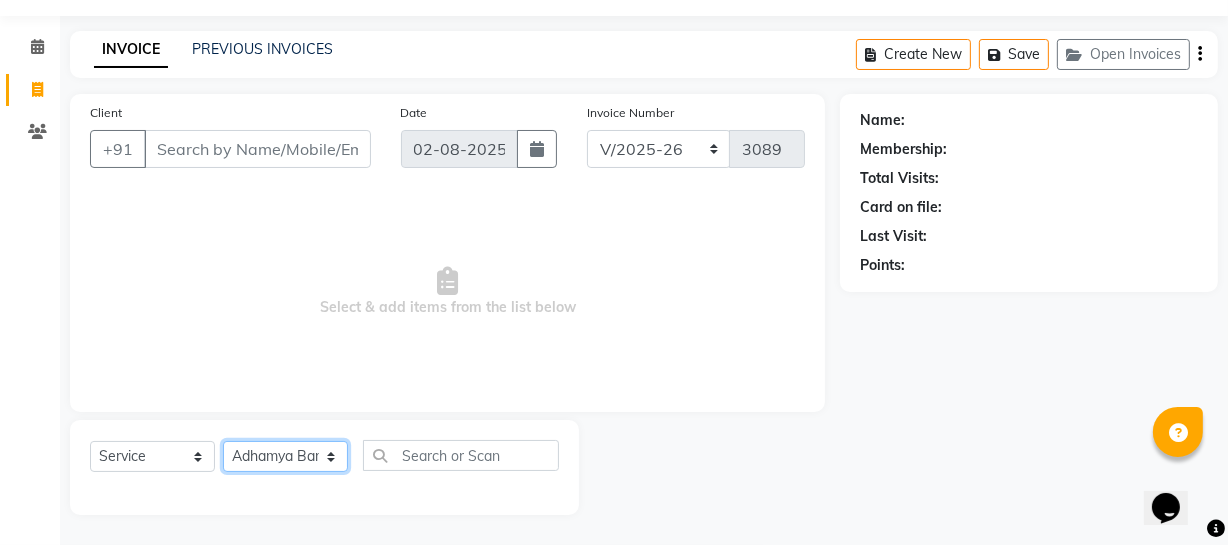 click on "Select Stylist Abhishek Kohli Adhamya Bamotra Amit Anita Kumari Arun Sain Avijit Das Bhabesh Dipanker  Harman Kevi  Komal Lakshya Dogra Meenakshi Jamwal Mitu Neha Nicky Nishant Swalia Nitin Reception Rose  Ruth Sahil sameer Sanjay Saurav pedi Saurav SAM Shameem Sharan Sorabh Salmani Vicky VISHAL DOGRA" 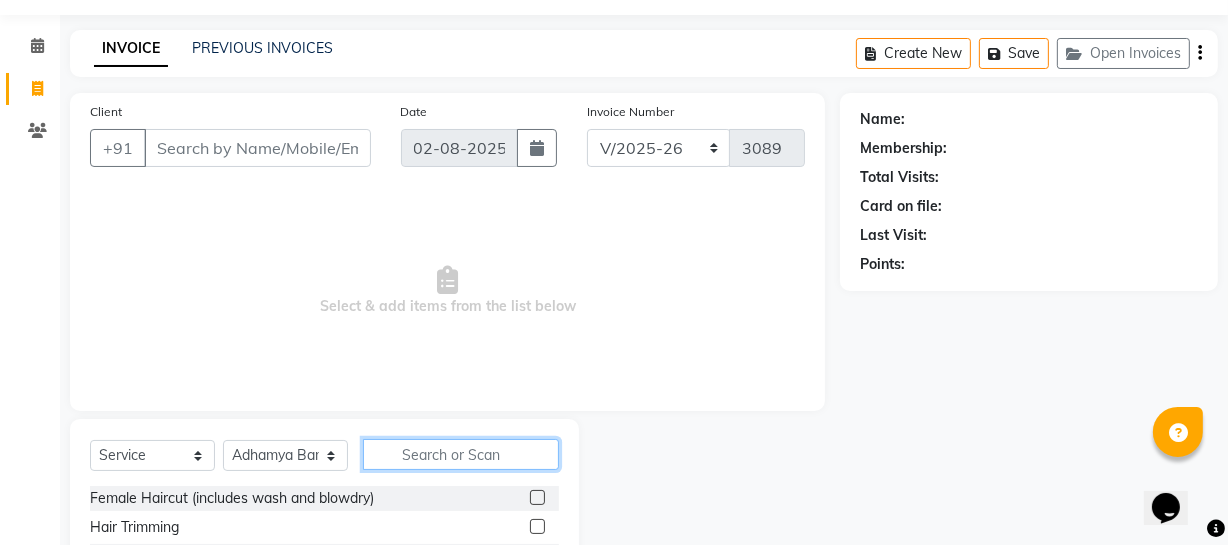 click 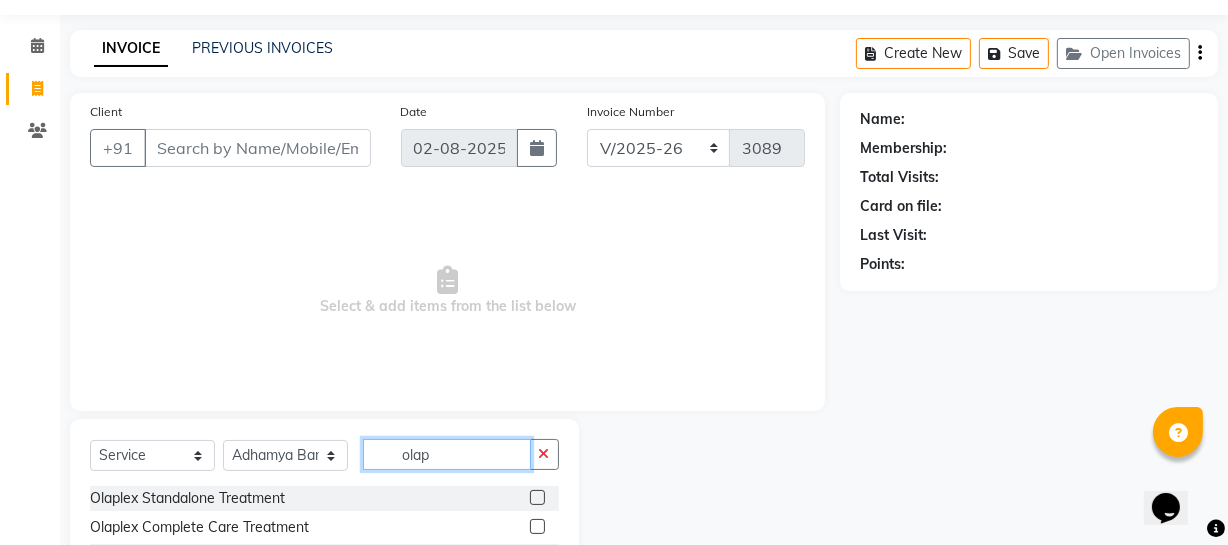 scroll, scrollTop: 172, scrollLeft: 0, axis: vertical 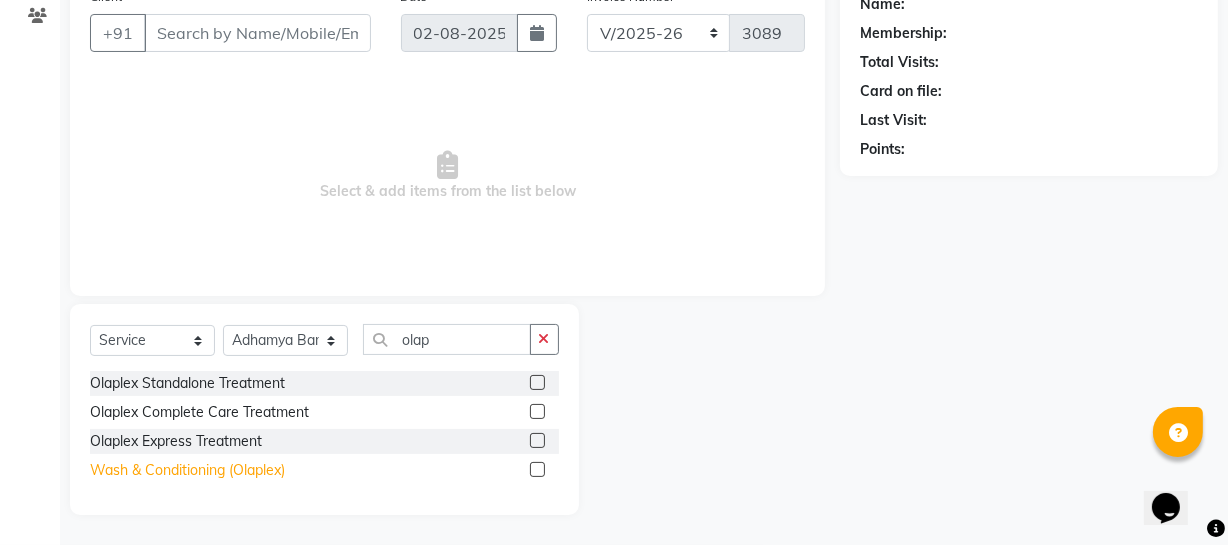 click on "Wash & Conditioning (Olaplex)" 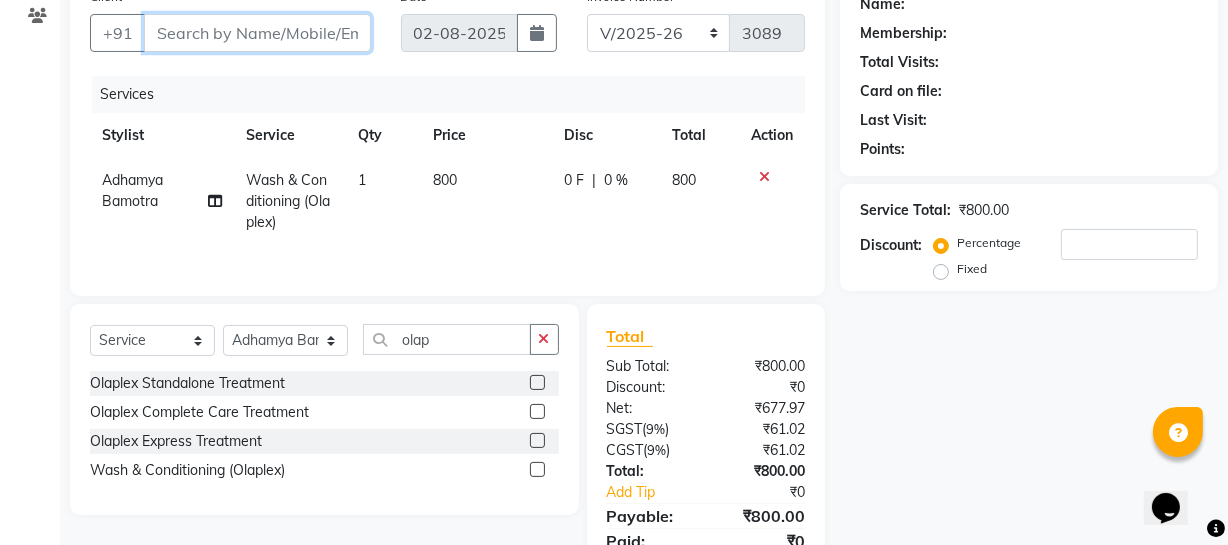 click on "Client" at bounding box center (257, 33) 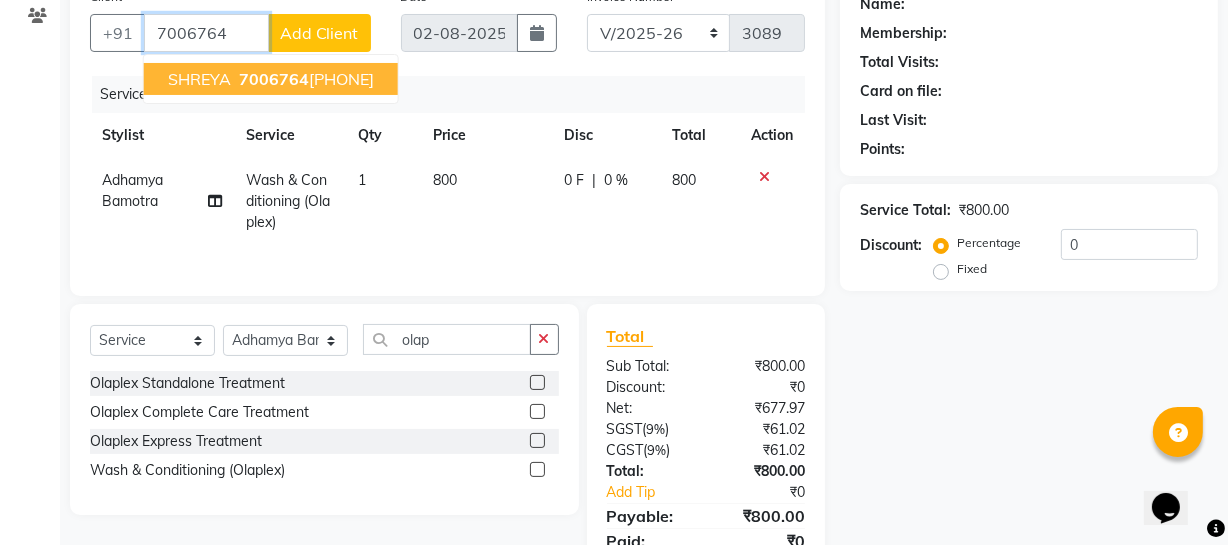click on "[FIRST]   [PHONE]" at bounding box center [271, 79] 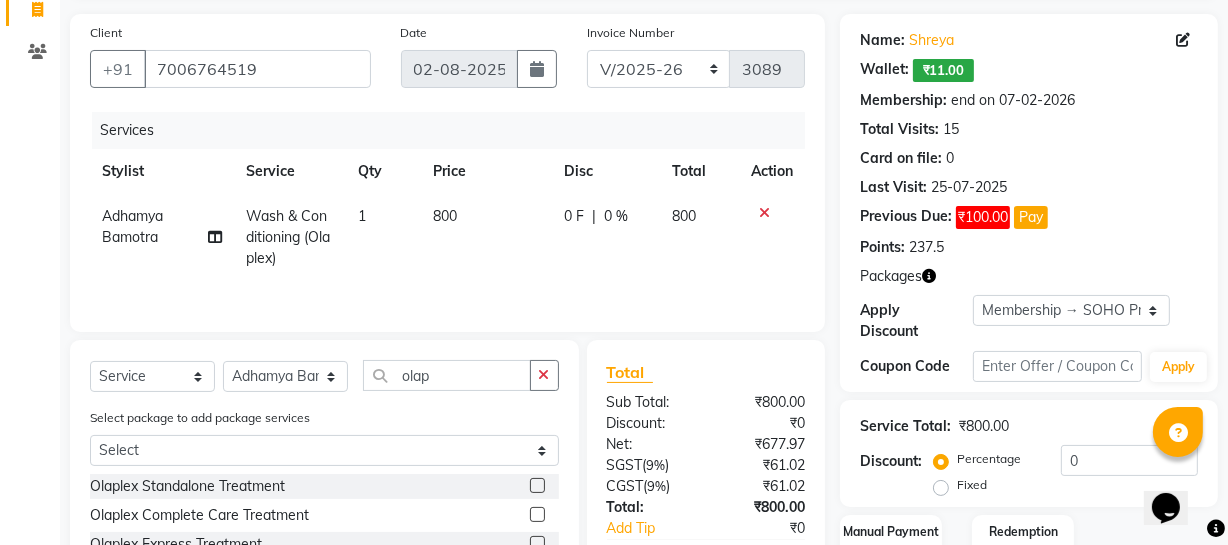 scroll, scrollTop: 80, scrollLeft: 0, axis: vertical 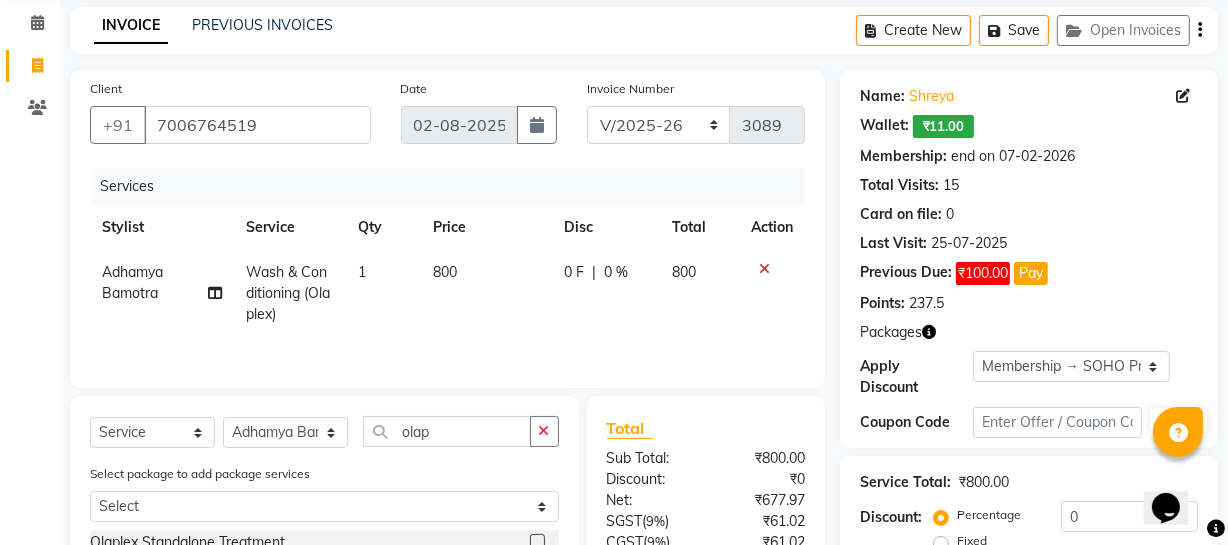 click 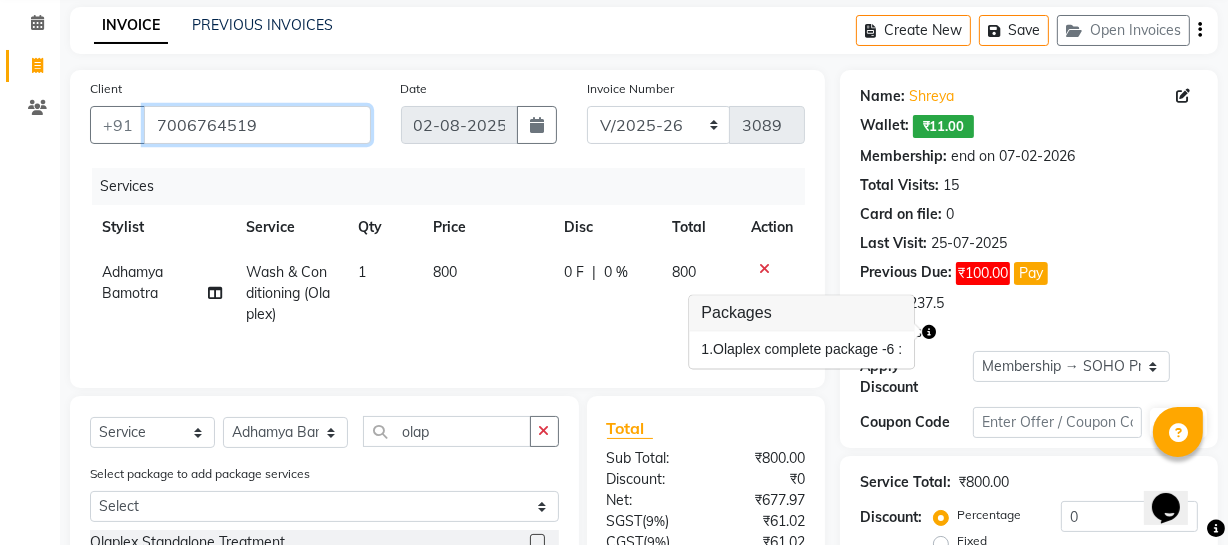 drag, startPoint x: 266, startPoint y: 132, endPoint x: 98, endPoint y: 96, distance: 171.81386 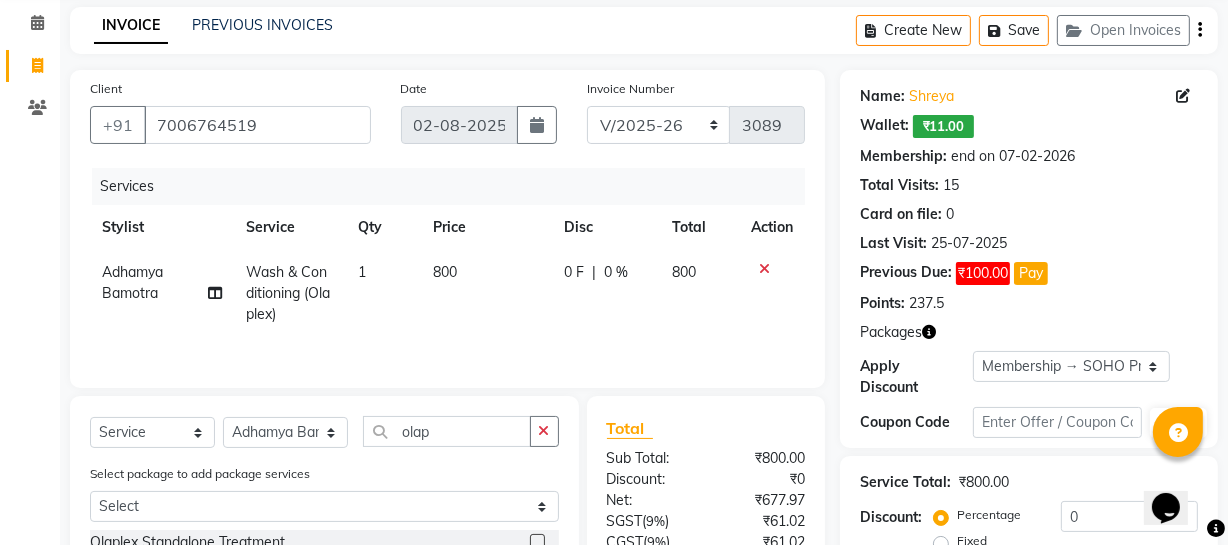 click on "Total Visits:  15" 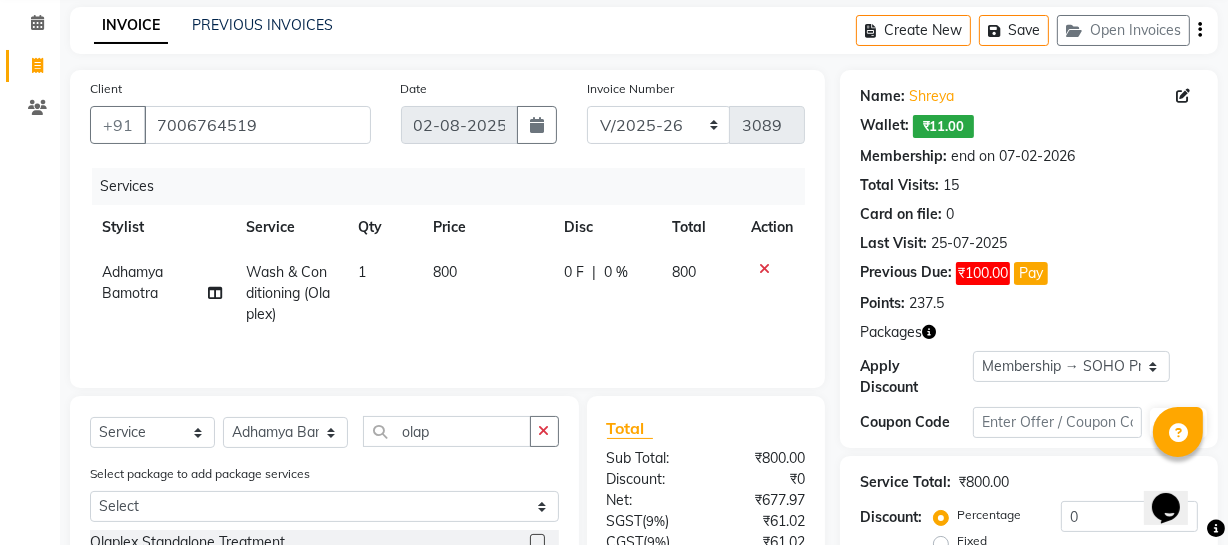 scroll, scrollTop: 261, scrollLeft: 0, axis: vertical 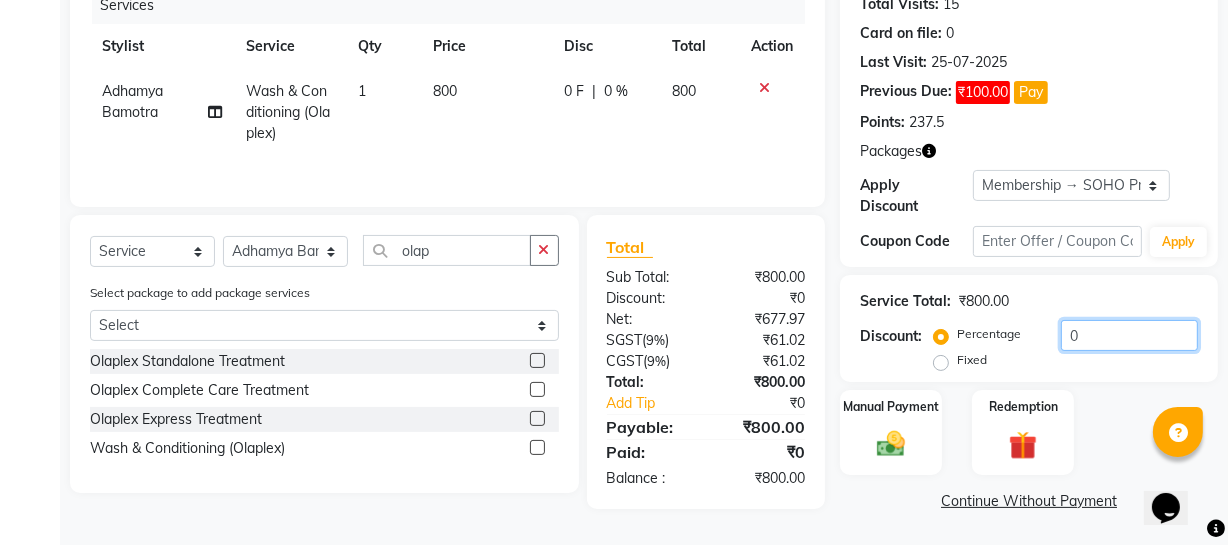 drag, startPoint x: 1121, startPoint y: 323, endPoint x: 390, endPoint y: 274, distance: 732.64044 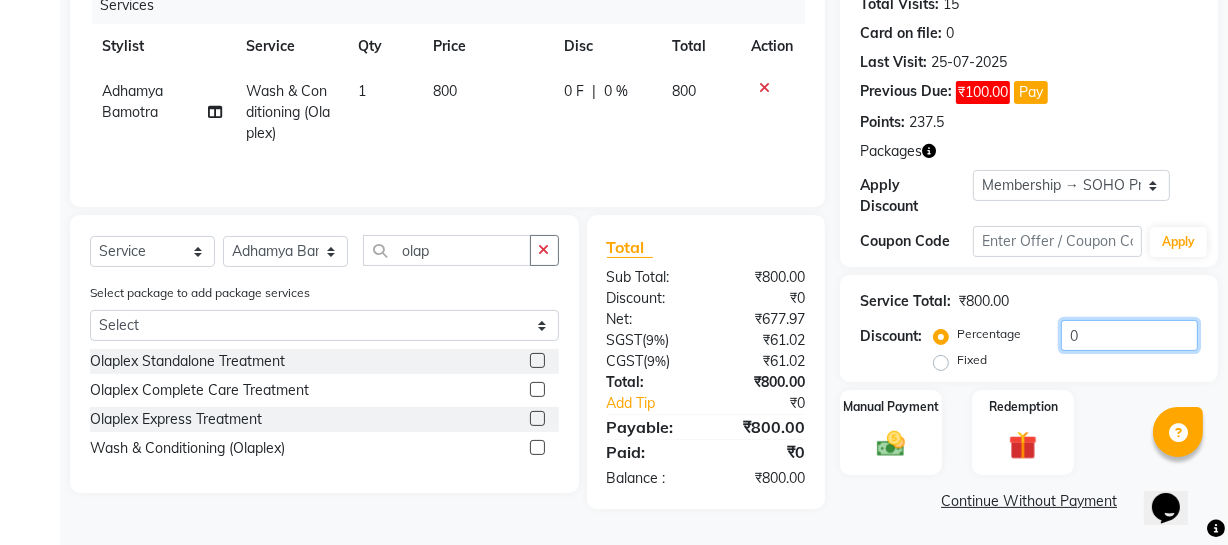 click on "Client +[COUNTRY_CODE] [PHONE] Date [DATE] Invoice Number Red/2025-26 V/2025 V/2025-26 3089 Services Stylist Service Qty Price Disc Total Action Adhamya Bamotra Wash & Conditioning (Olaplex) 1 800 0 F | 0 % 800 Select  Service  Product  Membership  Package Voucher Prepaid Gift Card  Select Stylist Abhishek Kohli Adhamya Bamotra Amit Anita Kumari Arun Sain Avijit Das Bhabesh Dipanker  Harman Kevi  Komal Lakshya Dogra Meenakshi Jamwal Mitu Neha Nicky Nishant Swalia Nitin Reception Rose  Ruth Sahil sameer Sanjay Saurav pedi Saurav SAM Shameem Sharan Sorabh Salmani Vicky VISHAL DOGRA olap Select package to add package services Select Olaplex complete package -6 Olaplex Standalone Treatment  Olaplex Complete Care Treatment  Olaplex Express Treatment  Wash & Conditioning (Olaplex)  Total Sub Total: ₹800.00 Discount: ₹0 Net: ₹677.97 SGST  ( 9% ) ₹61.02 CGST  ( 9% ) ₹61.02 Total: ₹800.00 Add Tip ₹0 Payable: ₹800.00 Paid: ₹0 Balance   : ₹800.00 Name: [FIRST]   Wallet:   ₹11.00  Membership:  15  0 Pay 0" 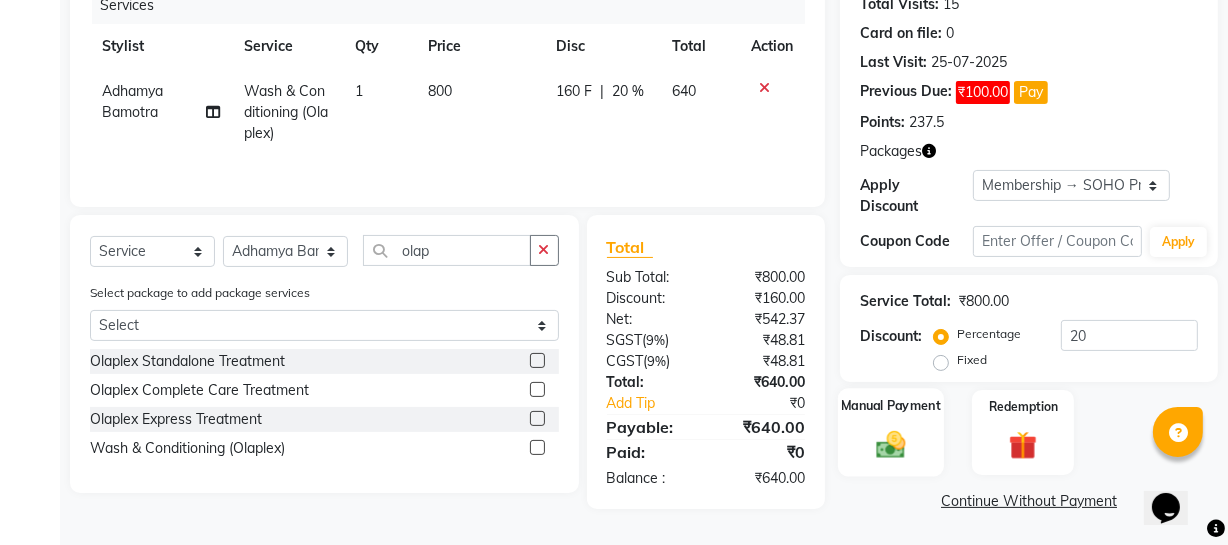 click 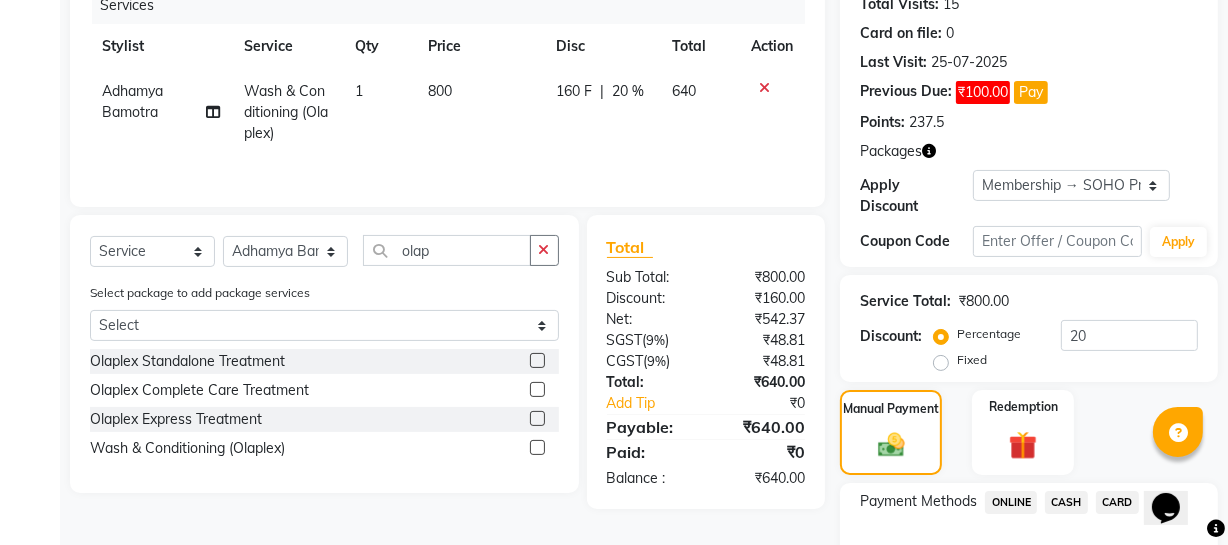 scroll, scrollTop: 390, scrollLeft: 0, axis: vertical 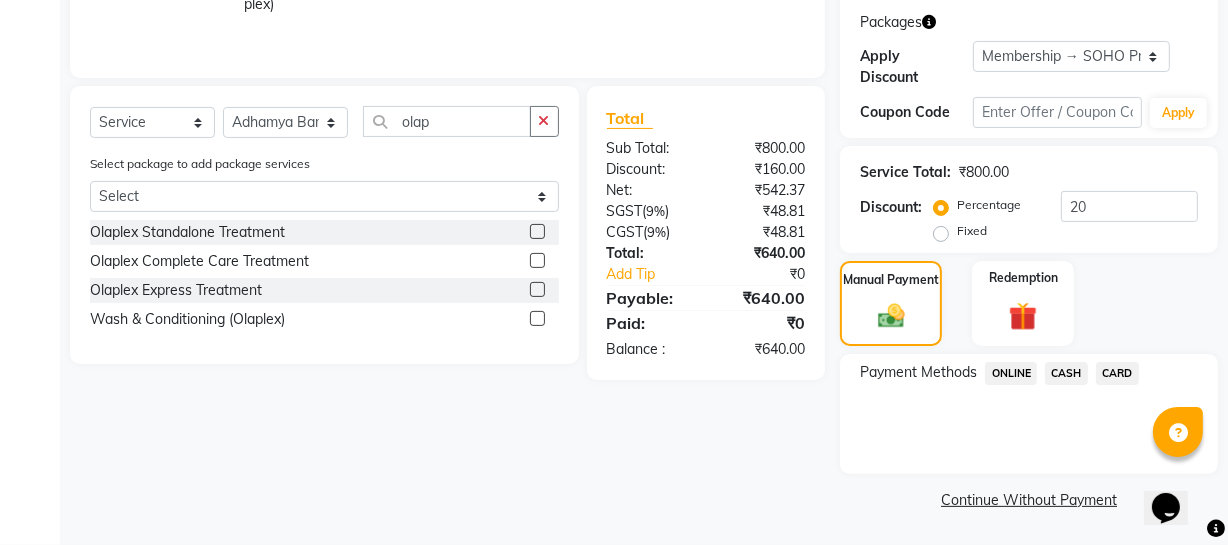 click on "CASH" 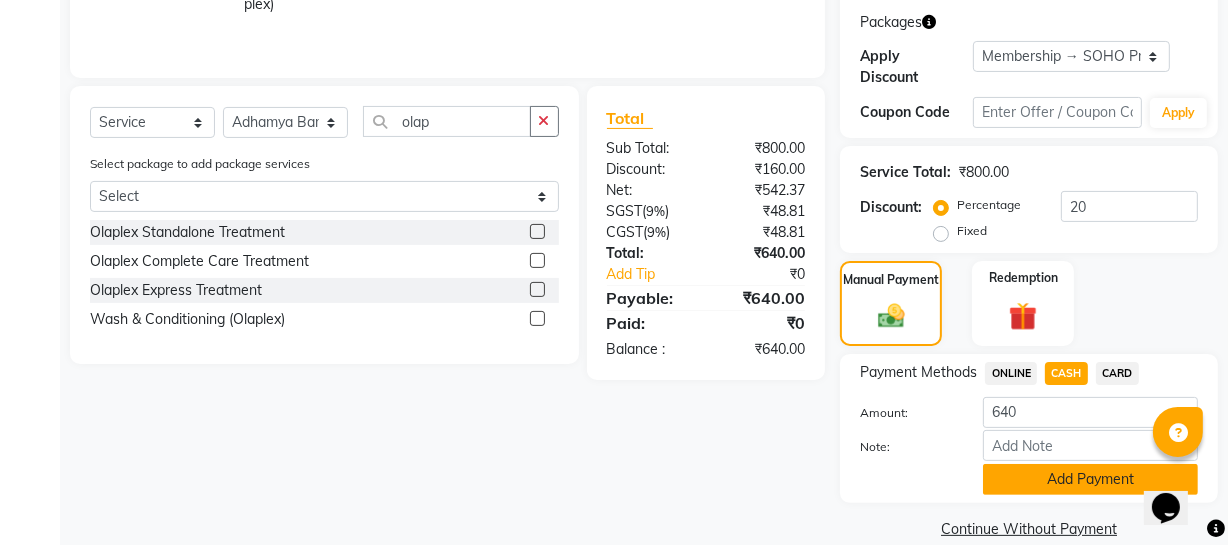 click on "Add Payment" 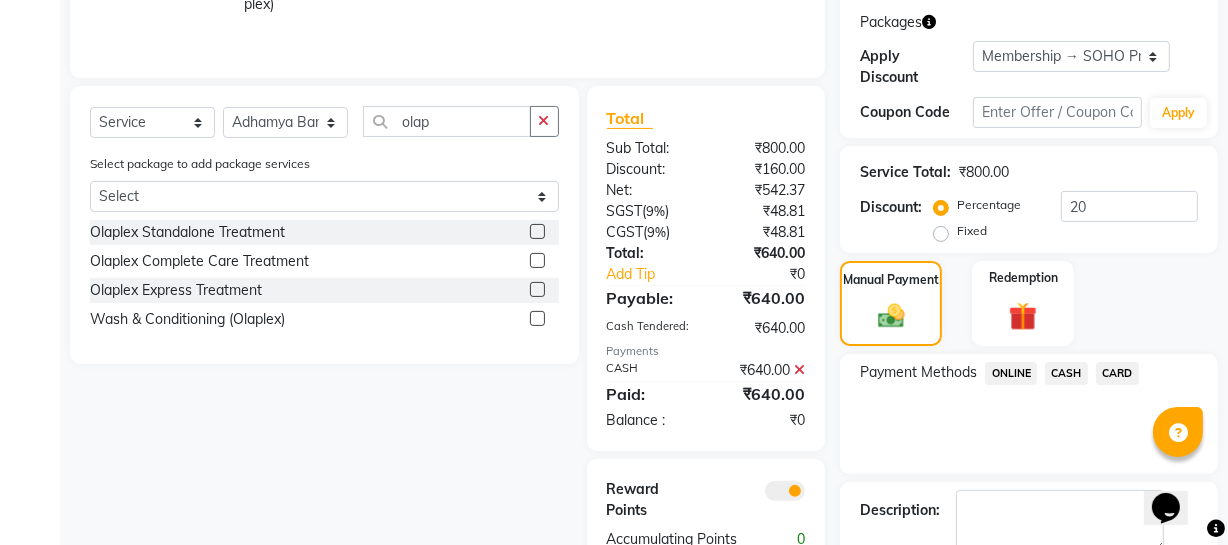 scroll, scrollTop: 502, scrollLeft: 0, axis: vertical 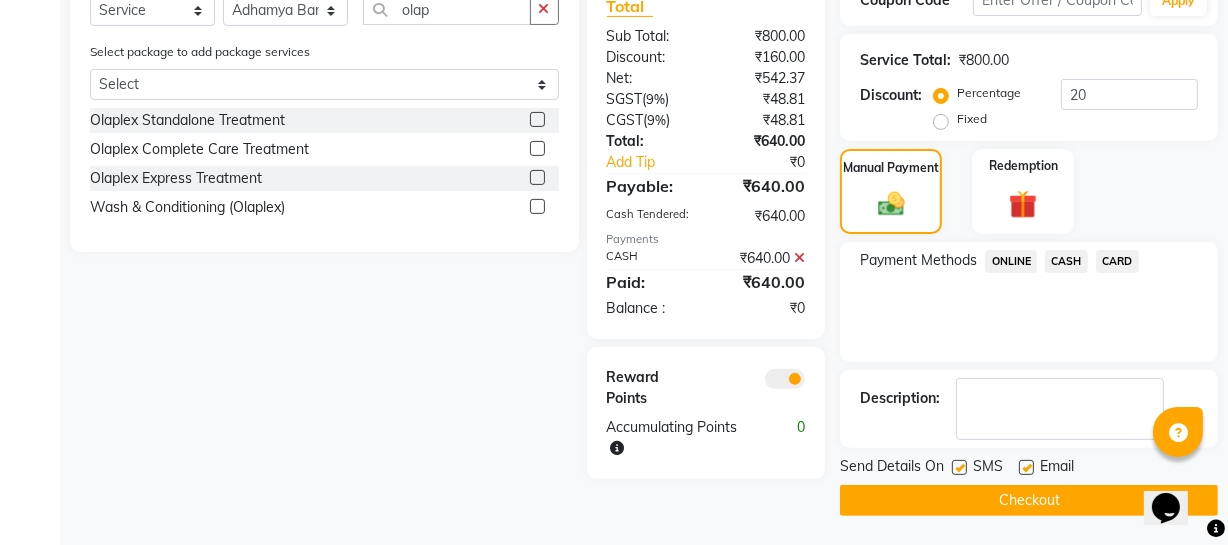 click on "Checkout" 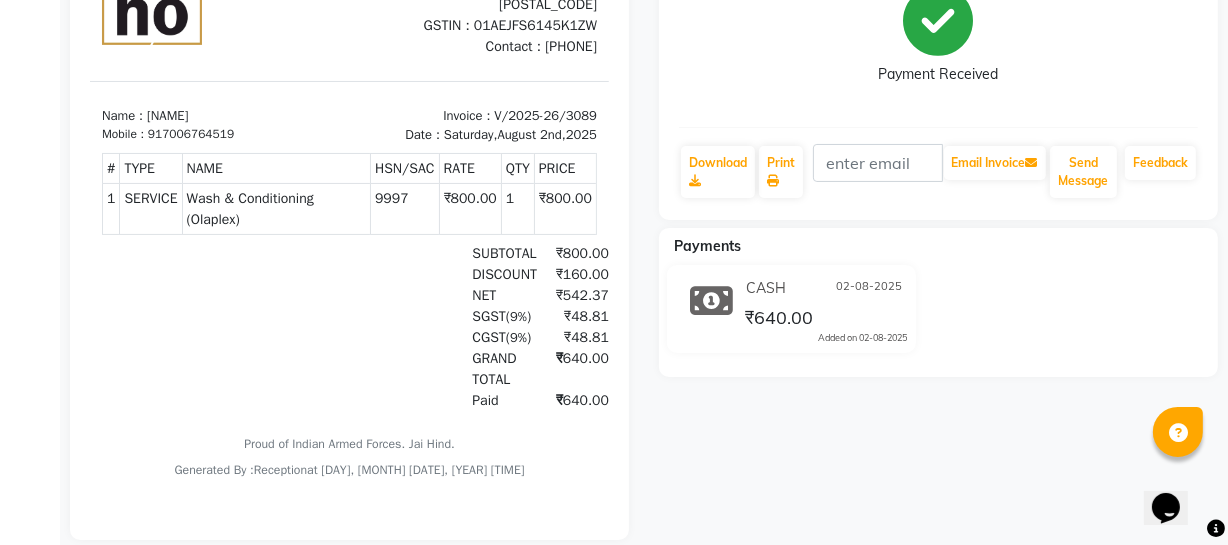 scroll, scrollTop: 0, scrollLeft: 0, axis: both 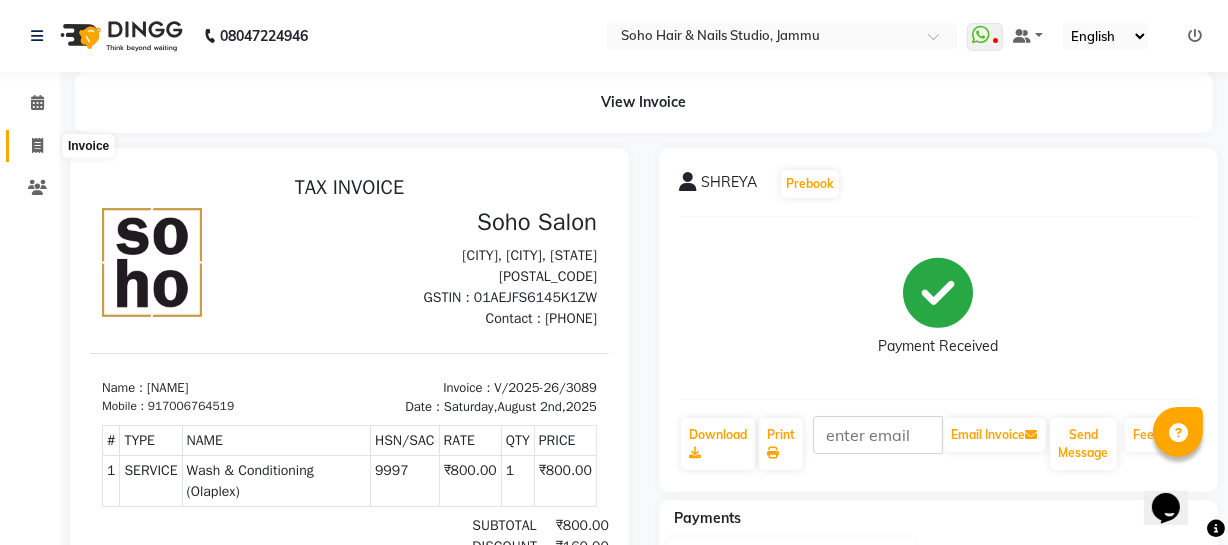 click 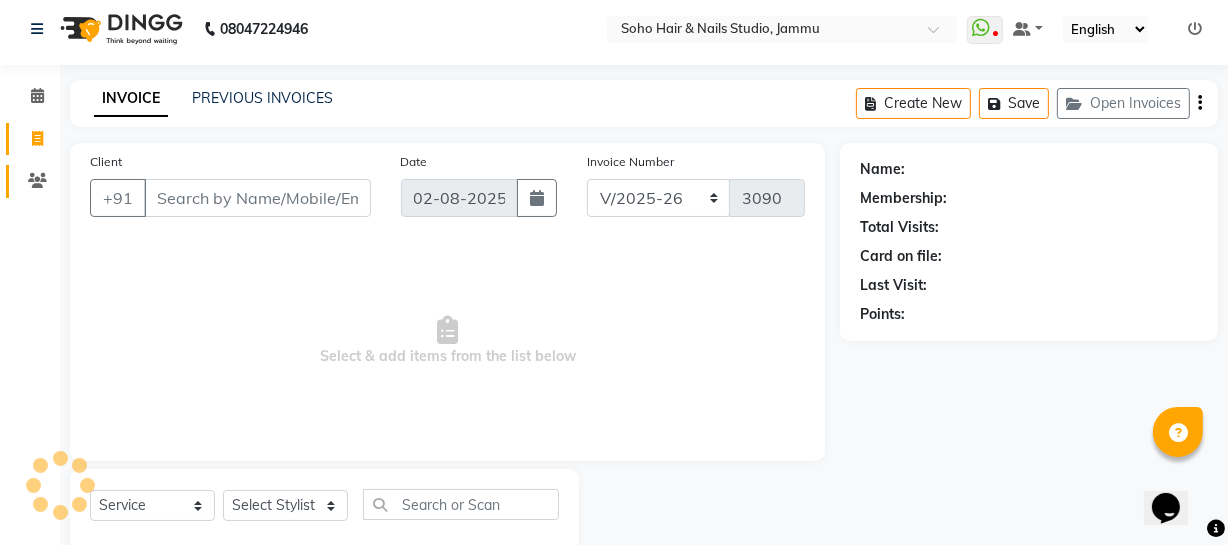 scroll, scrollTop: 57, scrollLeft: 0, axis: vertical 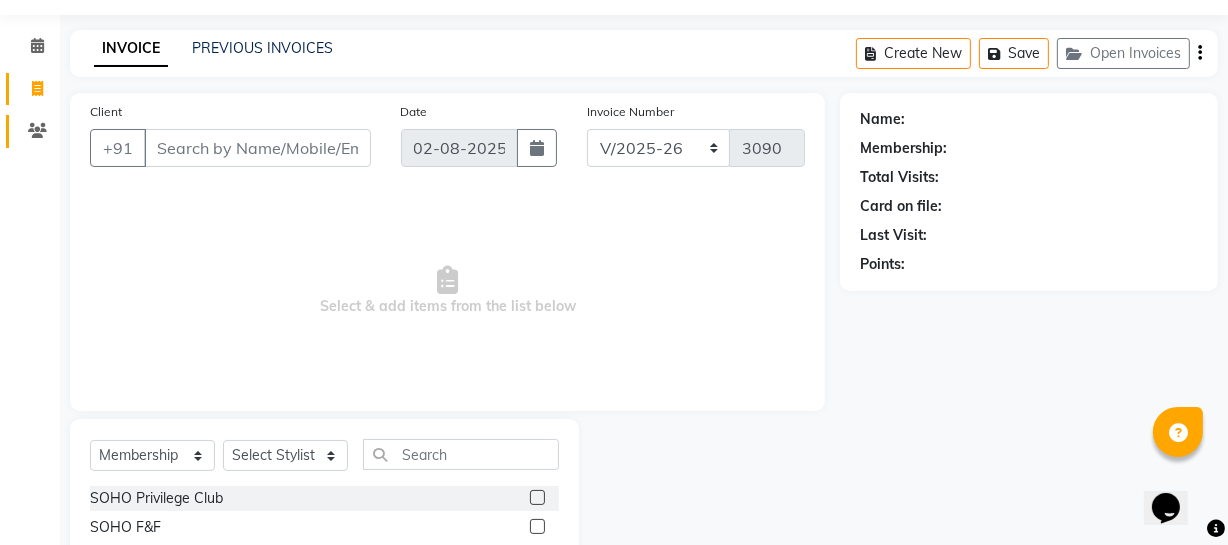 click on "Clients" 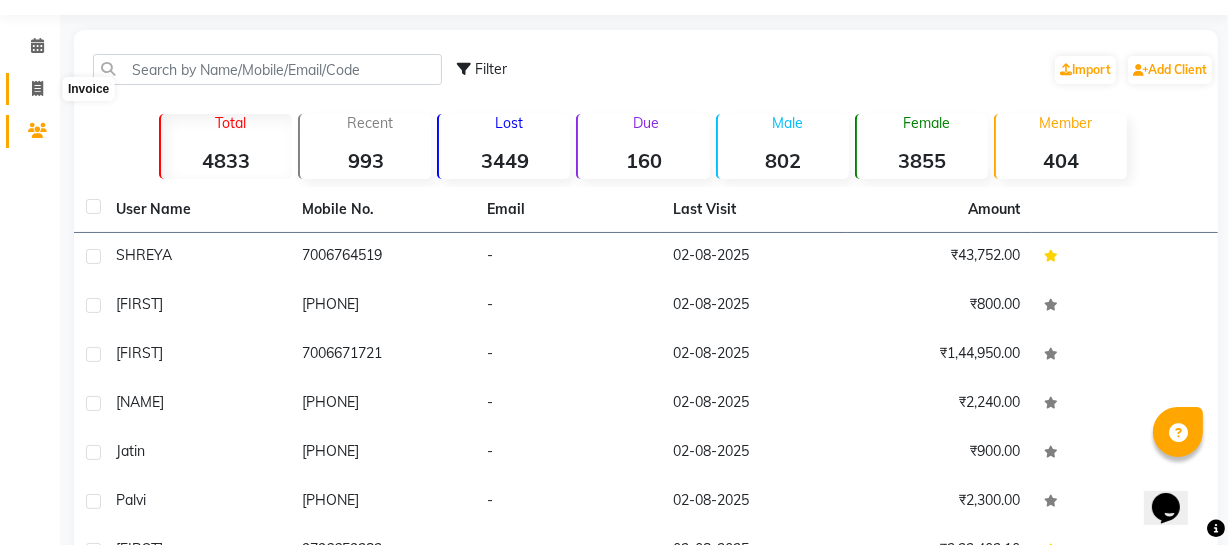 click 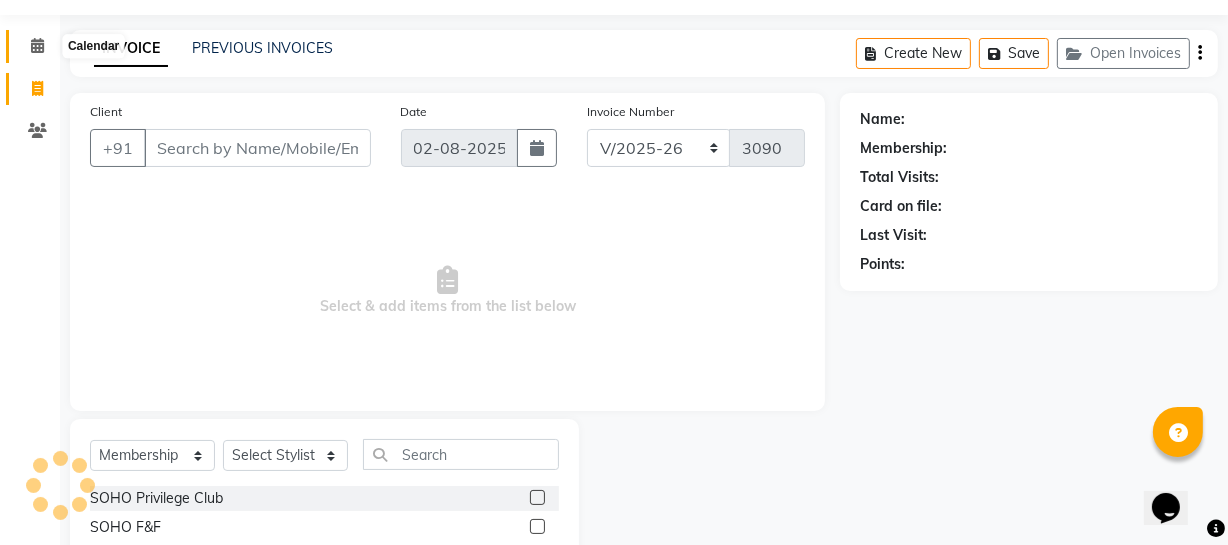 click 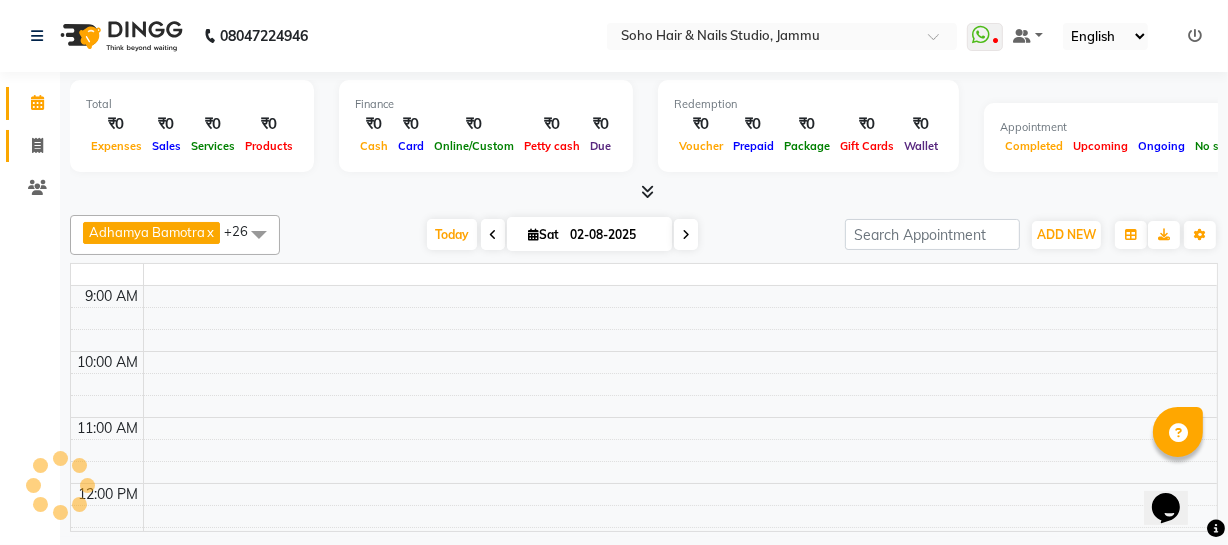 scroll, scrollTop: 0, scrollLeft: 0, axis: both 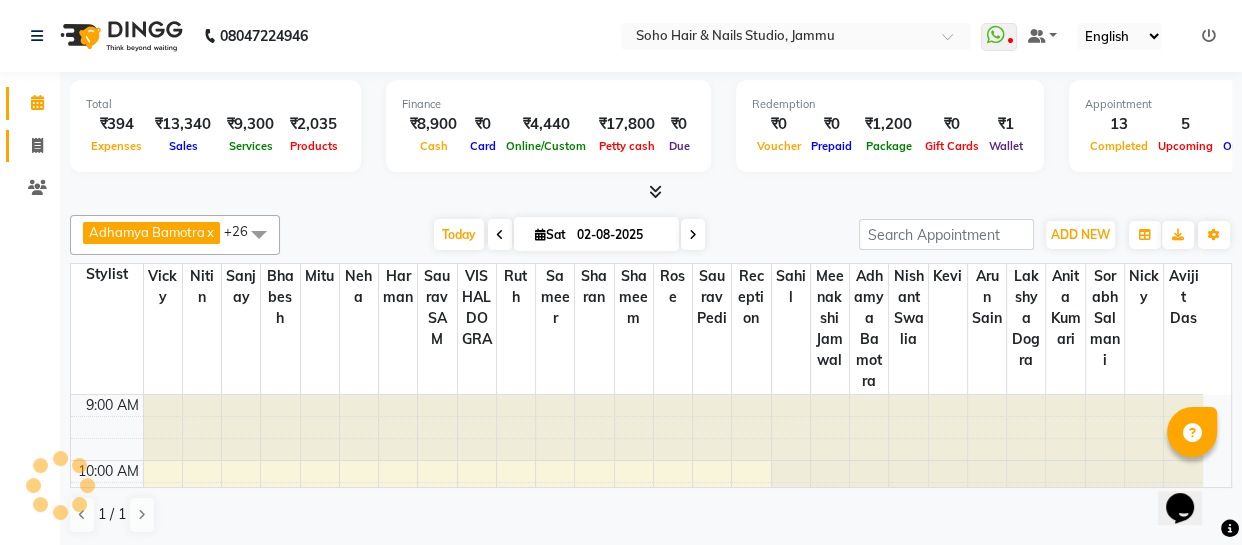 click 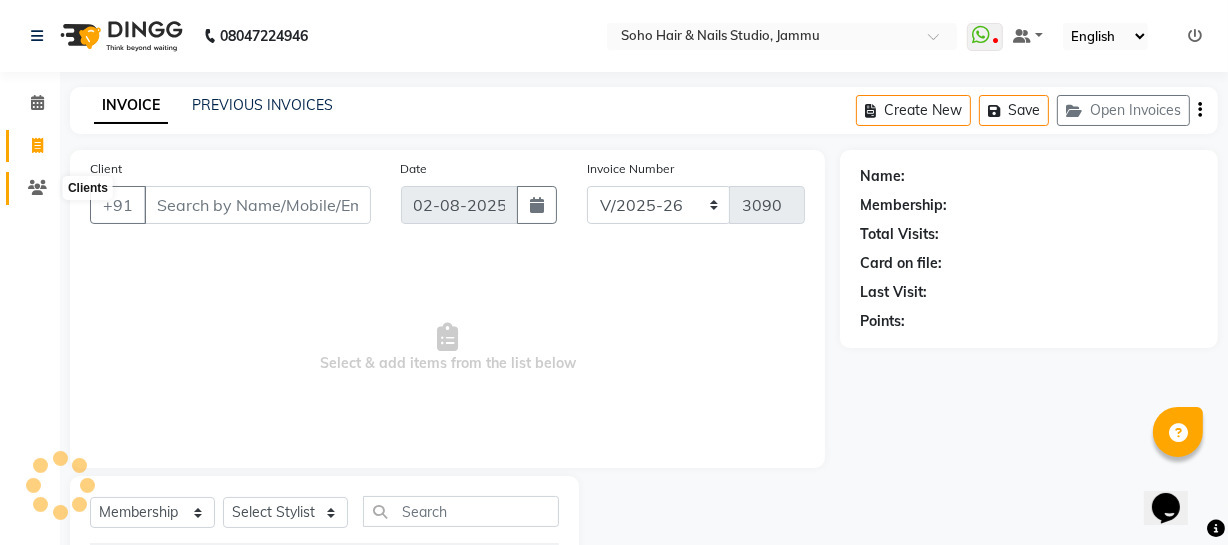 click 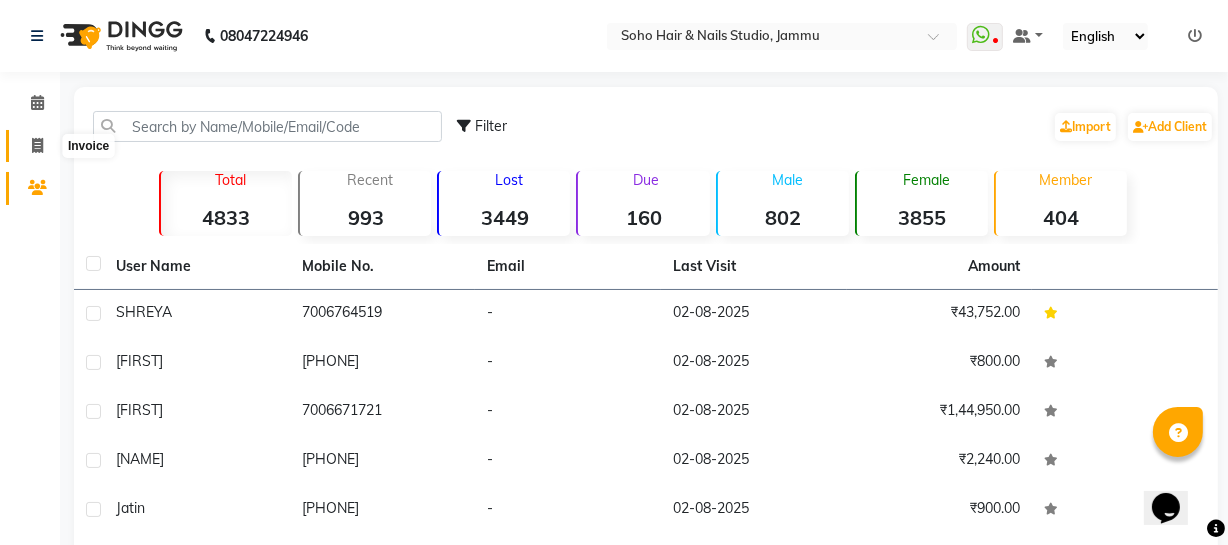 click 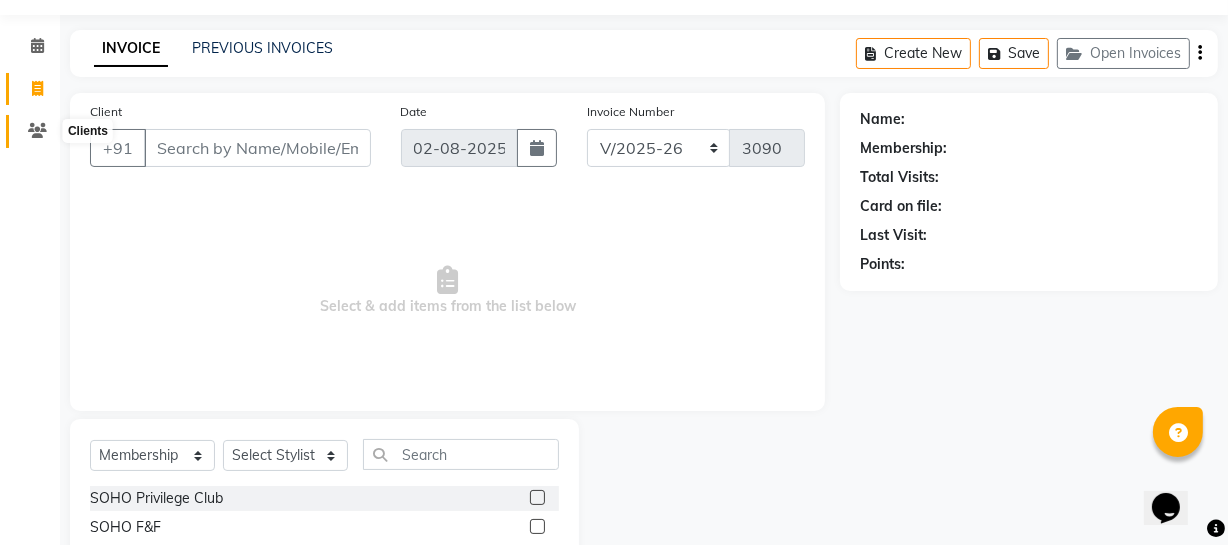 scroll, scrollTop: 0, scrollLeft: 0, axis: both 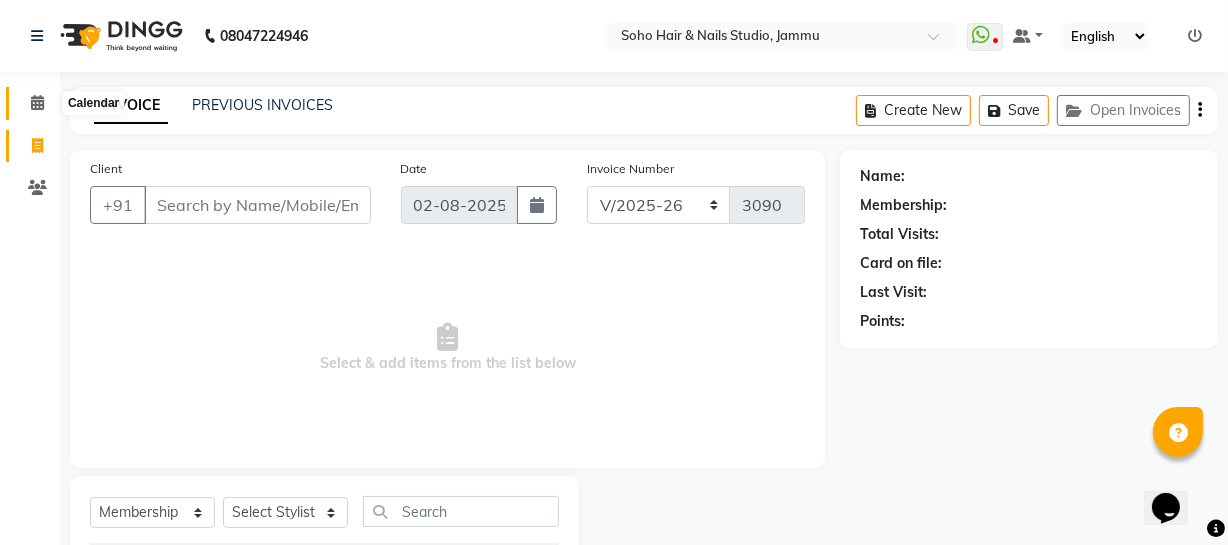 click 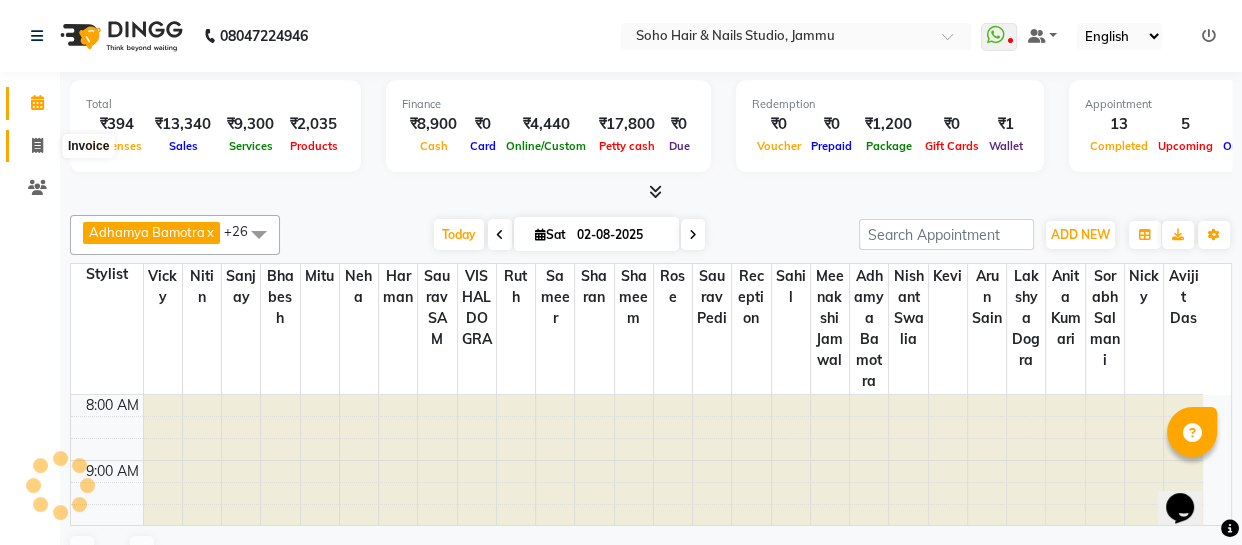 click 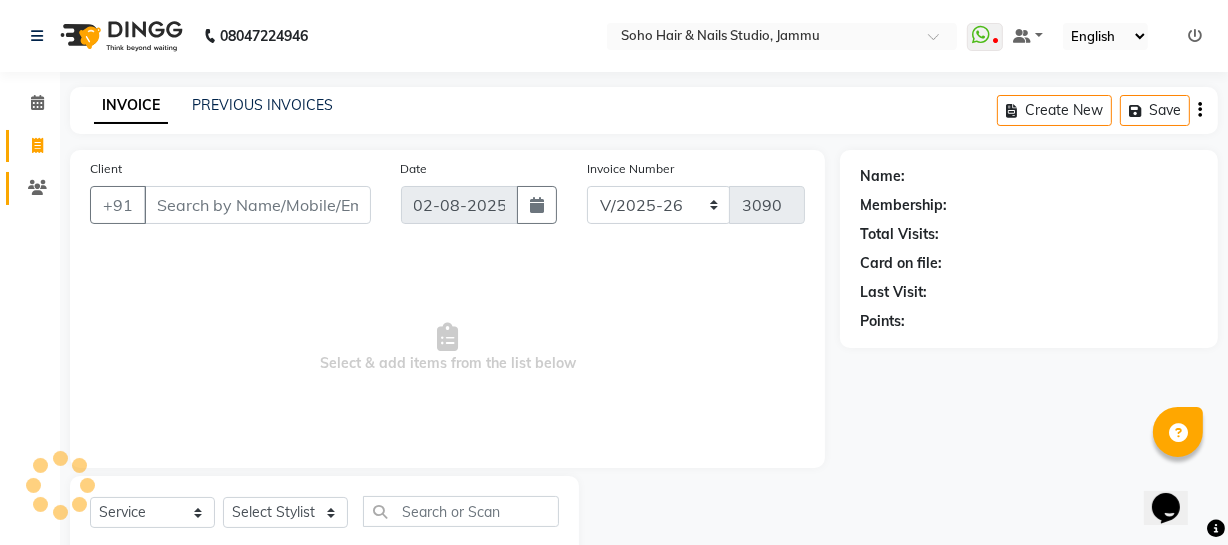 click on "Clients" 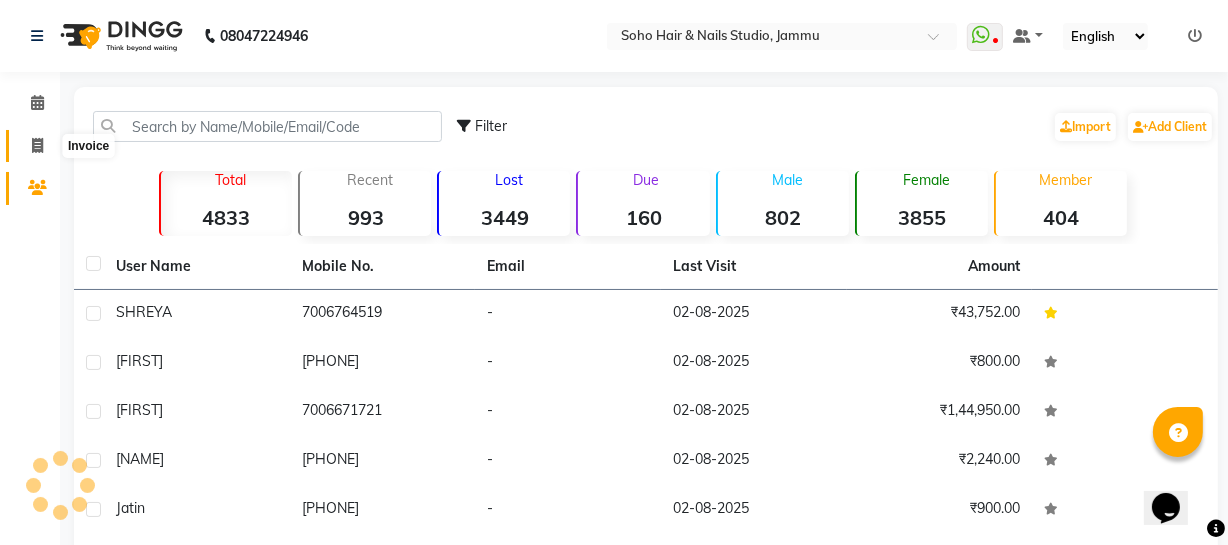 click 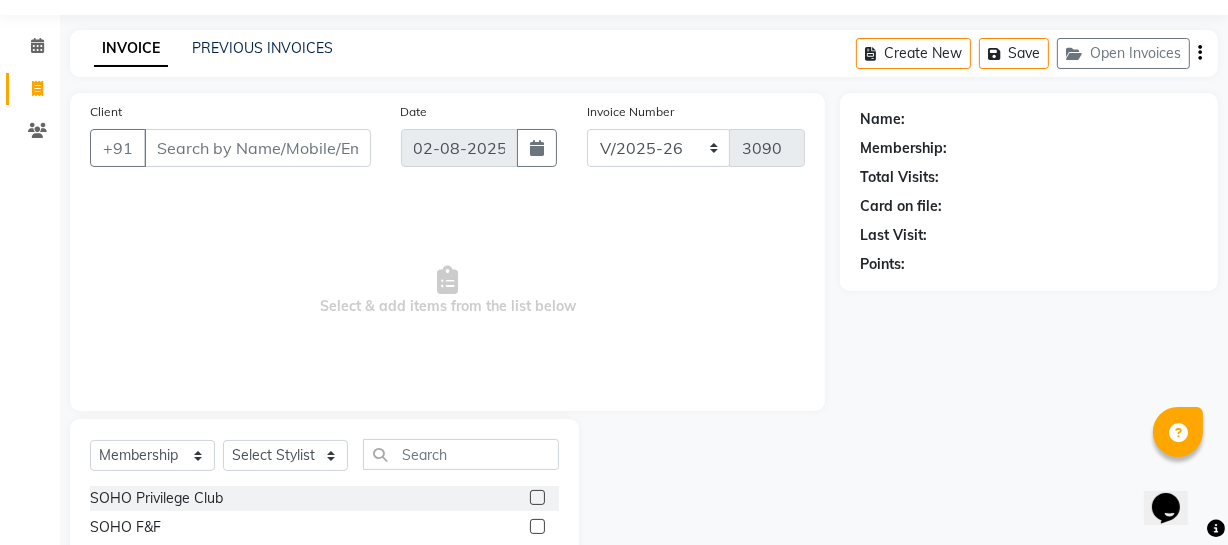 scroll, scrollTop: 0, scrollLeft: 0, axis: both 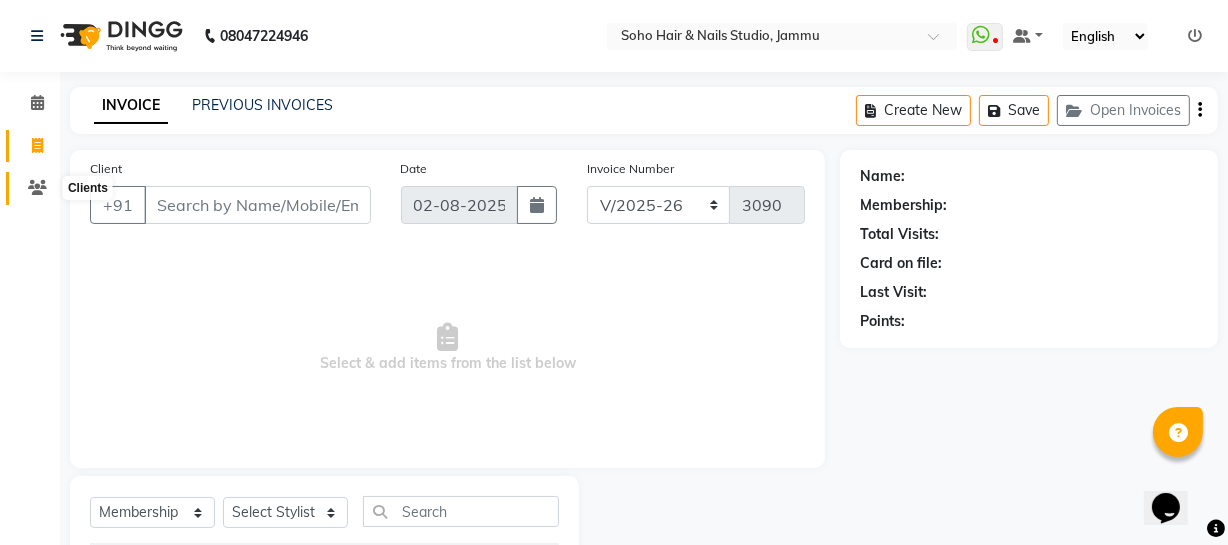 click 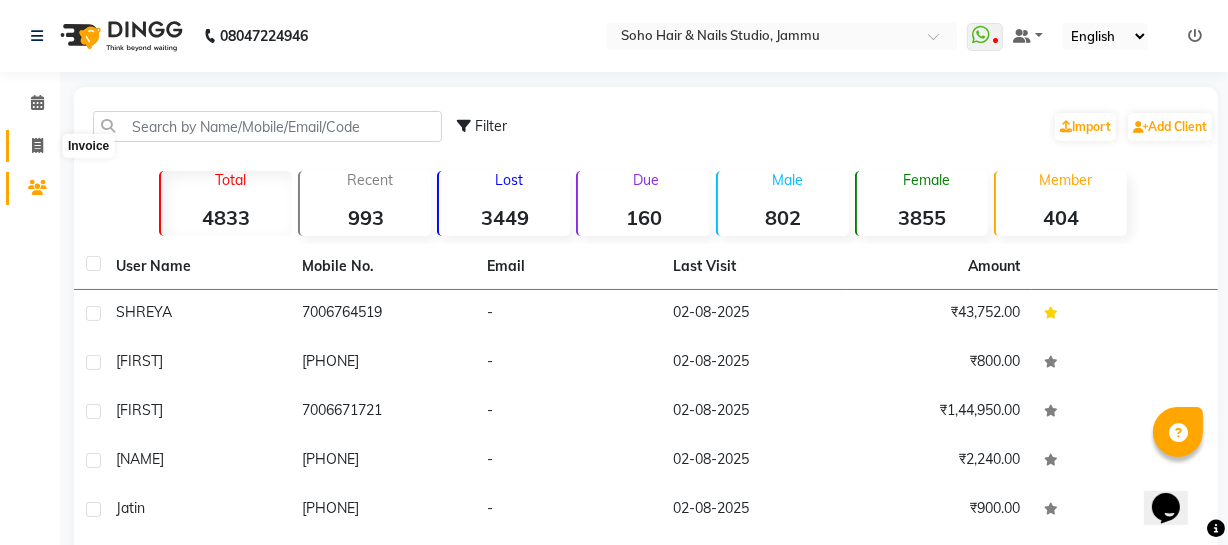 click 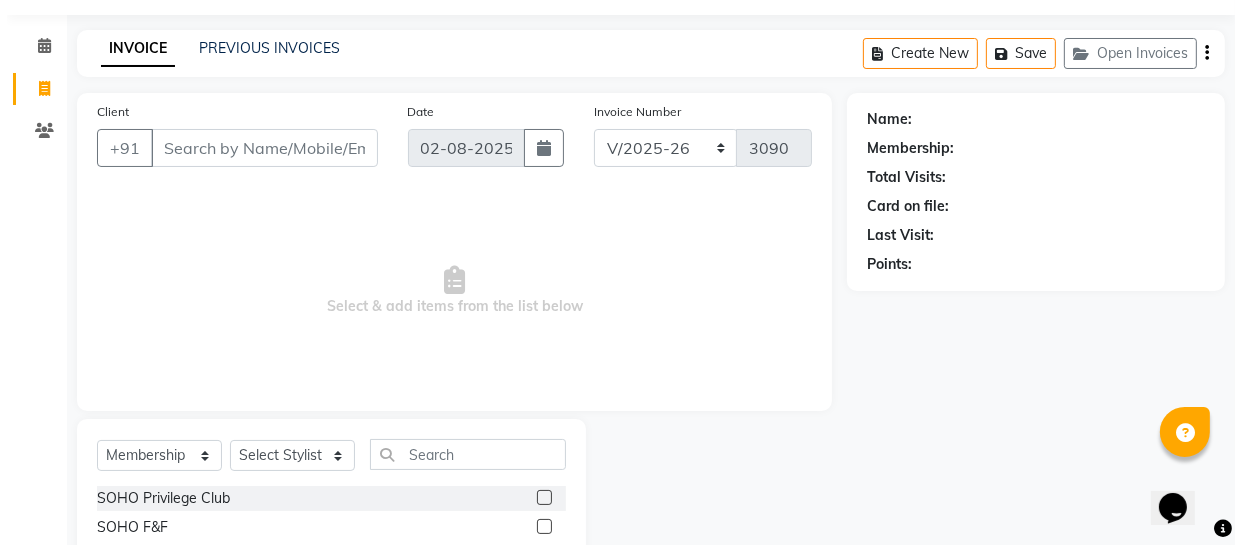 scroll, scrollTop: 0, scrollLeft: 0, axis: both 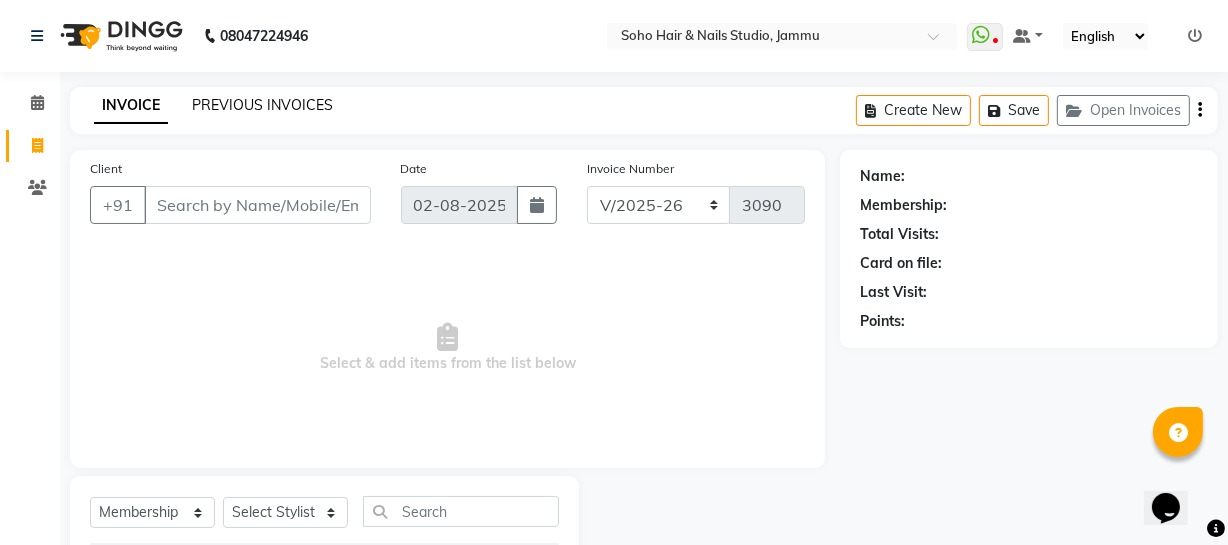 click on "PREVIOUS INVOICES" 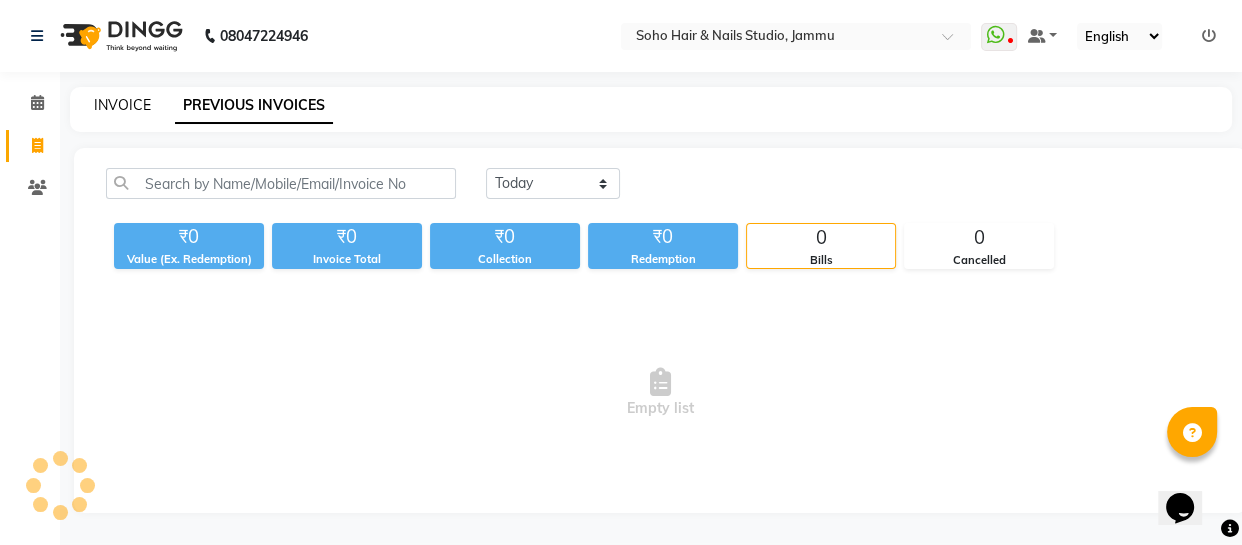click on "INVOICE" 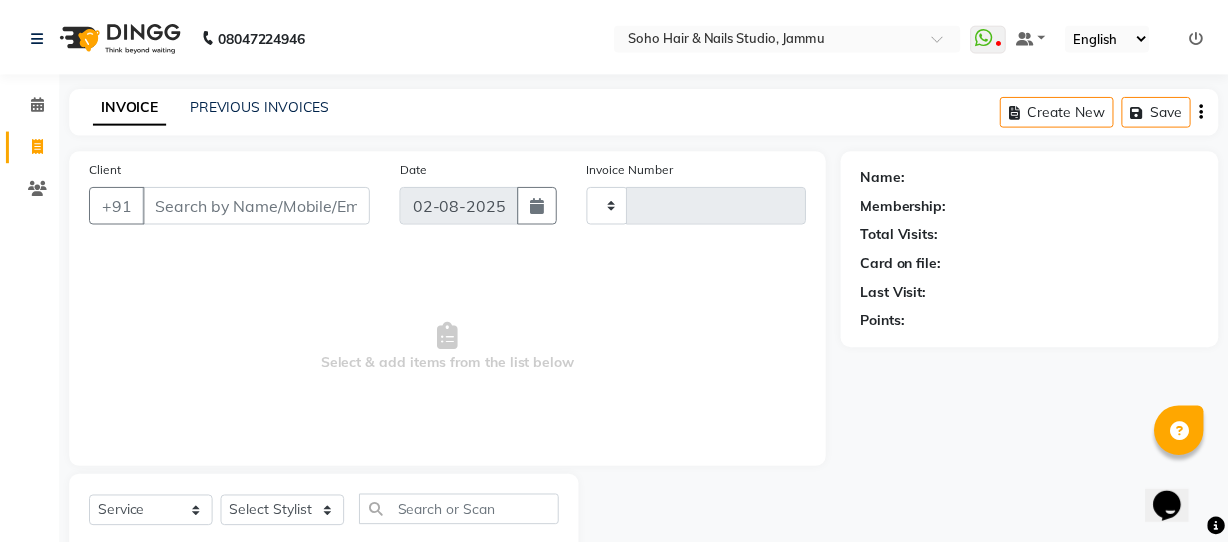 scroll, scrollTop: 57, scrollLeft: 0, axis: vertical 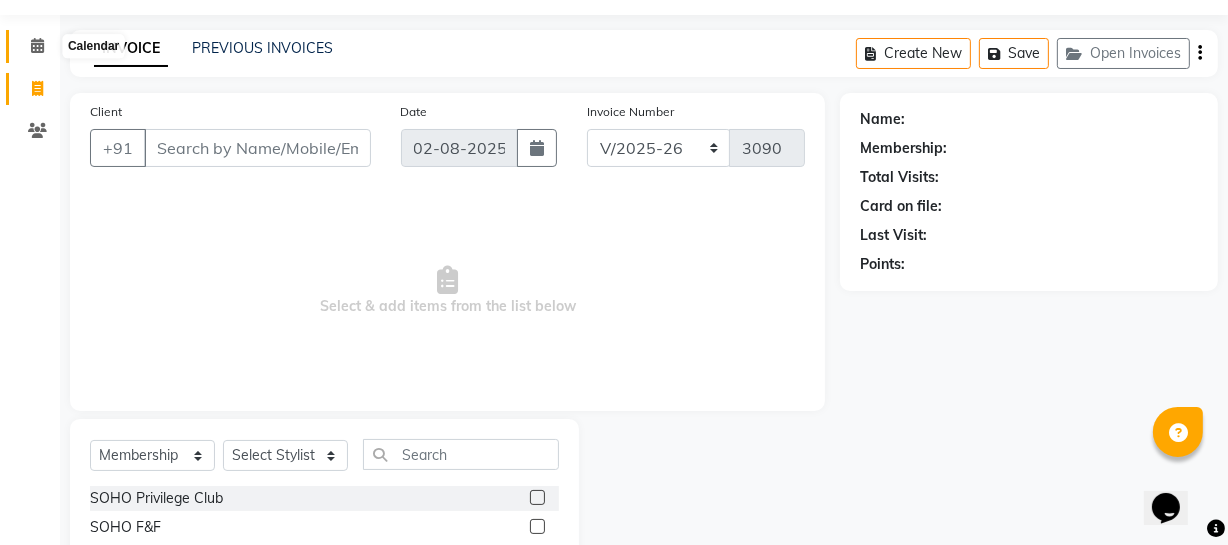 click 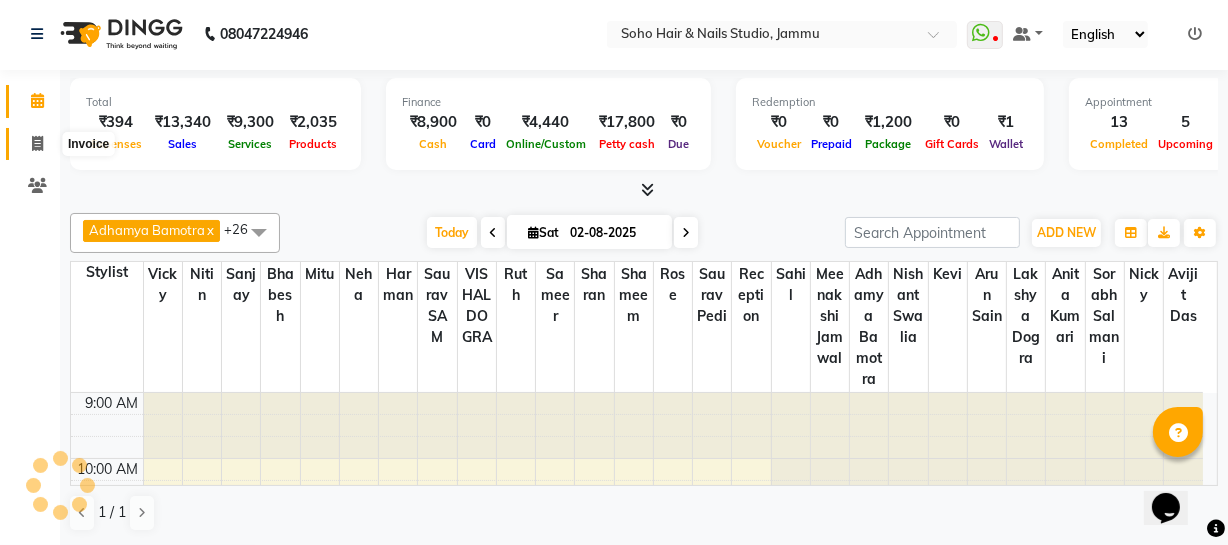 scroll, scrollTop: 0, scrollLeft: 0, axis: both 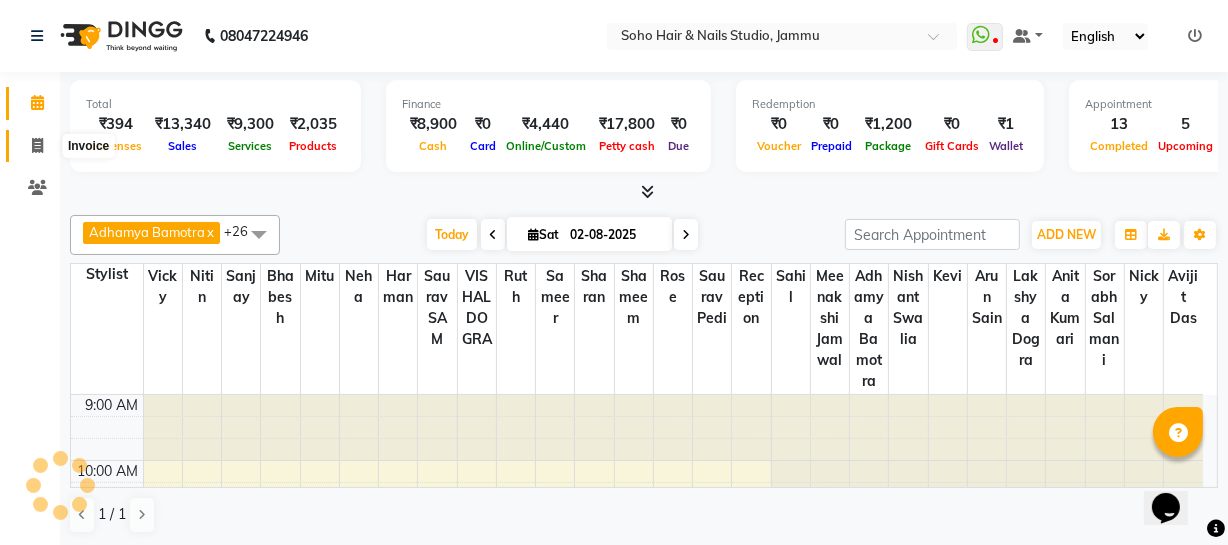 click 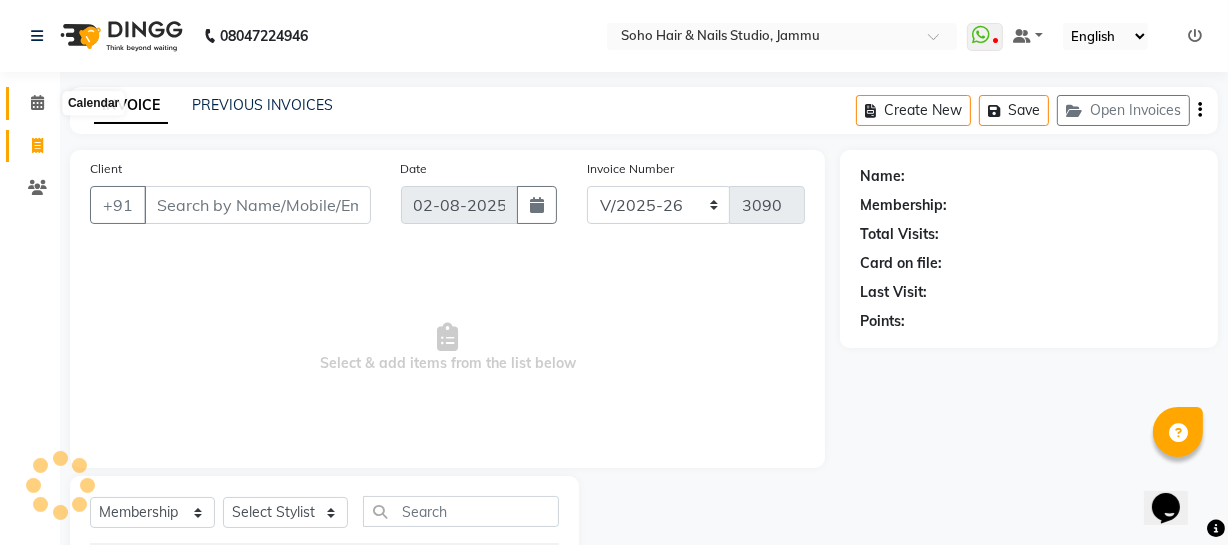 click 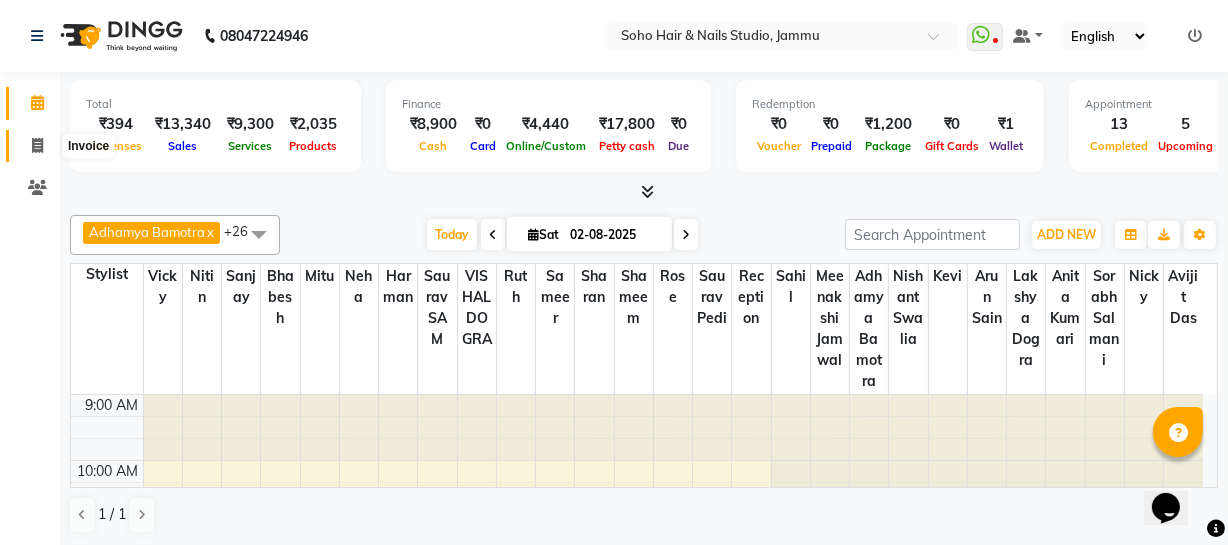 click 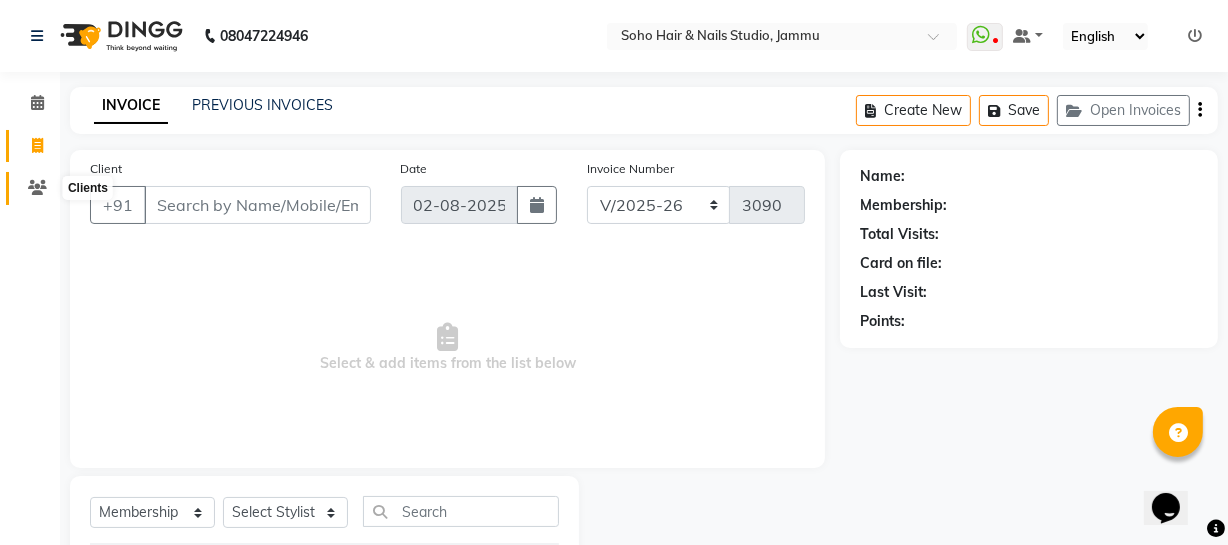 click 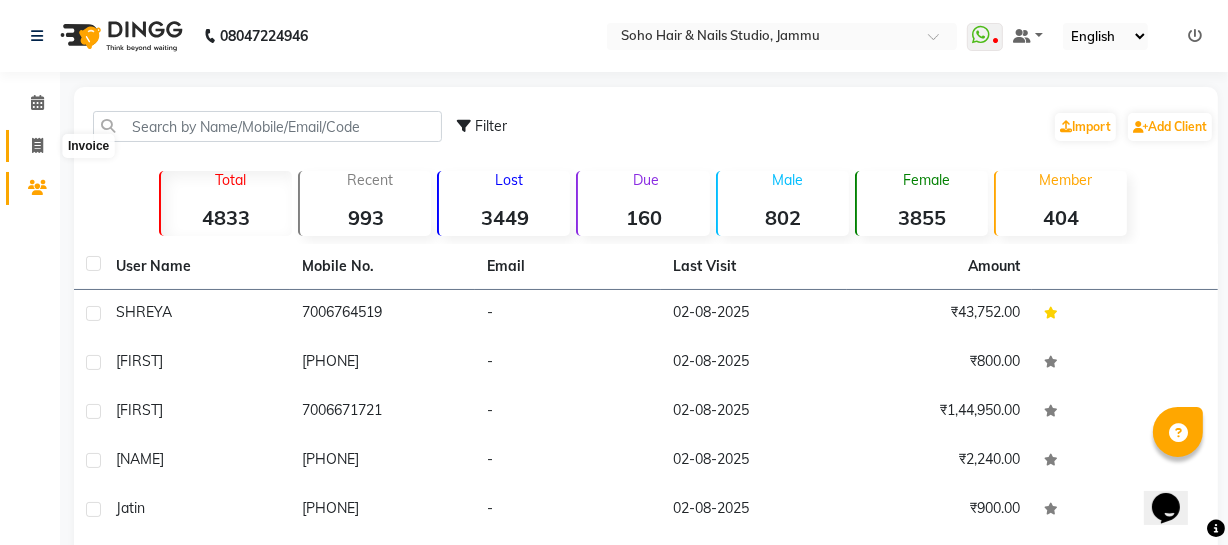 click 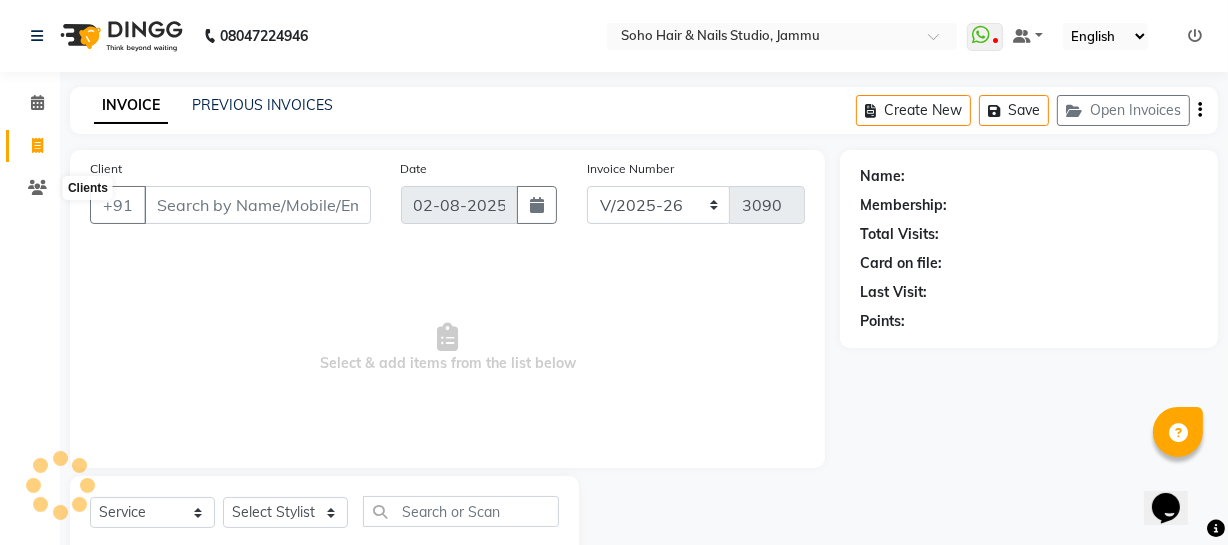 scroll, scrollTop: 57, scrollLeft: 0, axis: vertical 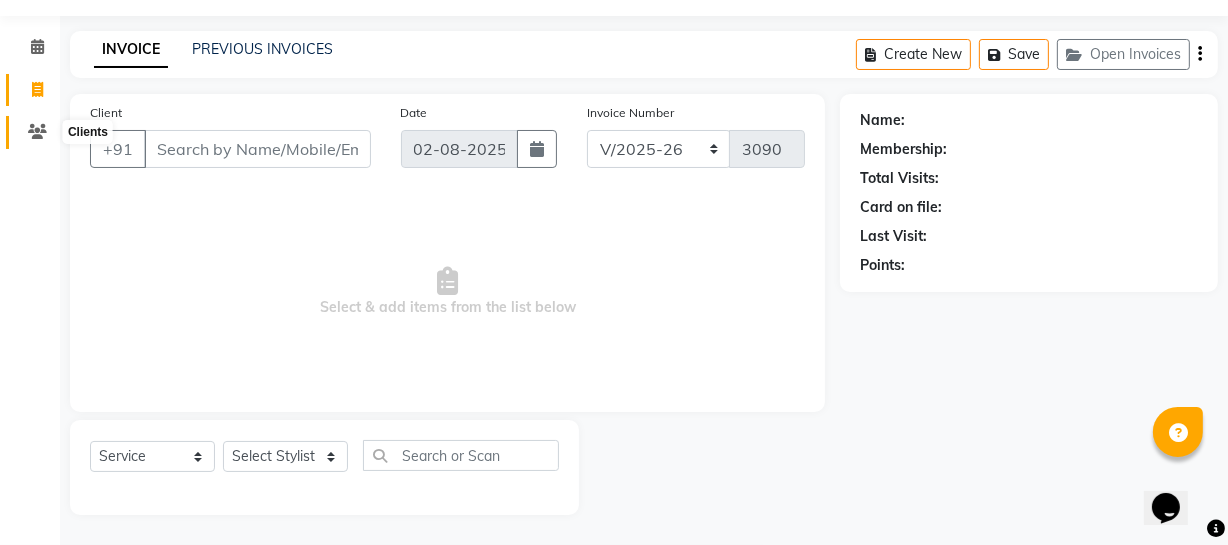 click 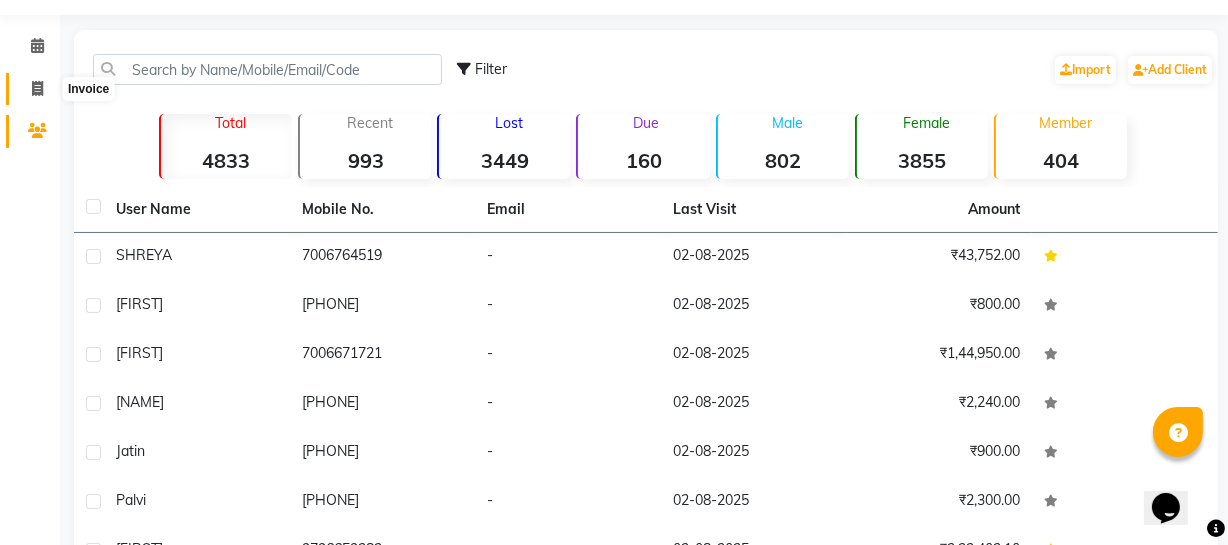 click 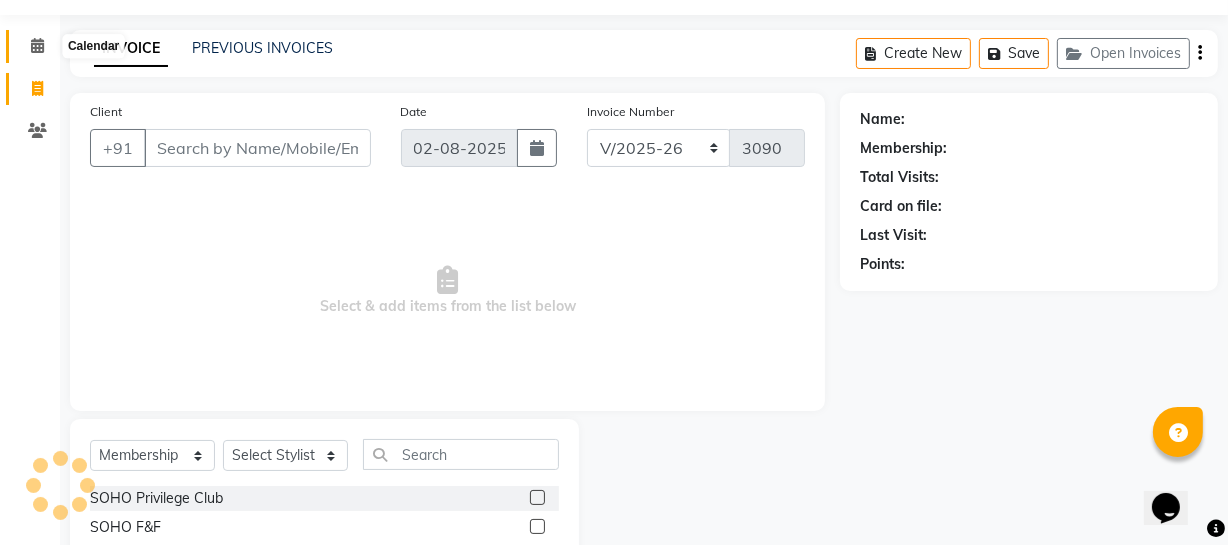 click 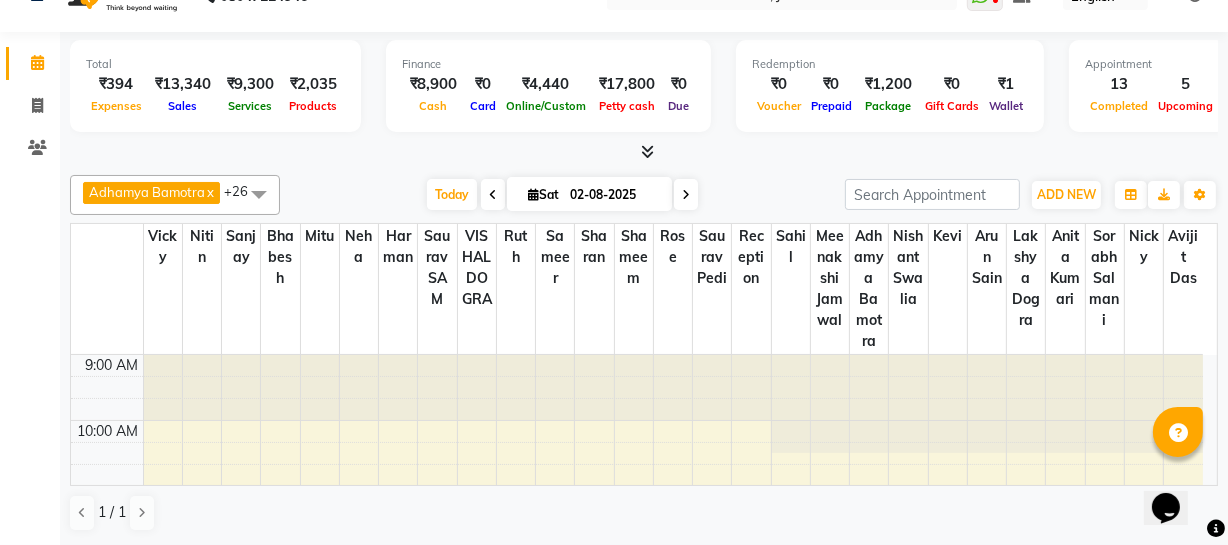 scroll, scrollTop: 0, scrollLeft: 0, axis: both 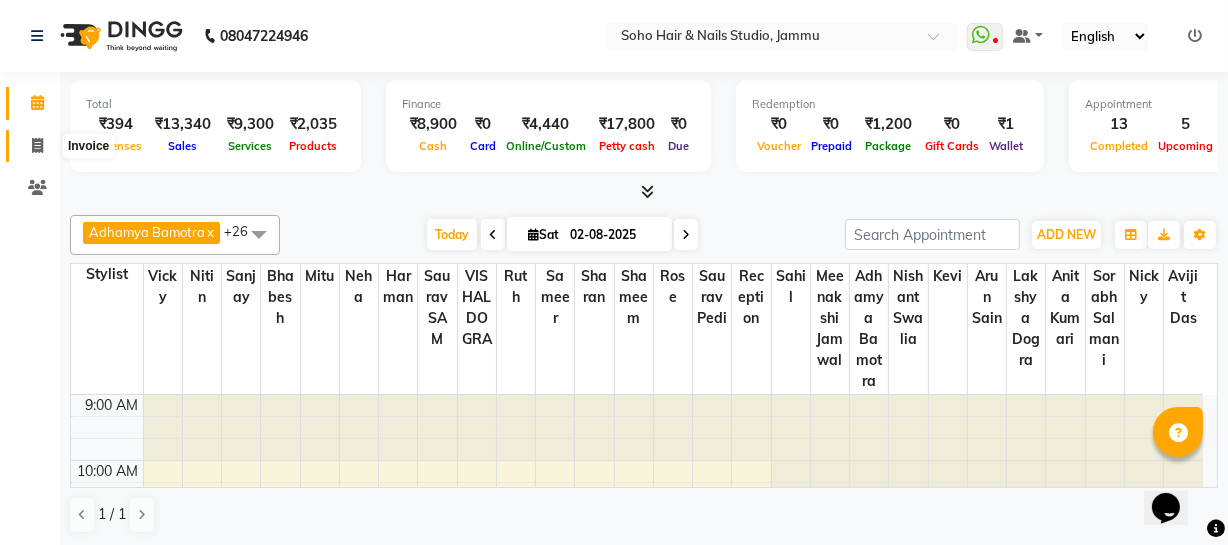 click 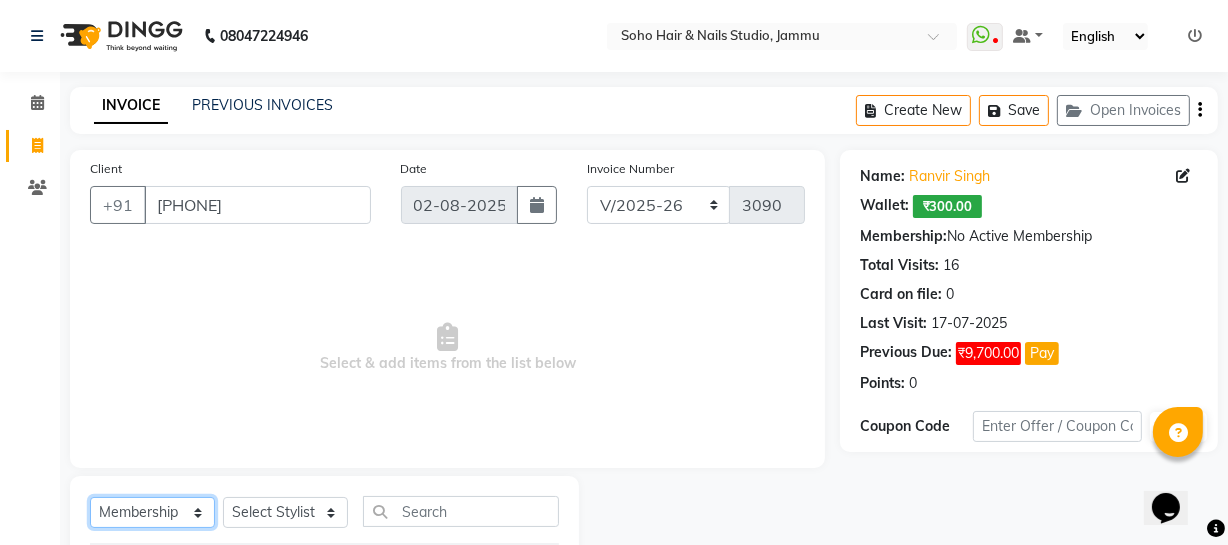 click on "Select  Service  Product  Membership  Package Voucher Prepaid Gift Card" 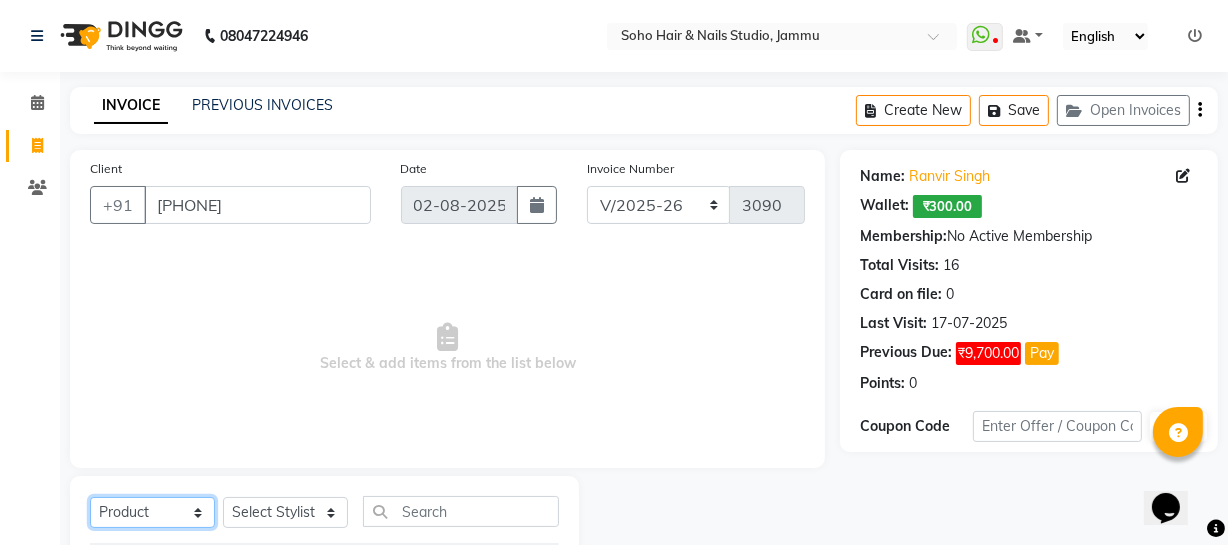 click on "Select  Service  Product  Membership  Package Voucher Prepaid Gift Card" 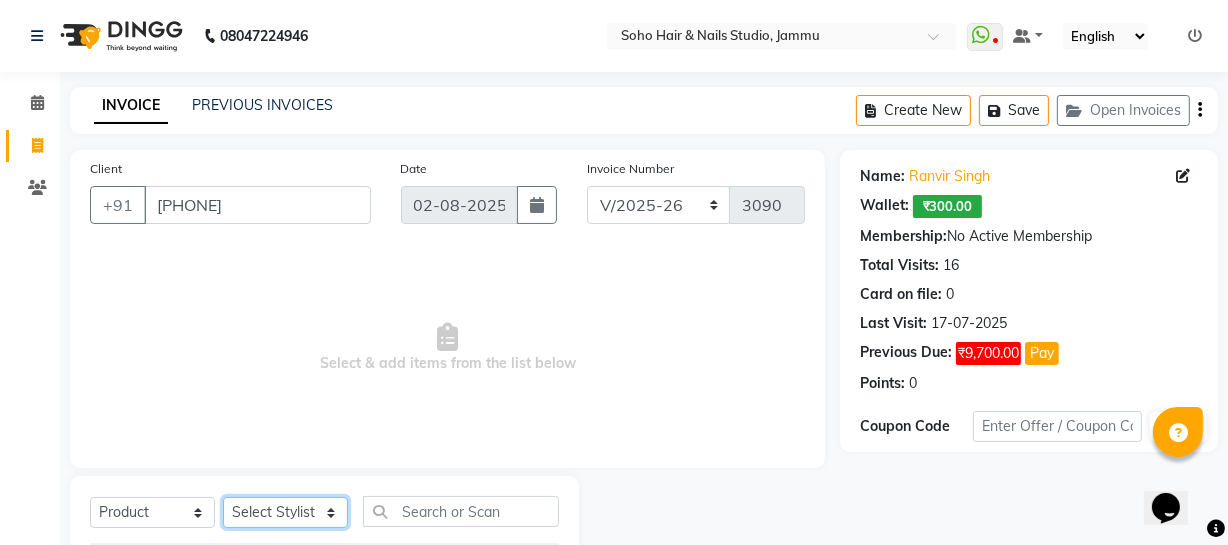click on "Select Stylist Abhishek Kohli Adhamya Bamotra Amit Anita Kumari Arun Sain Avijit Das Bhabesh Dipanker  Harman Kevi  Komal Lakshya Dogra Meenakshi Jamwal Mitu Neha Nicky Nishant Swalia Nitin Reception Rose  Ruth Sahil sameer Sanjay Saurav pedi Saurav SAM Shameem Sharan Sorabh Salmani Vicky VISHAL DOGRA" 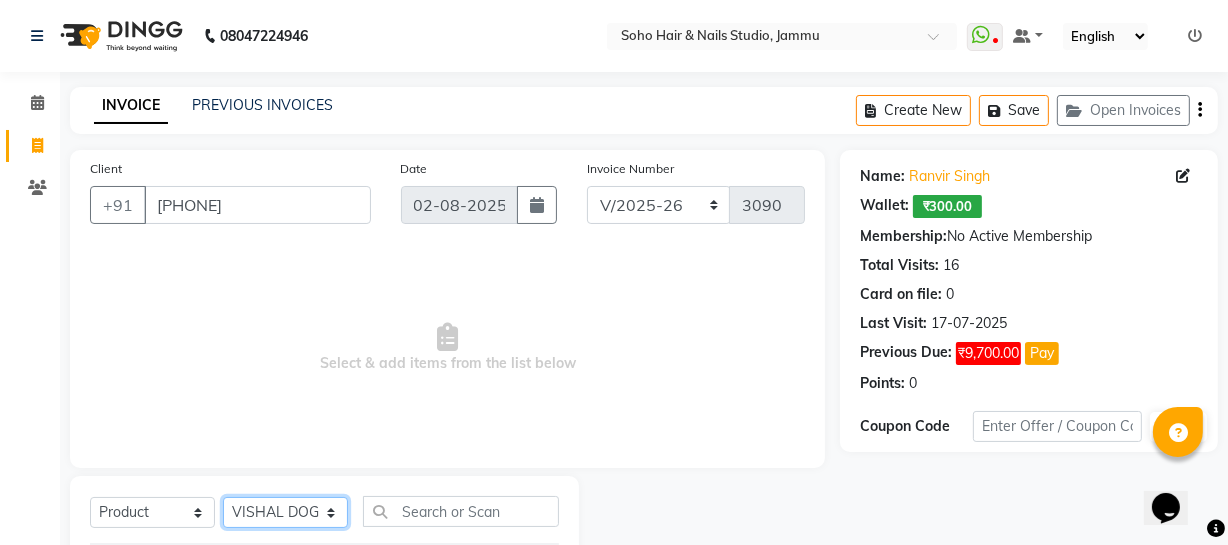 click on "Select Stylist Abhishek Kohli Adhamya Bamotra Amit Anita Kumari Arun Sain Avijit Das Bhabesh Dipanker  Harman Kevi  Komal Lakshya Dogra Meenakshi Jamwal Mitu Neha Nicky Nishant Swalia Nitin Reception Rose  Ruth Sahil sameer Sanjay Saurav pedi Saurav SAM Shameem Sharan Sorabh Salmani Vicky VISHAL DOGRA" 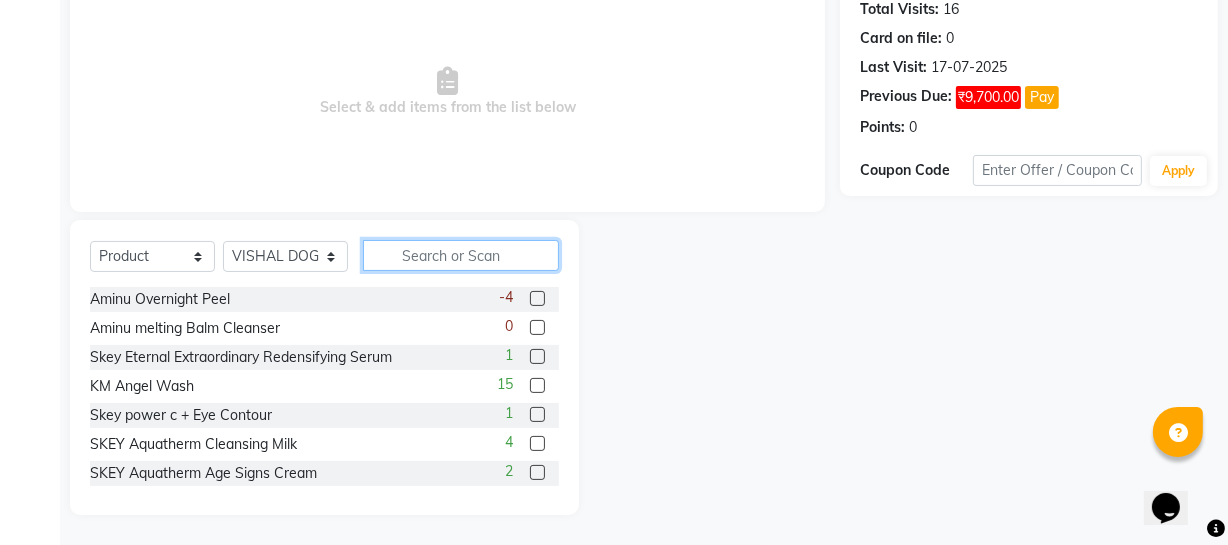 click 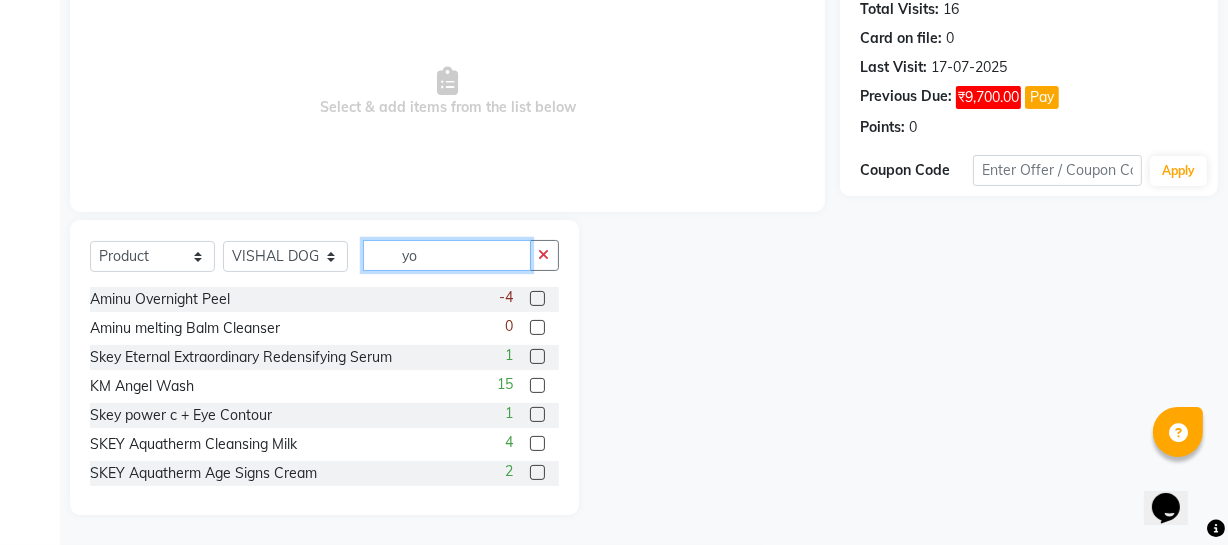 scroll, scrollTop: 230, scrollLeft: 0, axis: vertical 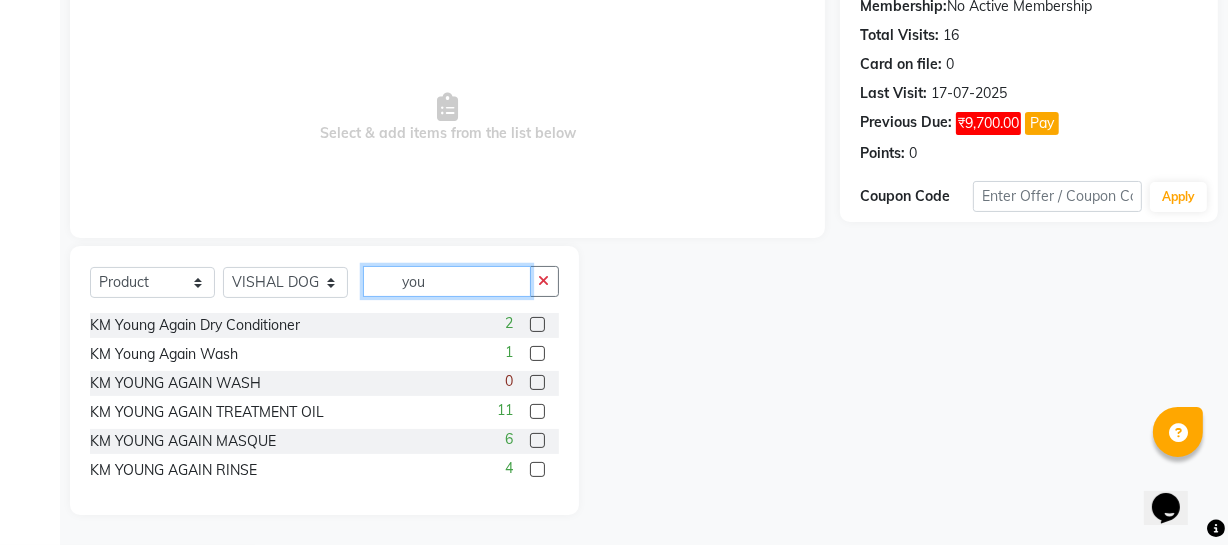 drag, startPoint x: 412, startPoint y: 270, endPoint x: 306, endPoint y: 271, distance: 106.004715 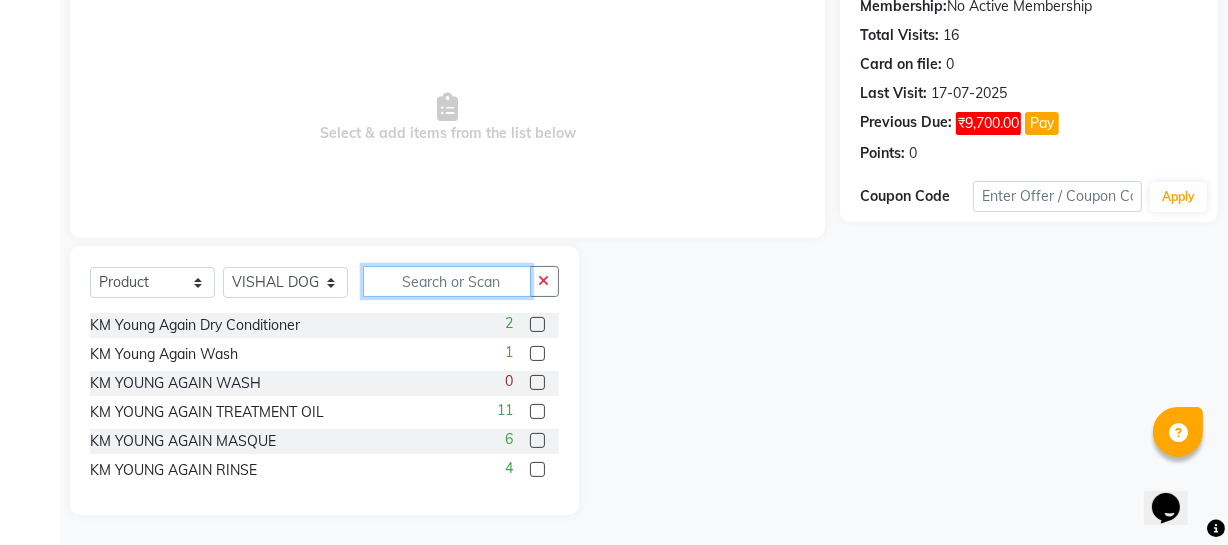 scroll, scrollTop: 257, scrollLeft: 0, axis: vertical 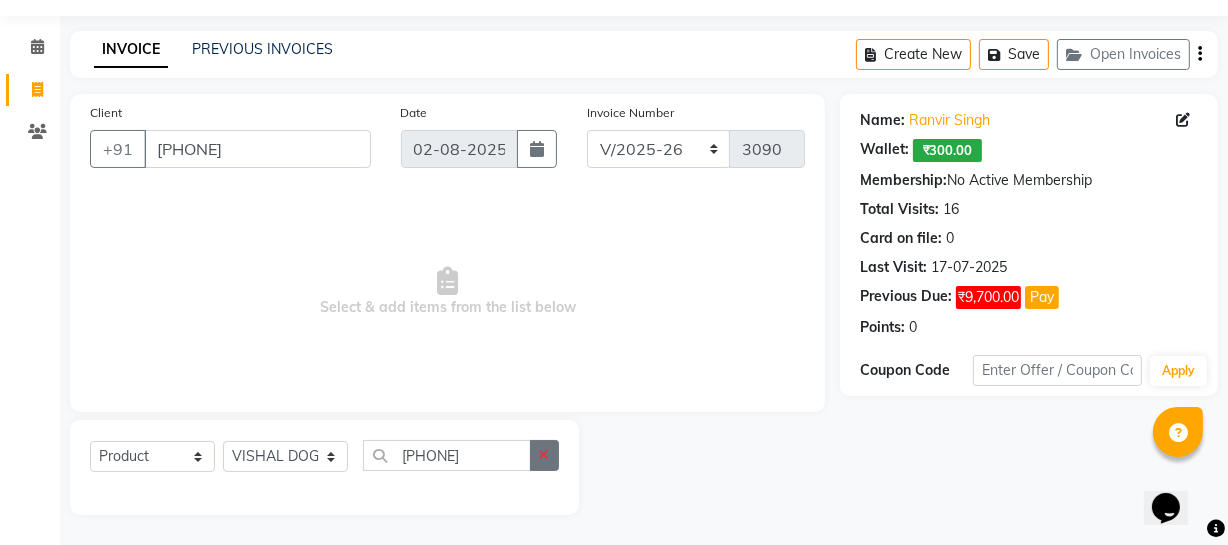 click 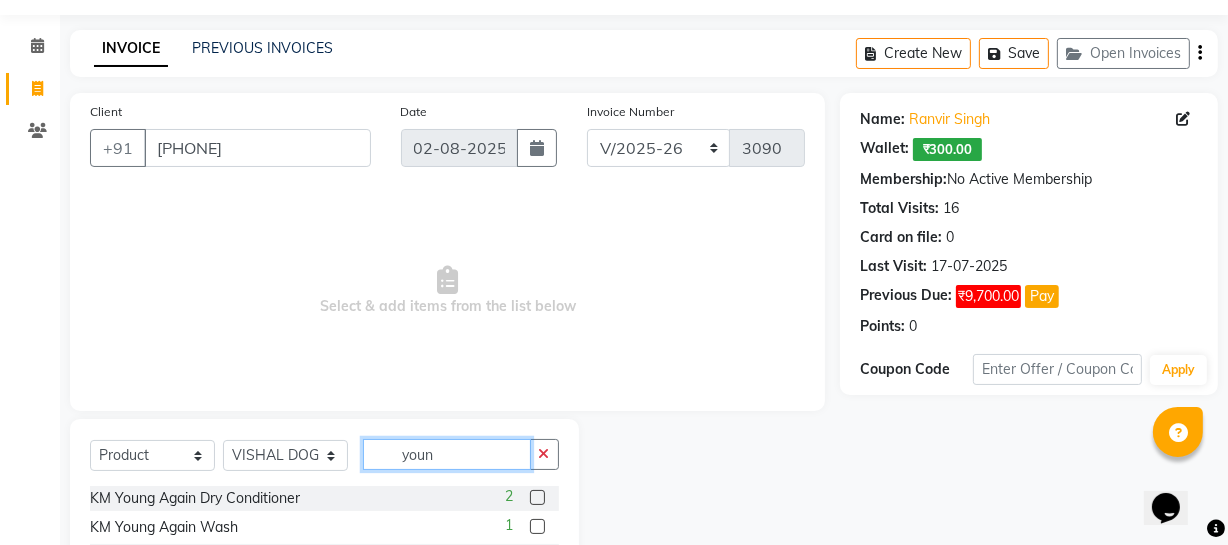 scroll, scrollTop: 230, scrollLeft: 0, axis: vertical 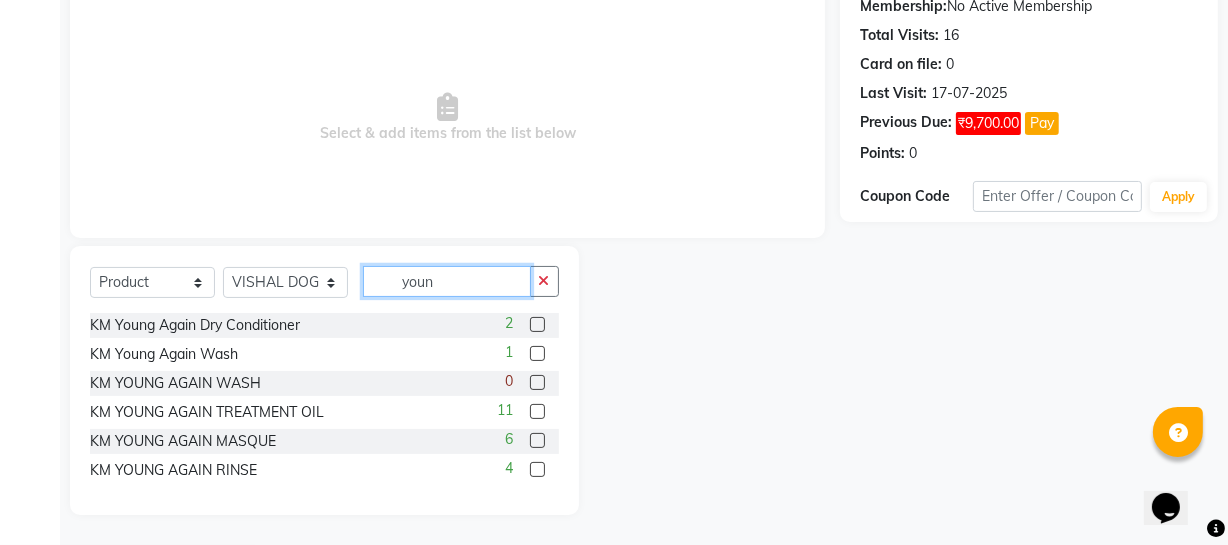 drag, startPoint x: 494, startPoint y: 287, endPoint x: 253, endPoint y: 242, distance: 245.16525 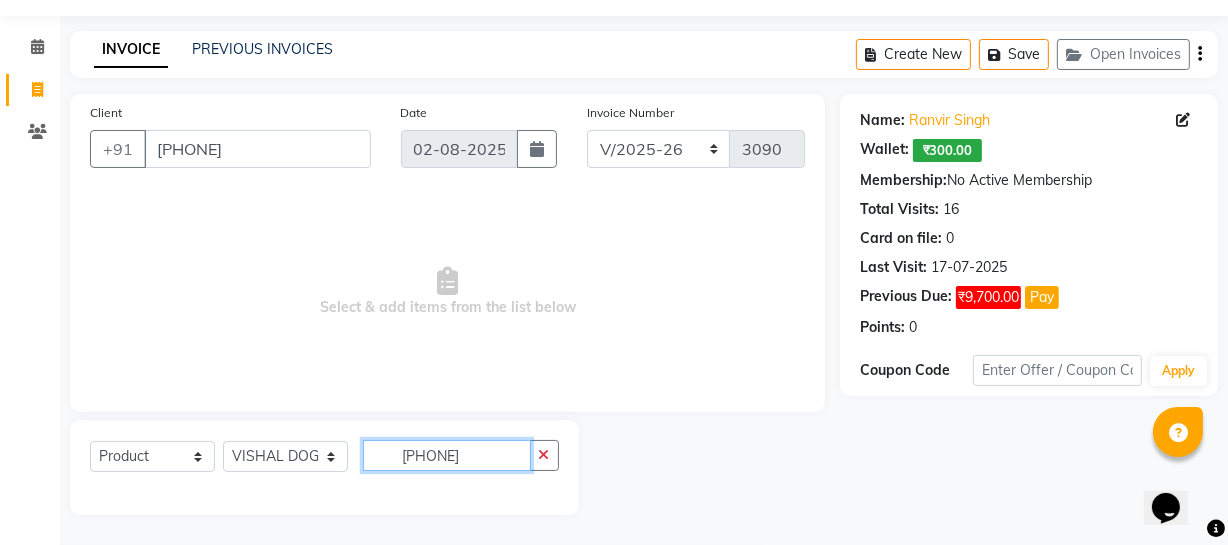 scroll, scrollTop: 57, scrollLeft: 0, axis: vertical 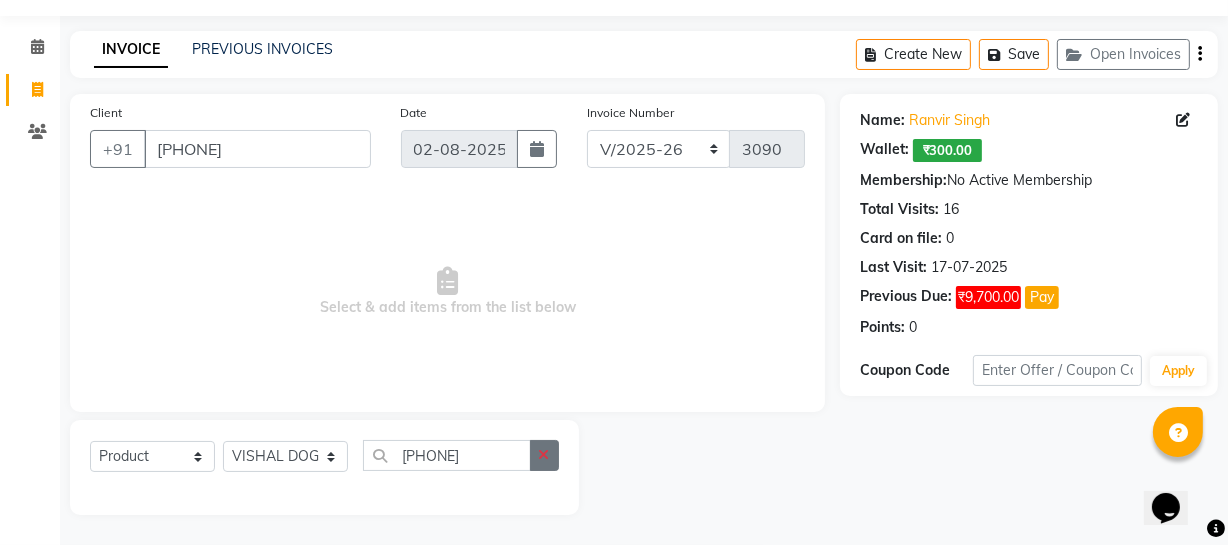 click 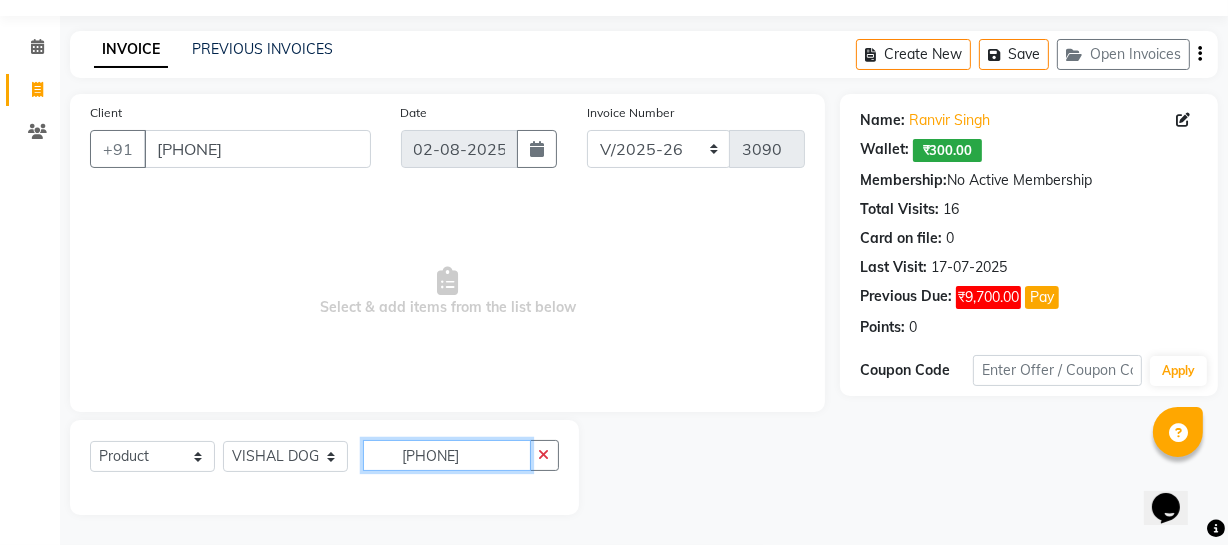 click on "[PHONE]" 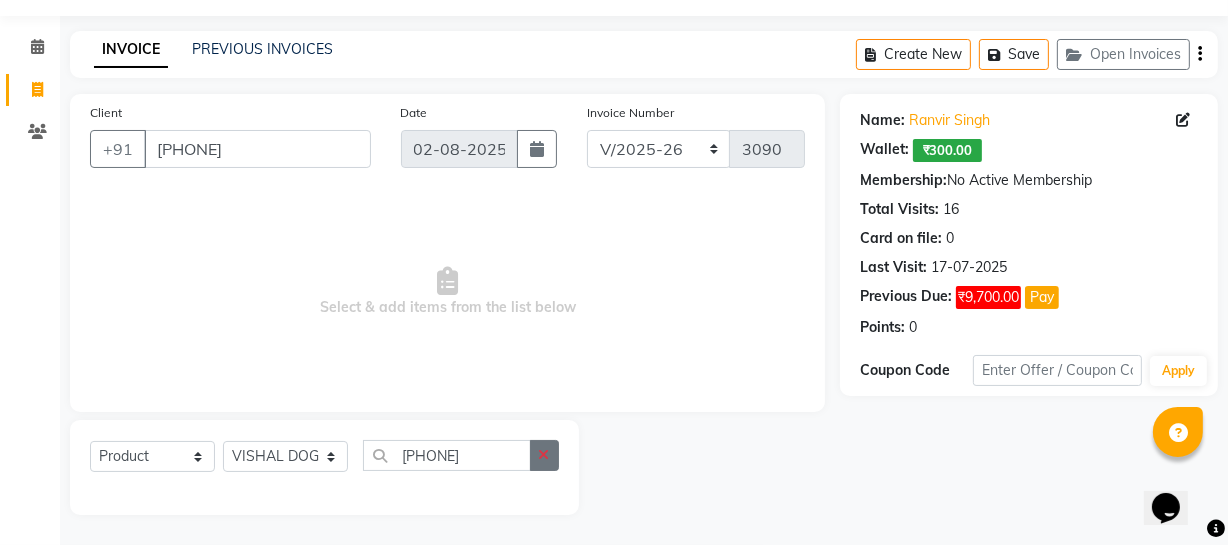 click 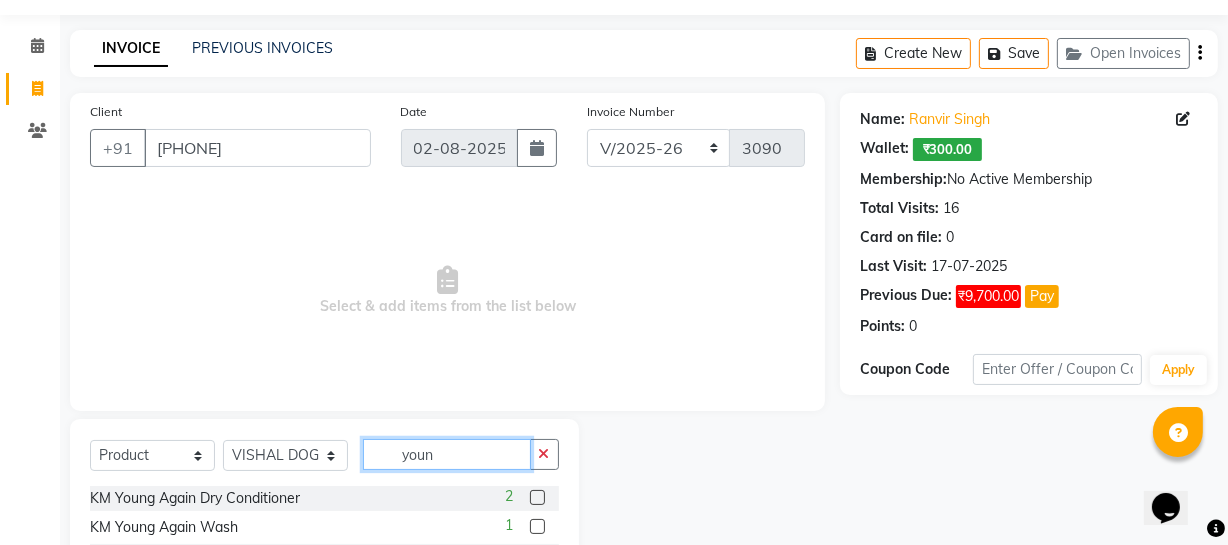 scroll, scrollTop: 230, scrollLeft: 0, axis: vertical 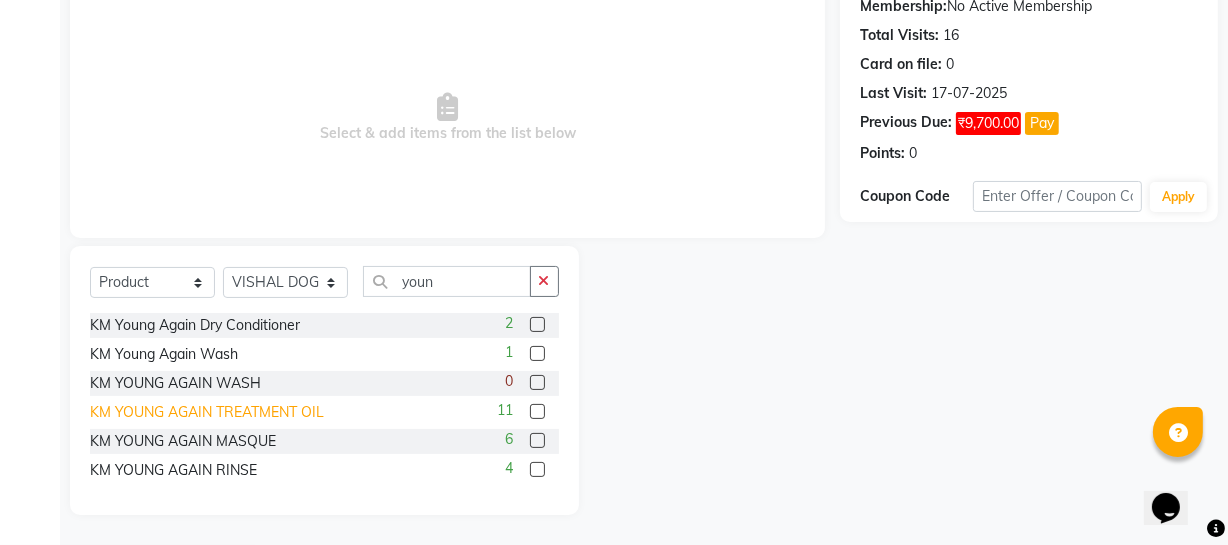 click on "KM YOUNG AGAIN TREATMENT OIL" 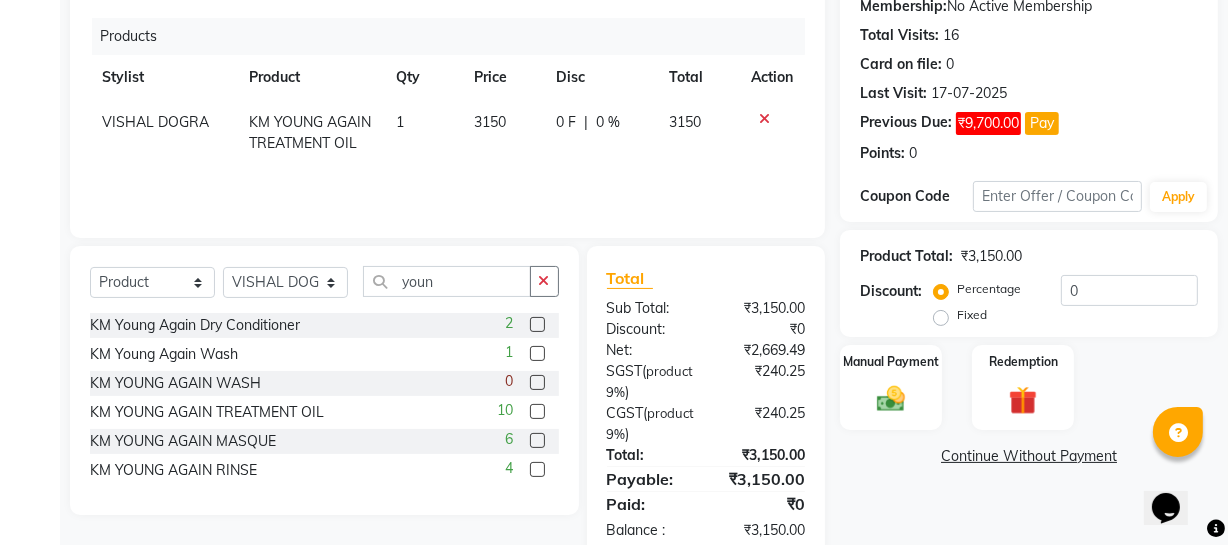 scroll, scrollTop: 277, scrollLeft: 0, axis: vertical 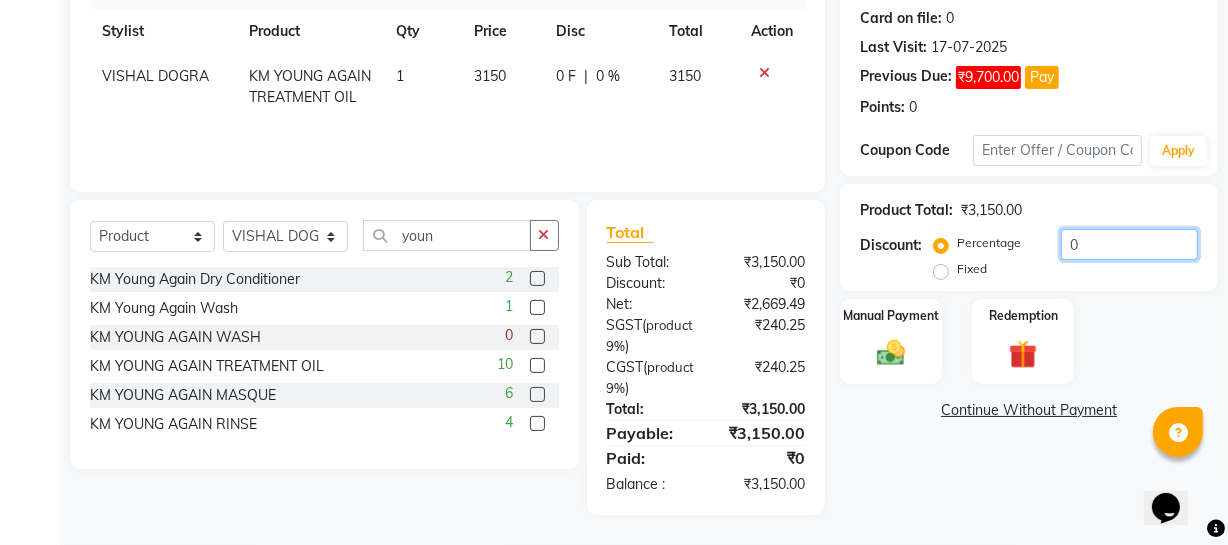 drag, startPoint x: 1122, startPoint y: 236, endPoint x: 845, endPoint y: 218, distance: 277.58423 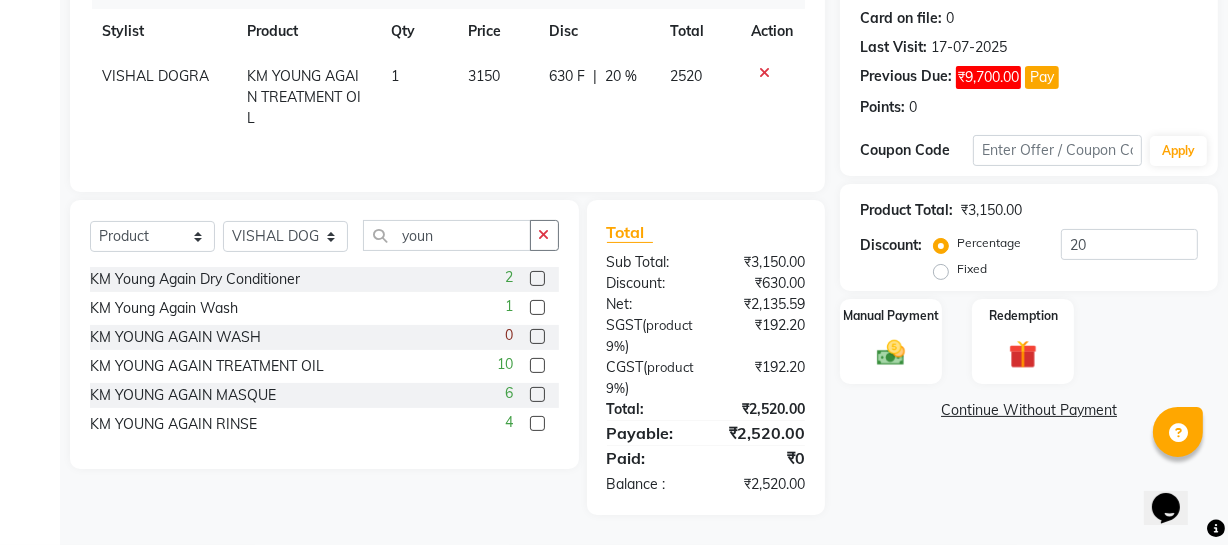 click on "Fixed" 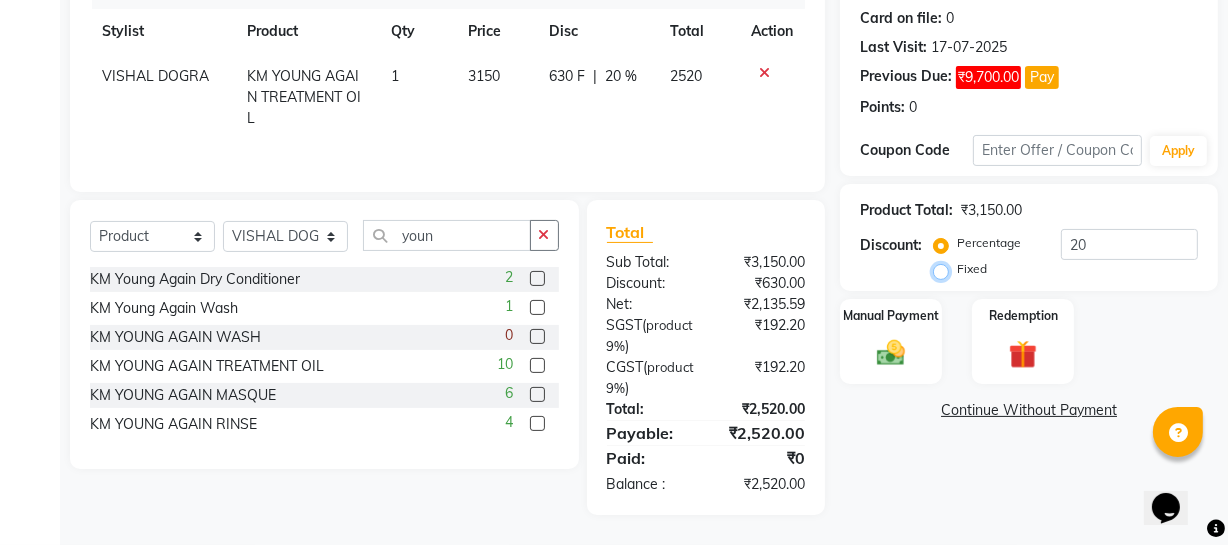click on "Fixed" at bounding box center (945, 269) 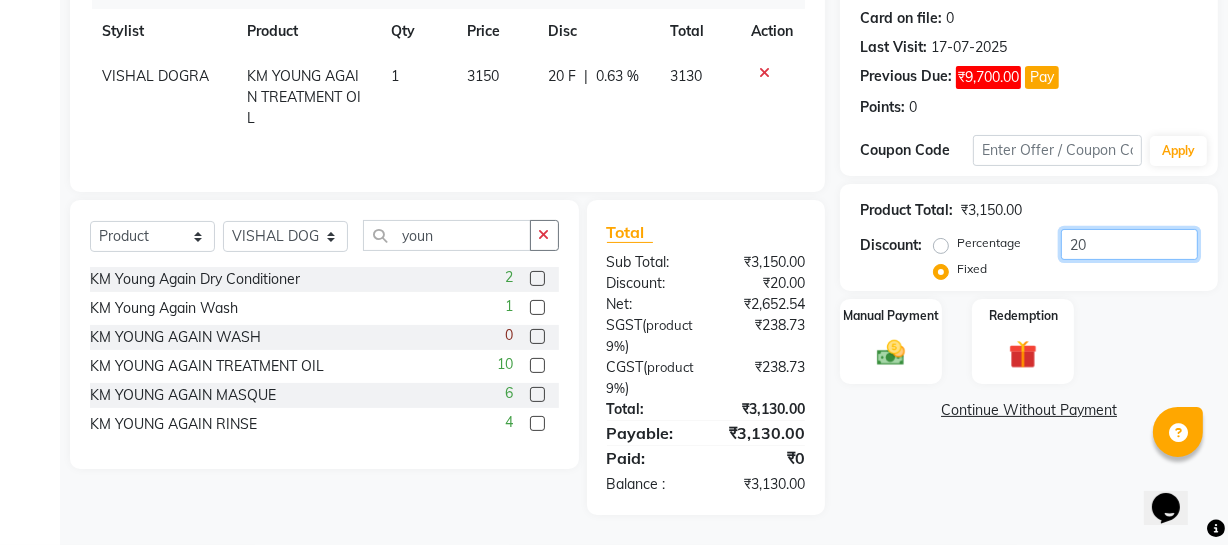 drag, startPoint x: 919, startPoint y: 240, endPoint x: 902, endPoint y: 238, distance: 17.117243 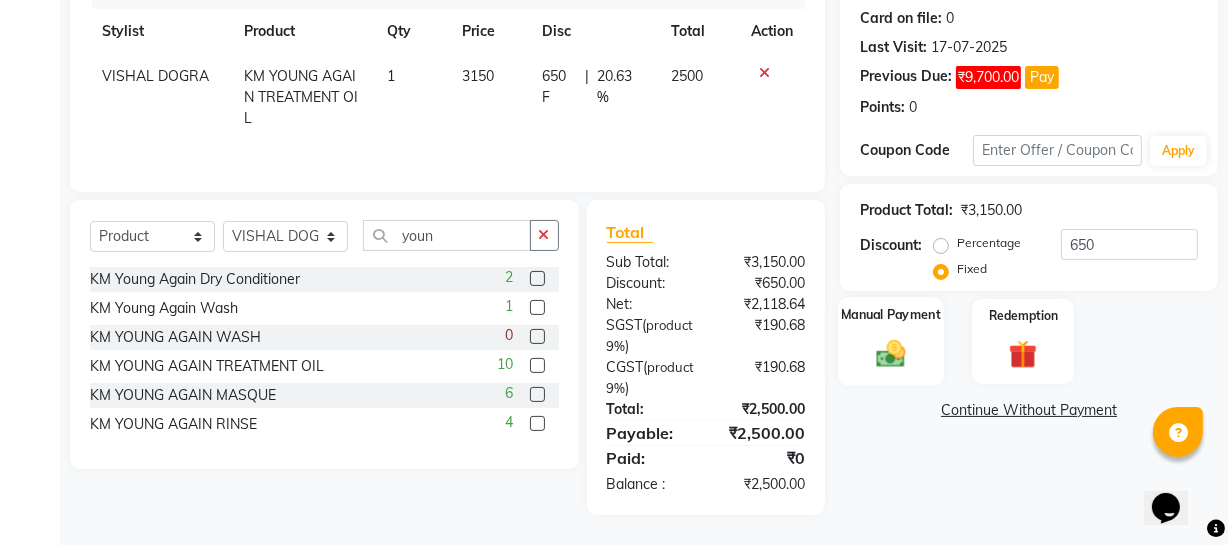 click on "Manual Payment" 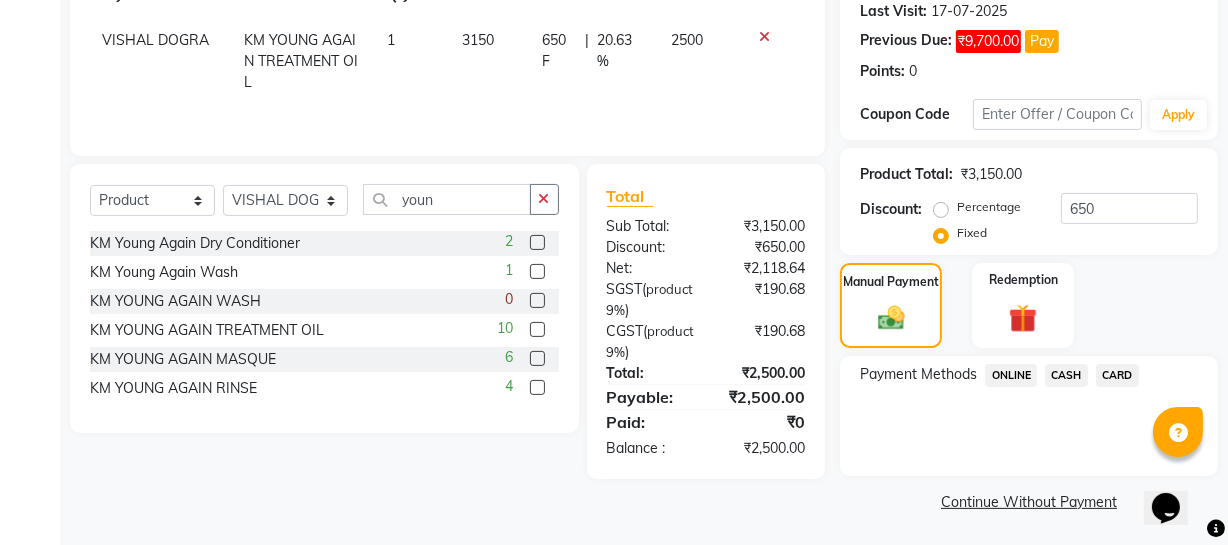 scroll, scrollTop: 314, scrollLeft: 0, axis: vertical 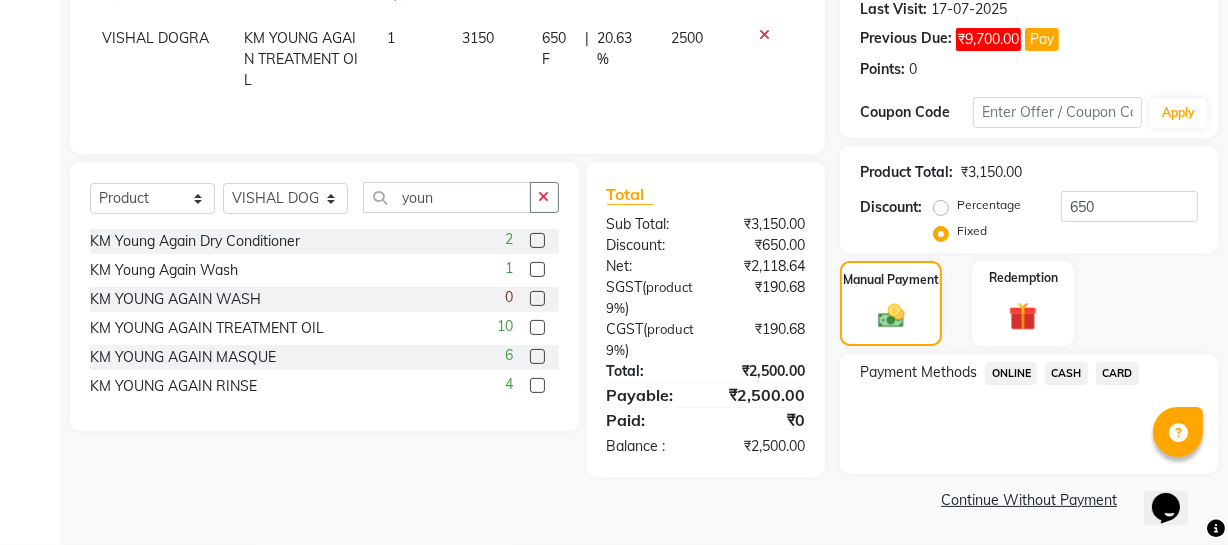 click on "ONLINE" 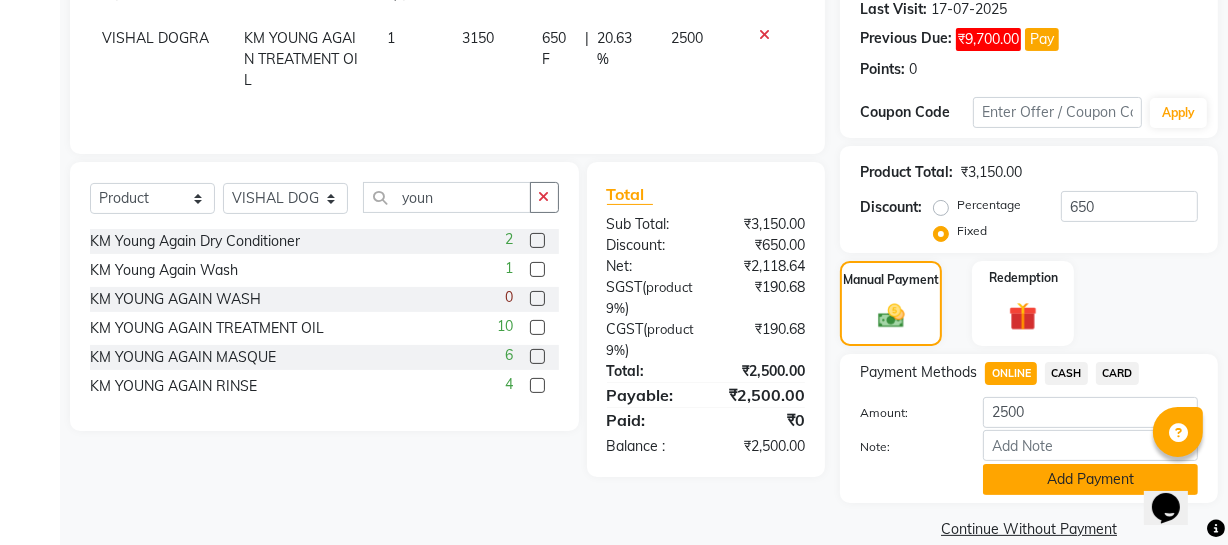 click on "Add Payment" 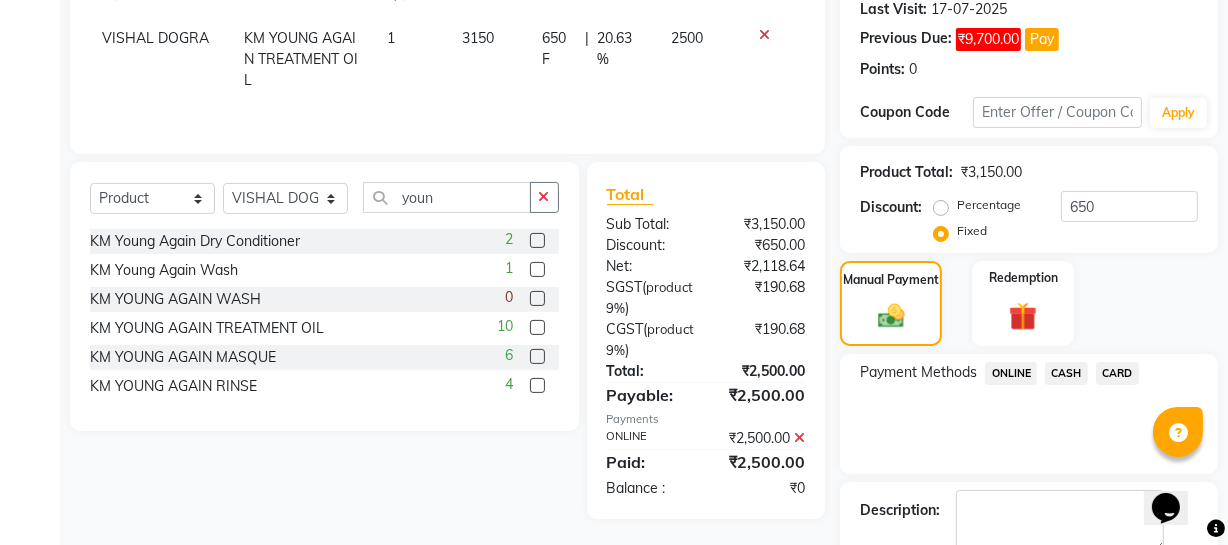 scroll, scrollTop: 426, scrollLeft: 0, axis: vertical 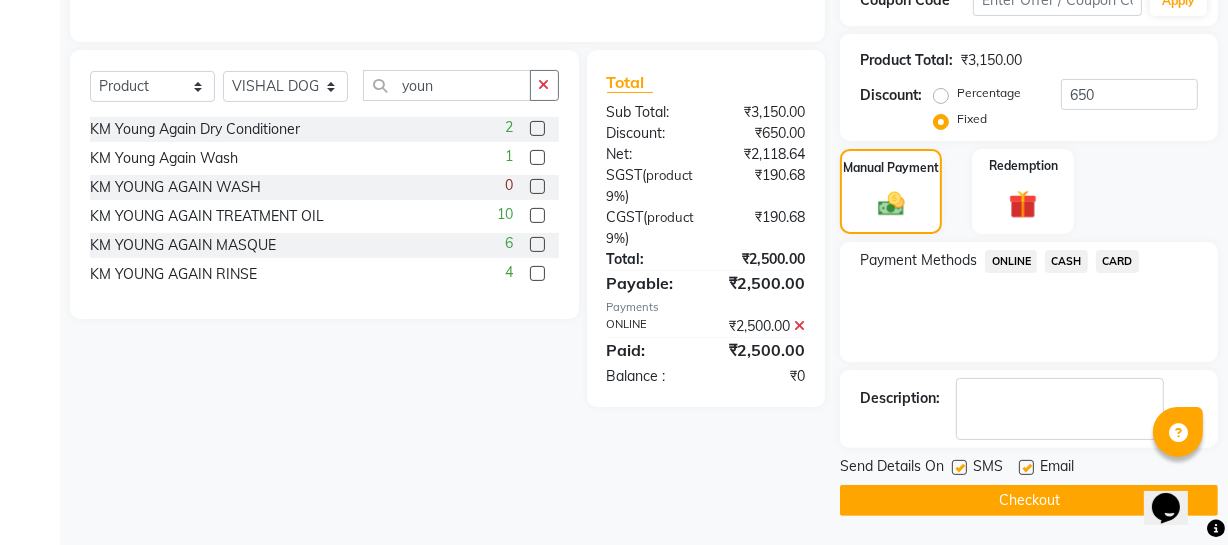 click on "Checkout" 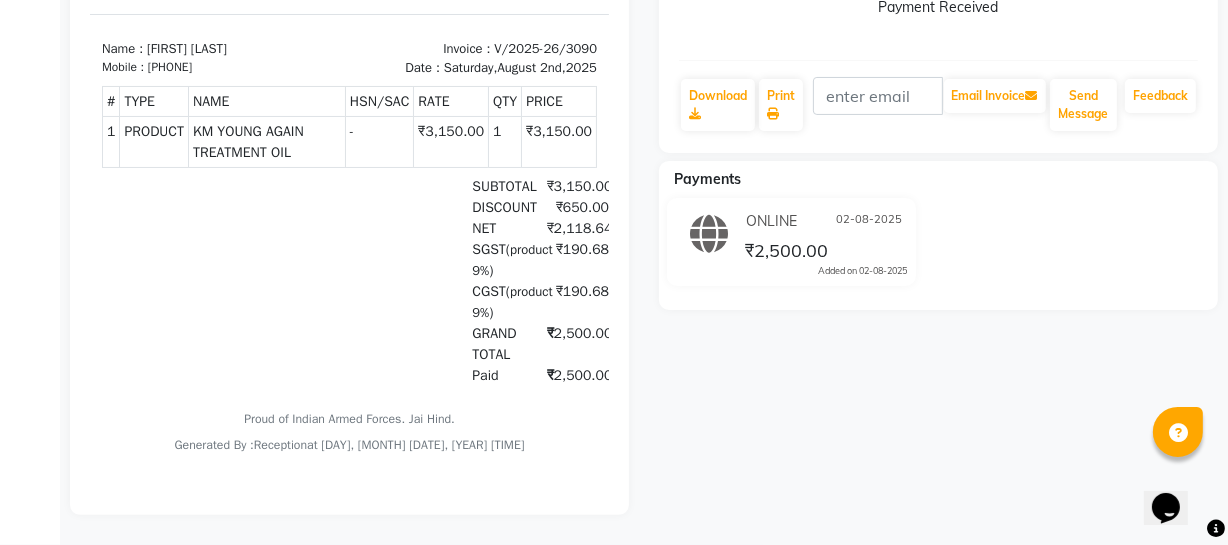 scroll, scrollTop: 0, scrollLeft: 0, axis: both 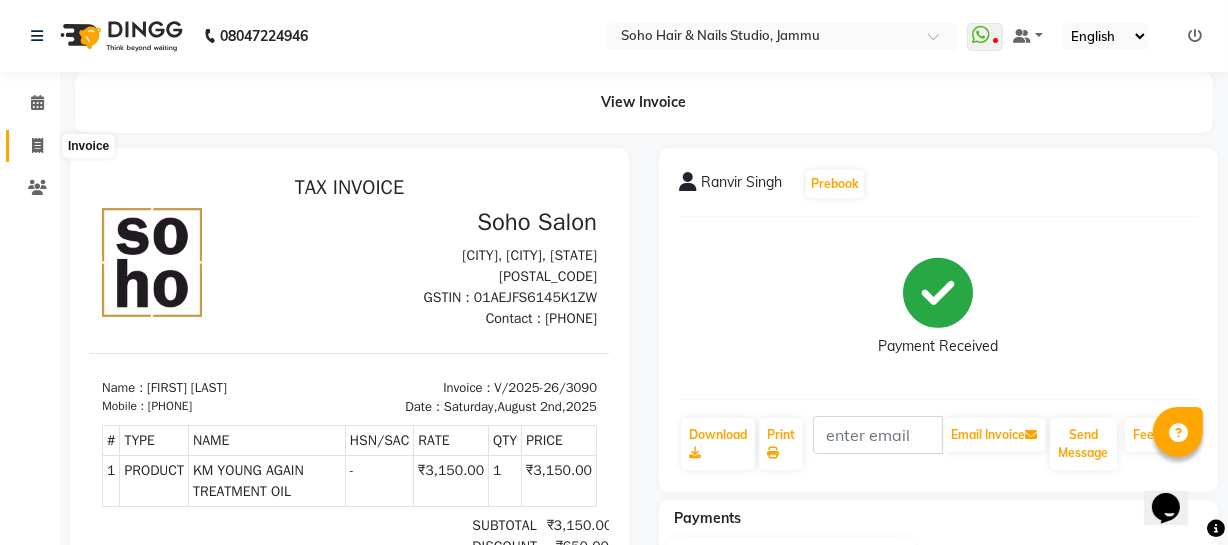 click 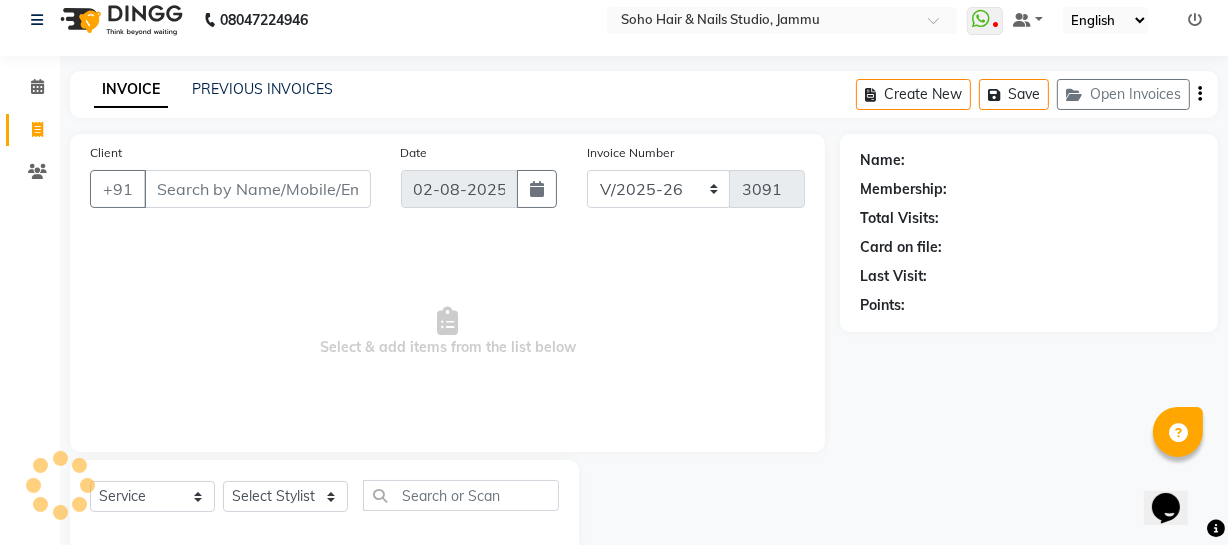 scroll, scrollTop: 57, scrollLeft: 0, axis: vertical 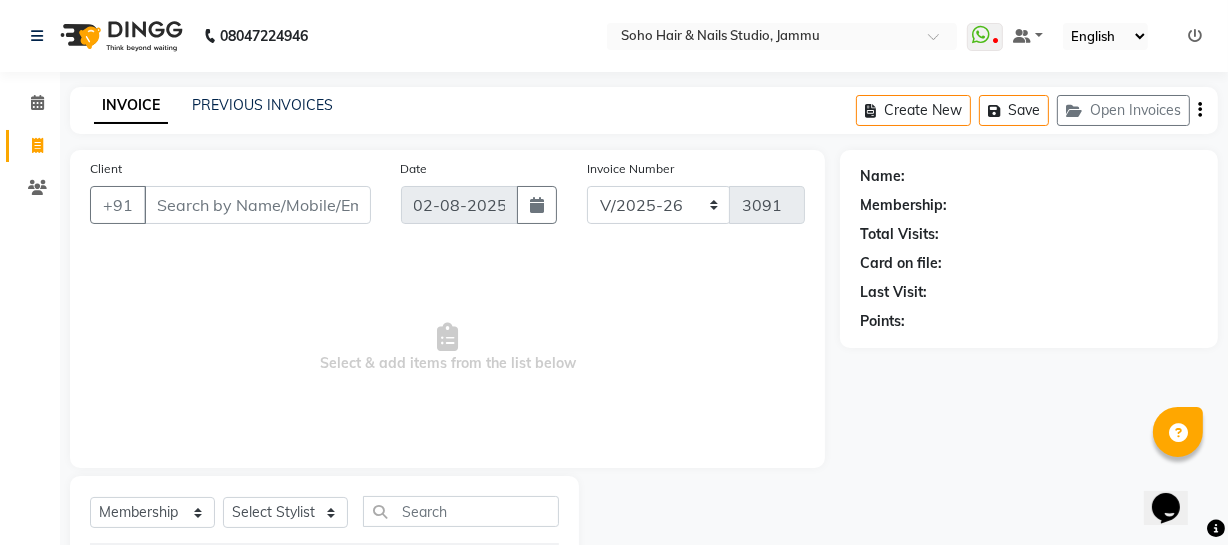 click at bounding box center [1195, 36] 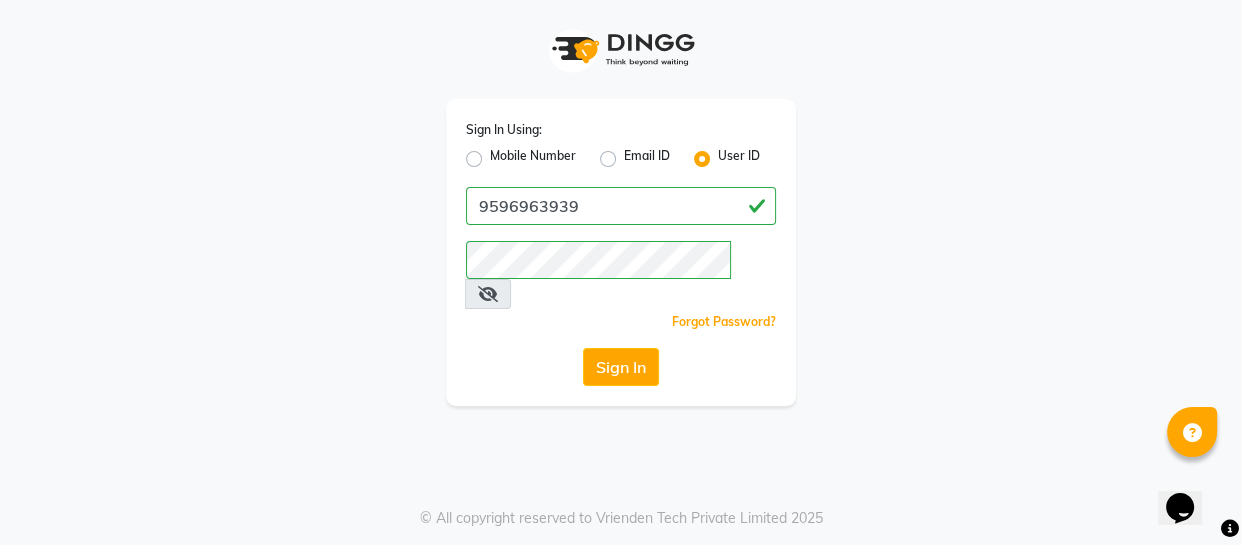 click on "Mobile Number" 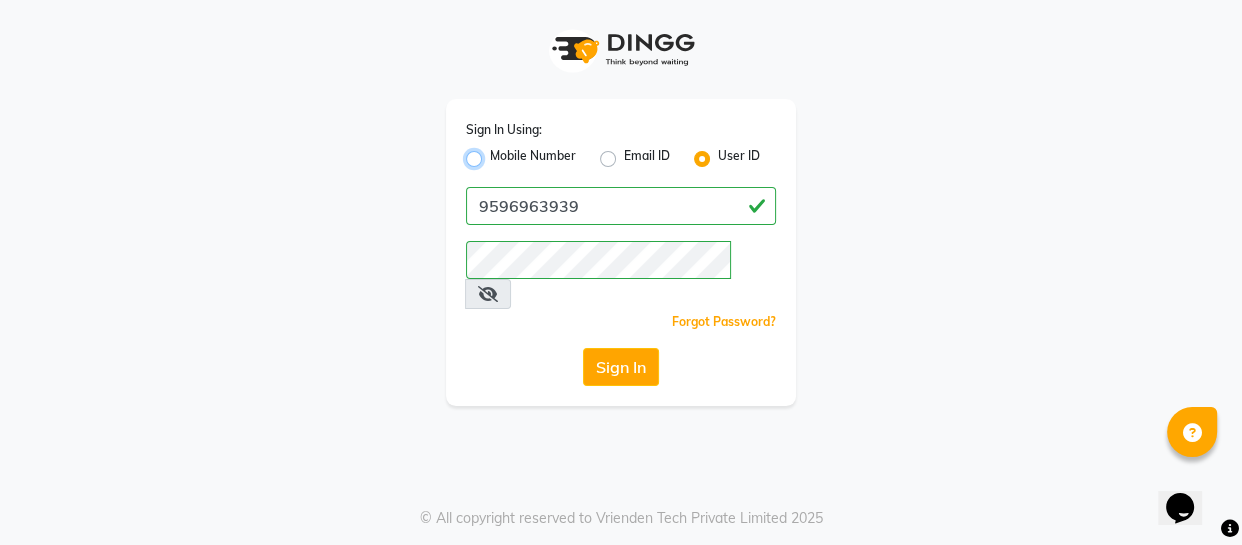 click on "Mobile Number" at bounding box center [496, 153] 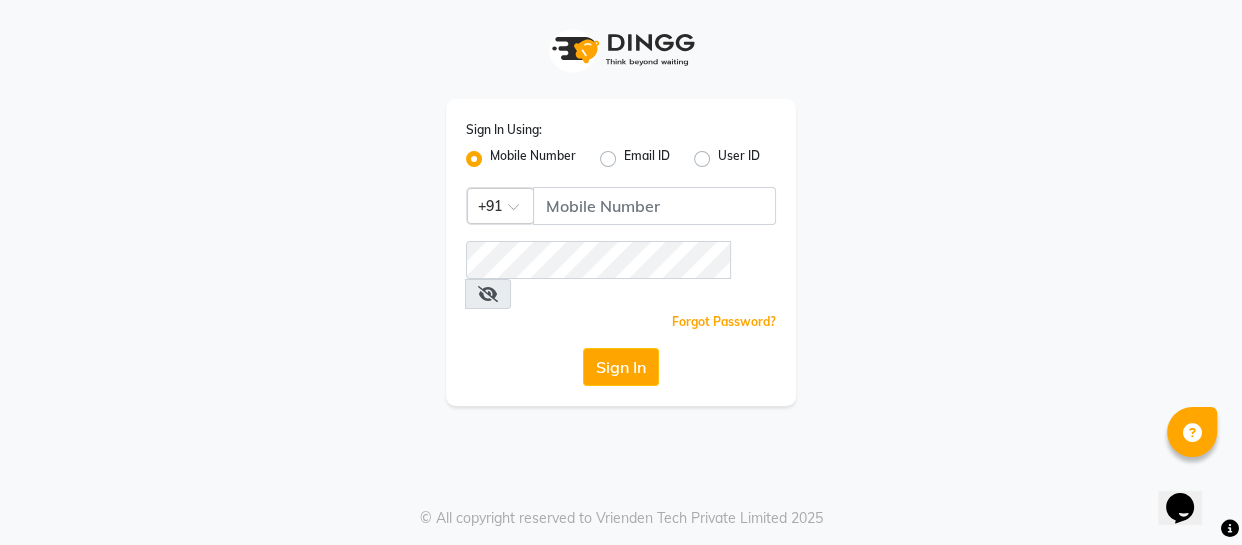 click on "User ID" 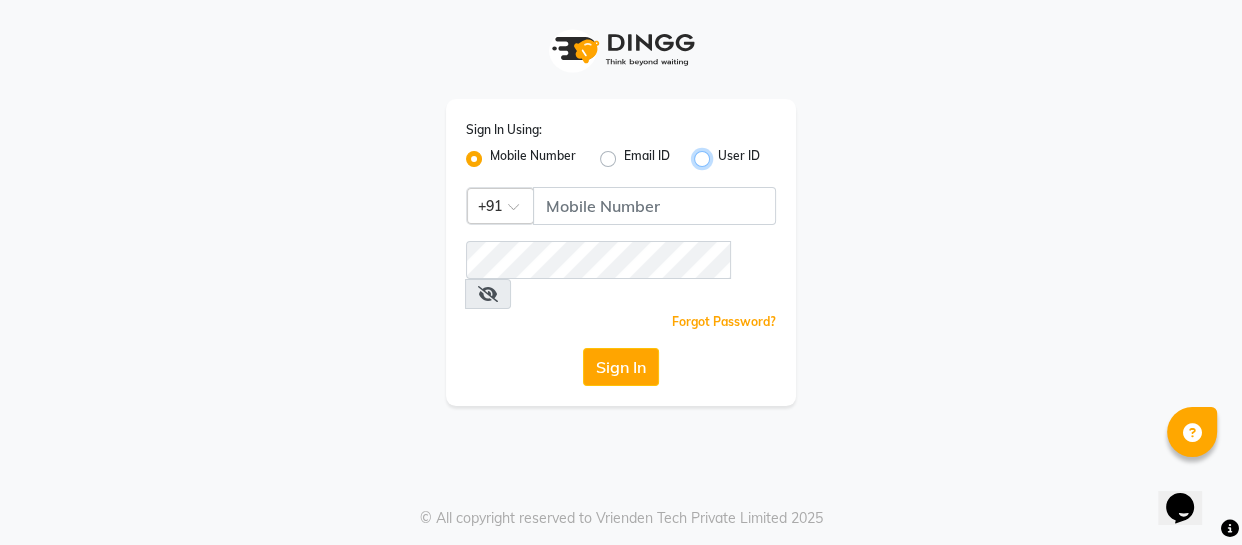 click on "User ID" at bounding box center (724, 153) 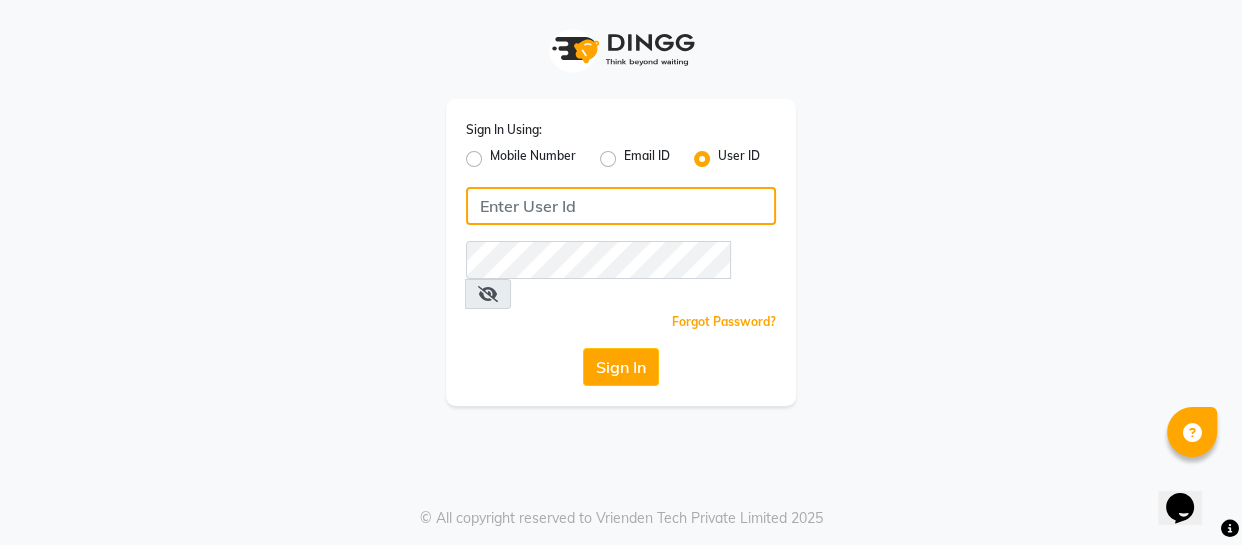 click 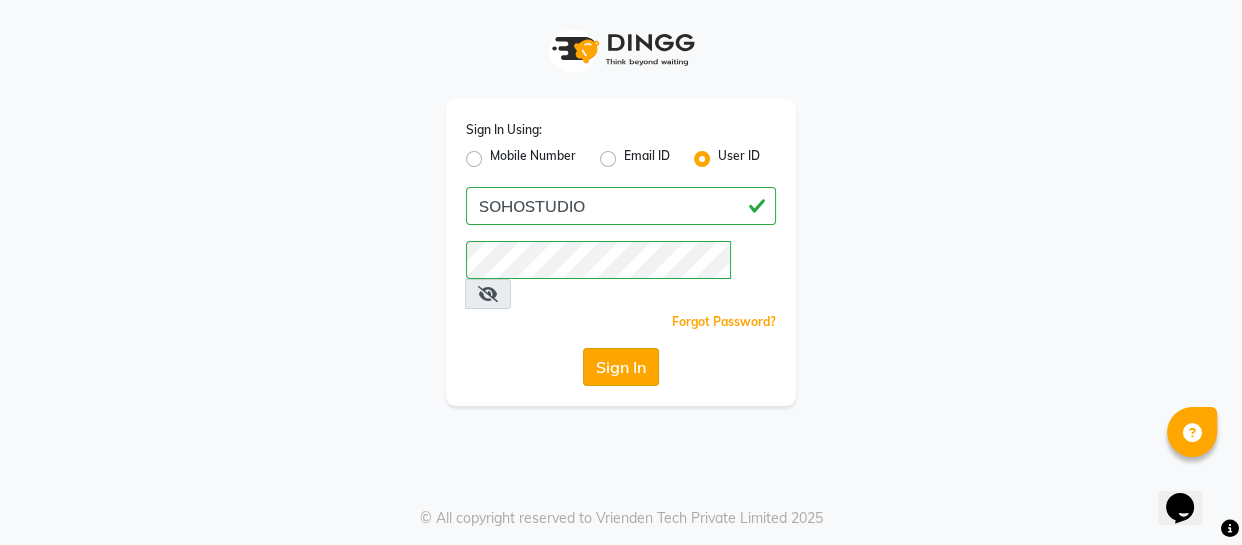 click on "Sign In" 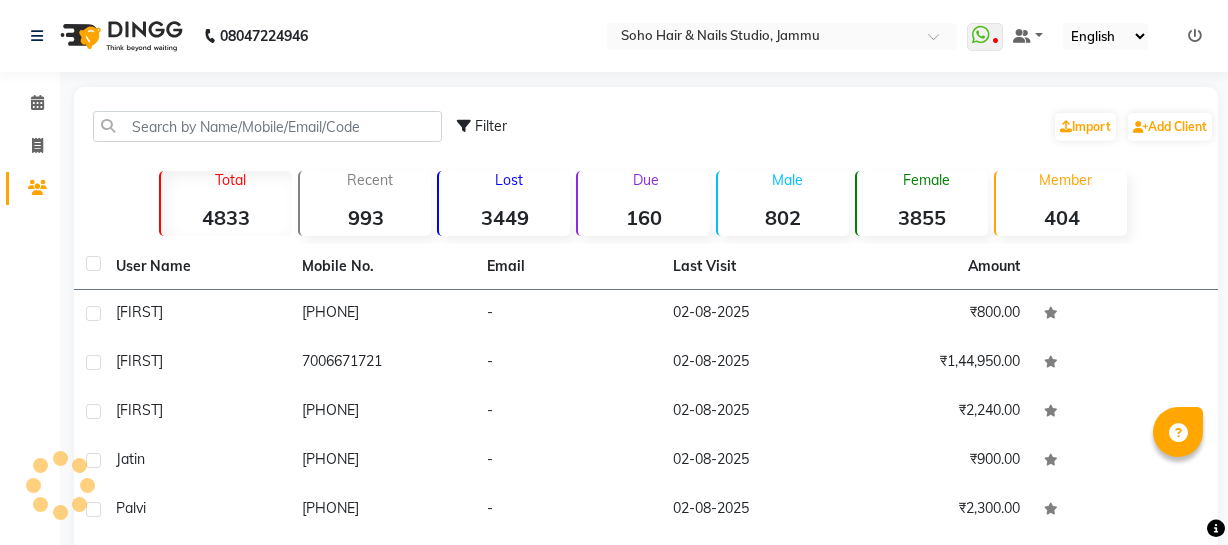 scroll, scrollTop: 0, scrollLeft: 0, axis: both 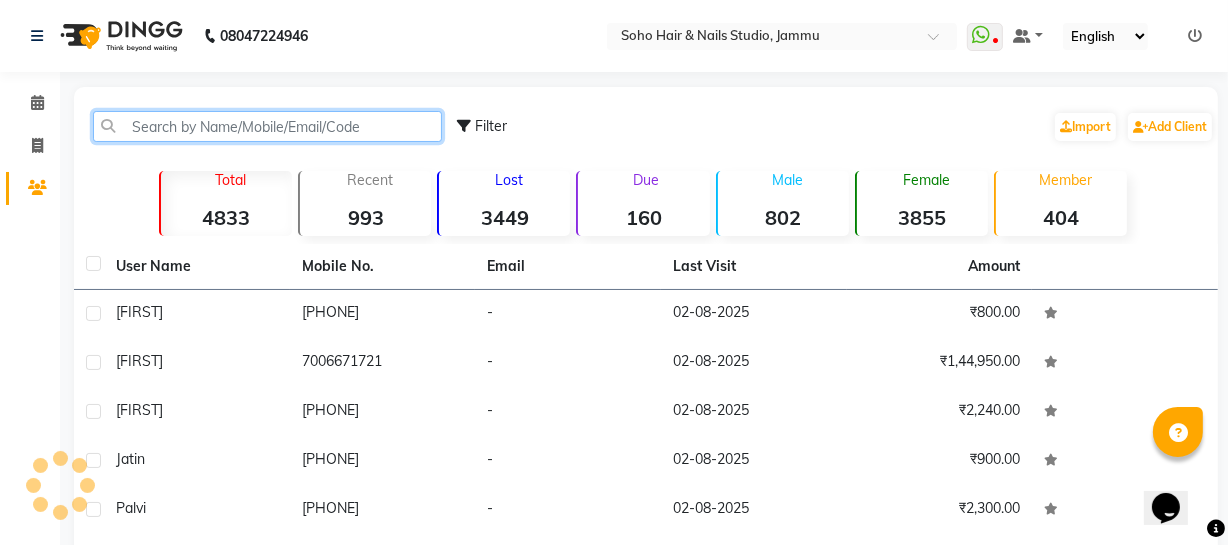 click 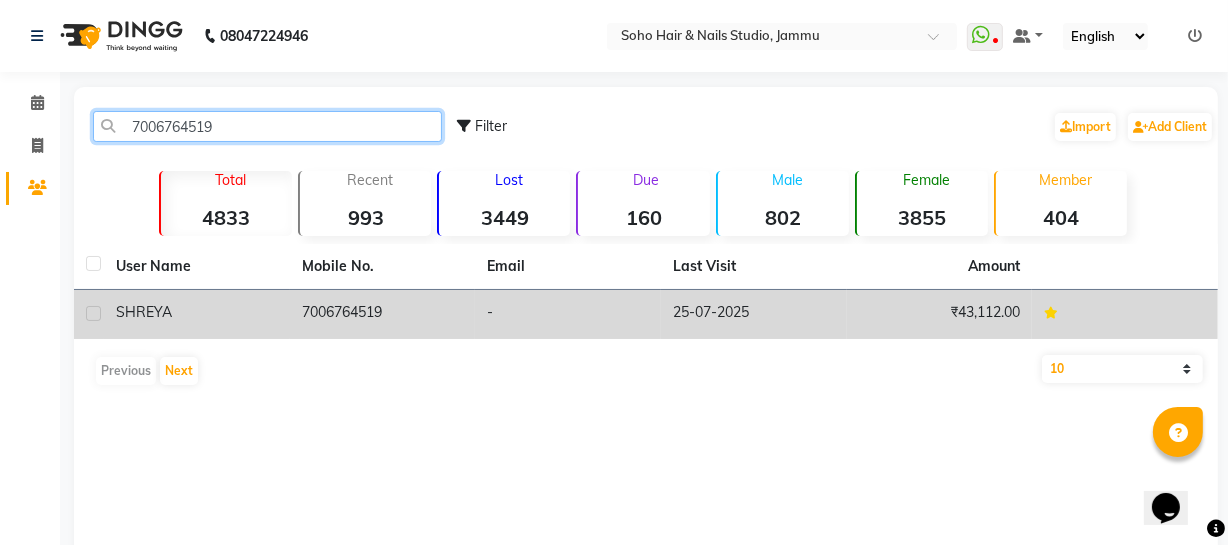 type on "7006764519" 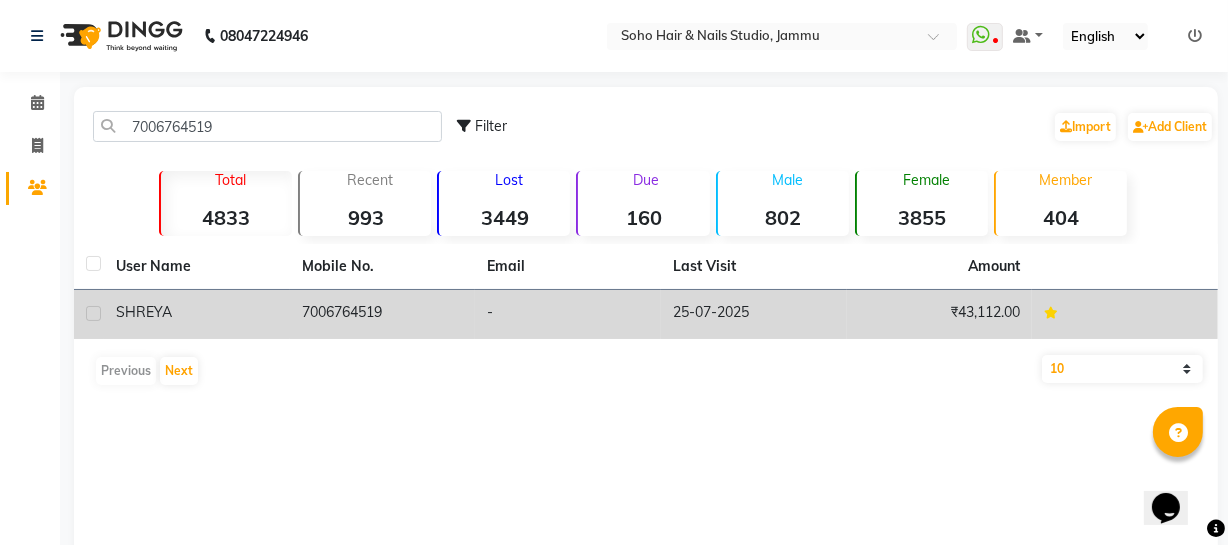 click on "7006764519" 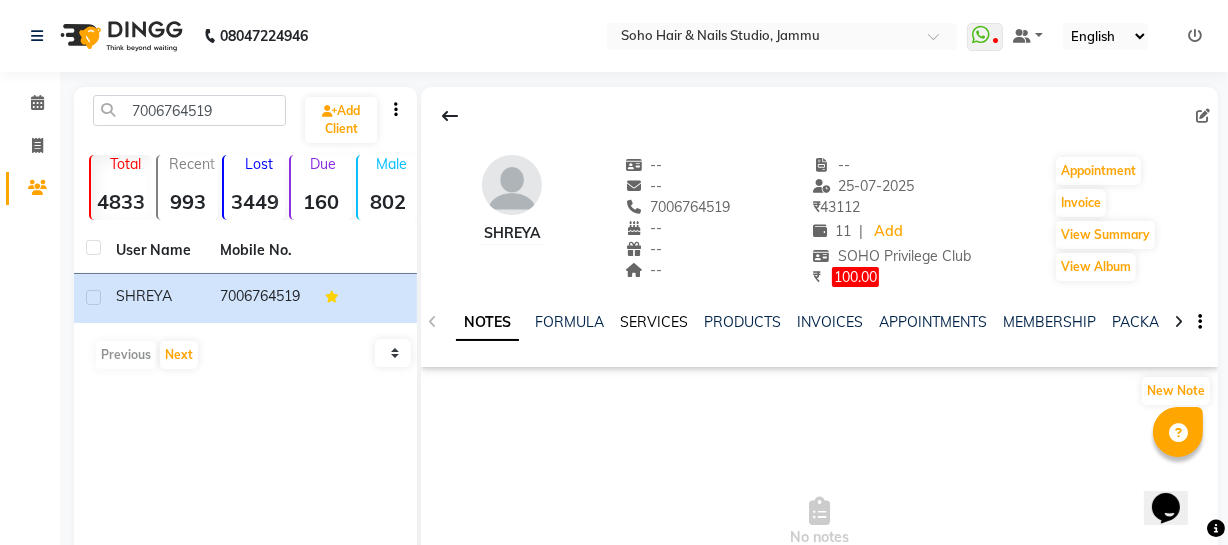 click on "SERVICES" 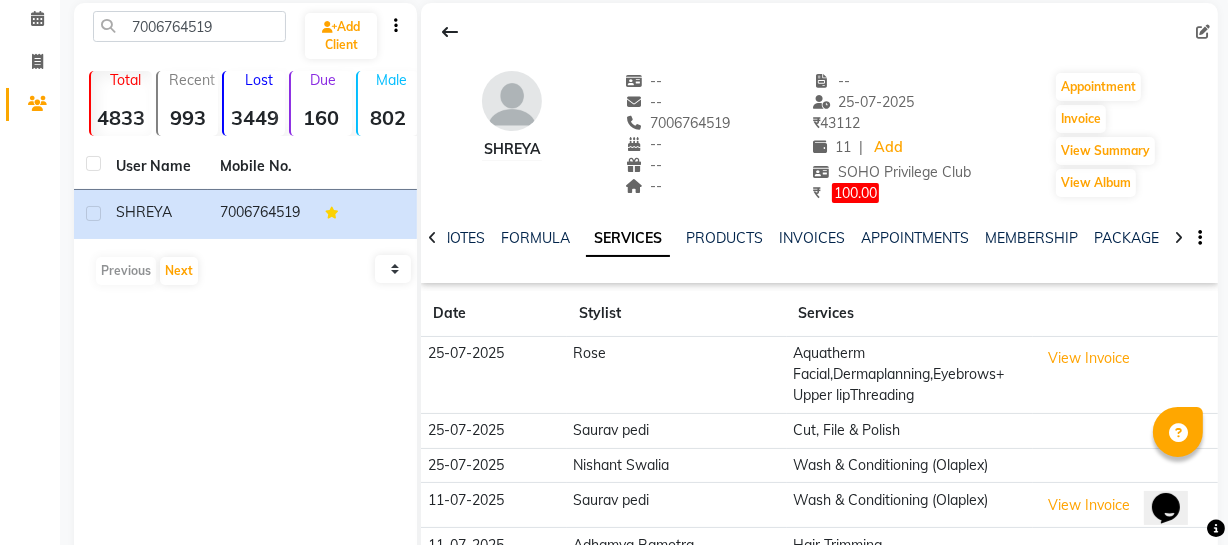 scroll, scrollTop: 181, scrollLeft: 0, axis: vertical 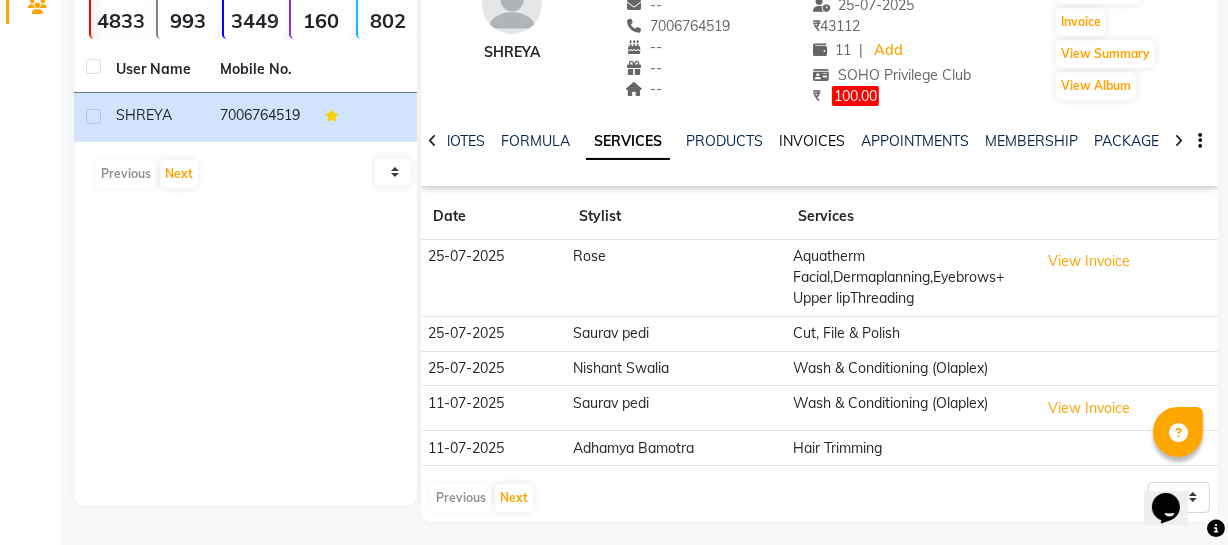 click on "INVOICES" 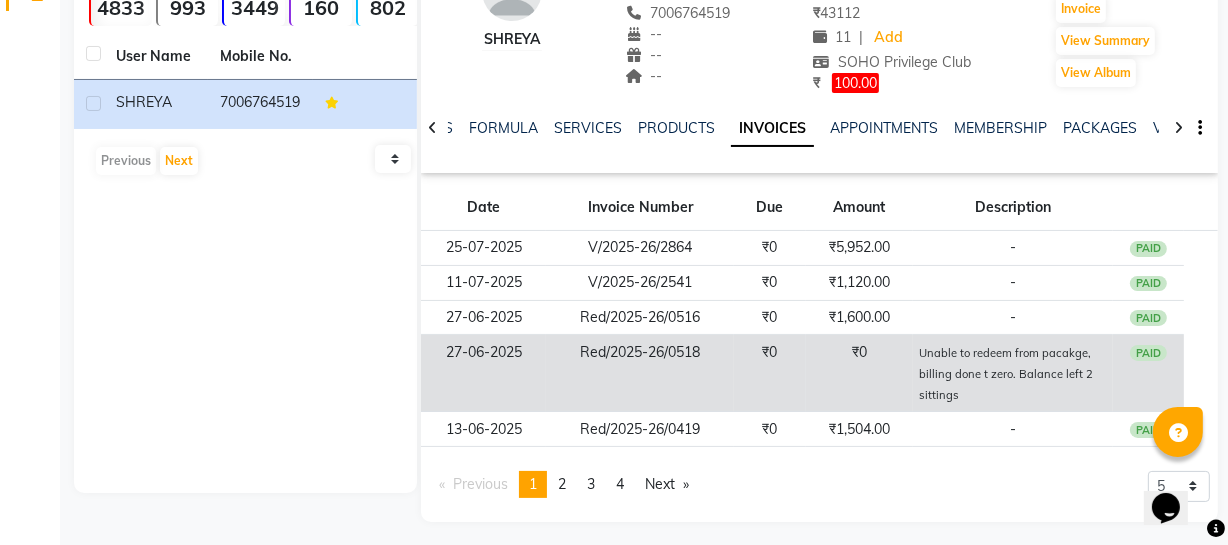 scroll, scrollTop: 200, scrollLeft: 0, axis: vertical 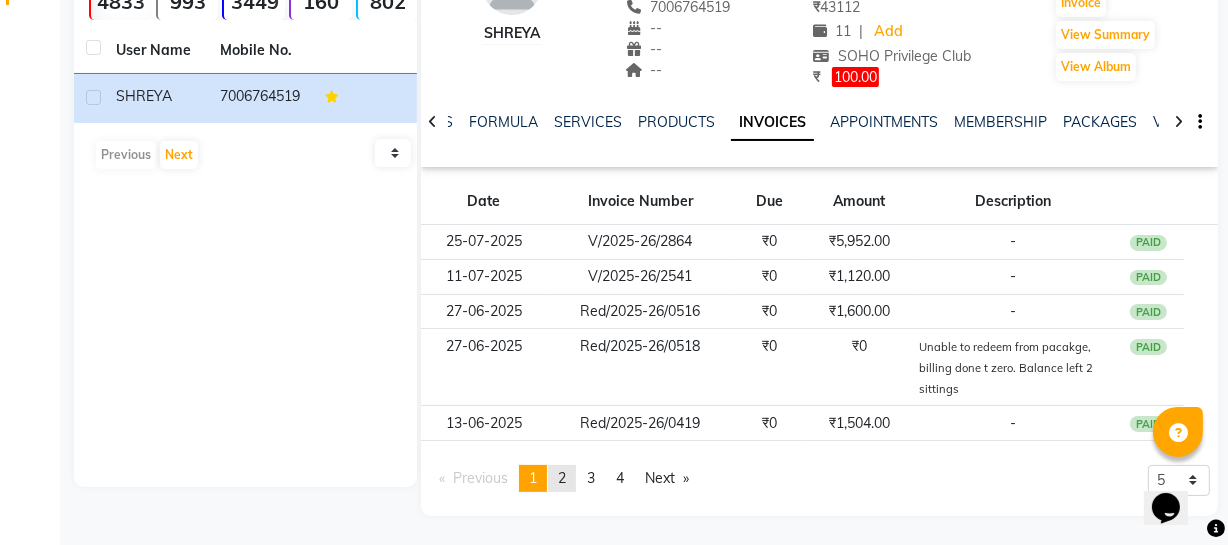 click on "page  2" 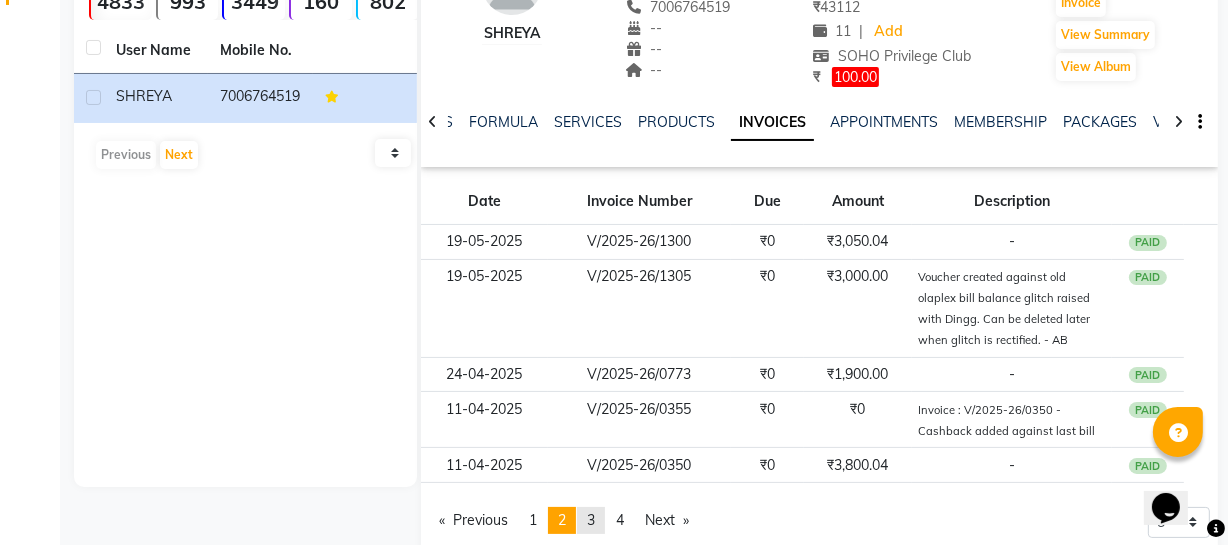 click on "page  3" 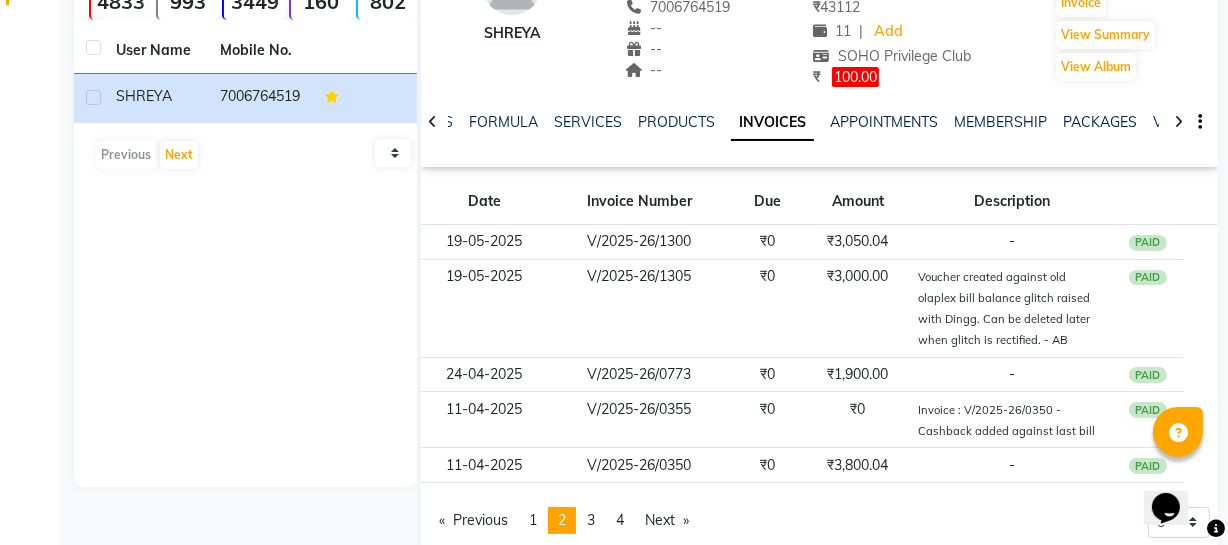 scroll, scrollTop: 172, scrollLeft: 0, axis: vertical 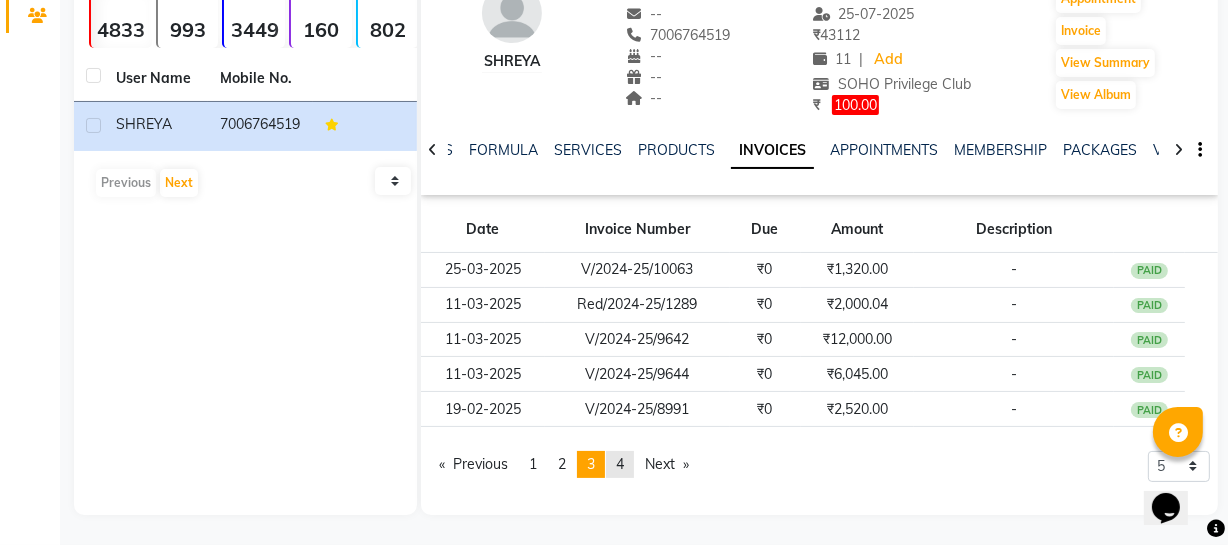 click on "page  4" 